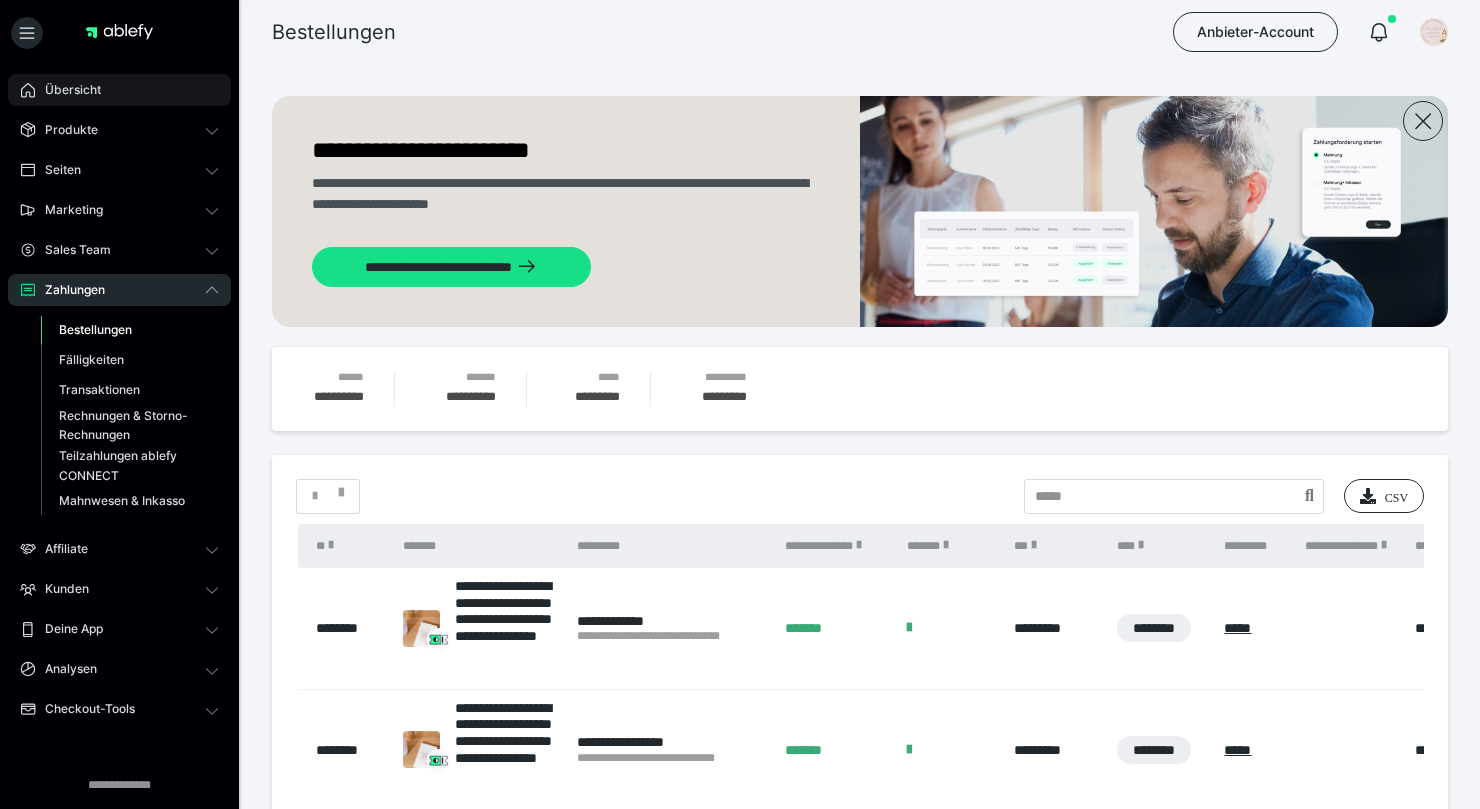 scroll, scrollTop: 0, scrollLeft: 0, axis: both 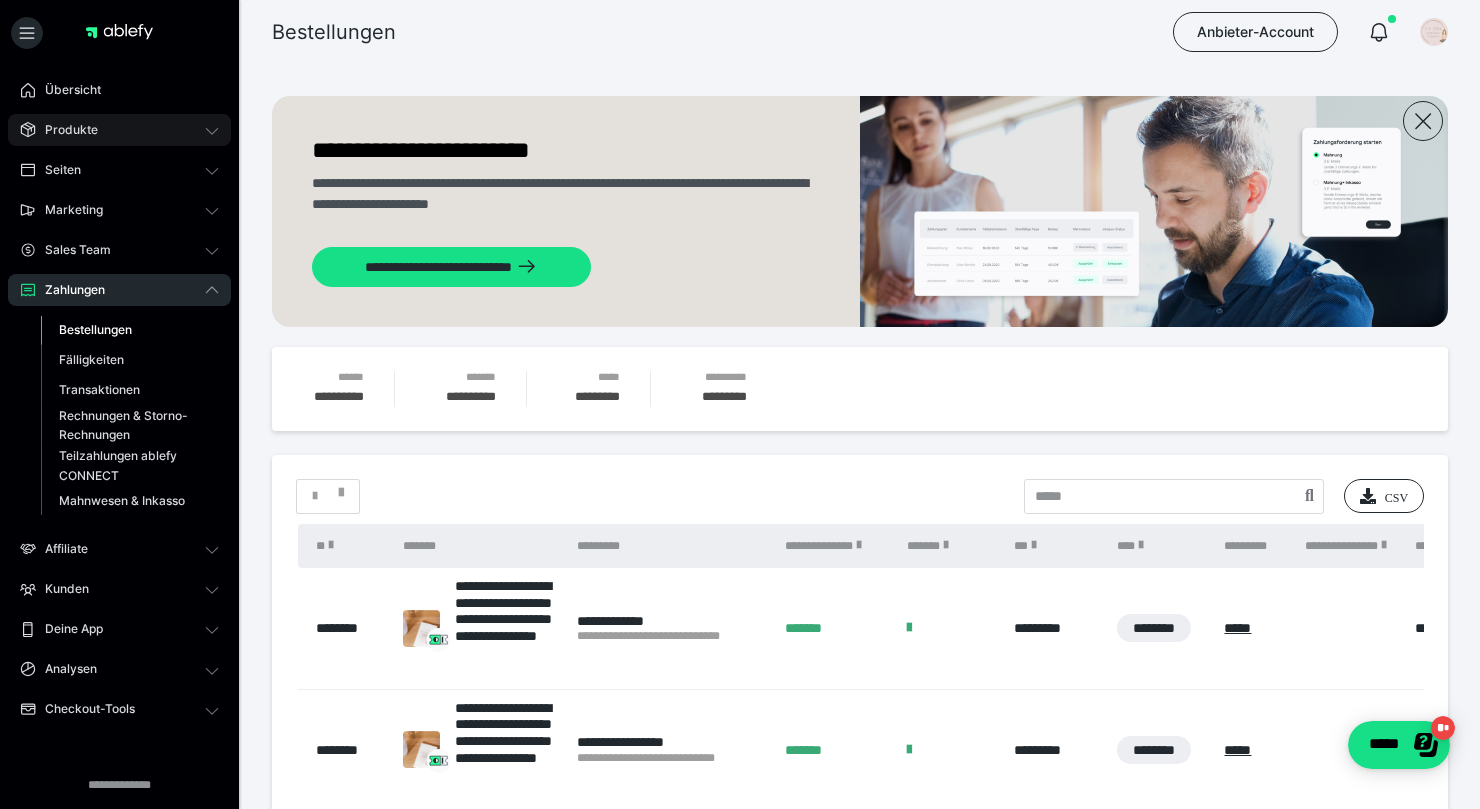 click on "Produkte" at bounding box center [64, 130] 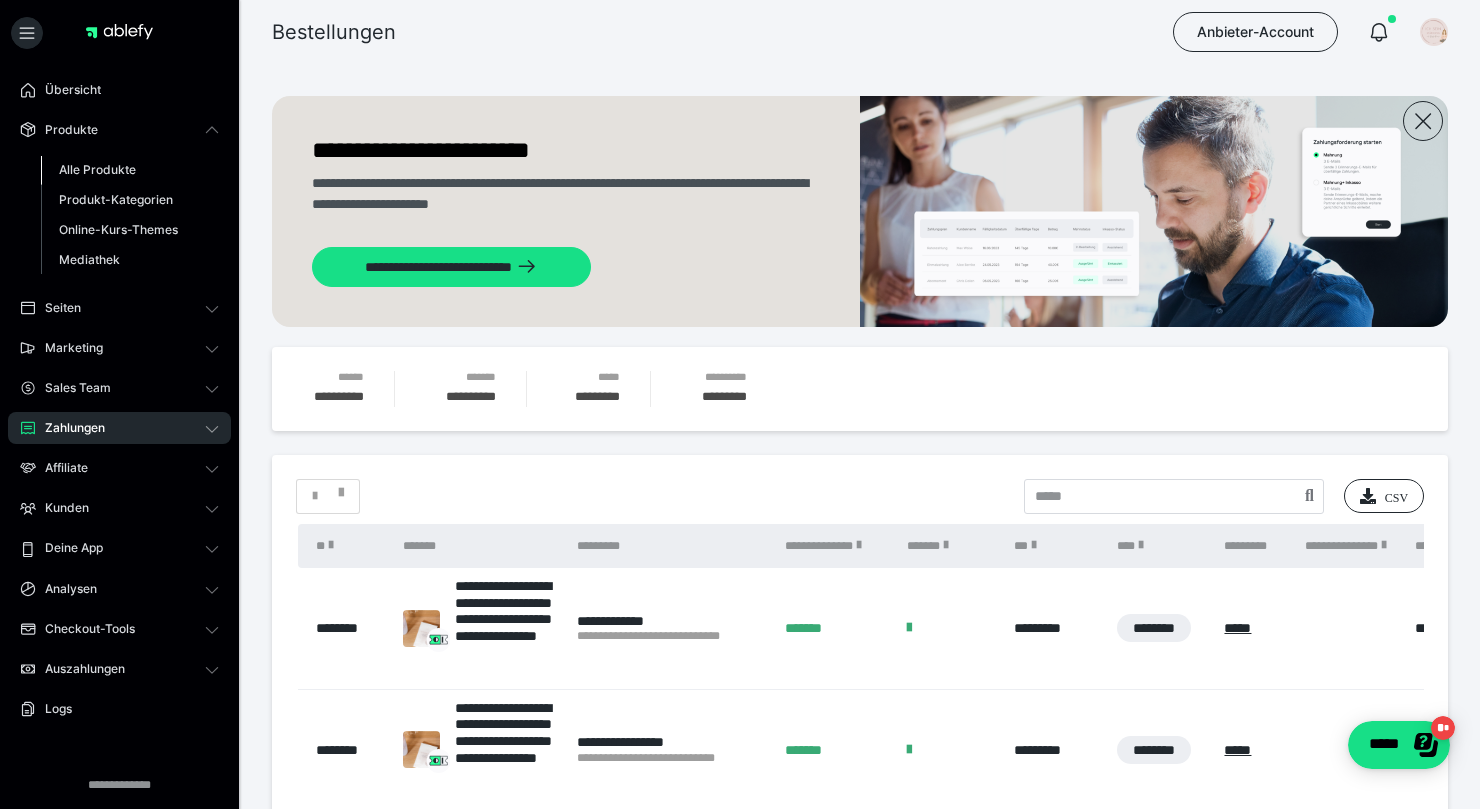 click on "Alle Produkte" at bounding box center [97, 169] 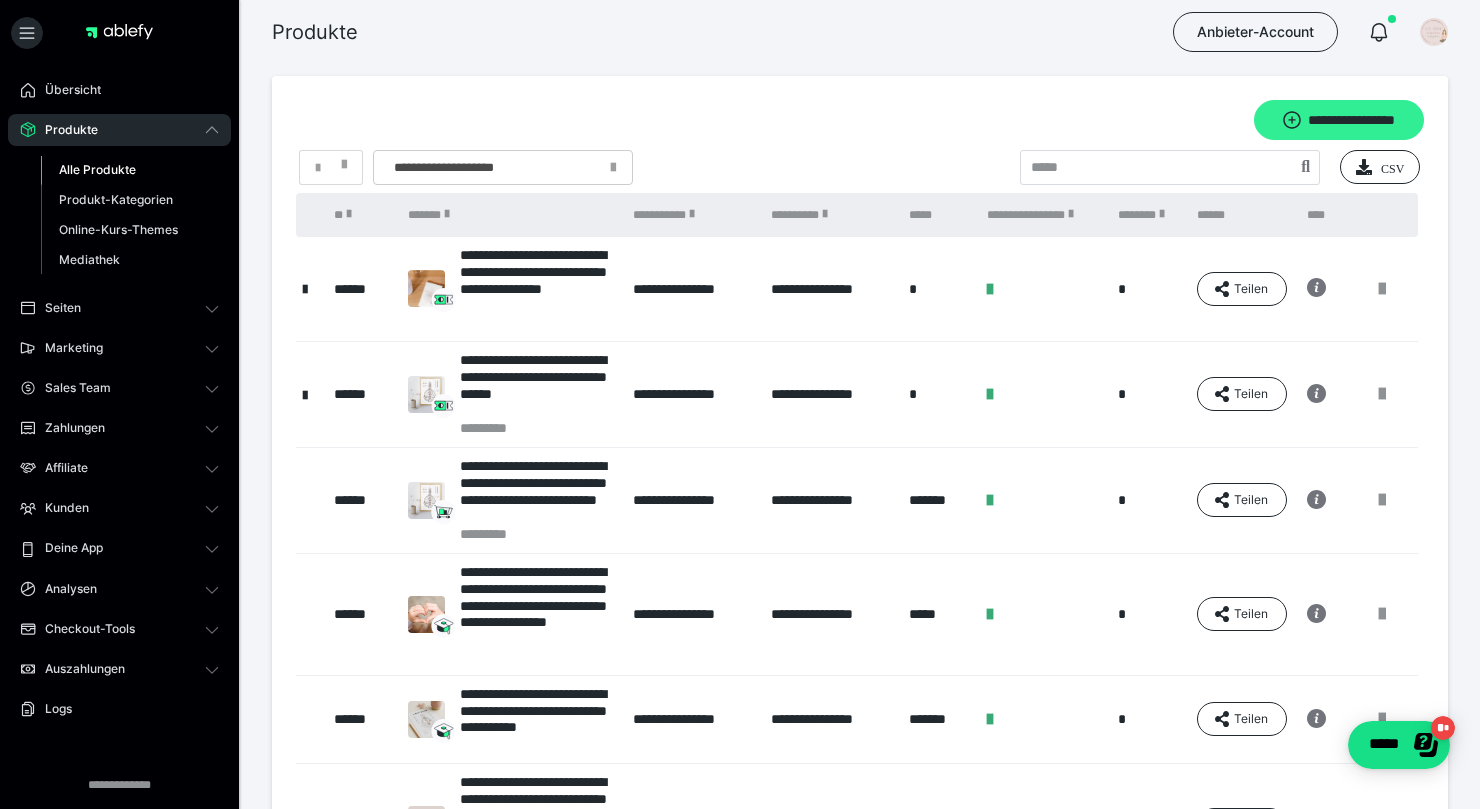 click on "**********" at bounding box center [1339, 120] 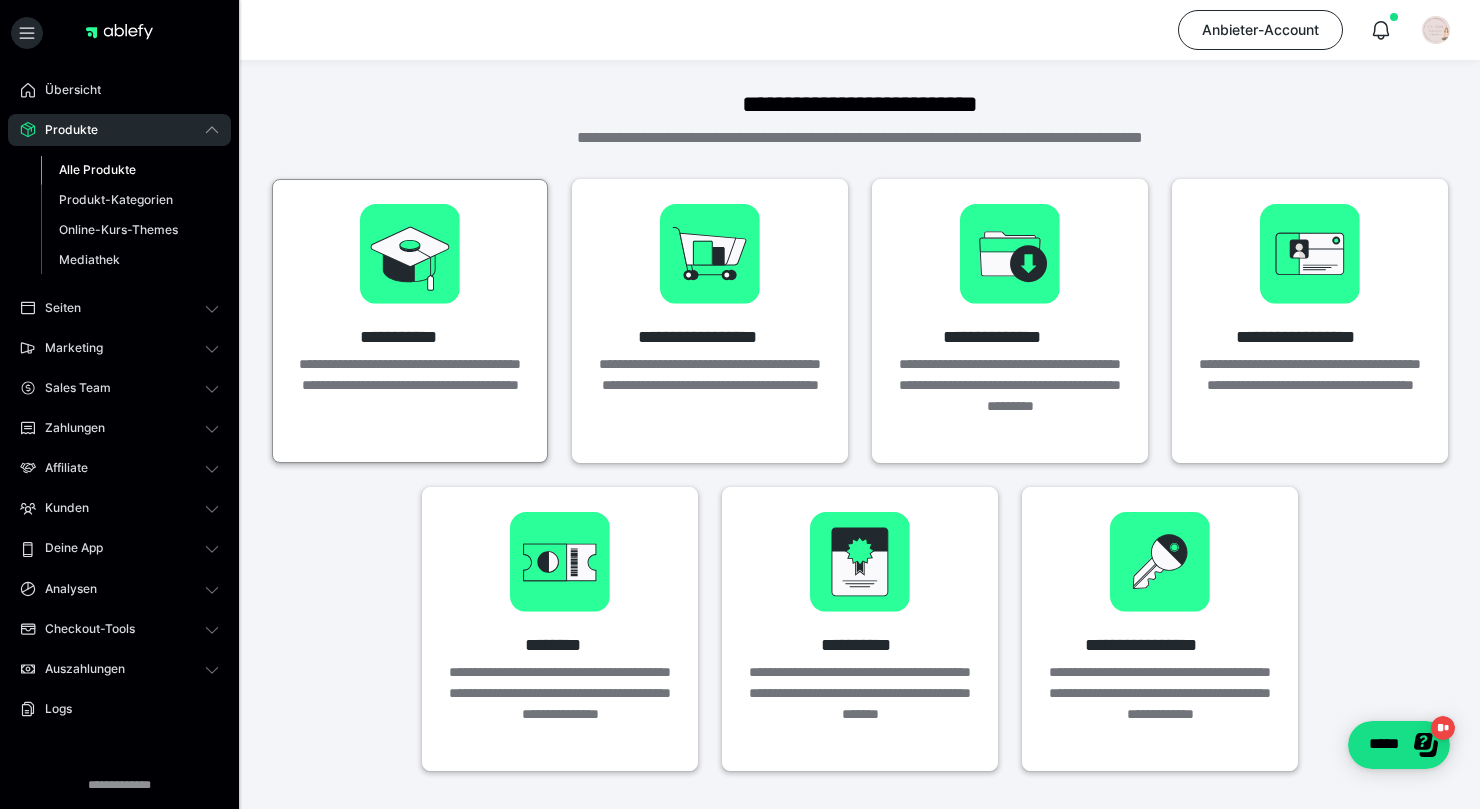 click on "**********" at bounding box center (410, 385) 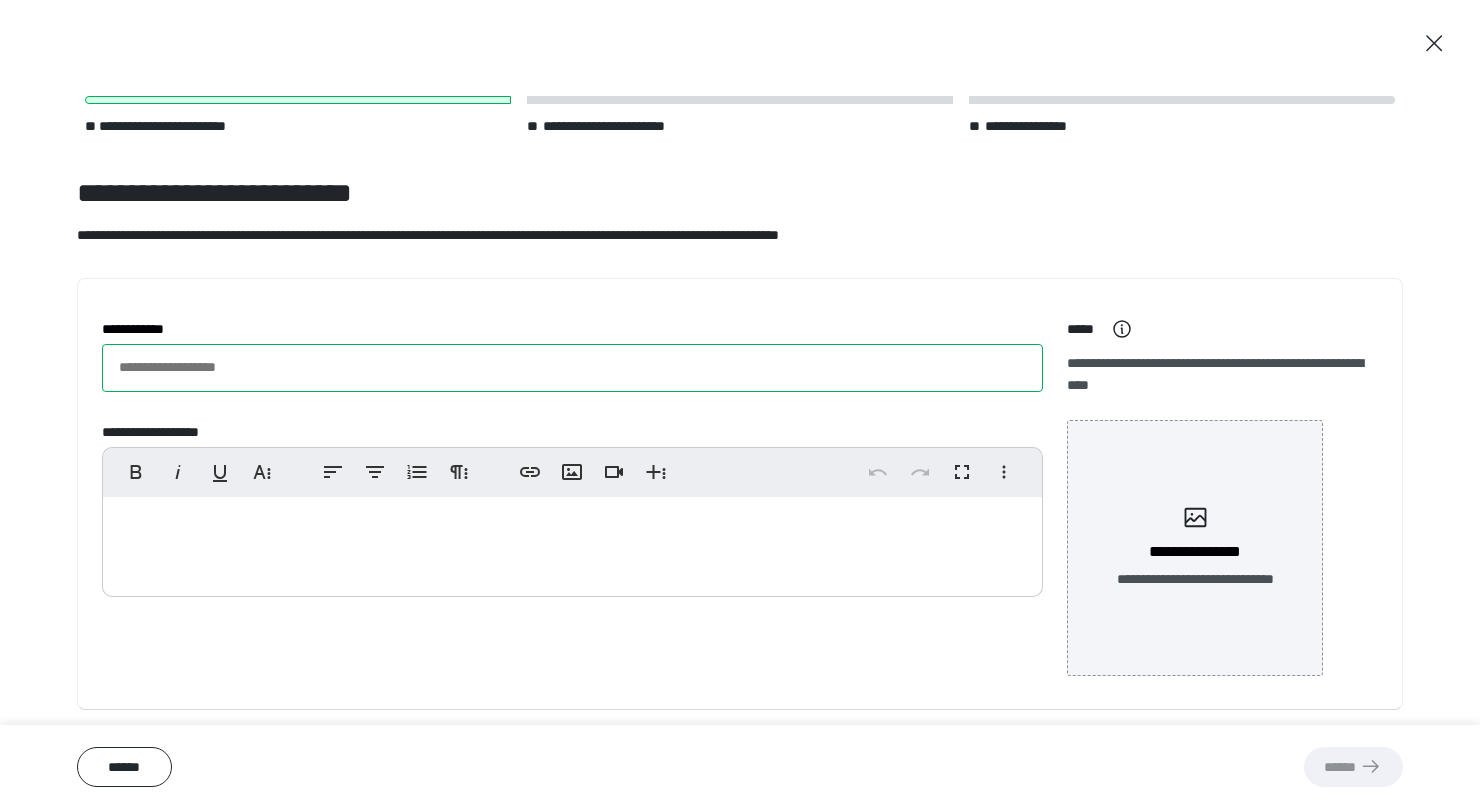 click on "**********" at bounding box center (572, 368) 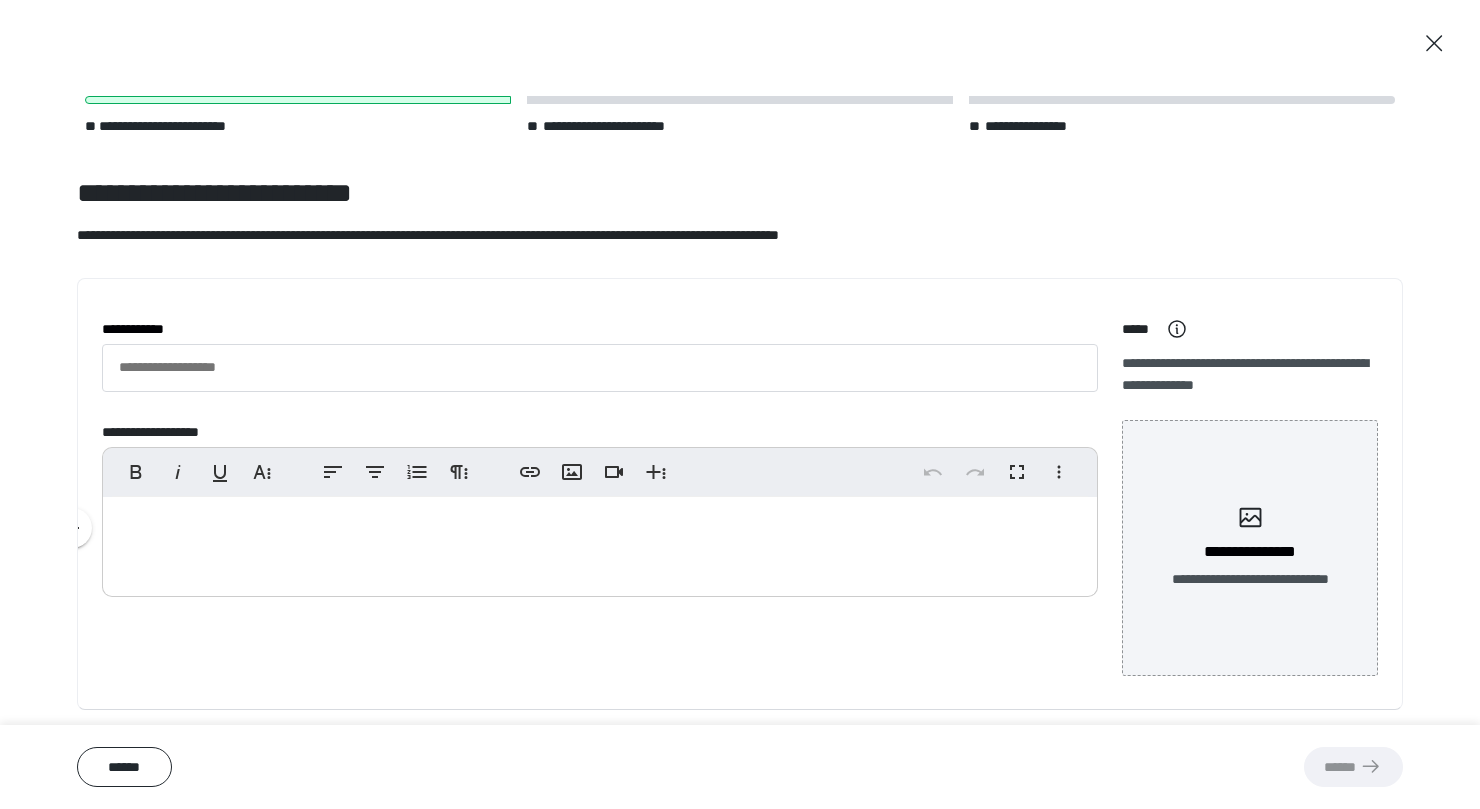 type 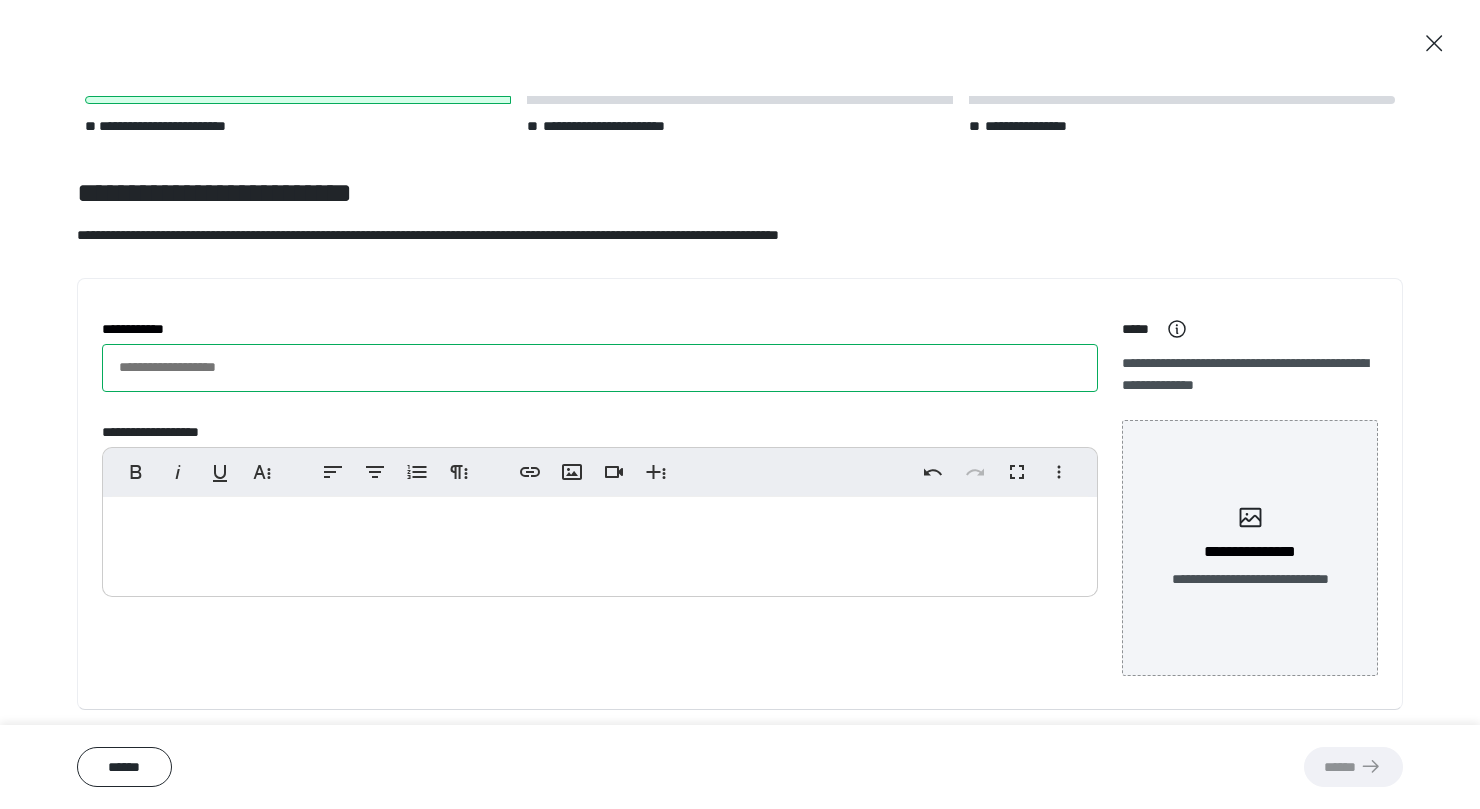 click on "**********" at bounding box center [600, 368] 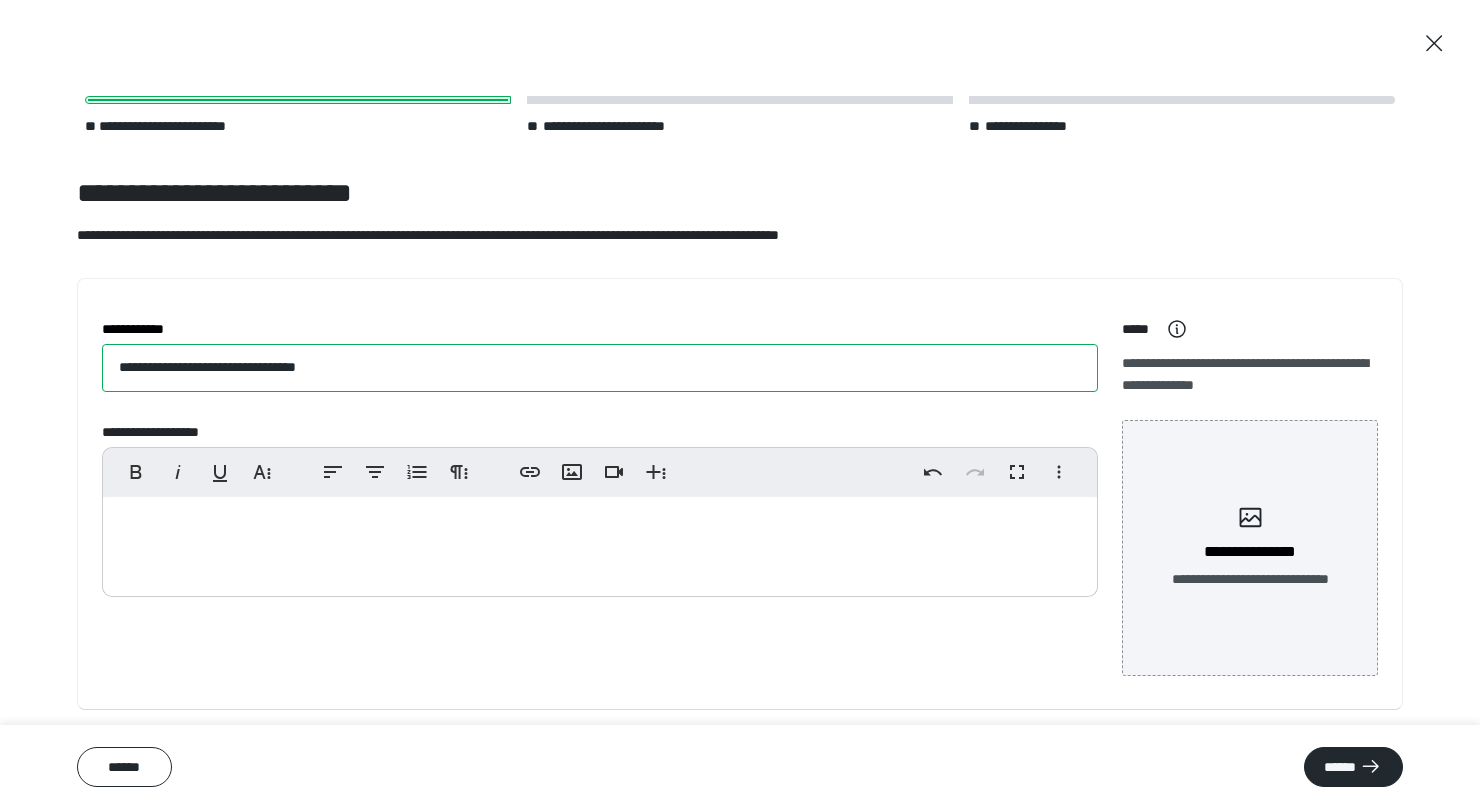 type on "**********" 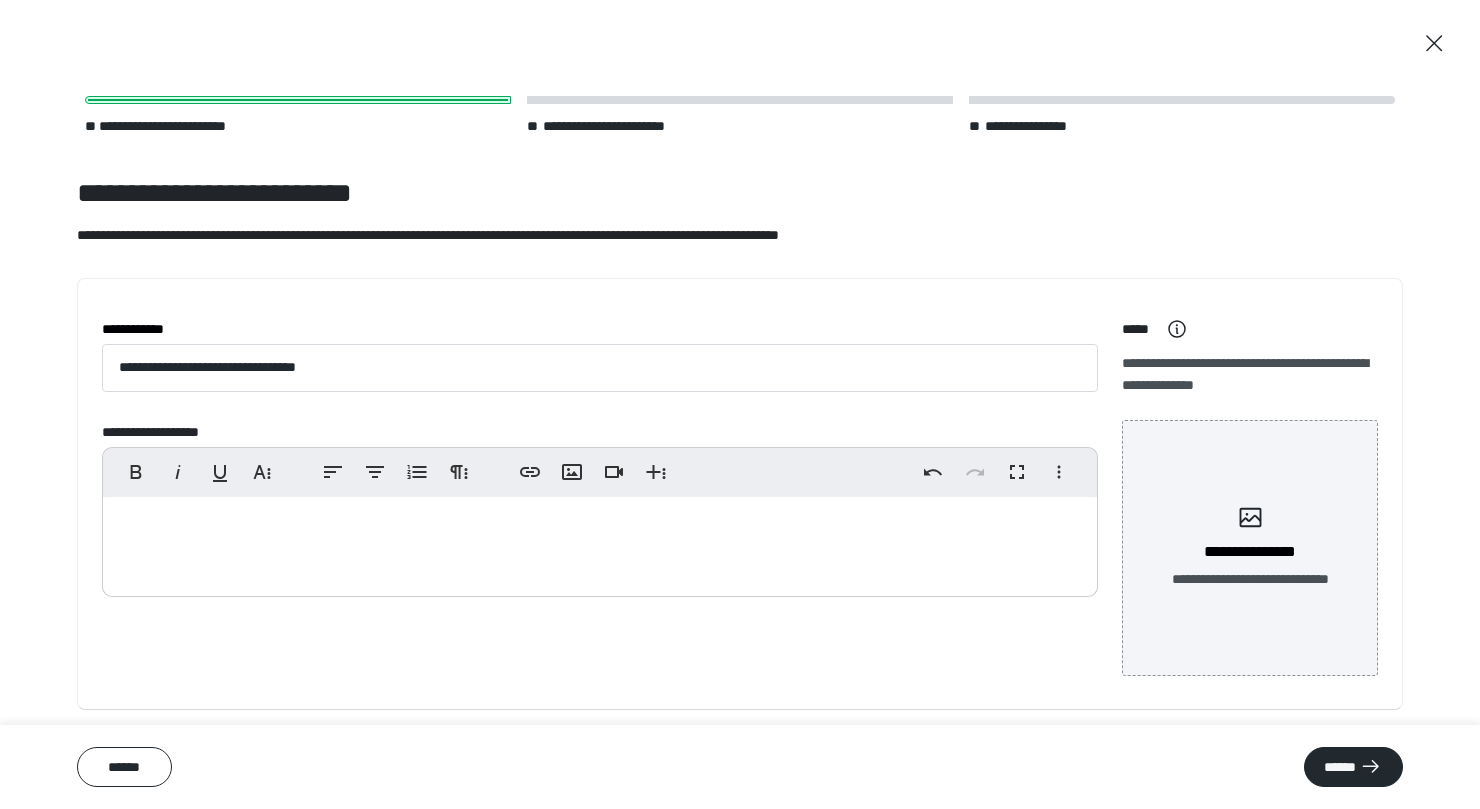 click at bounding box center [600, 542] 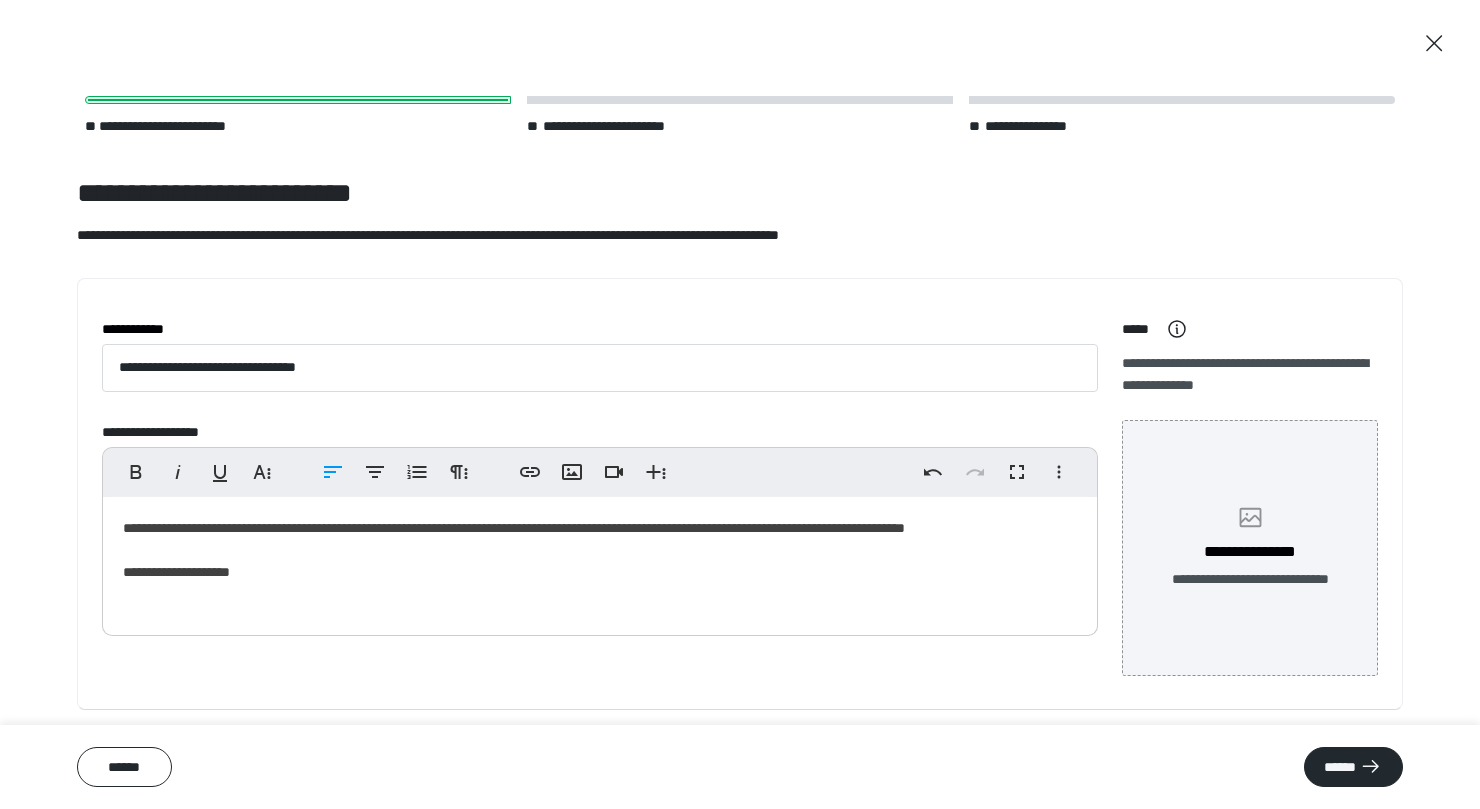 click on "**********" at bounding box center [1250, 548] 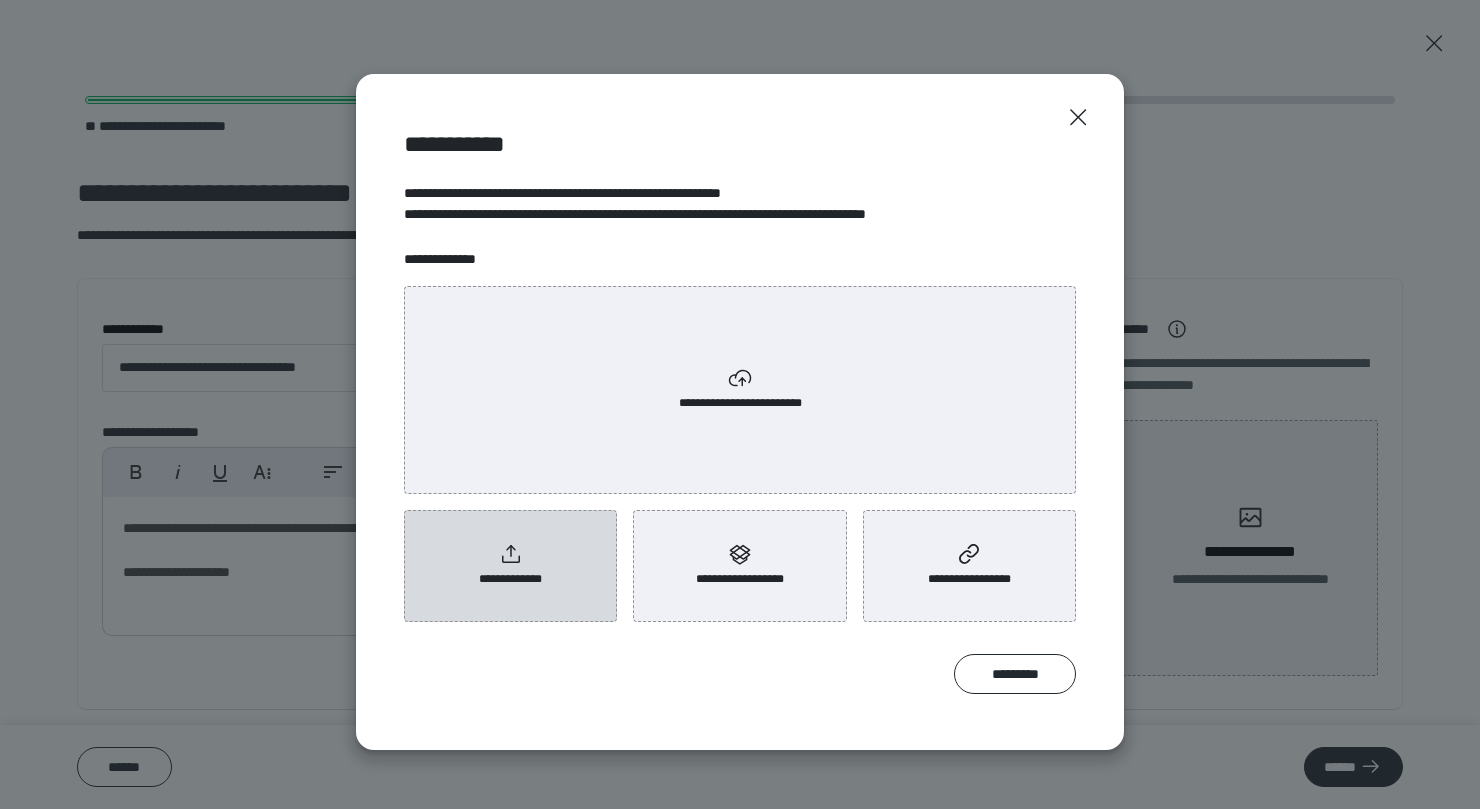 click on "**********" at bounding box center [511, 579] 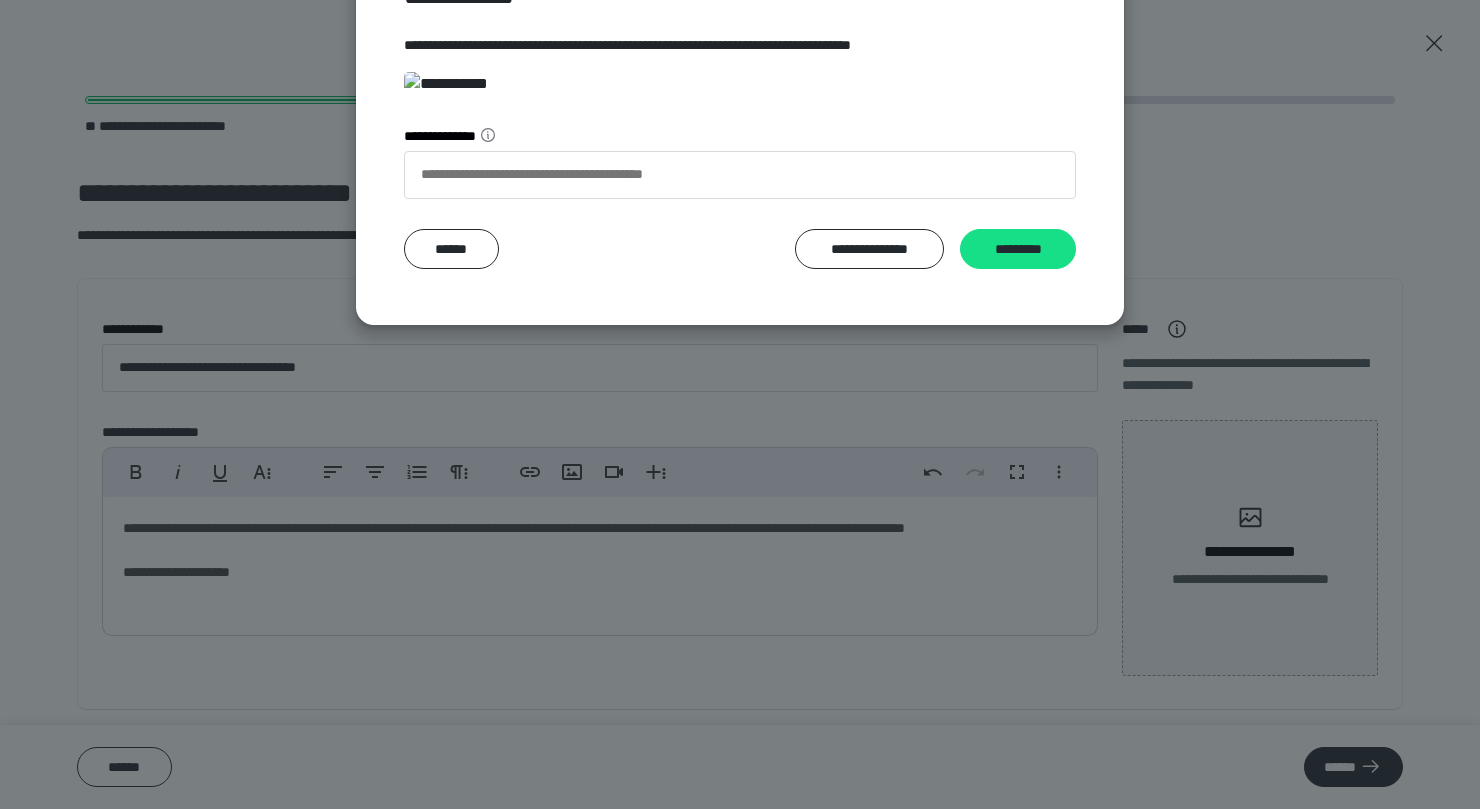 scroll, scrollTop: 312, scrollLeft: 0, axis: vertical 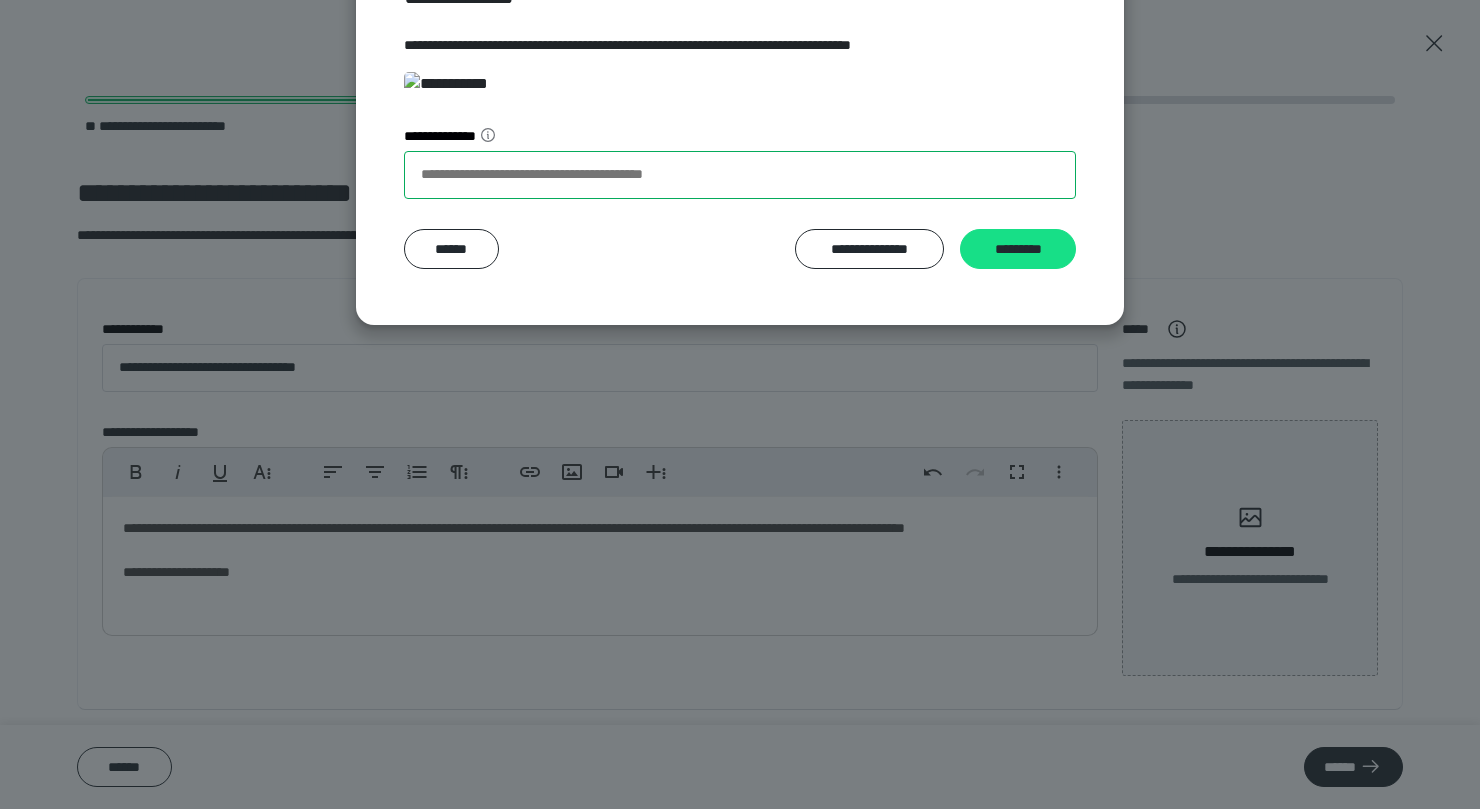 click on "**********" at bounding box center [740, 175] 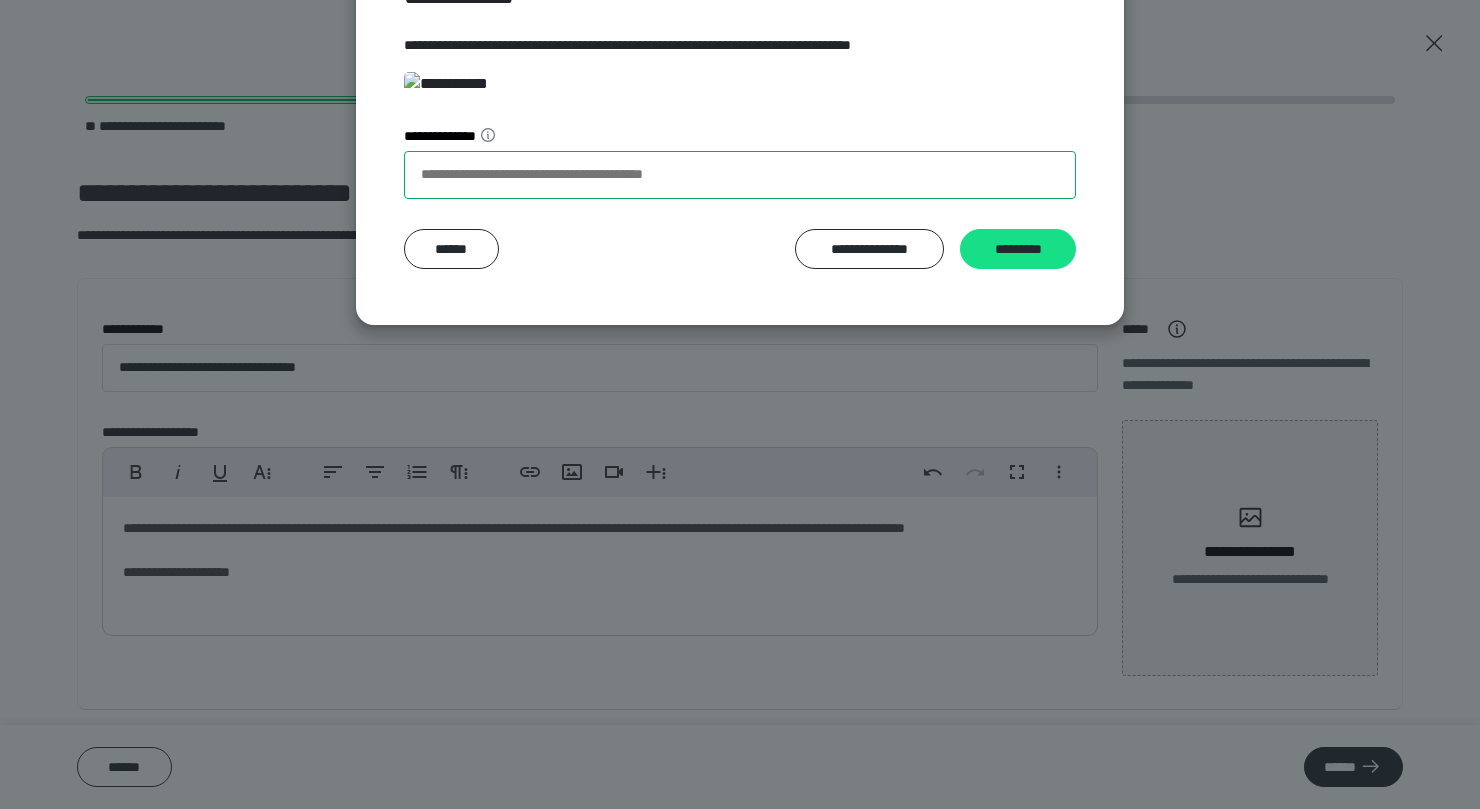 type on "*" 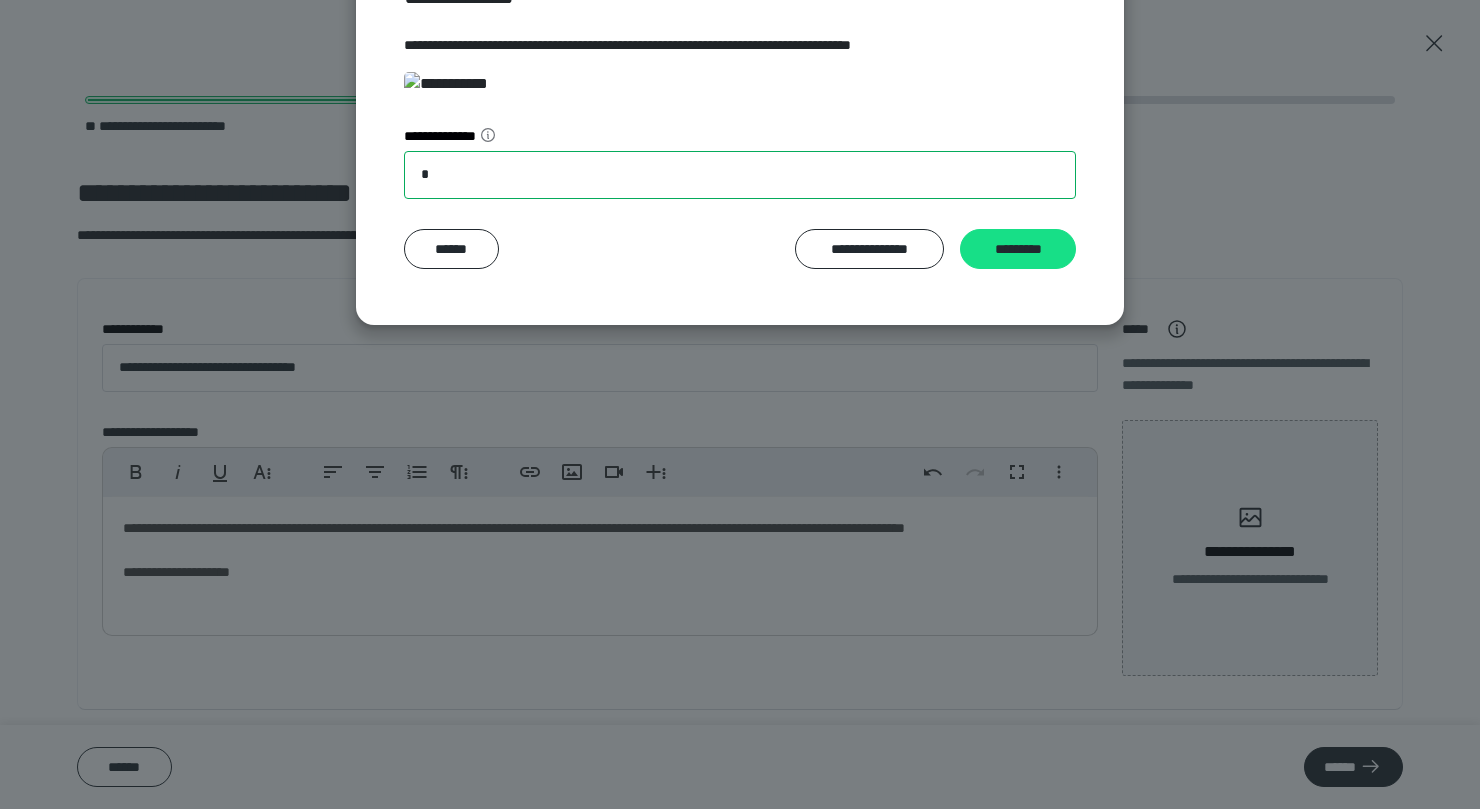 type 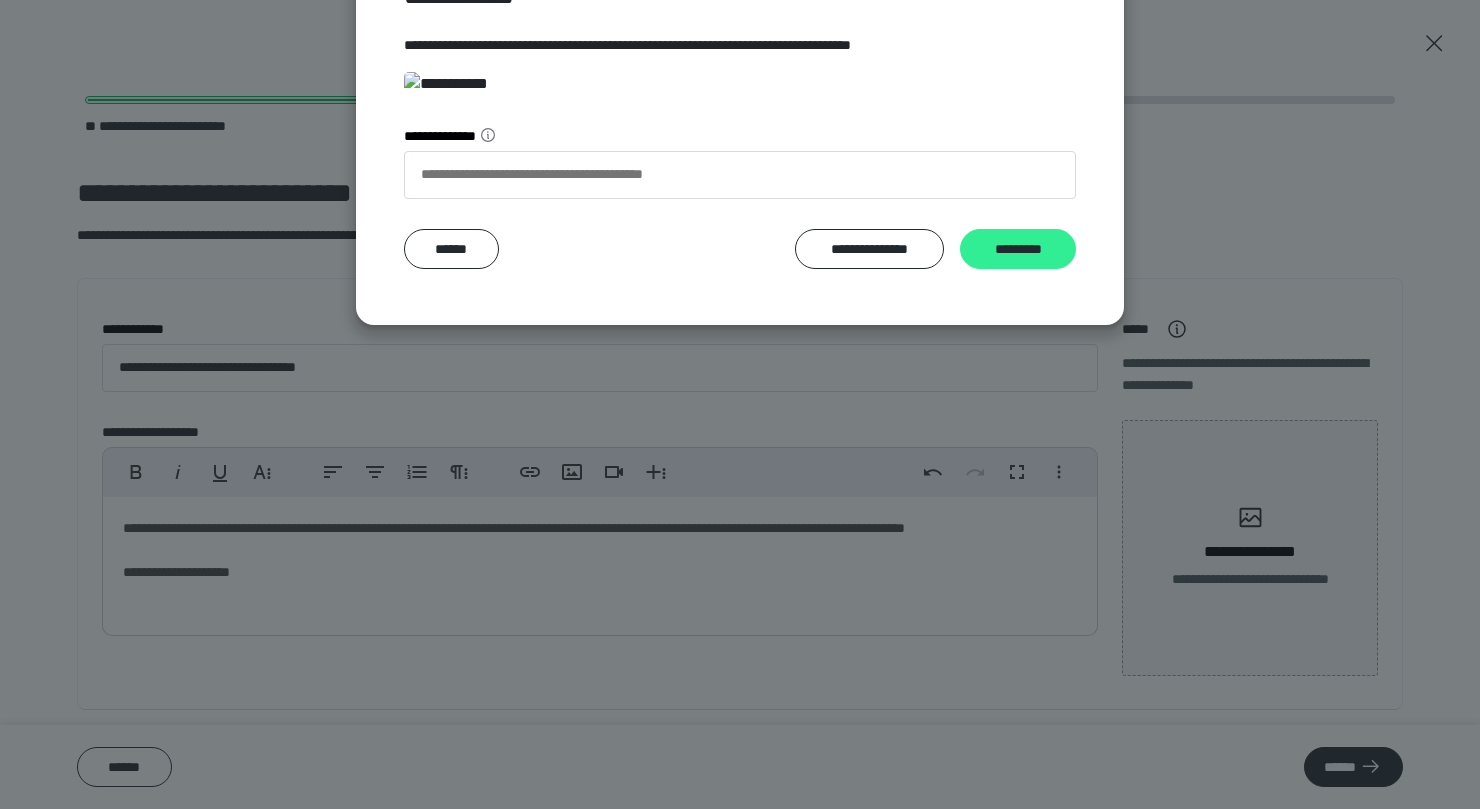 click on "*********" at bounding box center (1018, 249) 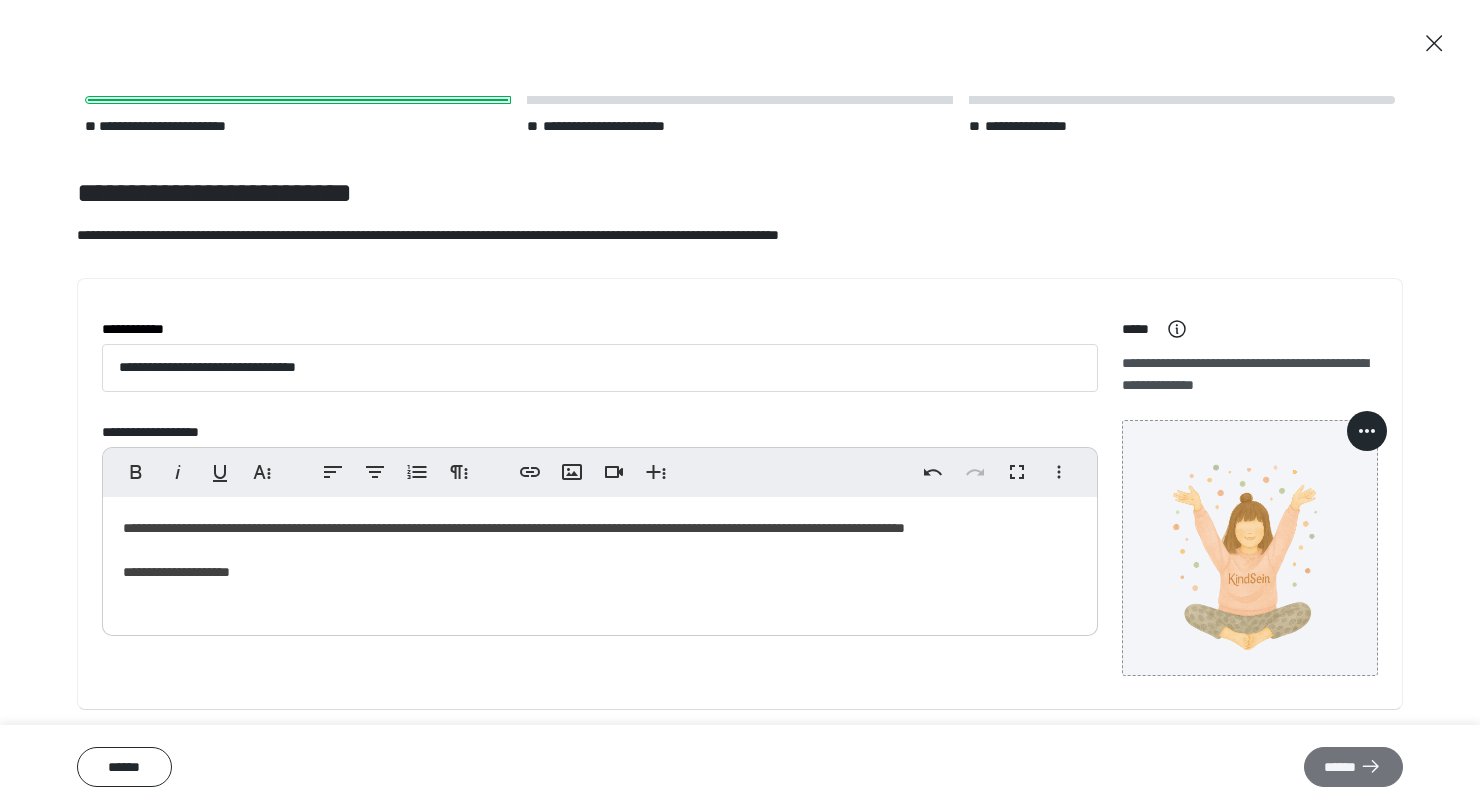 click on "******" at bounding box center [1353, 767] 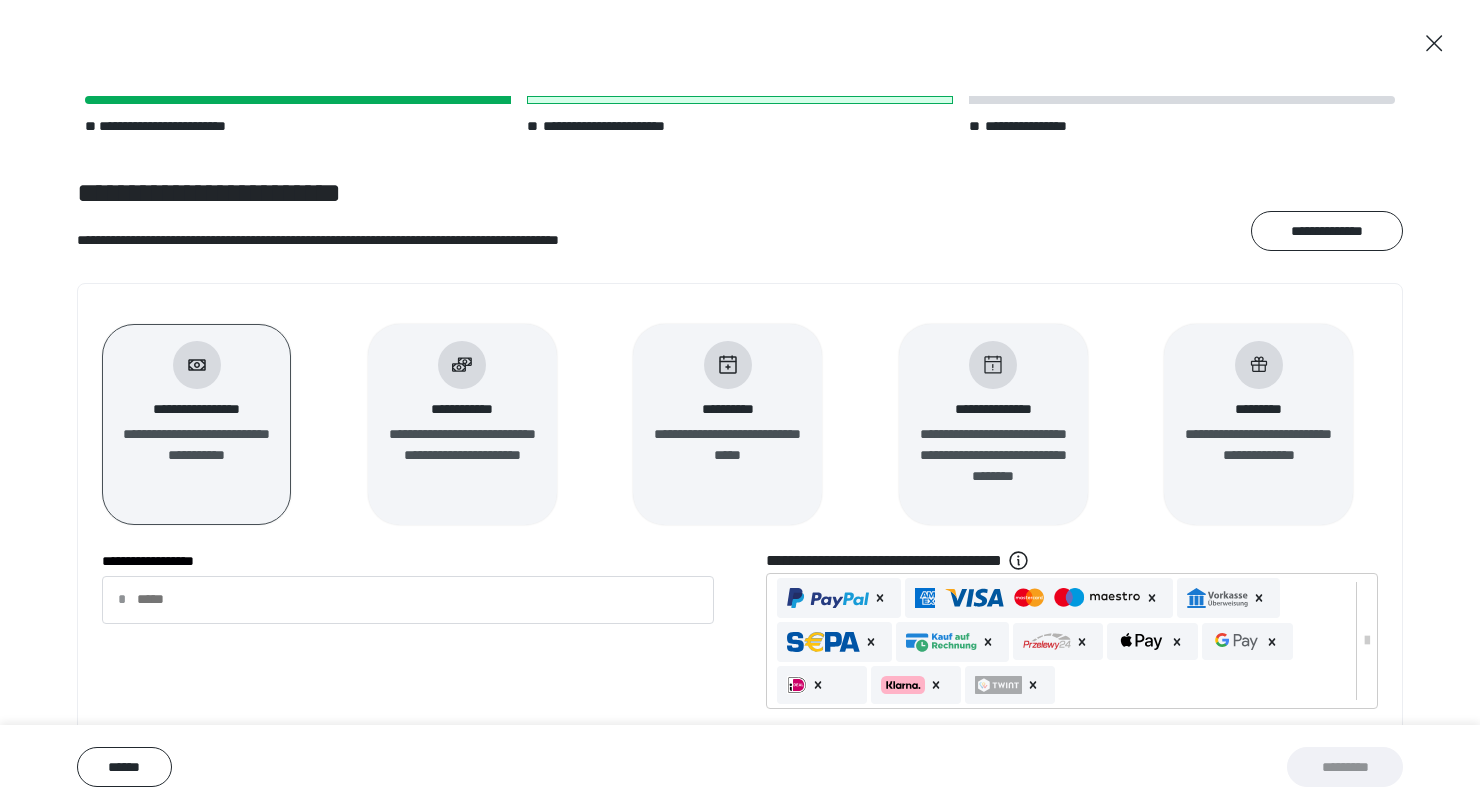 click on "**********" at bounding box center (1258, 455) 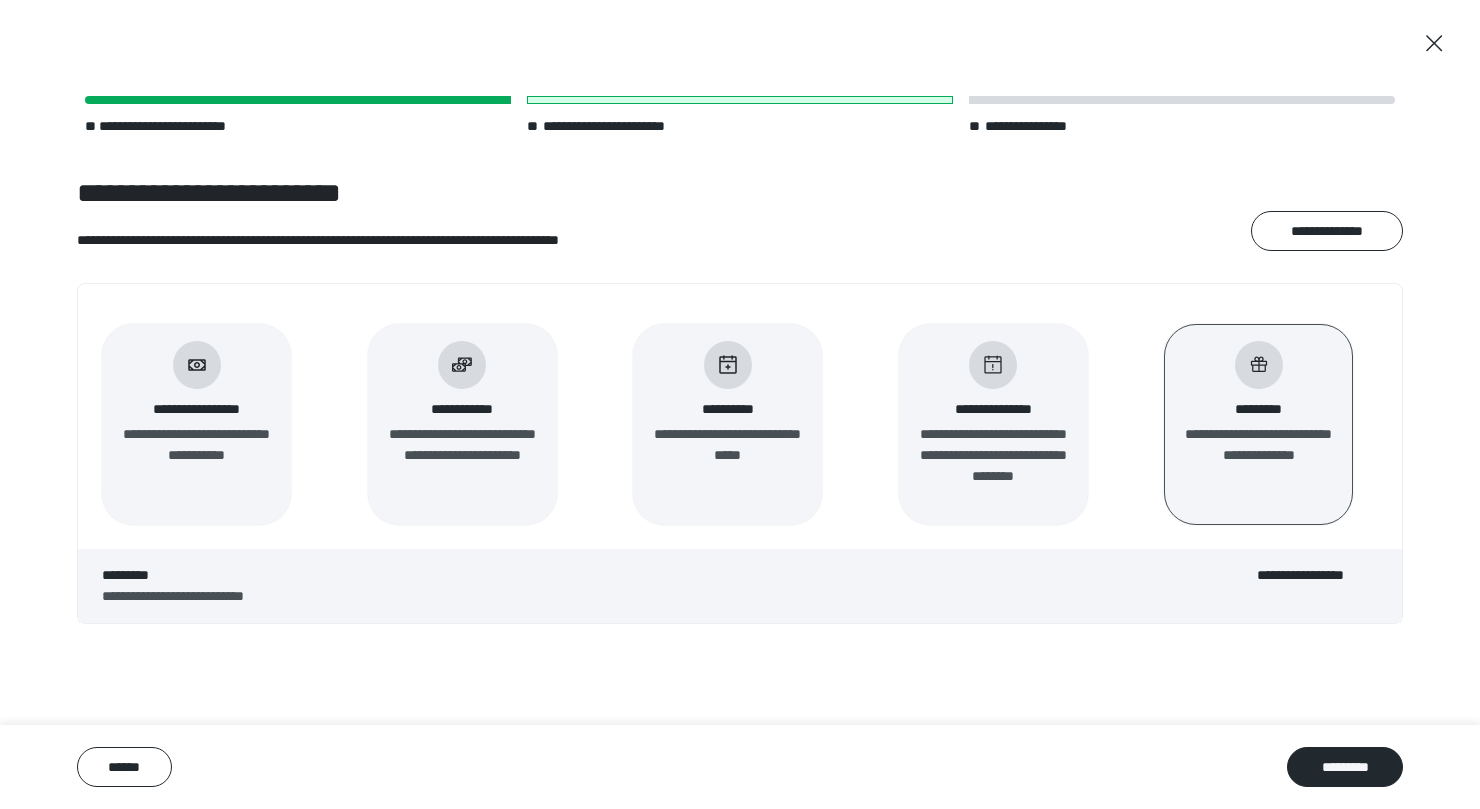 scroll, scrollTop: 137, scrollLeft: 0, axis: vertical 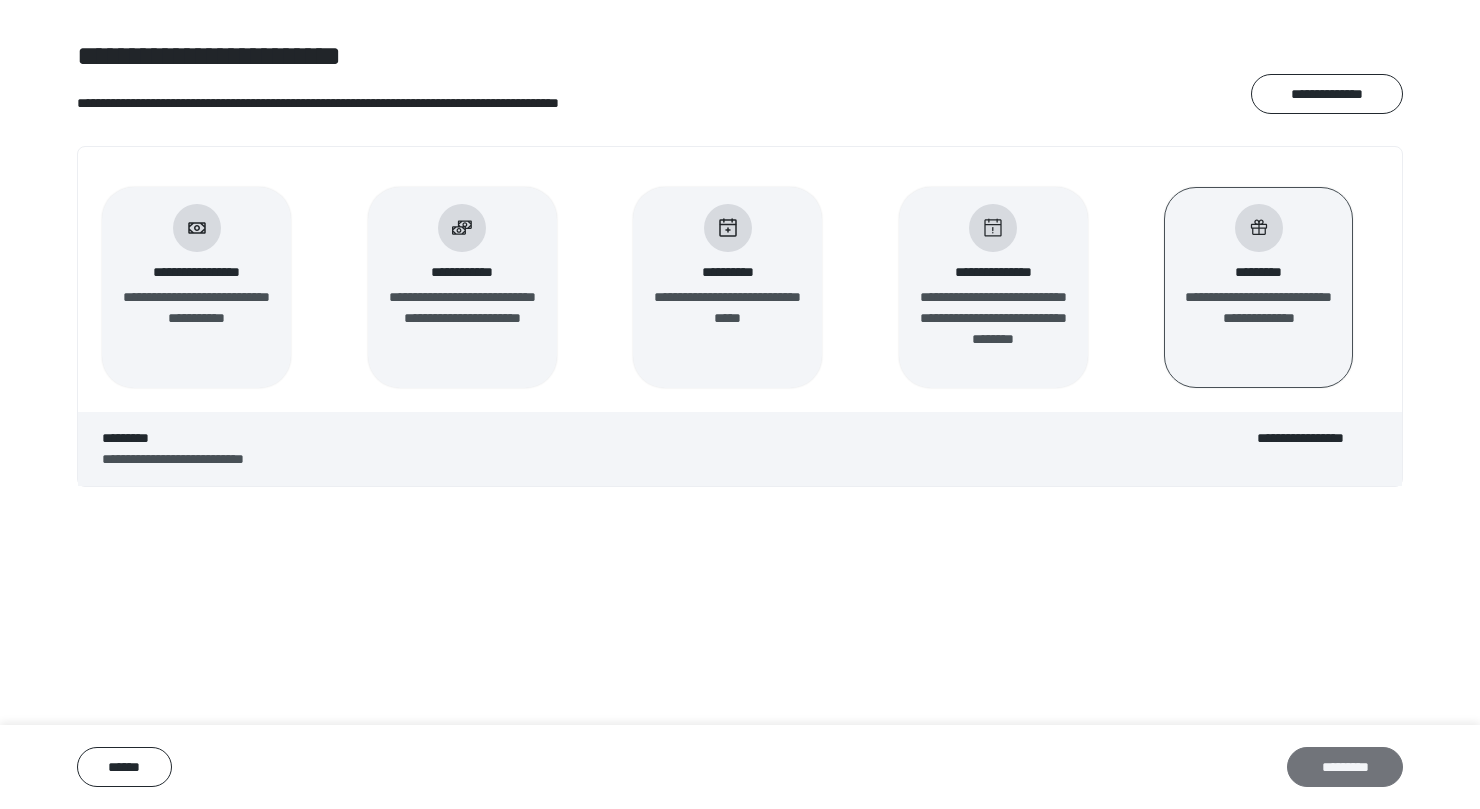 click on "*********" at bounding box center [1345, 767] 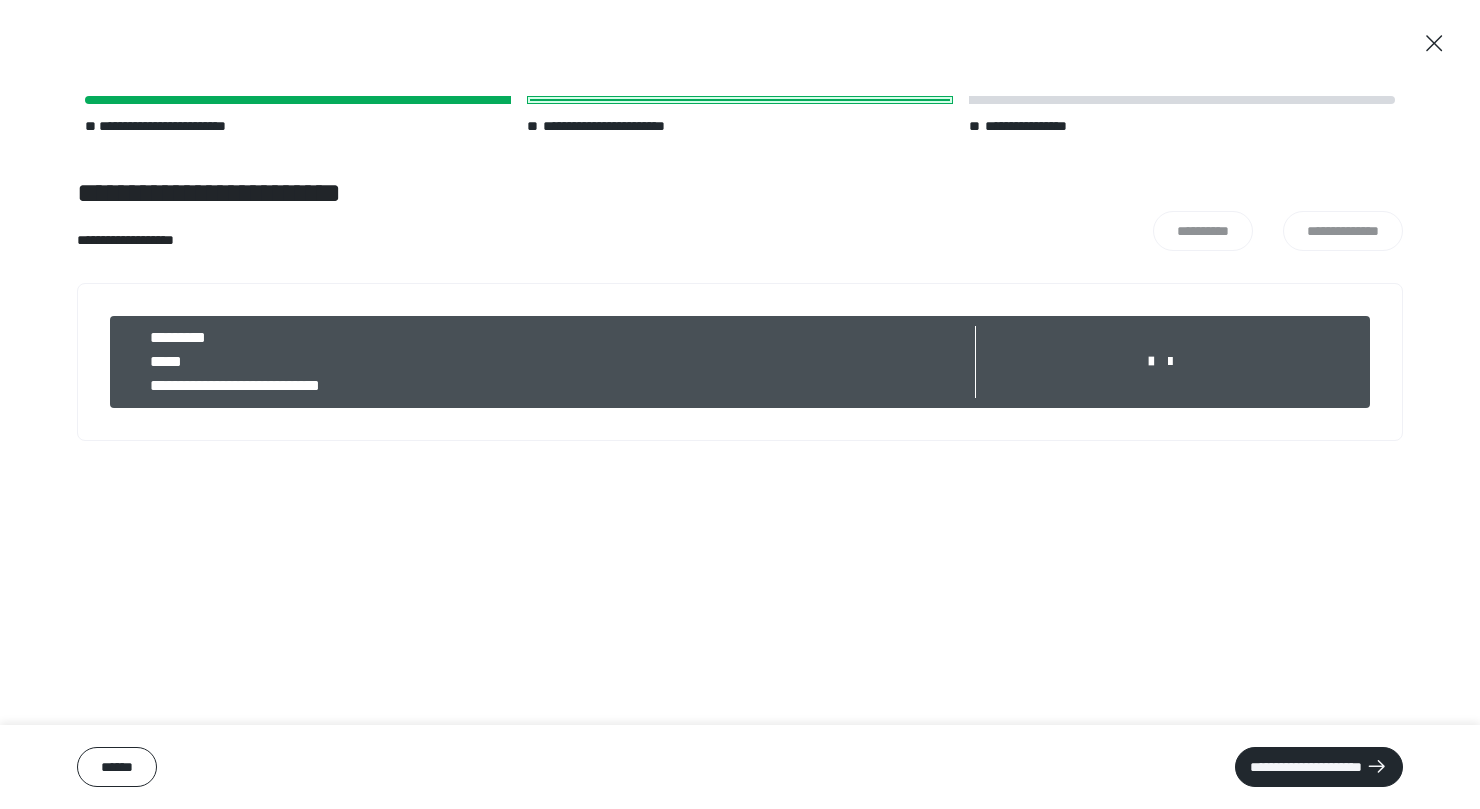 scroll, scrollTop: 0, scrollLeft: 0, axis: both 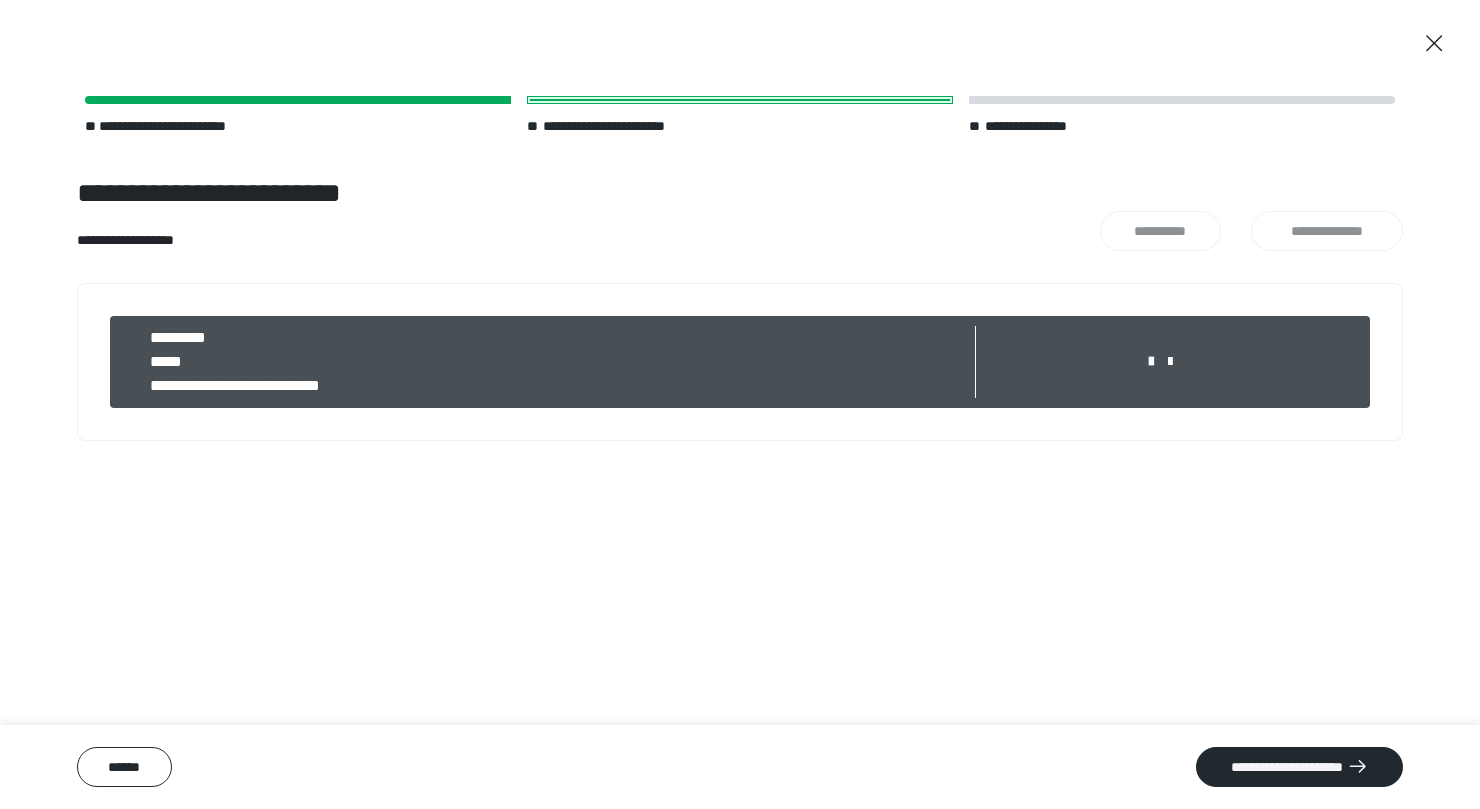 click on "**********" at bounding box center [1299, 767] 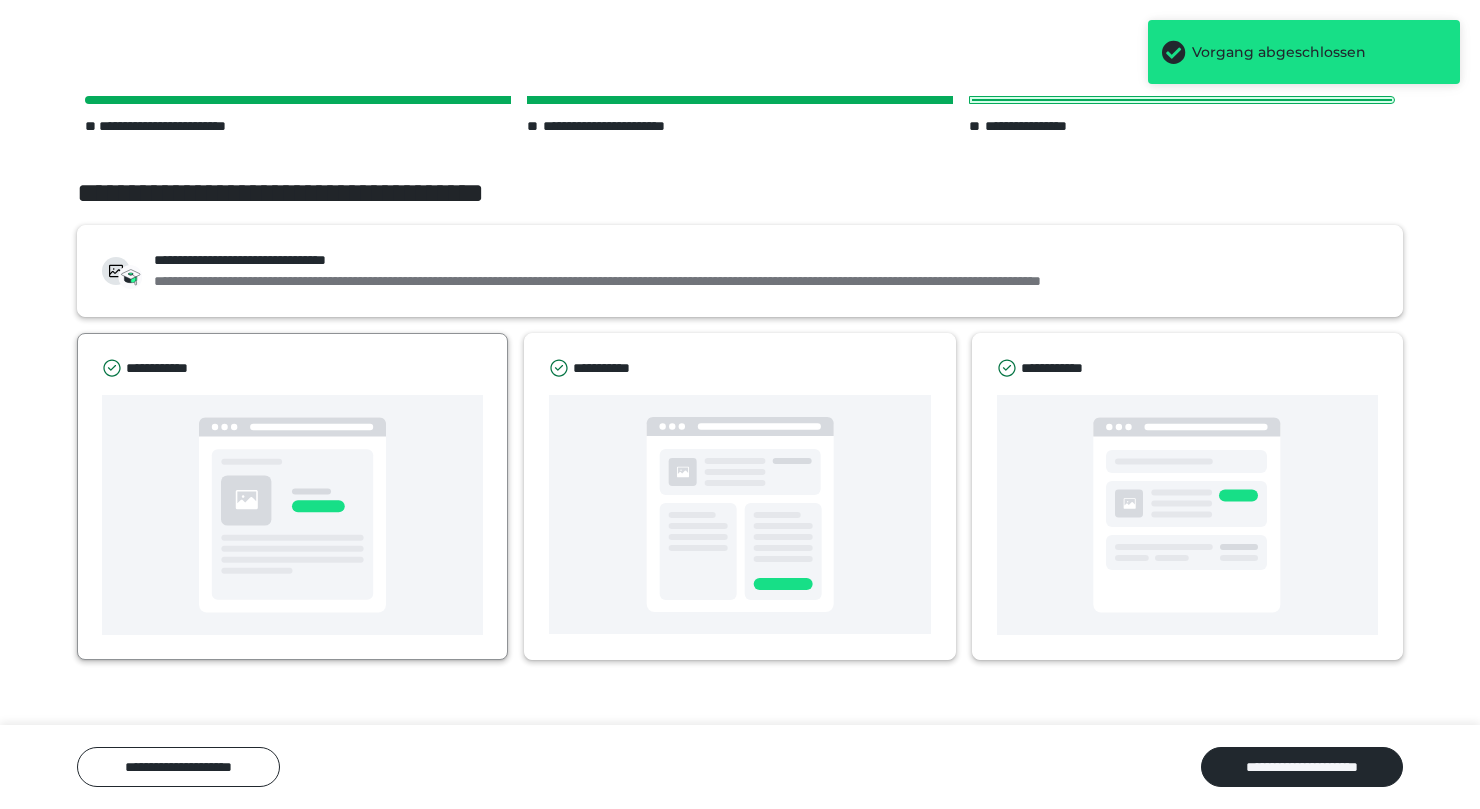 click at bounding box center (292, 515) 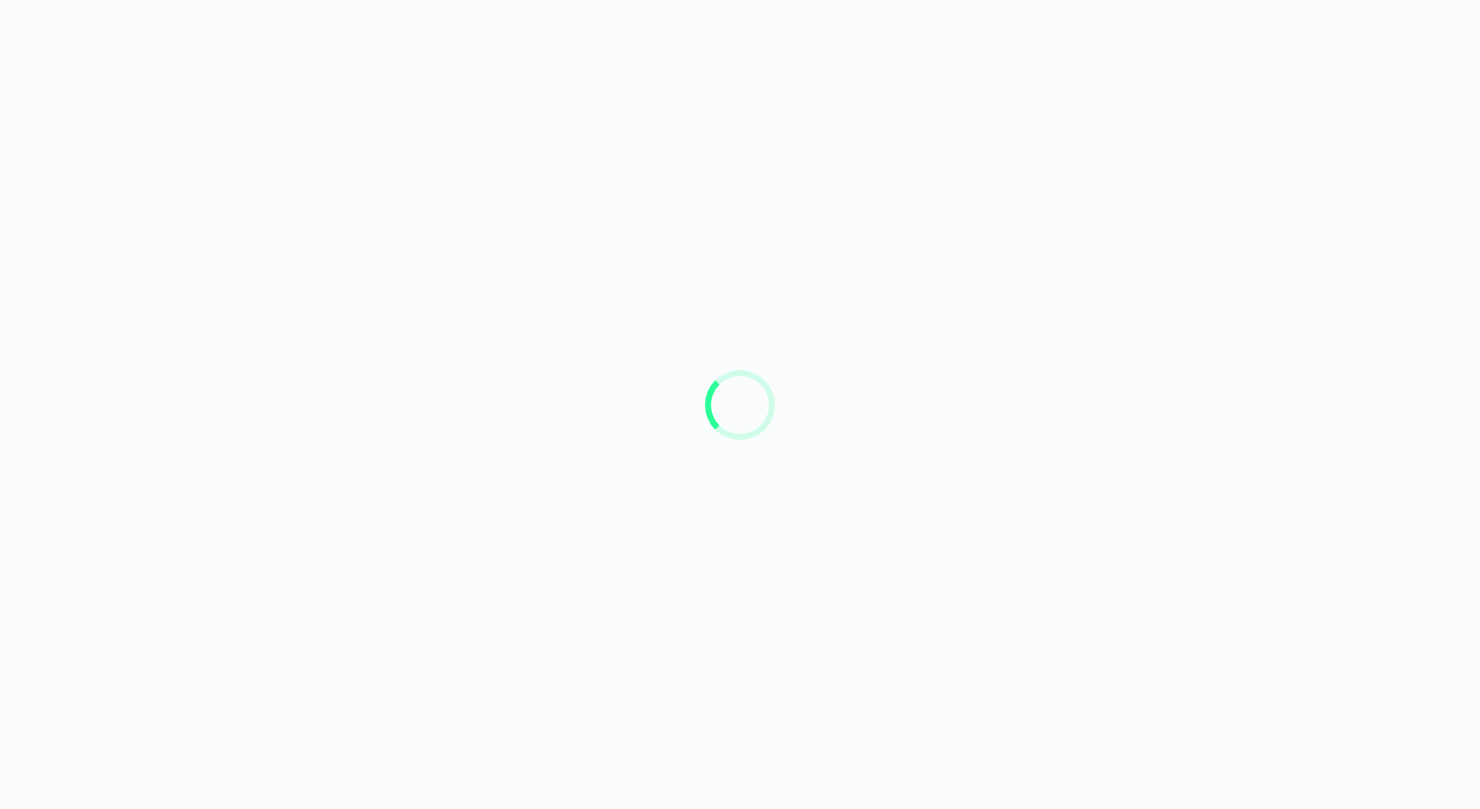 scroll, scrollTop: 0, scrollLeft: 0, axis: both 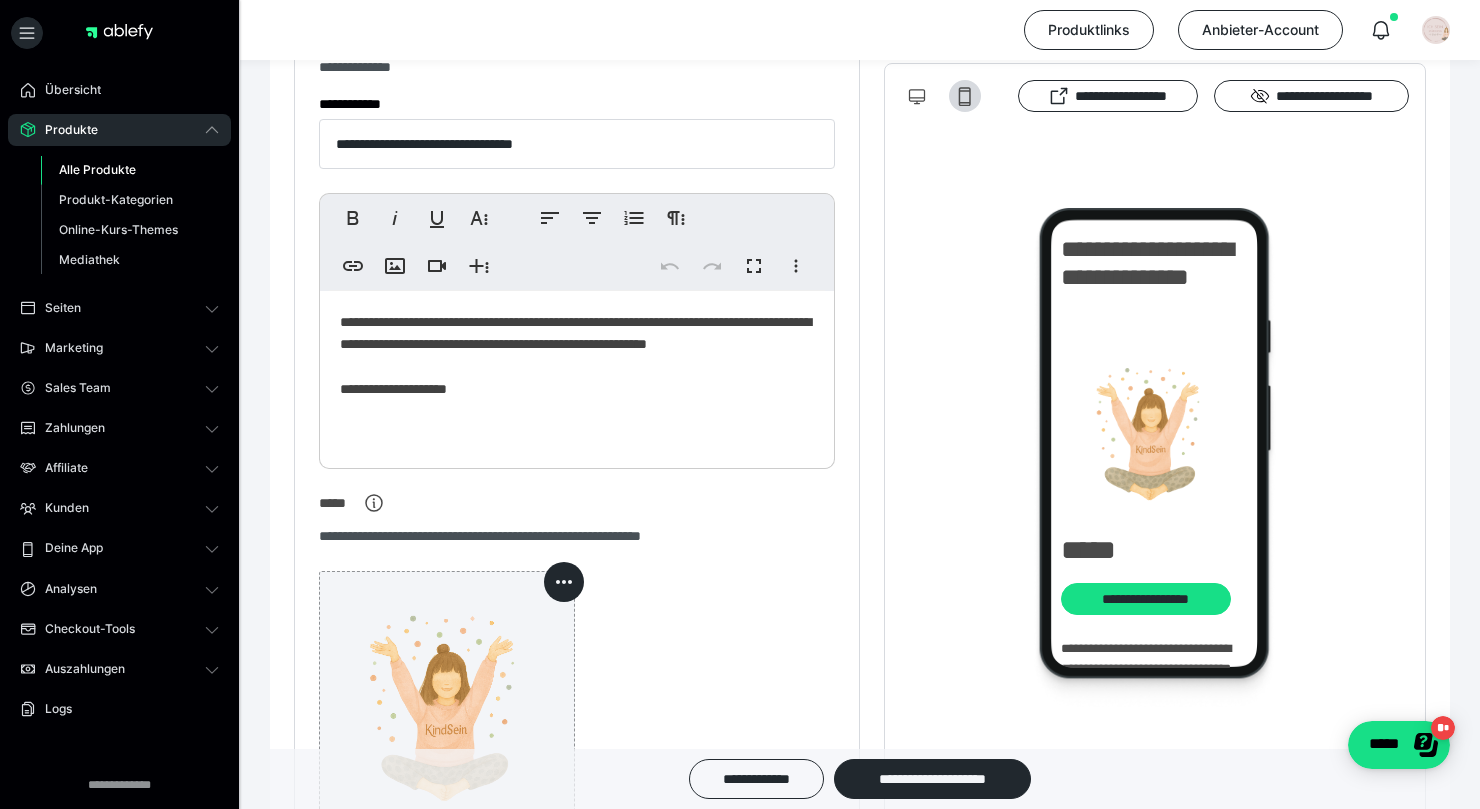 click on "**********" at bounding box center [577, 367] 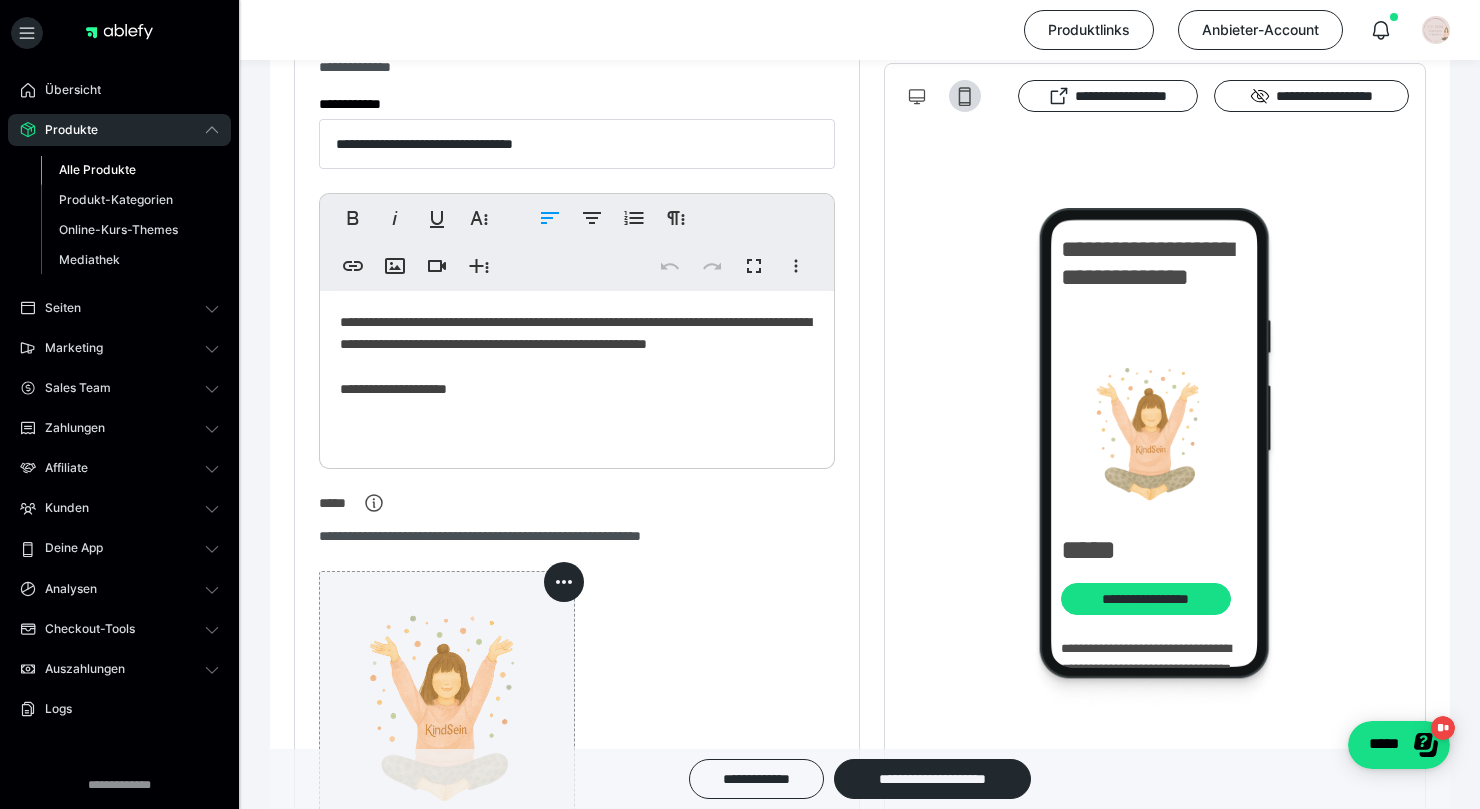click on "**********" at bounding box center [577, 367] 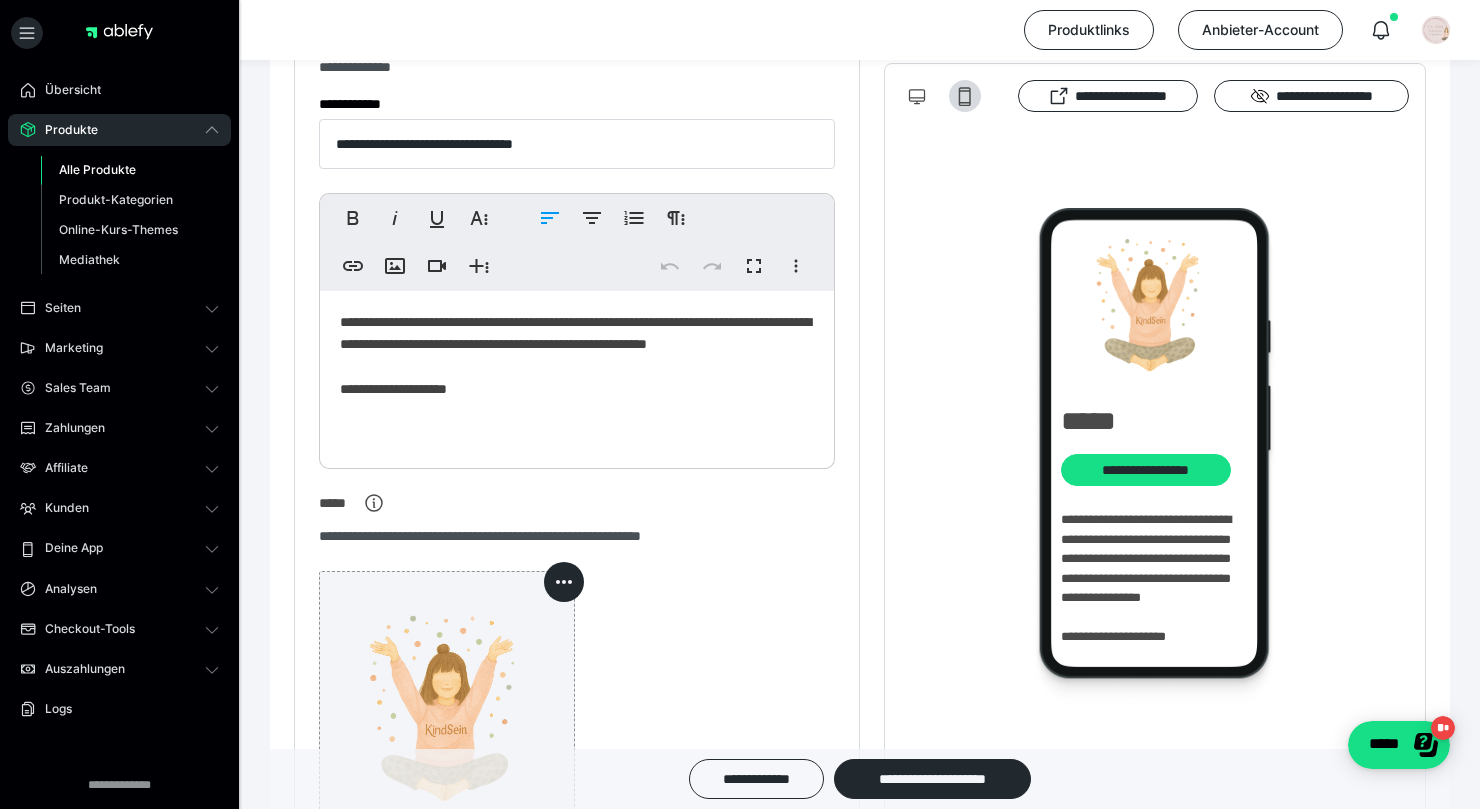 scroll, scrollTop: 135, scrollLeft: 0, axis: vertical 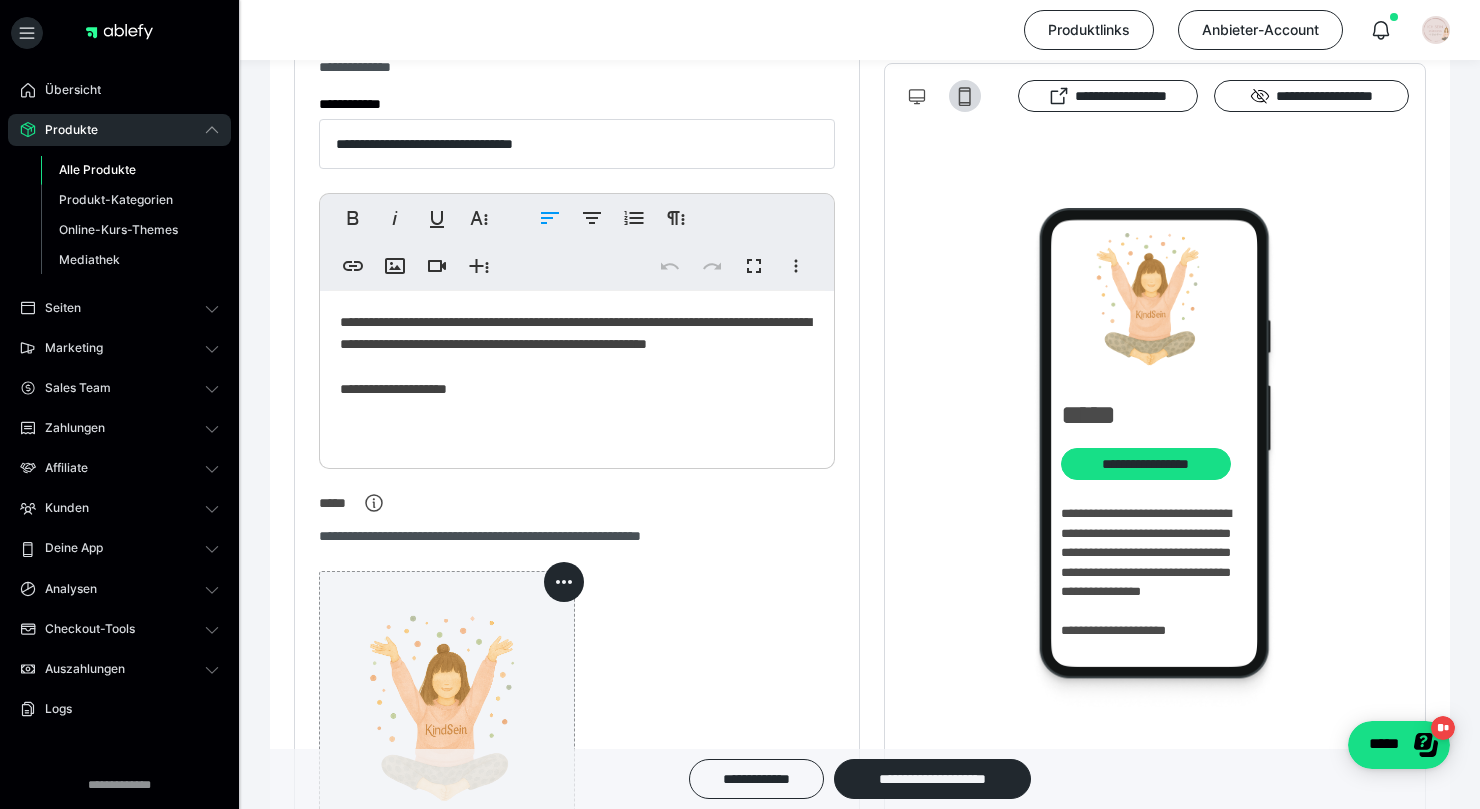 click on "**********" at bounding box center (577, 367) 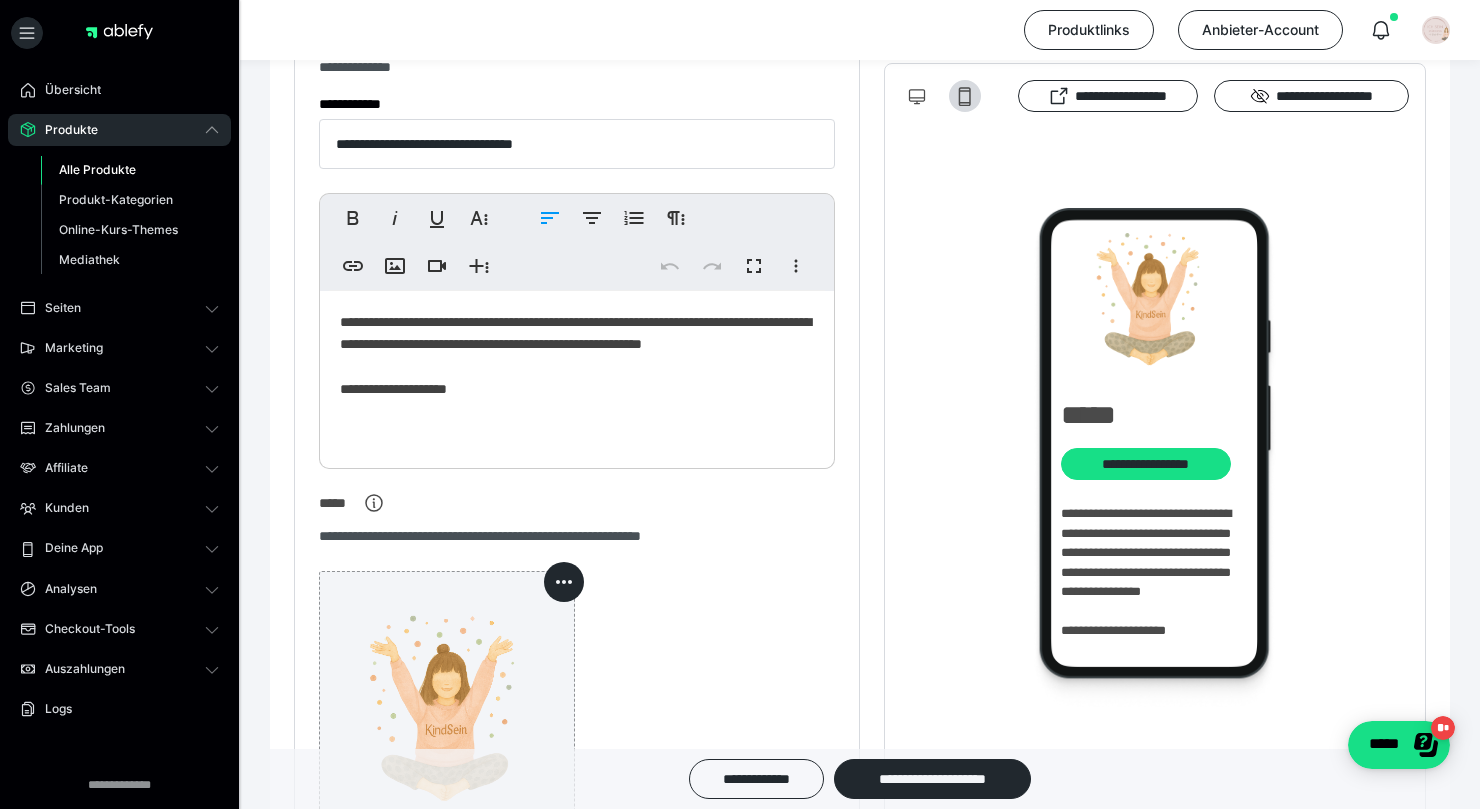 type 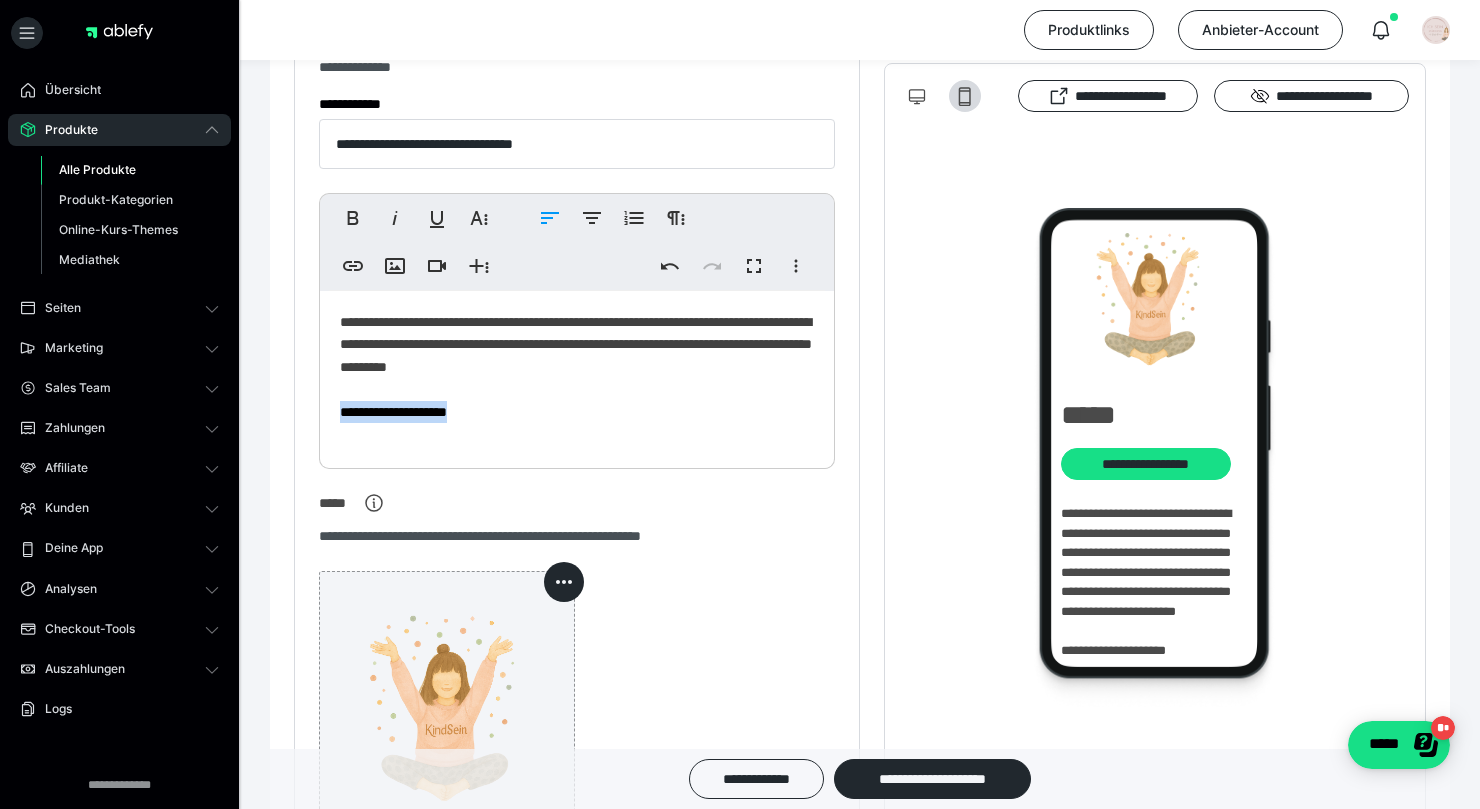 drag, startPoint x: 517, startPoint y: 414, endPoint x: 311, endPoint y: 411, distance: 206.02185 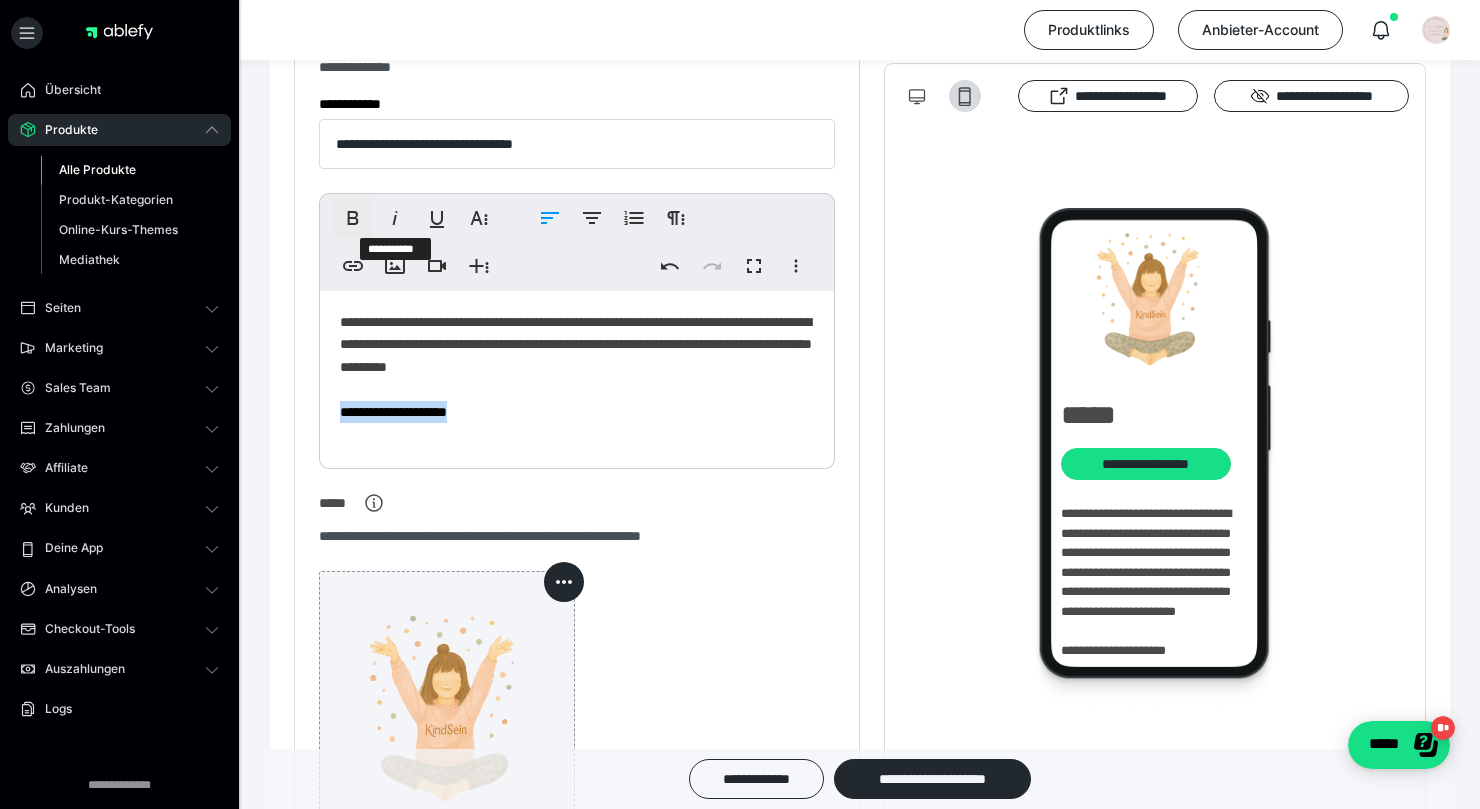 click 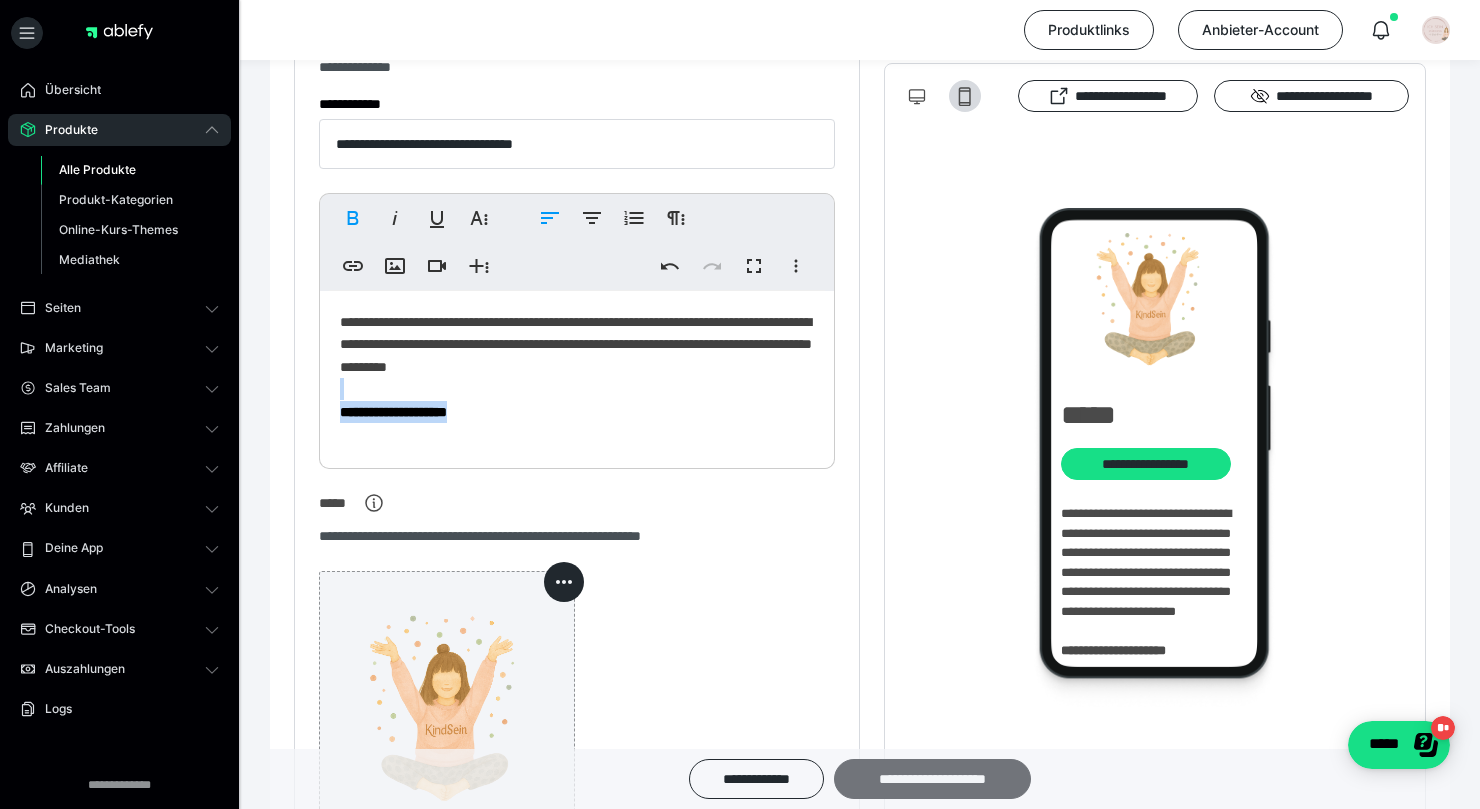 click on "**********" at bounding box center (932, 779) 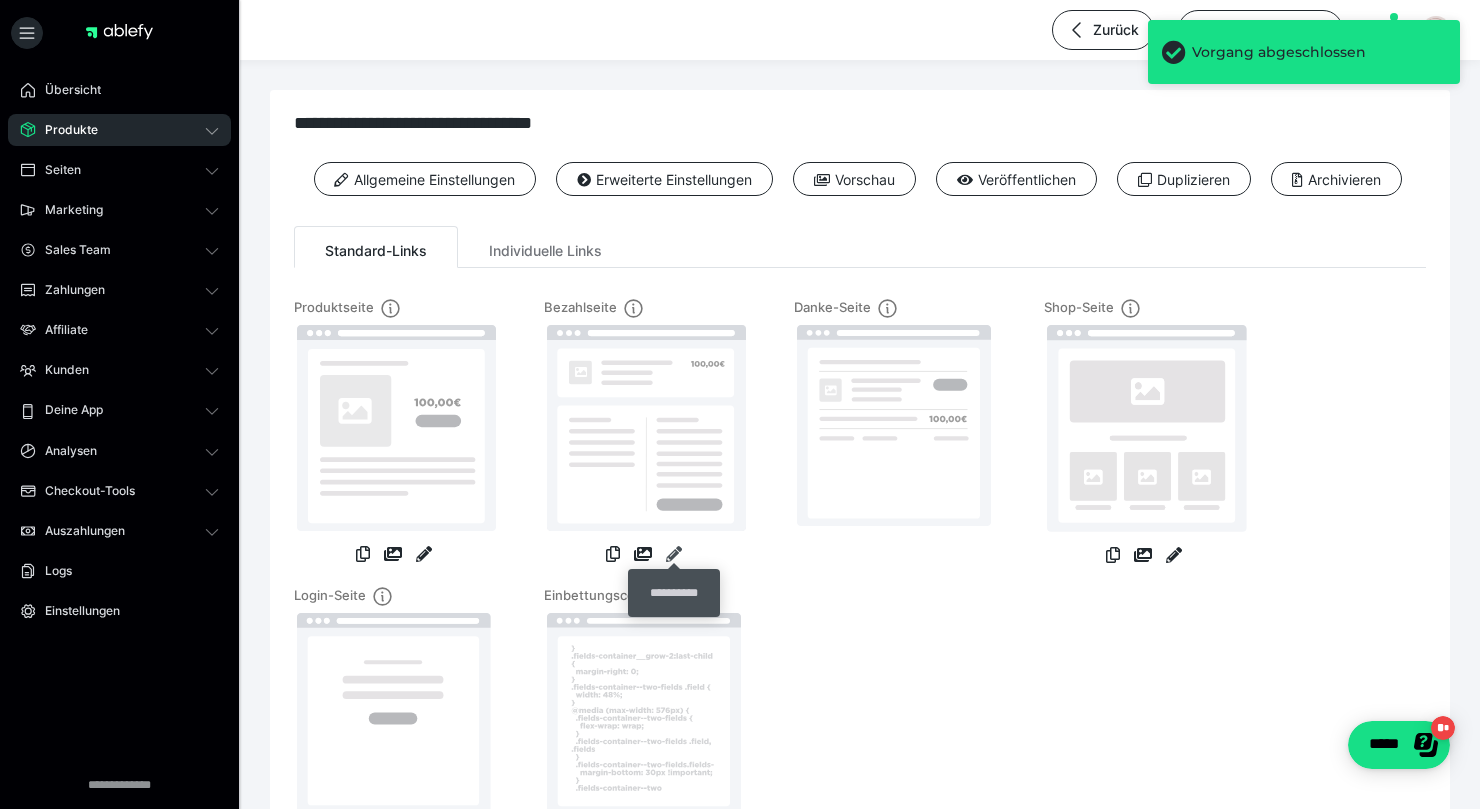 click at bounding box center [674, 554] 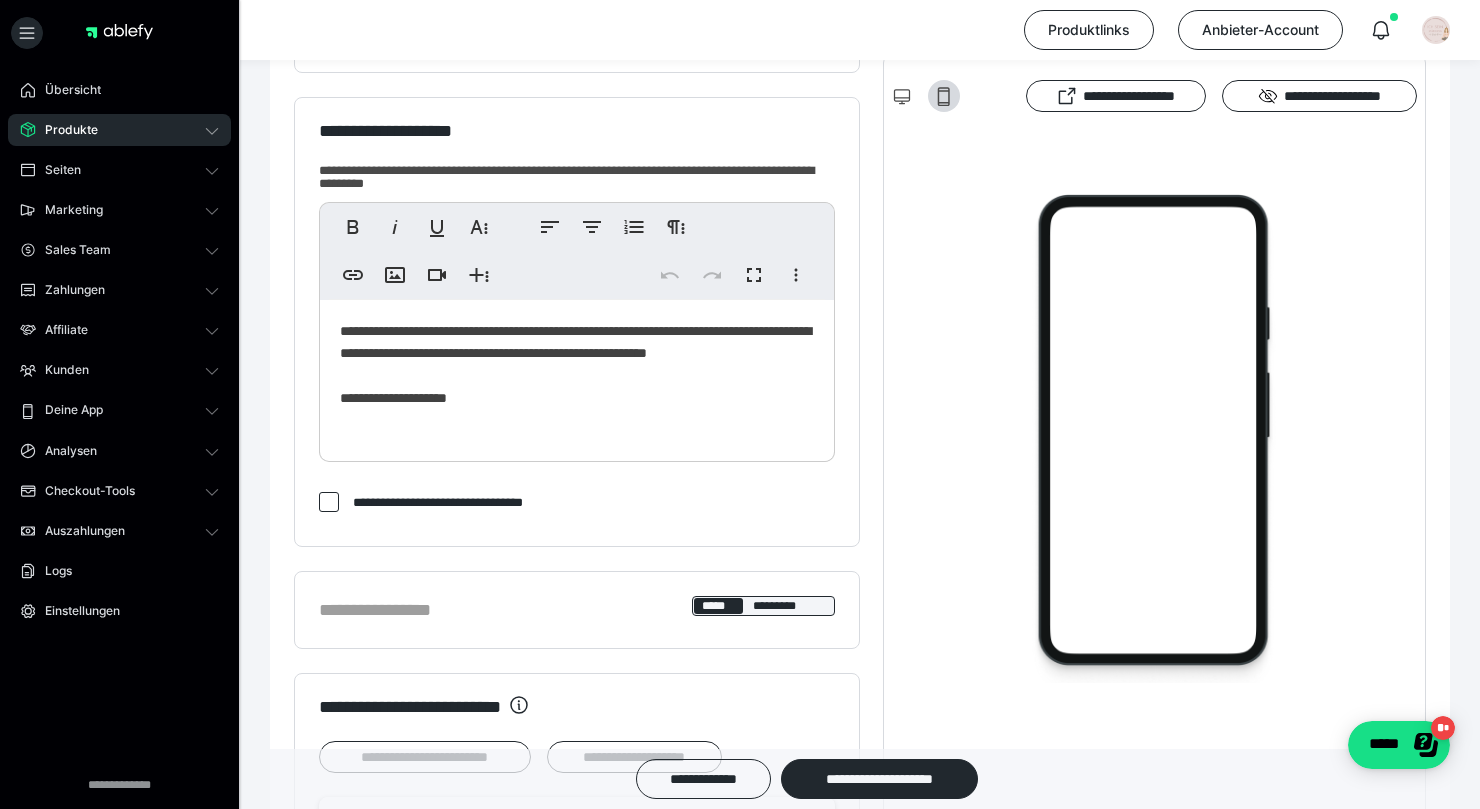 scroll, scrollTop: 0, scrollLeft: 0, axis: both 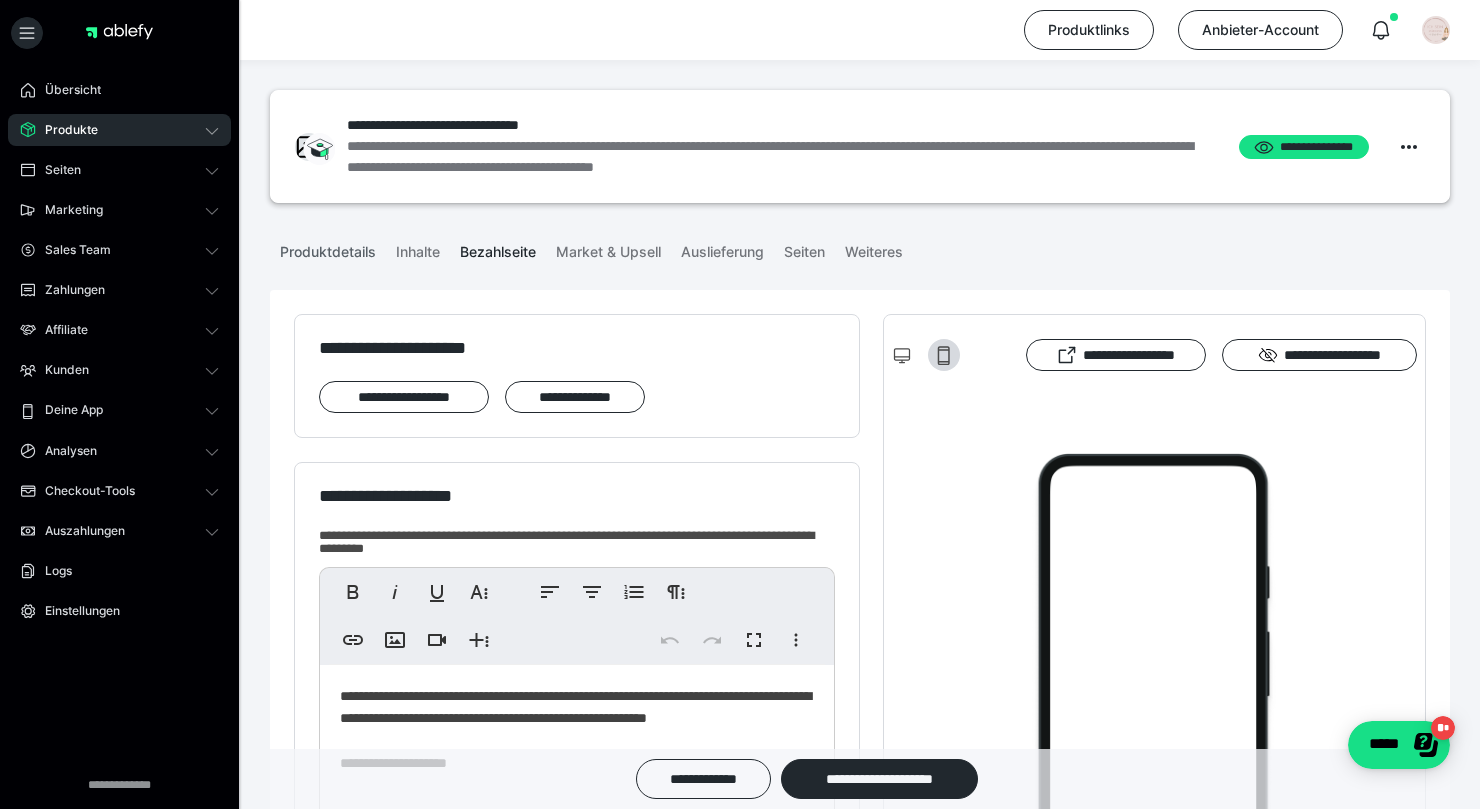 click on "Produktdetails" at bounding box center (328, 248) 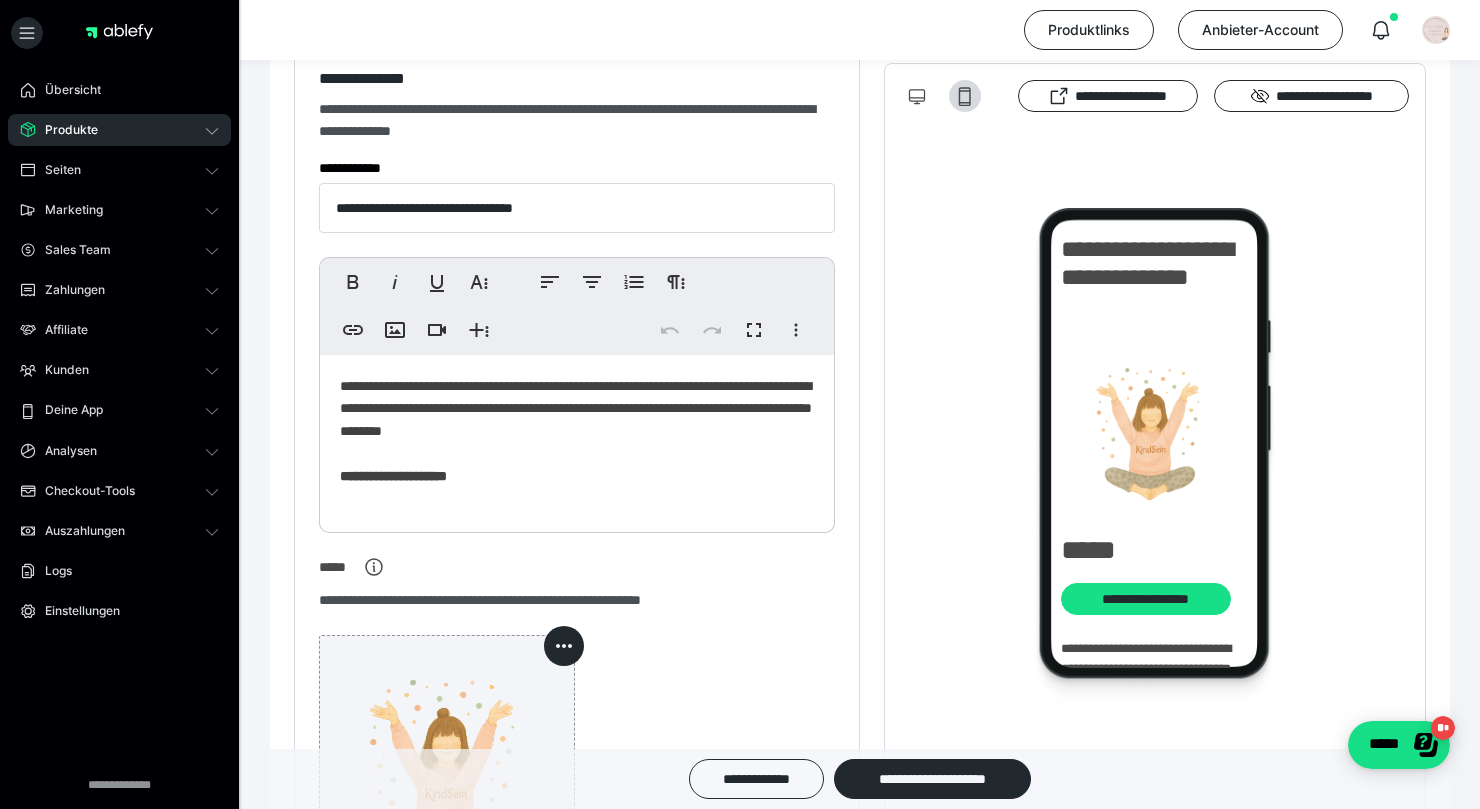 scroll, scrollTop: 285, scrollLeft: 0, axis: vertical 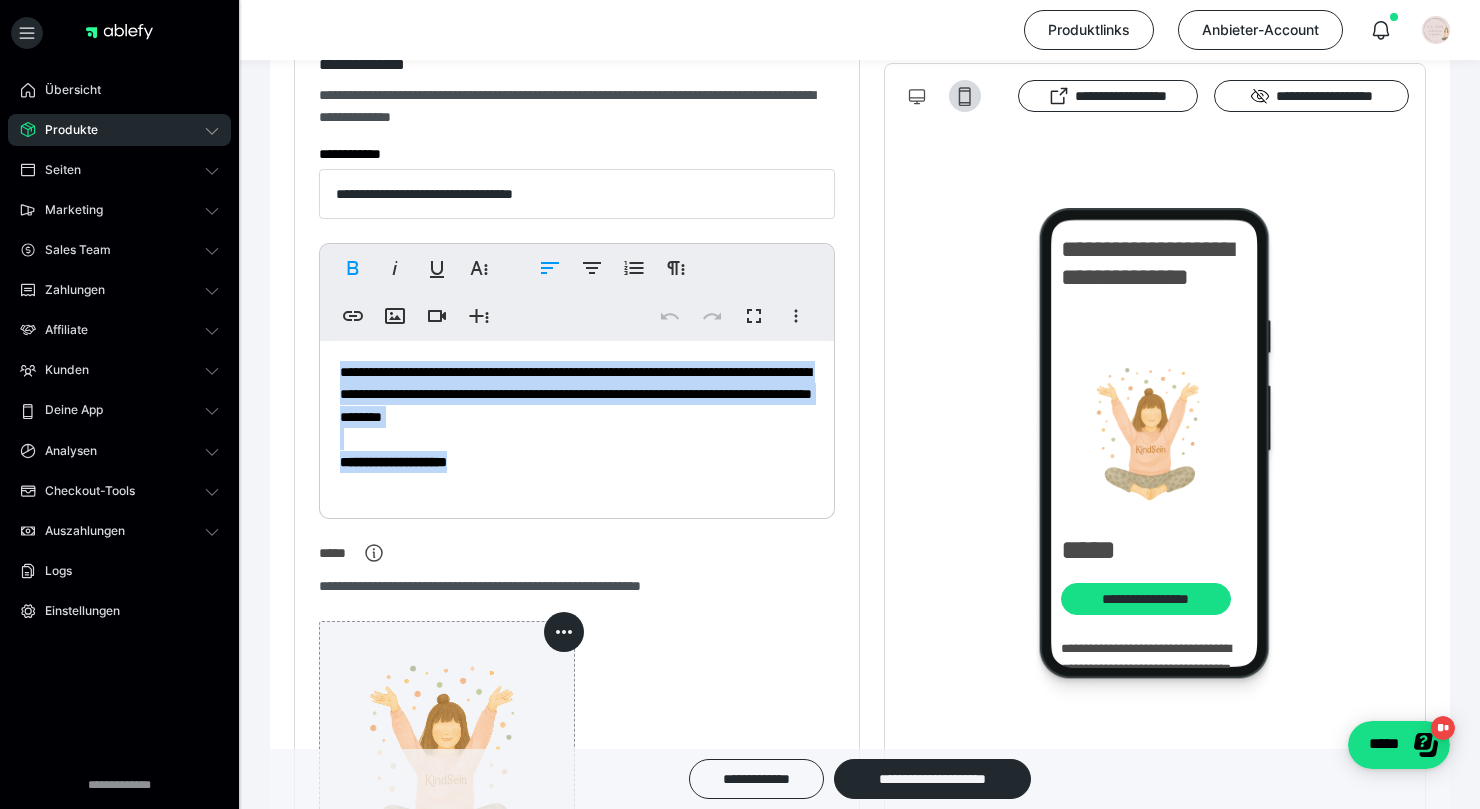 drag, startPoint x: 517, startPoint y: 487, endPoint x: 266, endPoint y: 335, distance: 293.43652 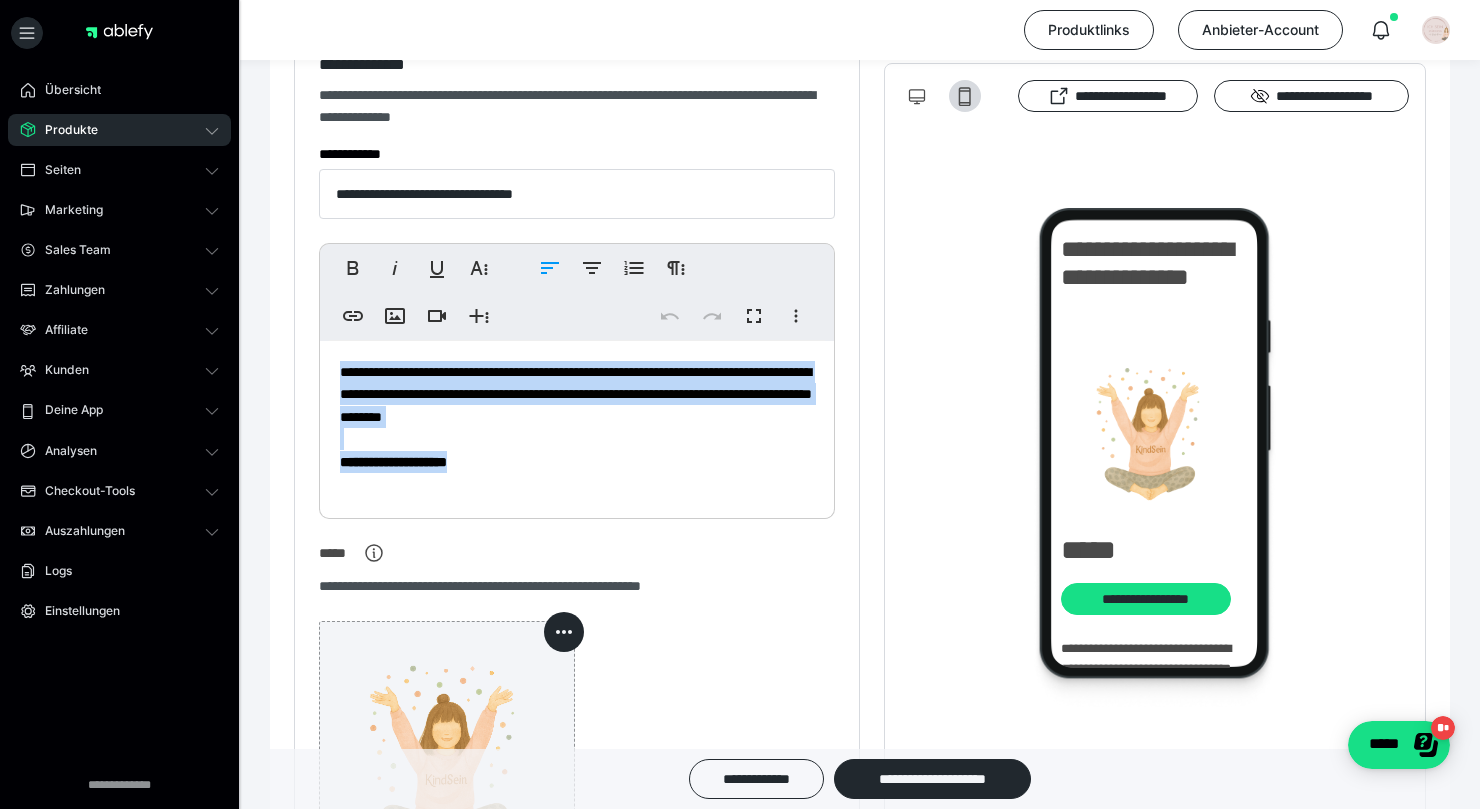 copy on "**********" 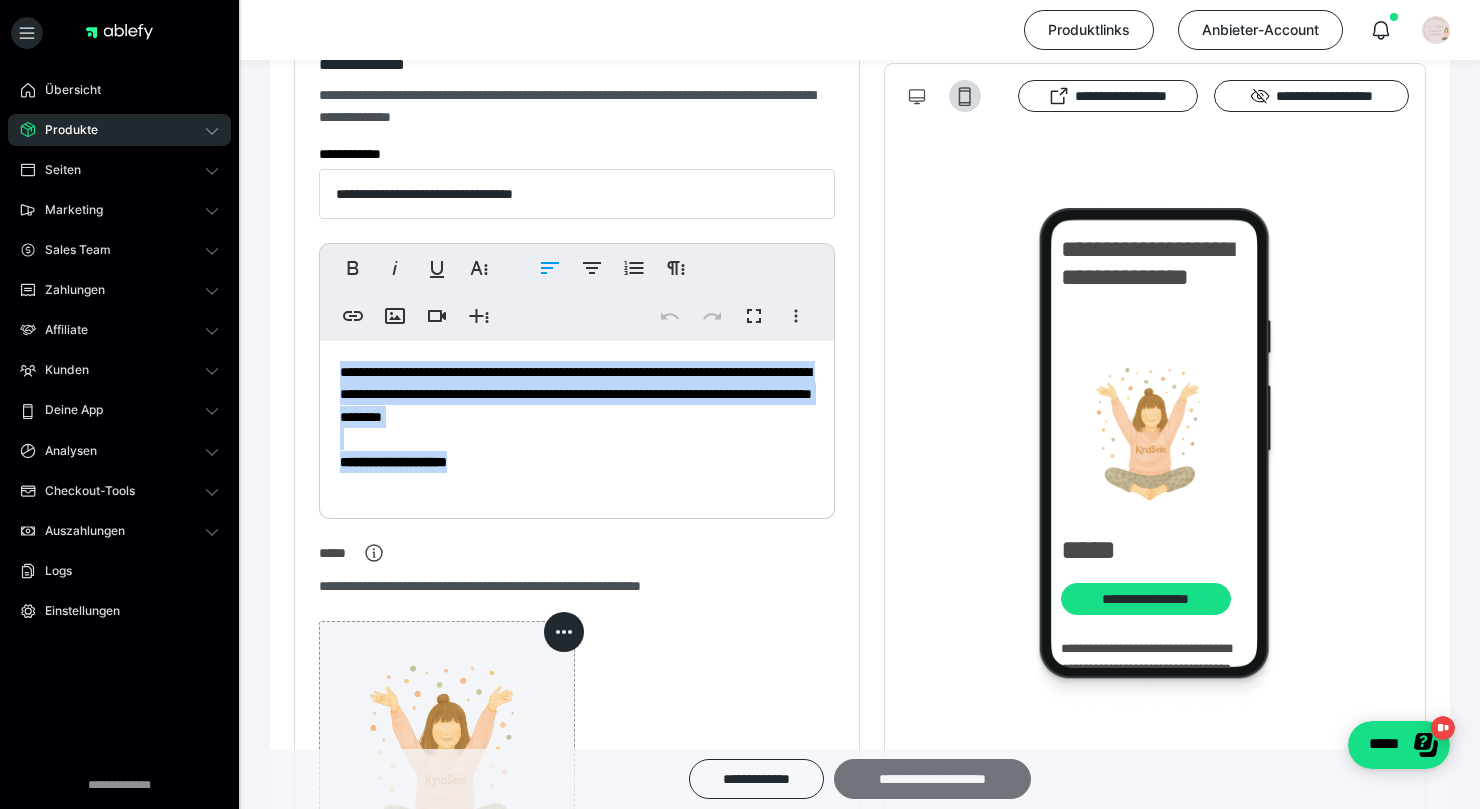 click on "**********" at bounding box center (932, 779) 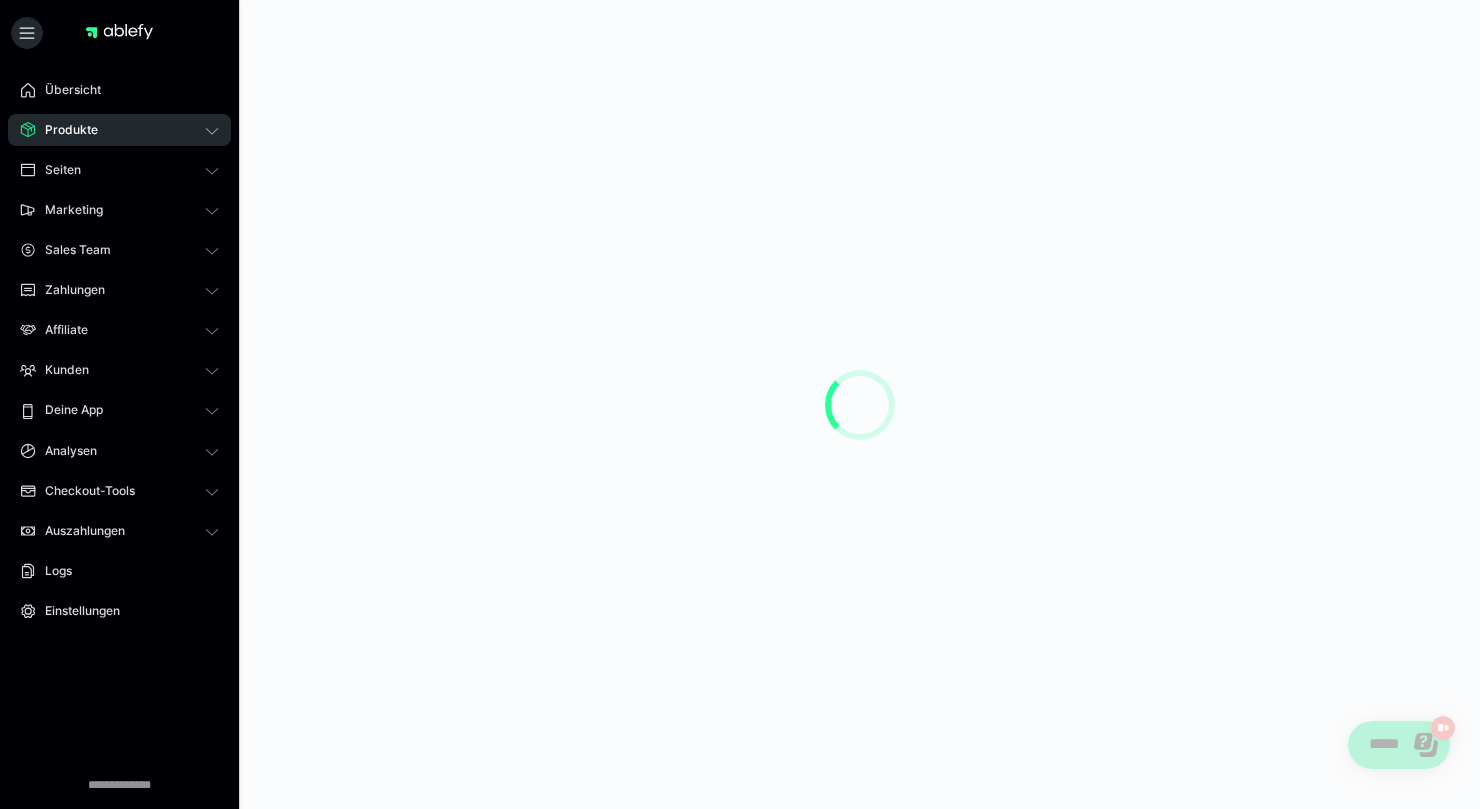 scroll, scrollTop: 0, scrollLeft: 0, axis: both 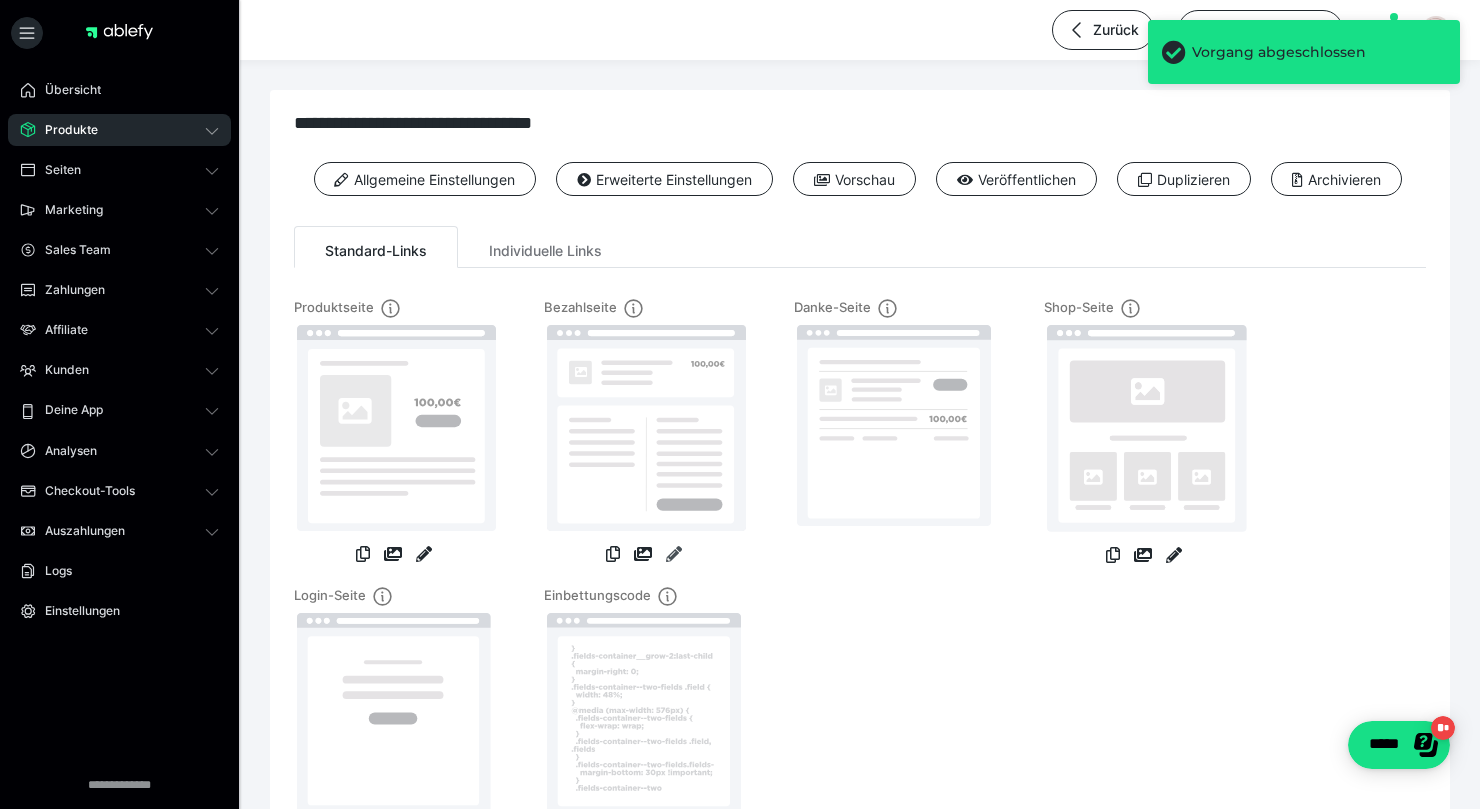 click at bounding box center (674, 554) 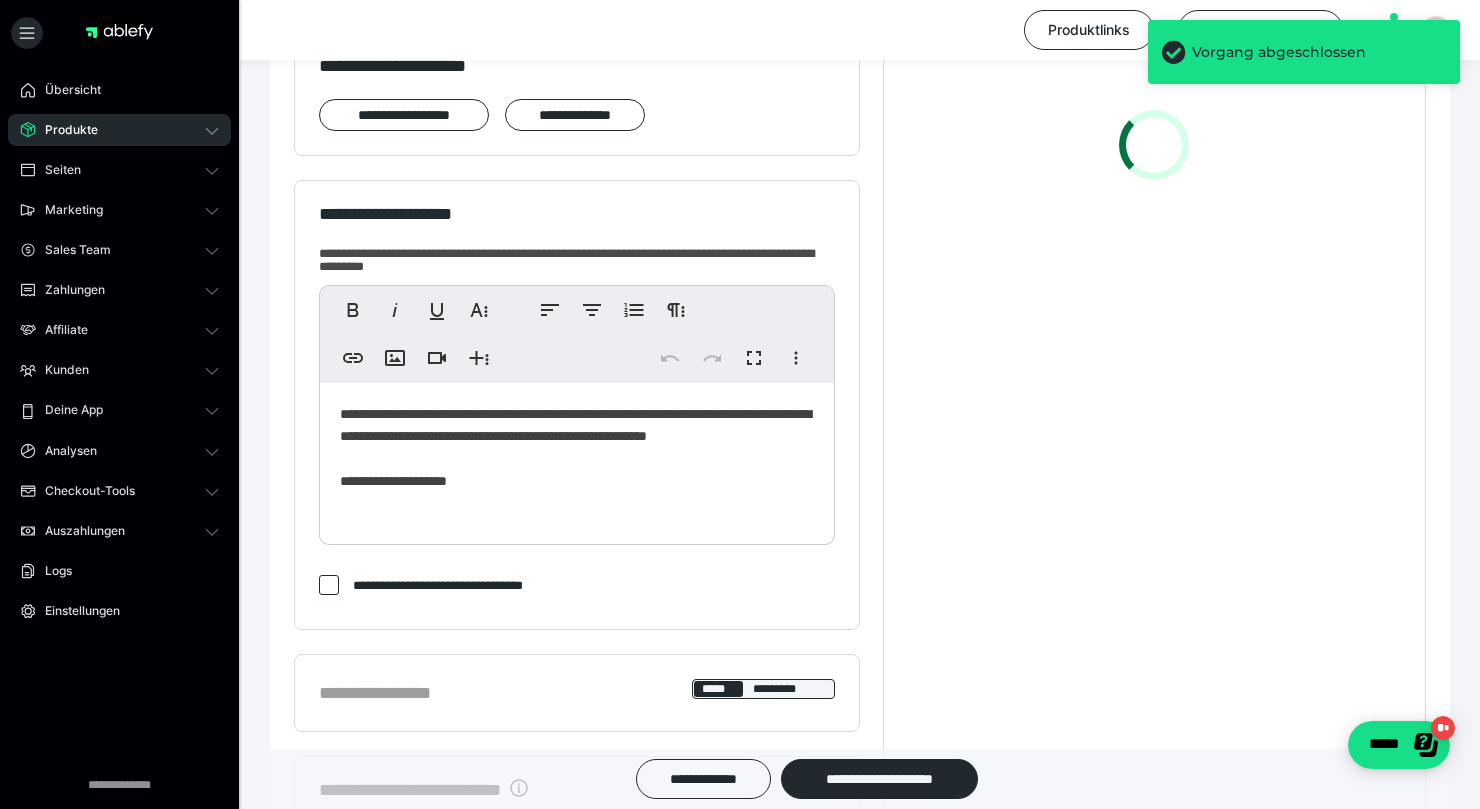 scroll, scrollTop: 294, scrollLeft: 0, axis: vertical 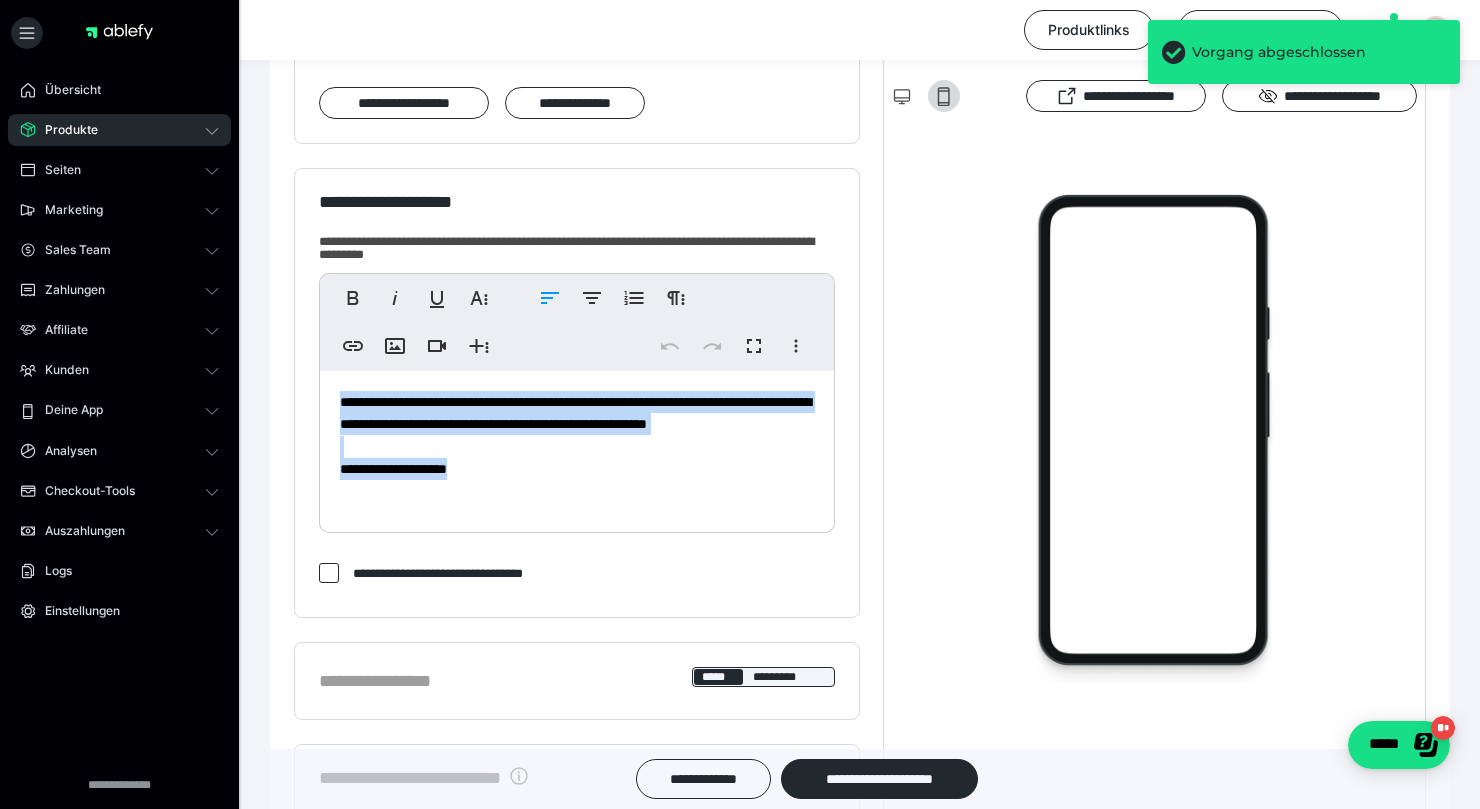 drag, startPoint x: 562, startPoint y: 492, endPoint x: 283, endPoint y: 371, distance: 304.10852 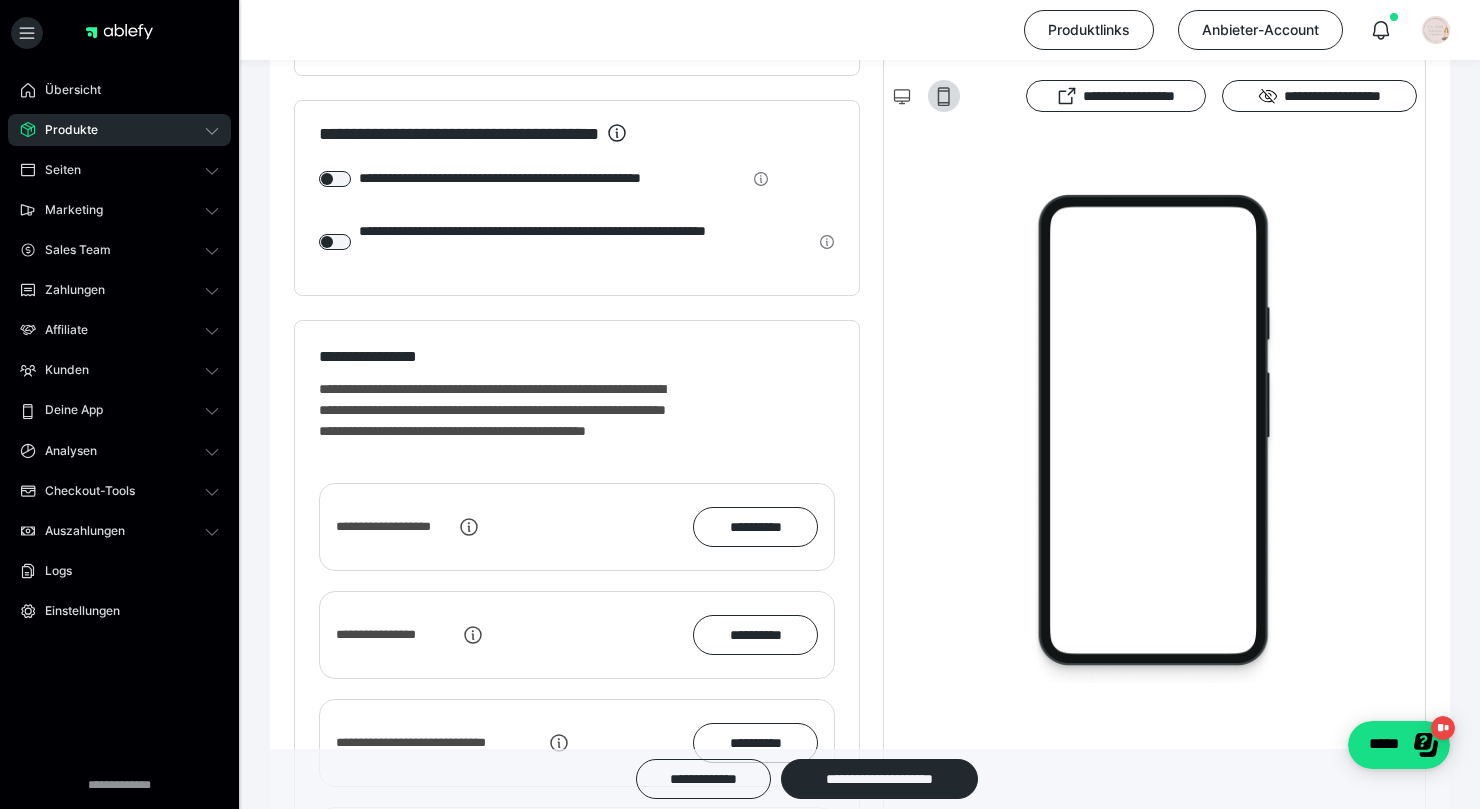 scroll, scrollTop: 1918, scrollLeft: 0, axis: vertical 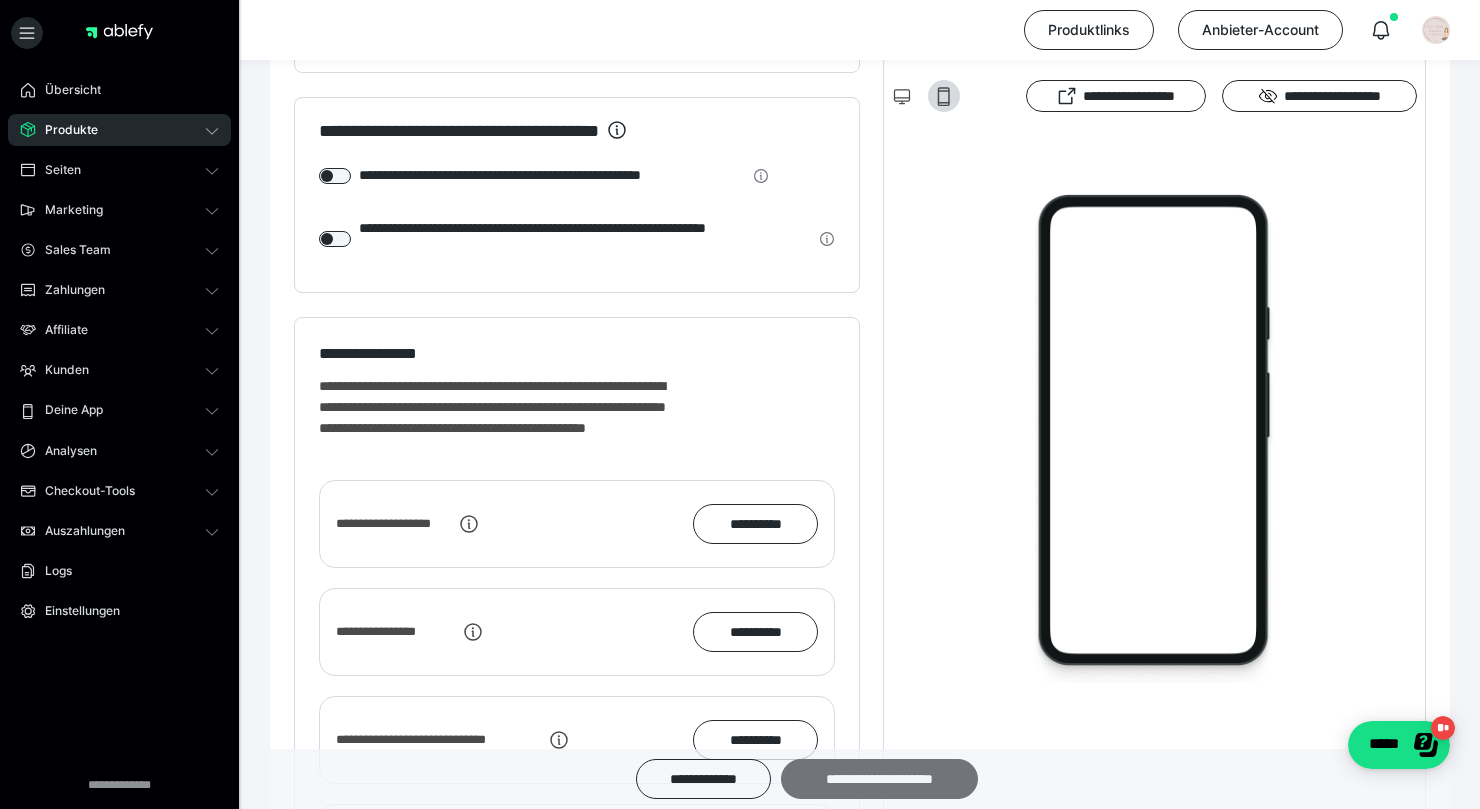 click on "**********" at bounding box center (879, 779) 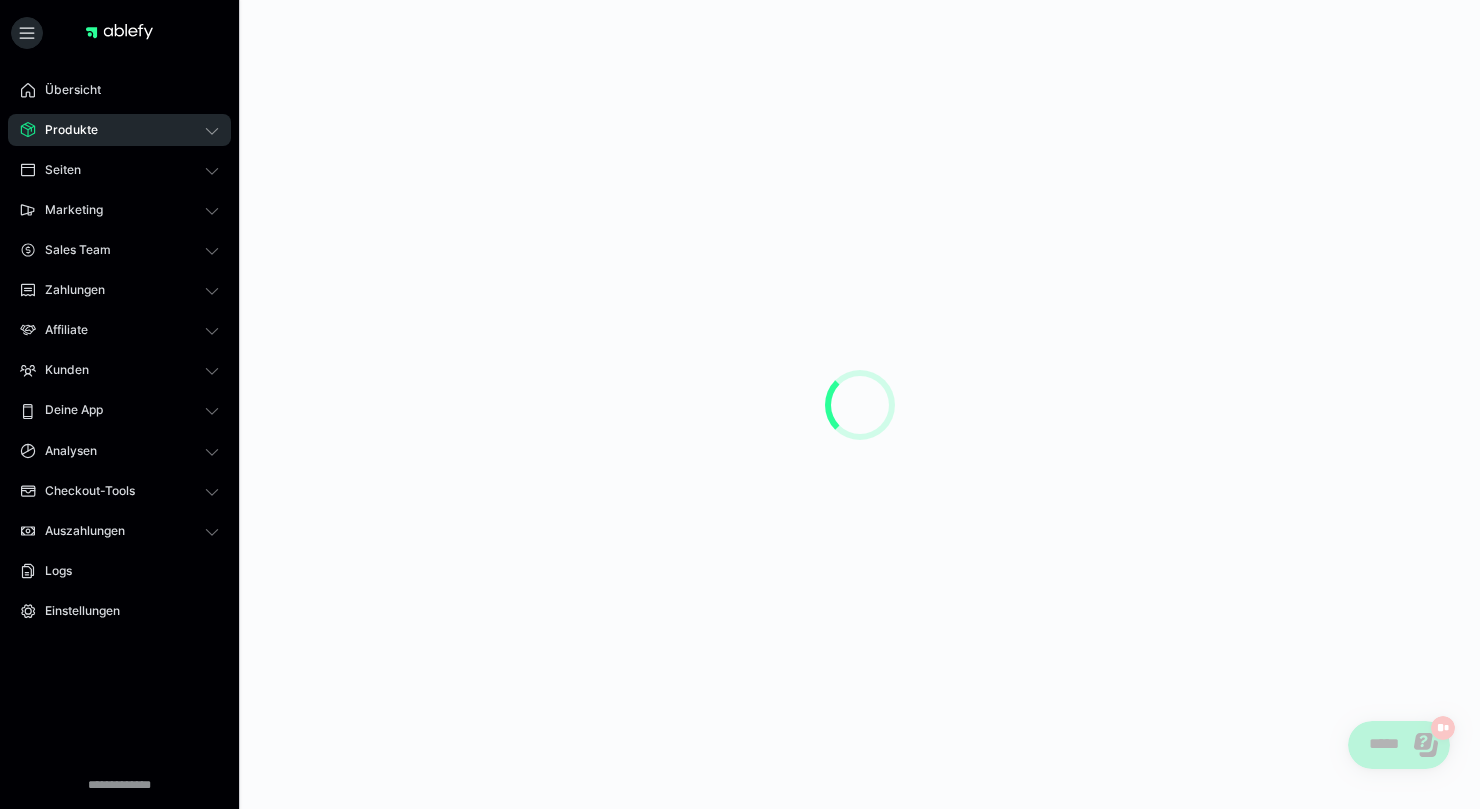 scroll, scrollTop: 0, scrollLeft: 0, axis: both 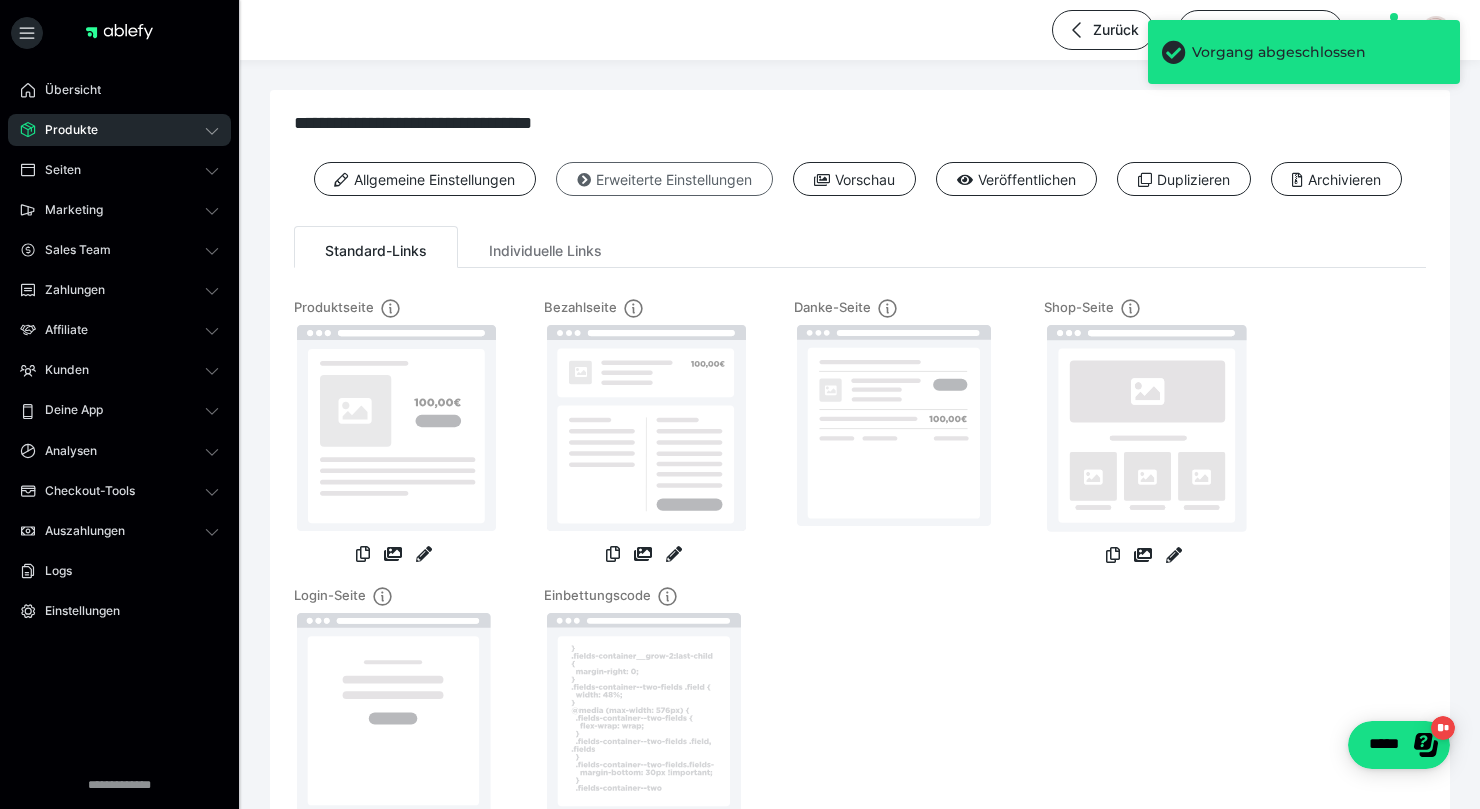 click on "Erweiterte Einstellungen" at bounding box center [664, 179] 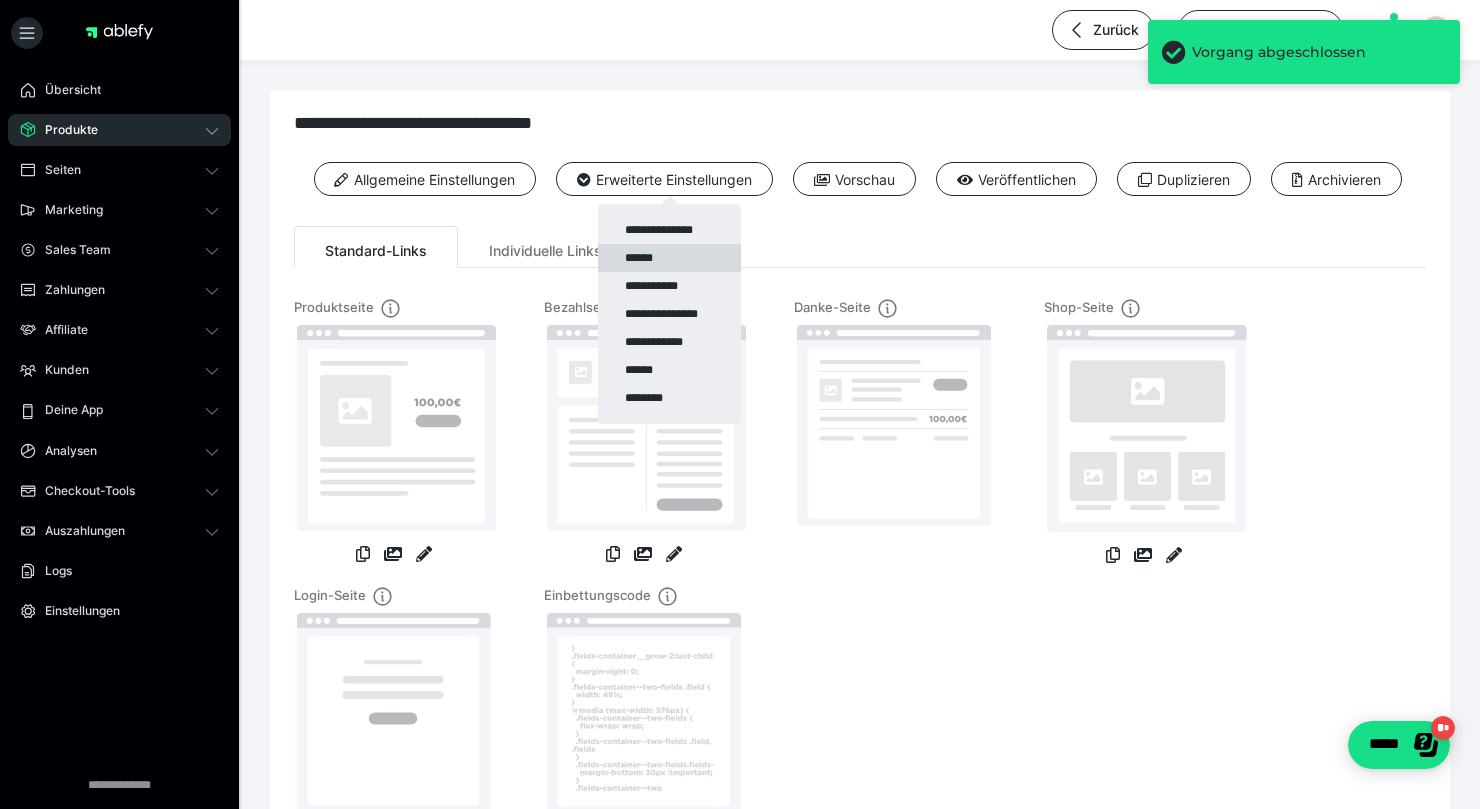 click on "******" at bounding box center [669, 258] 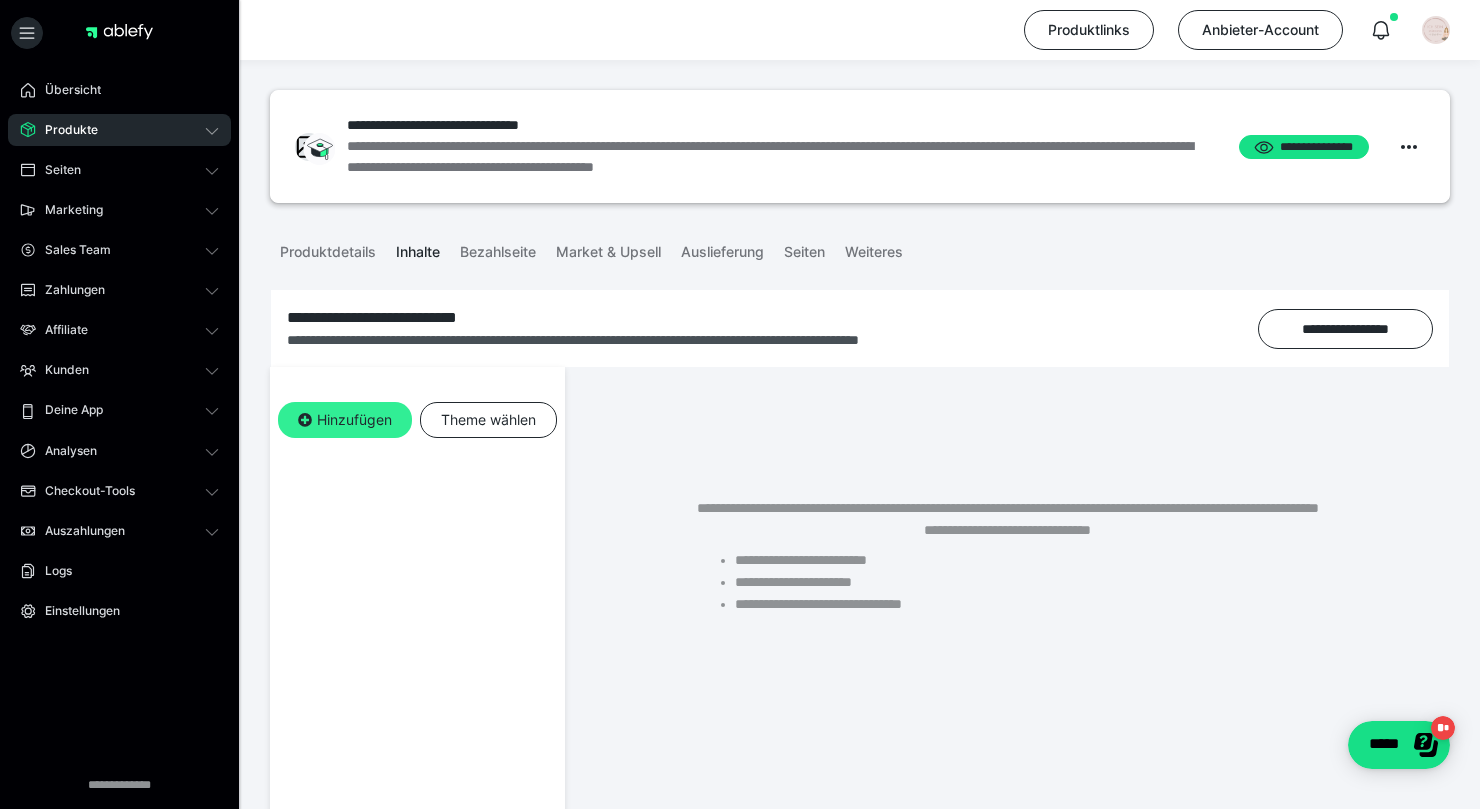 click on "Hinzufügen" at bounding box center [345, 420] 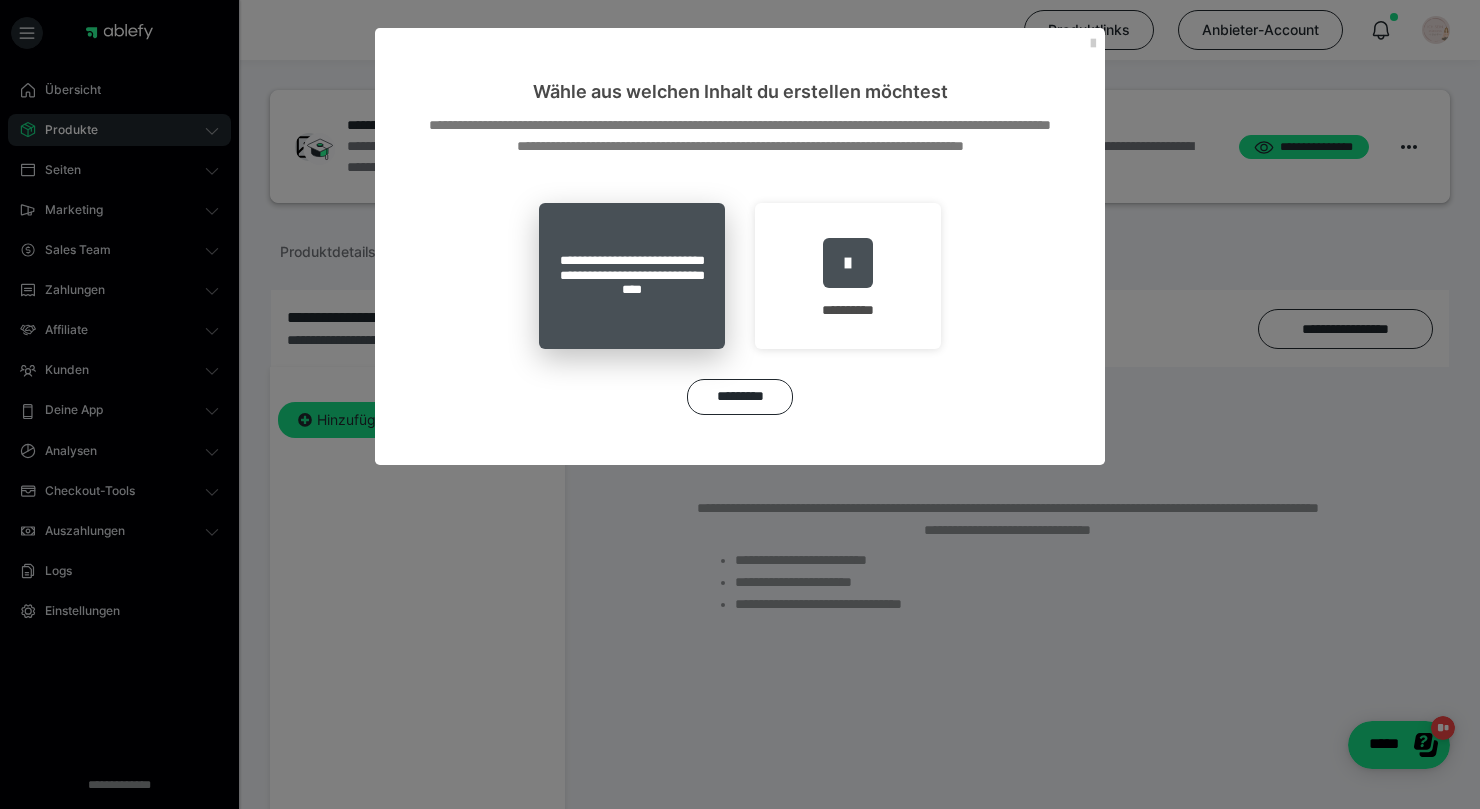 click on "**********" at bounding box center (632, 276) 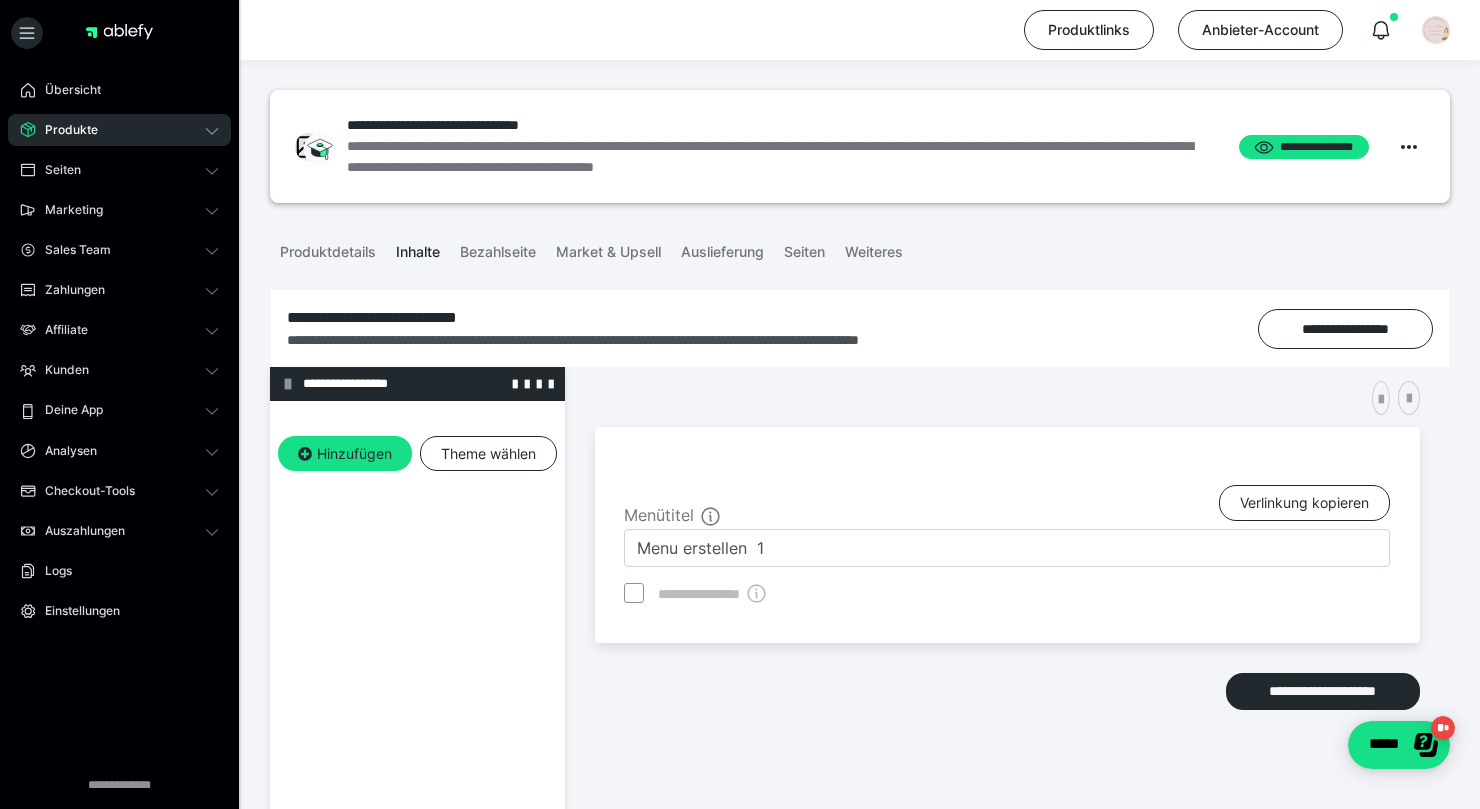 click on "**********" at bounding box center [426, 384] 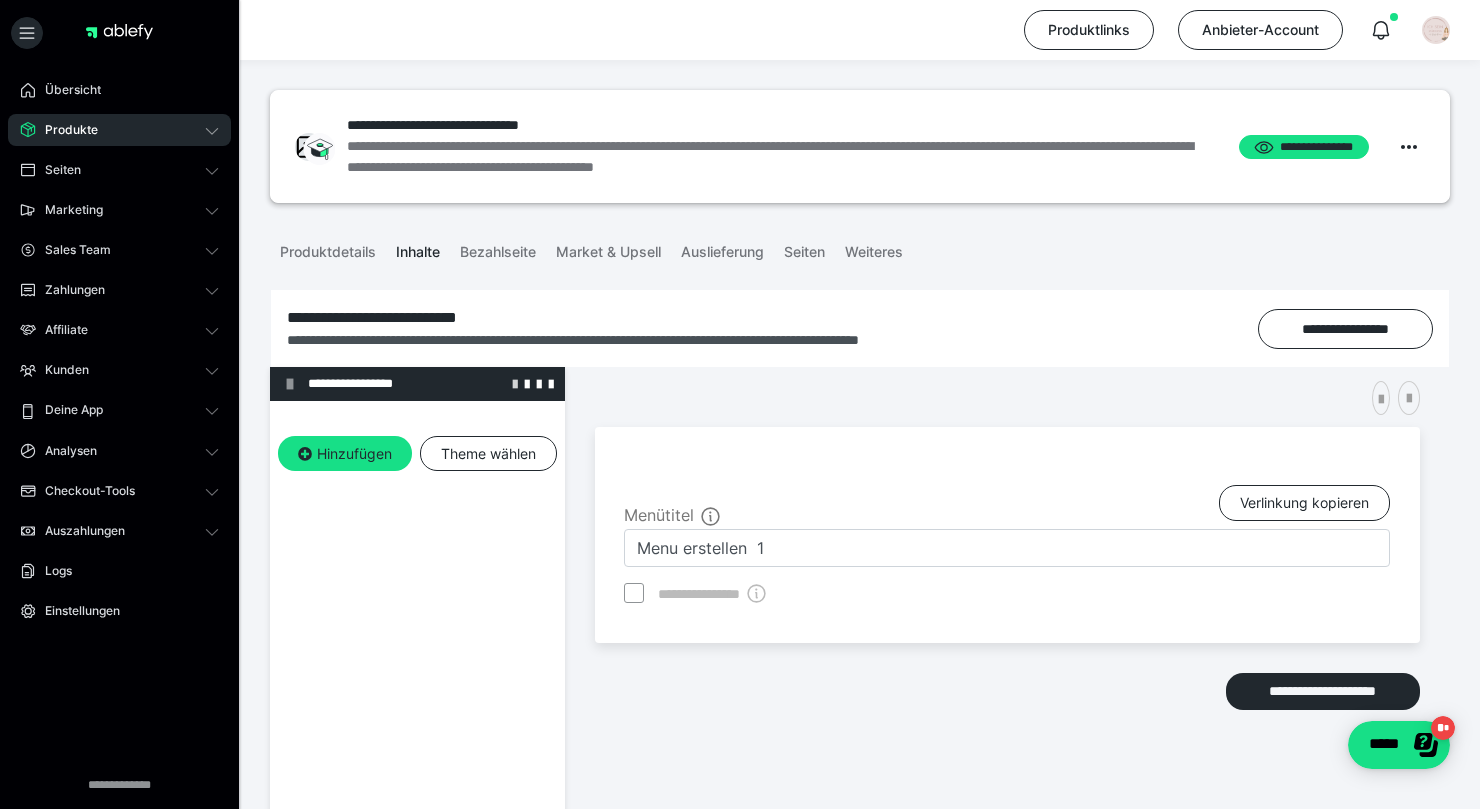 click at bounding box center [515, 383] 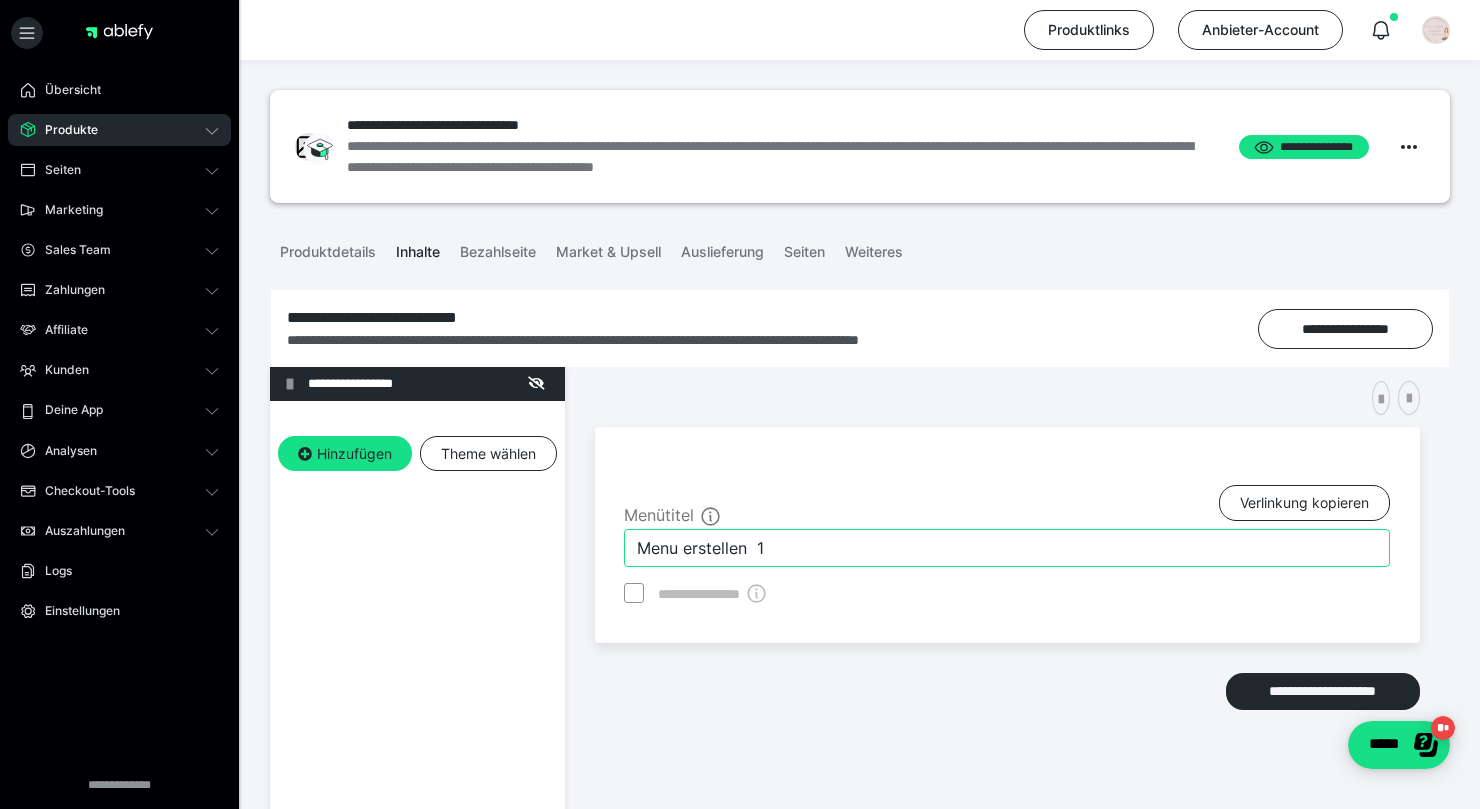 click on "Menu erstellen  1" at bounding box center [1007, 548] 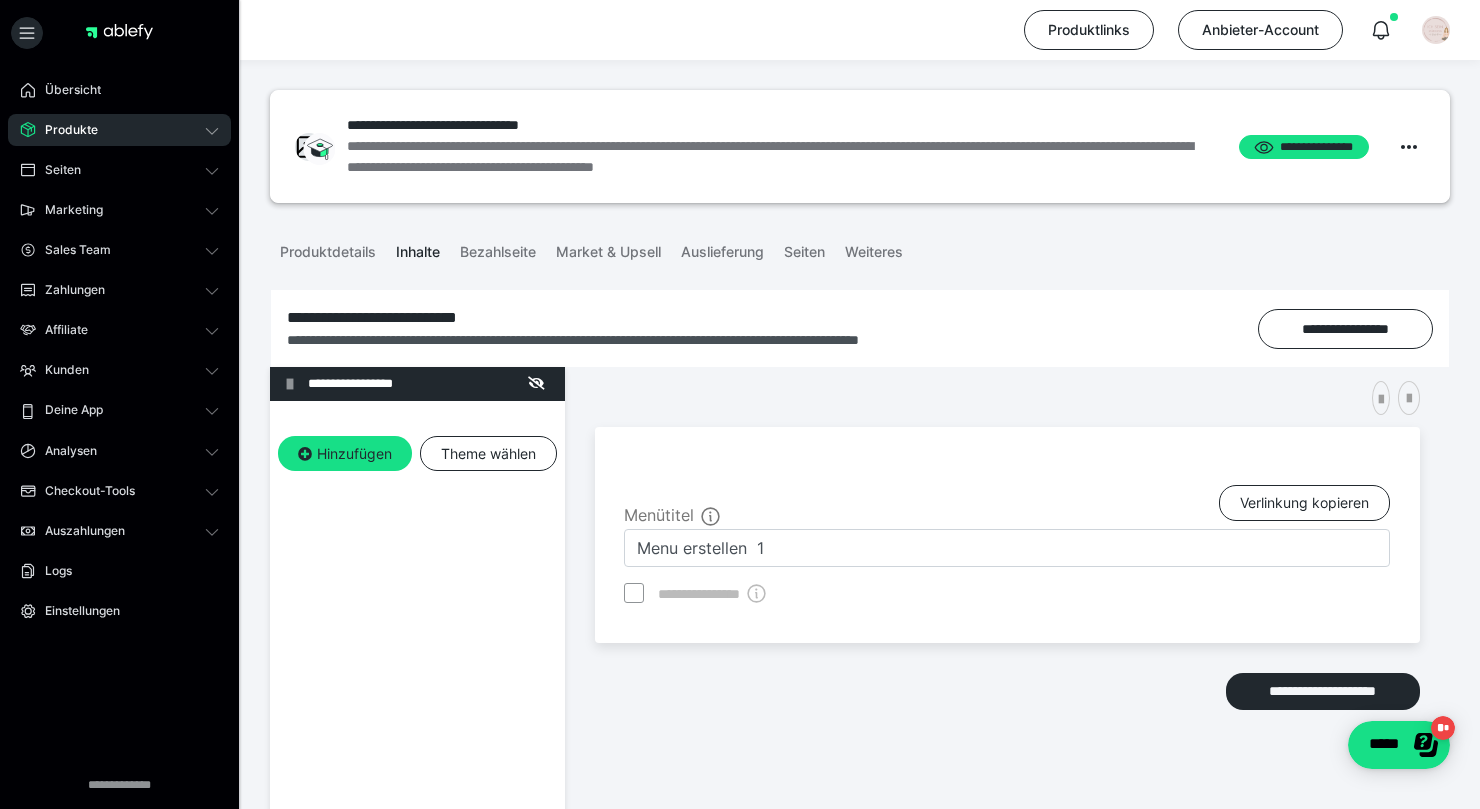 click on "**********" at bounding box center [417, 741] 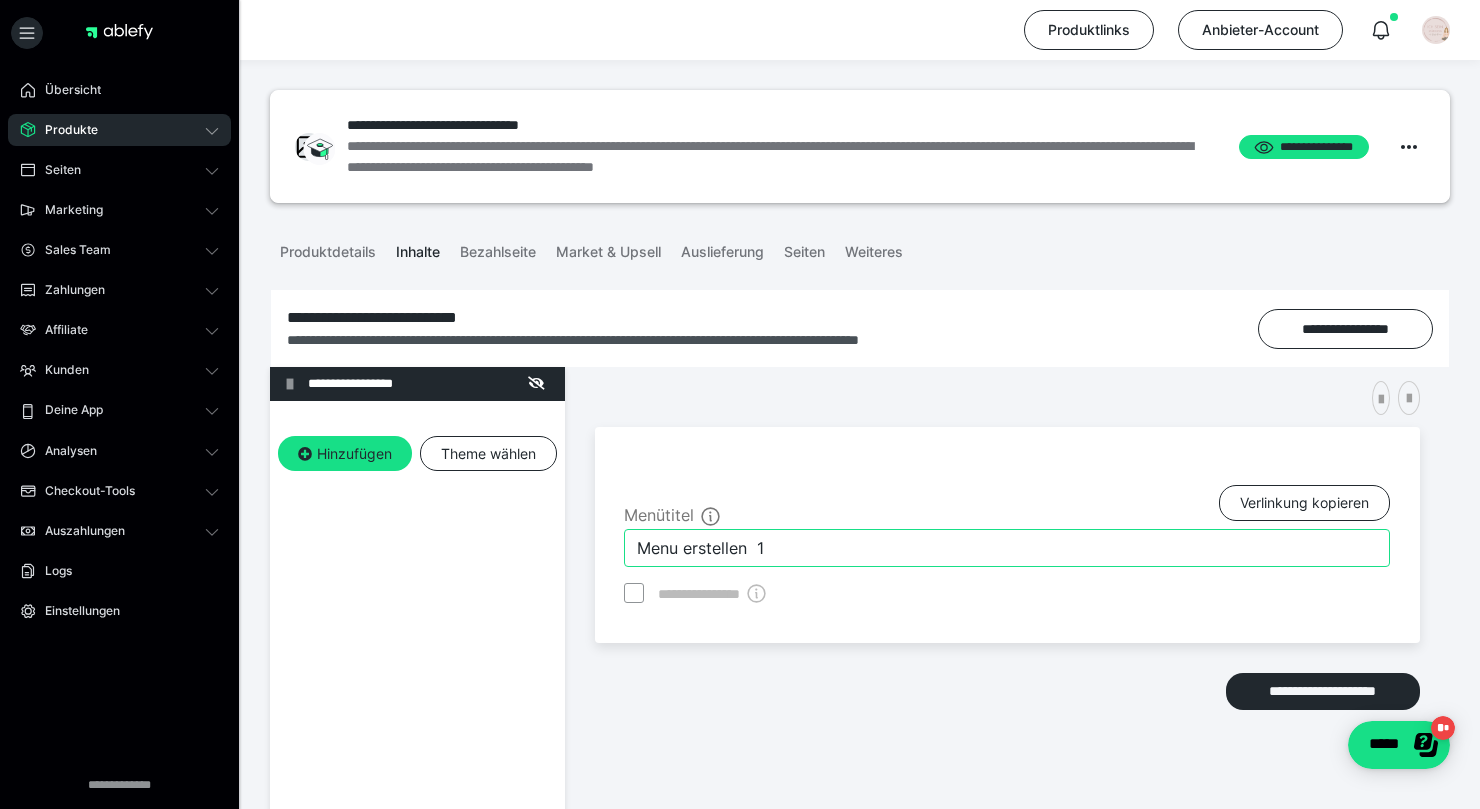 click on "Menu erstellen  1" at bounding box center [1007, 548] 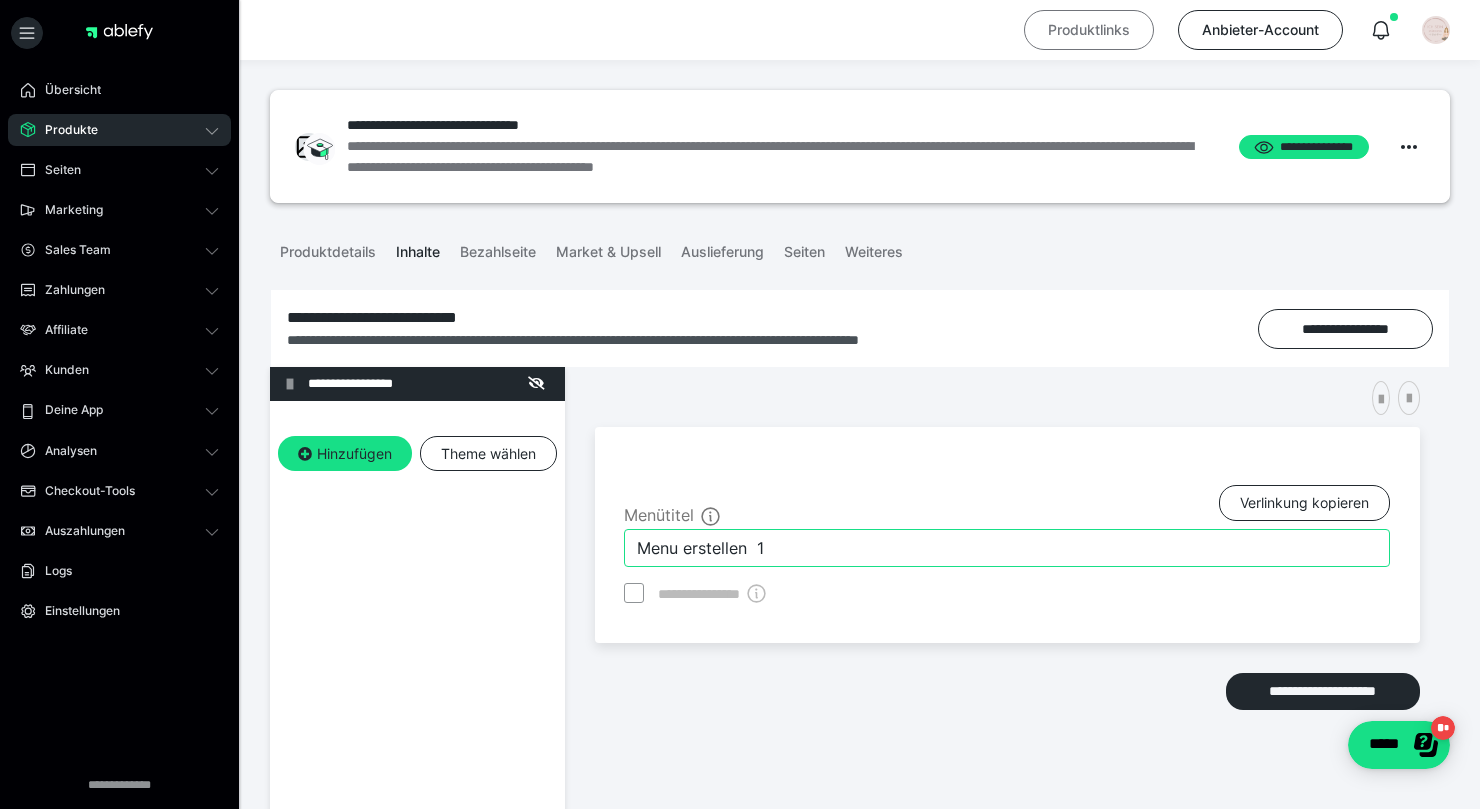 type on "0" 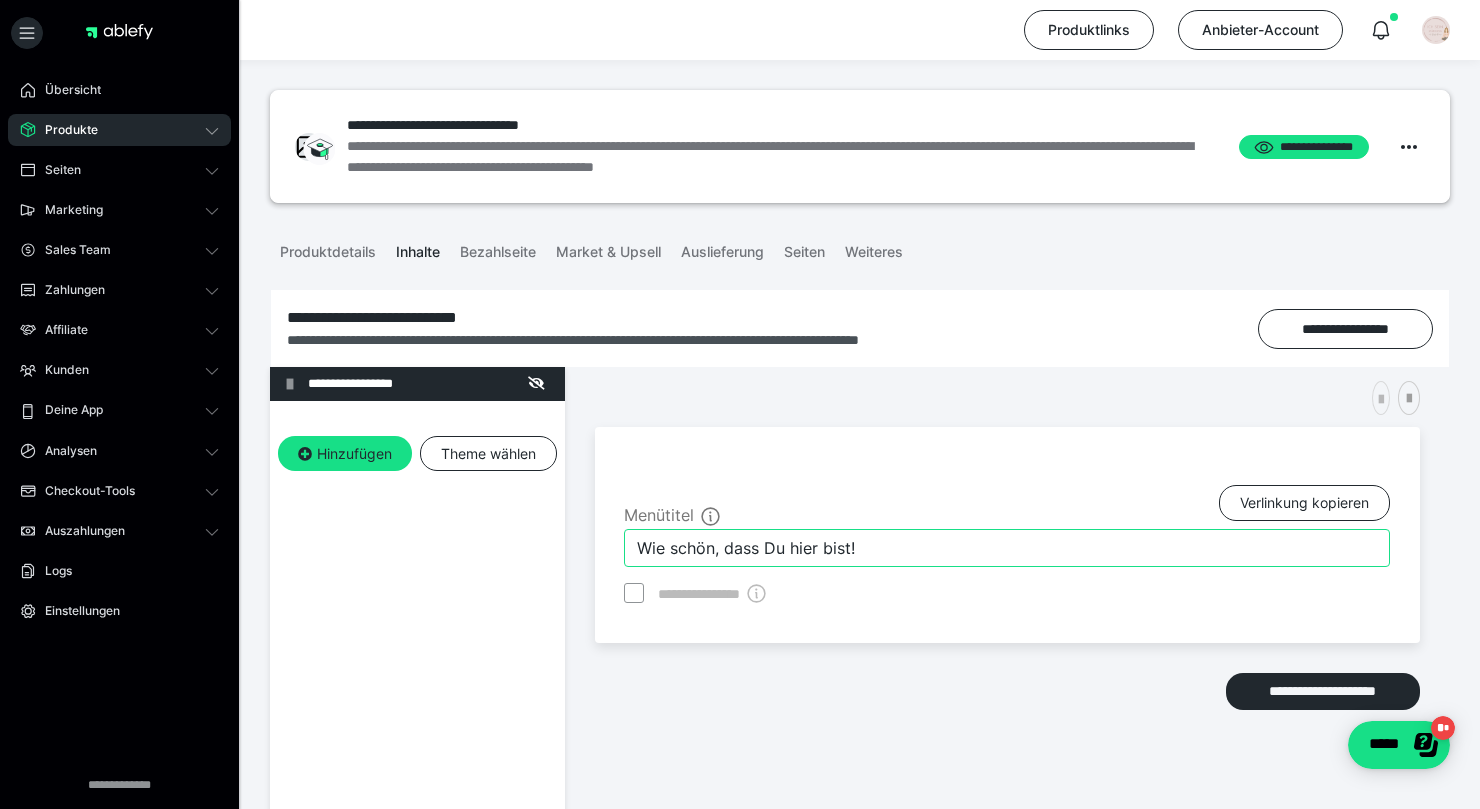 type on "Wie schön, dass Du hier bist!" 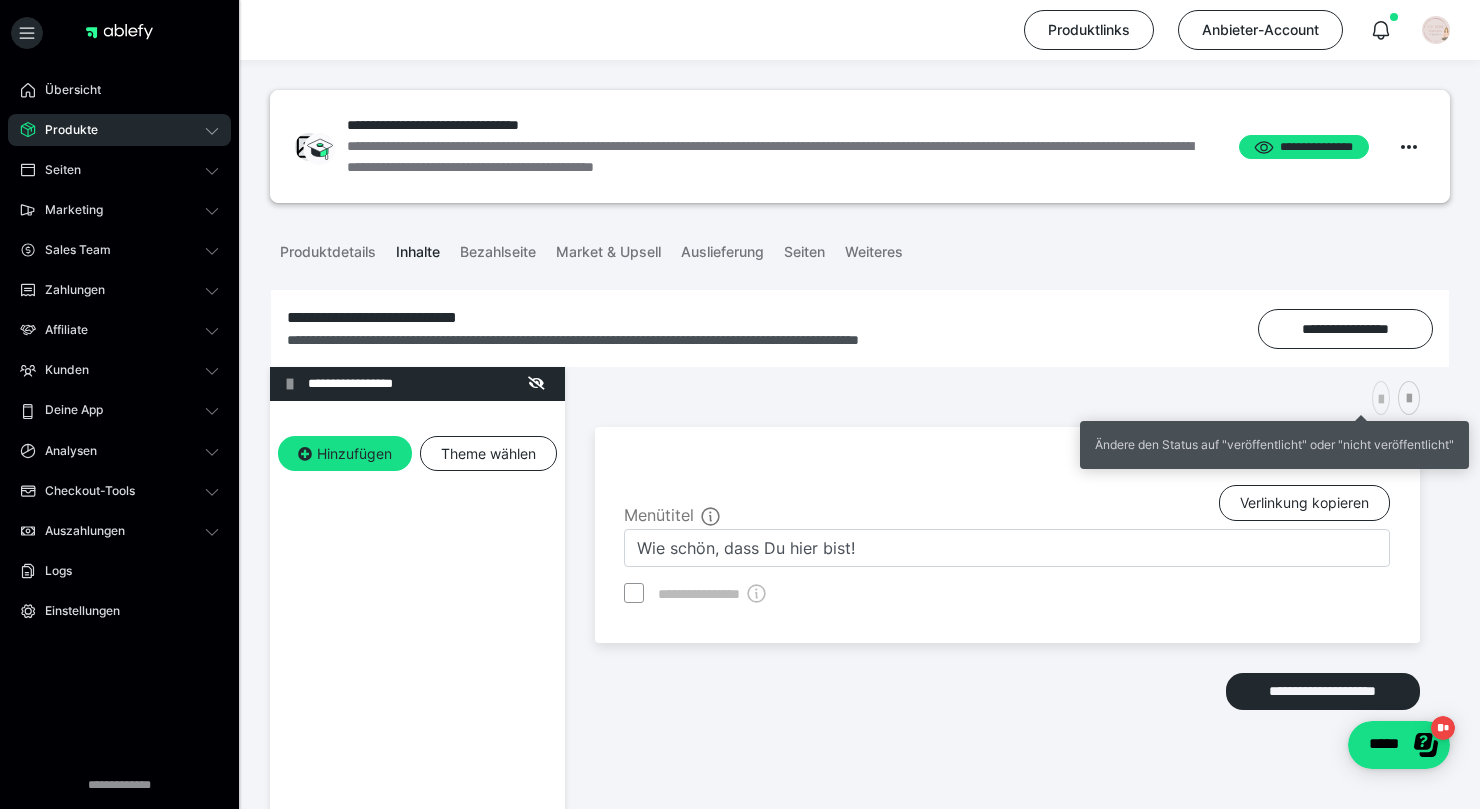 click at bounding box center [1381, 400] 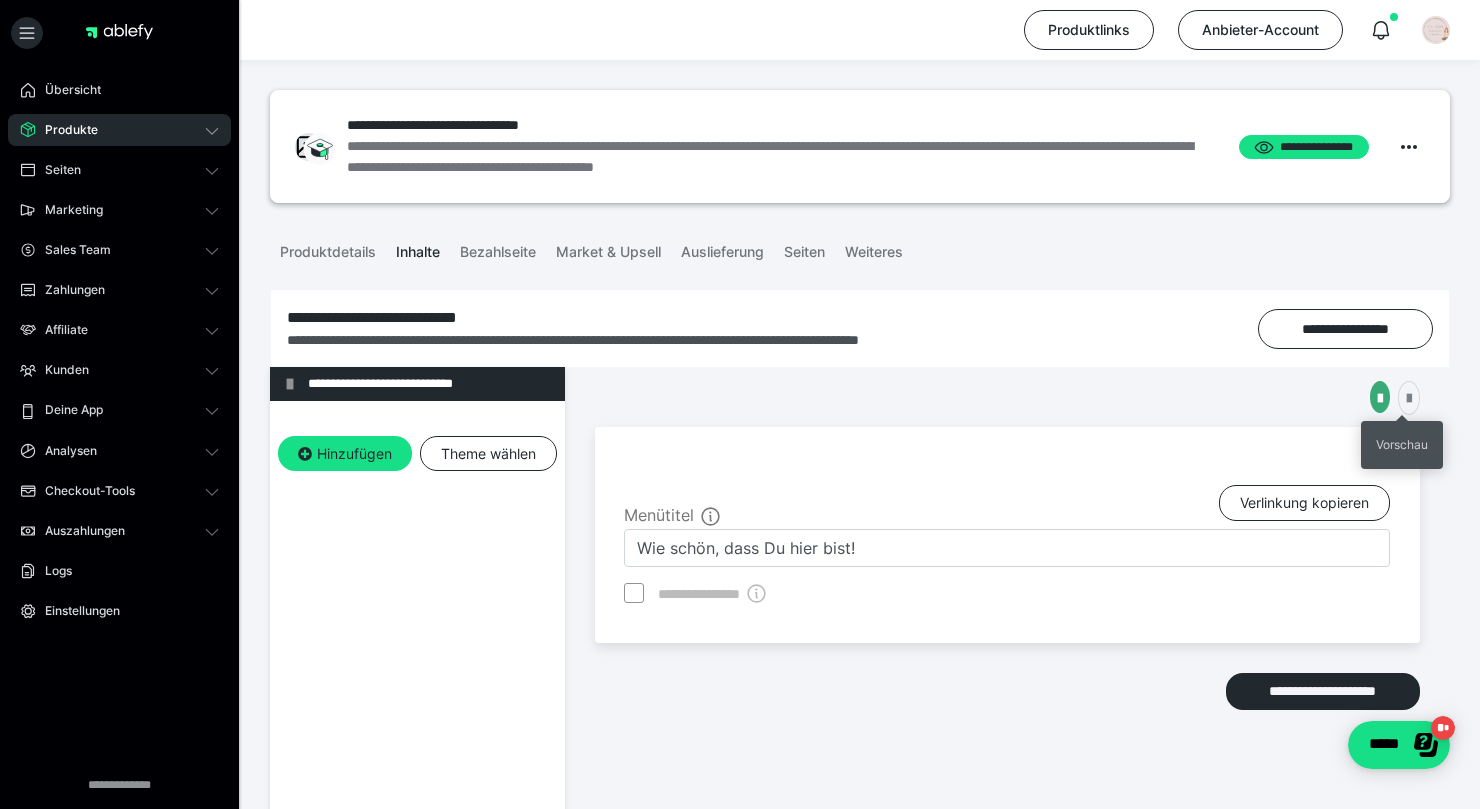 click at bounding box center (1409, 399) 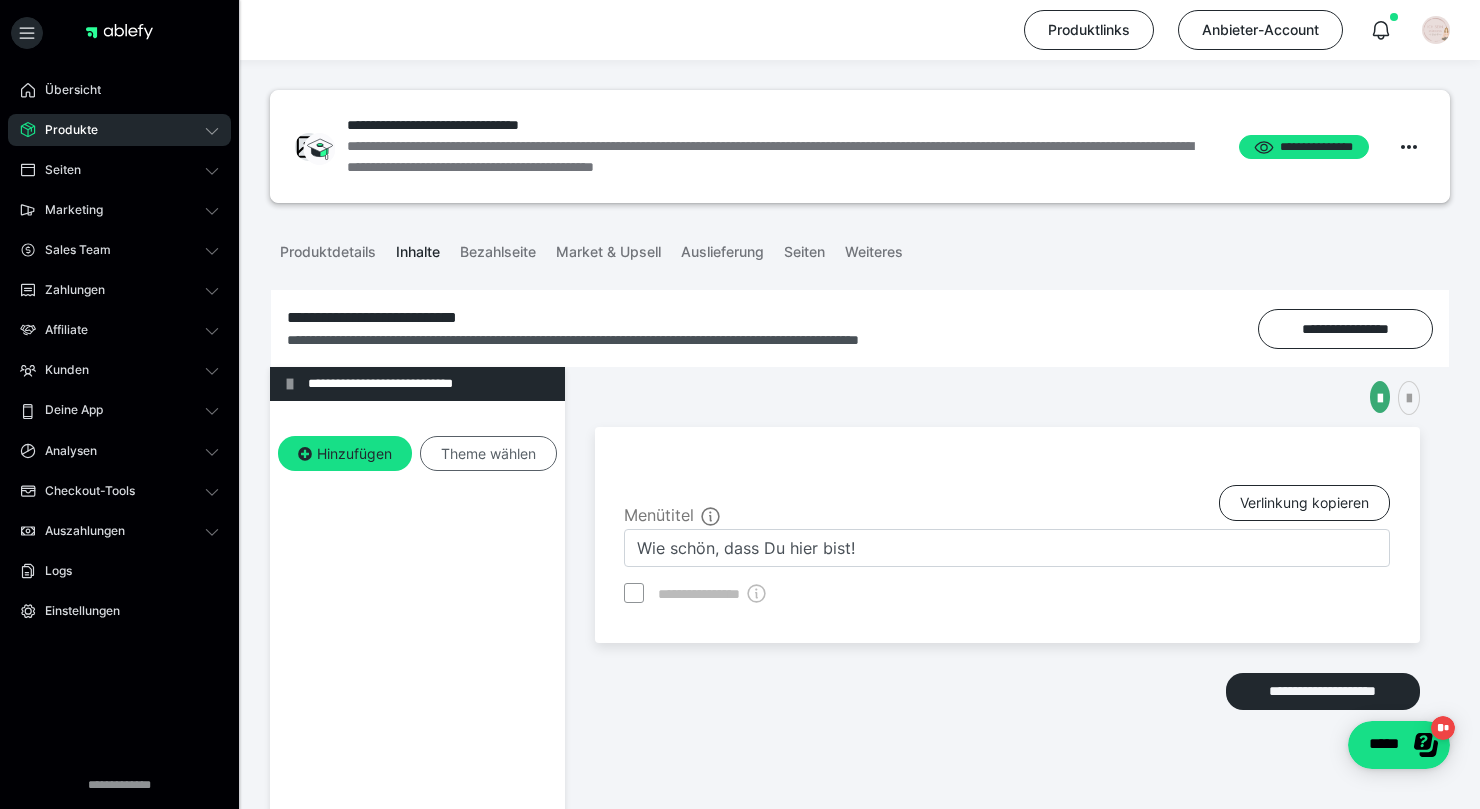 click on "Theme wählen" at bounding box center [488, 454] 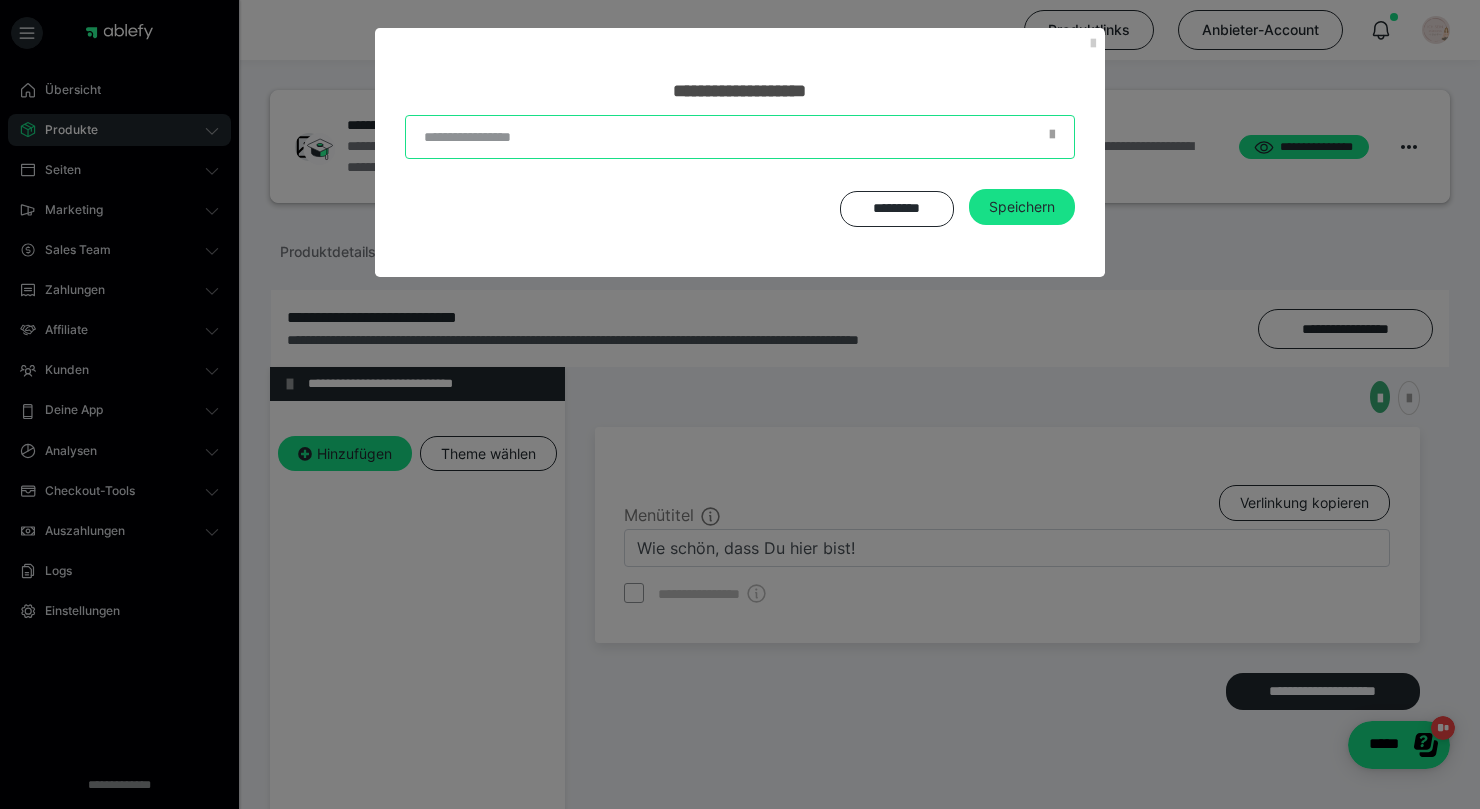 click at bounding box center (740, 137) 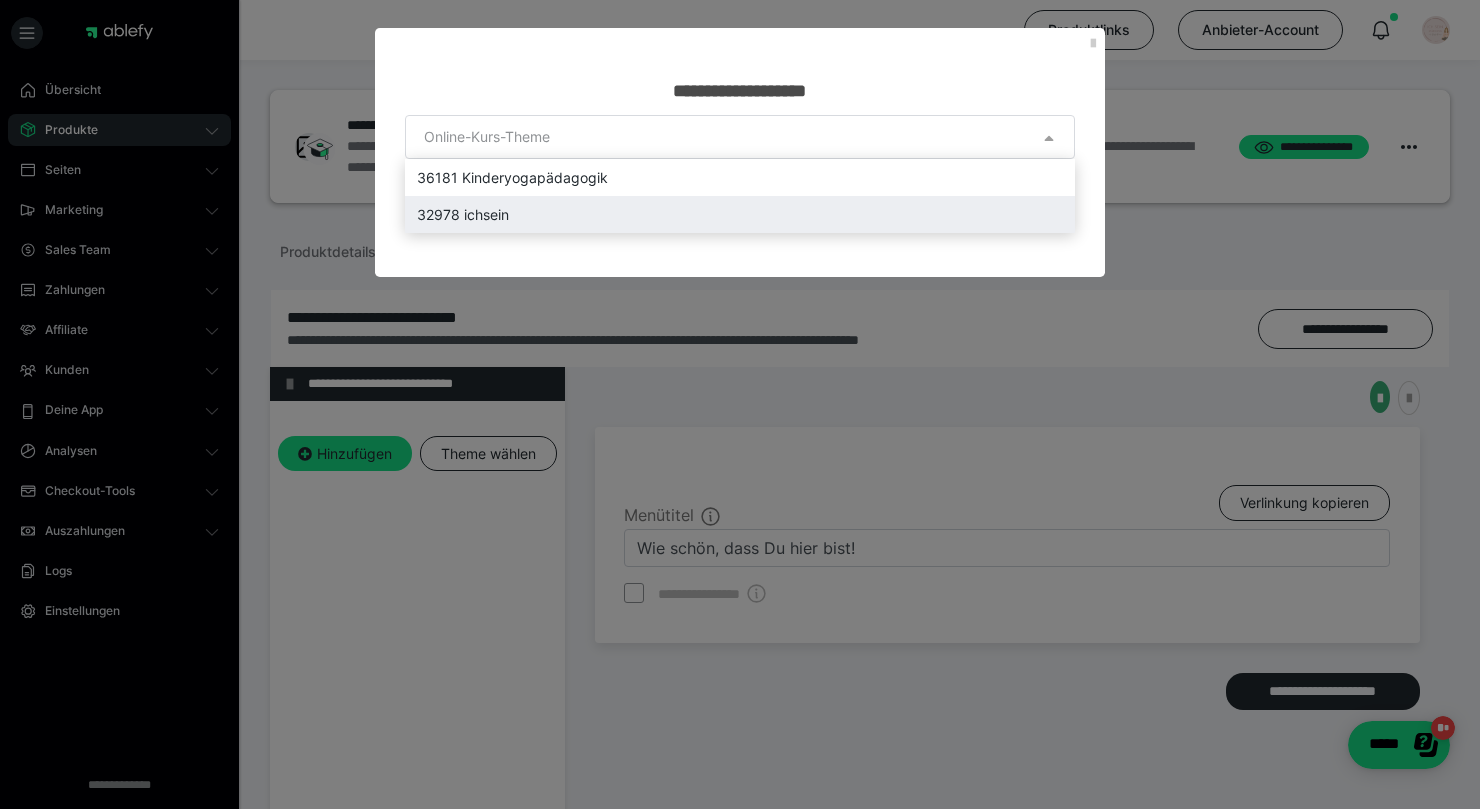 click on "32978 ichsein" at bounding box center [740, 214] 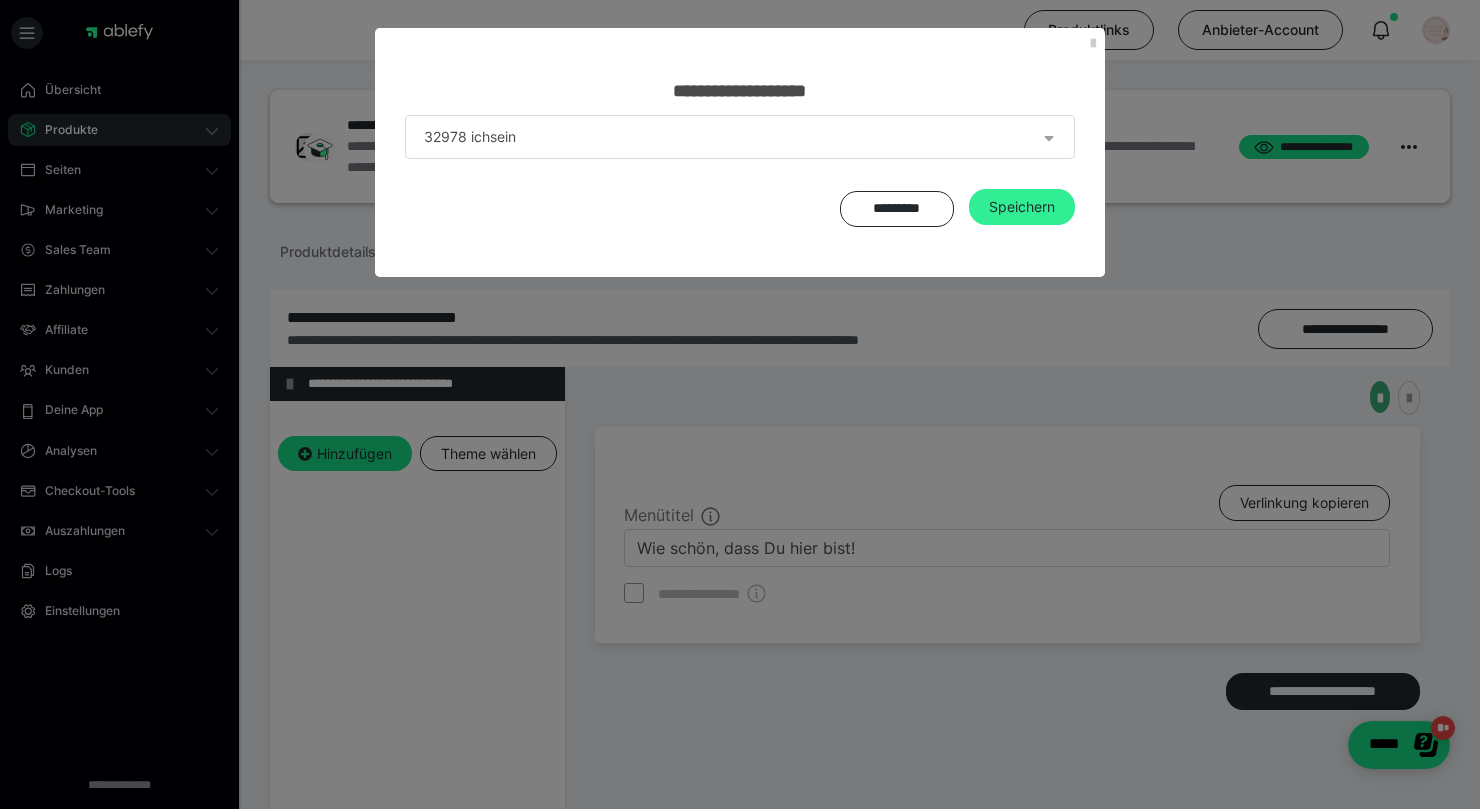 click on "Speichern" at bounding box center (1022, 207) 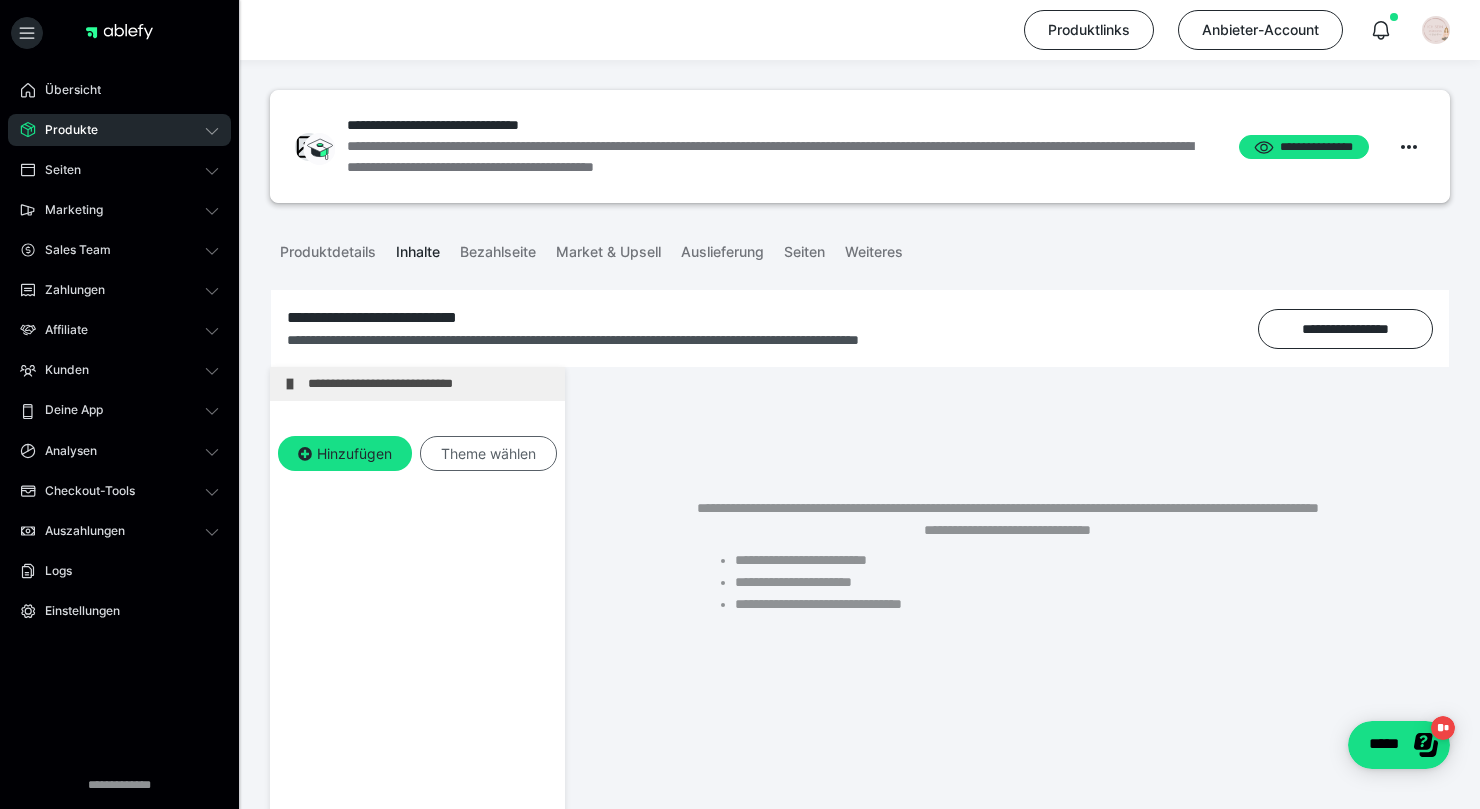 click on "Theme wählen" at bounding box center (488, 454) 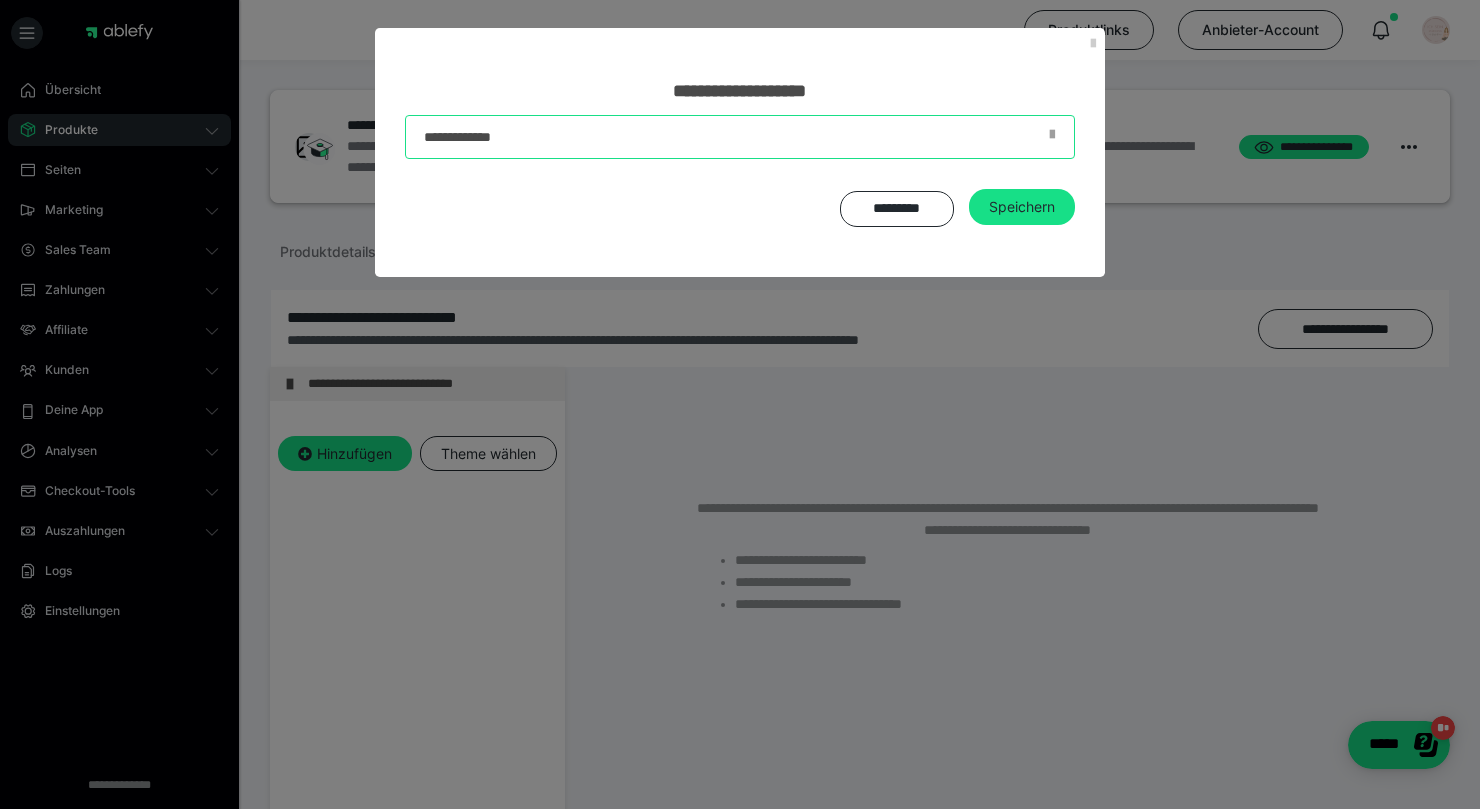 click at bounding box center (740, 137) 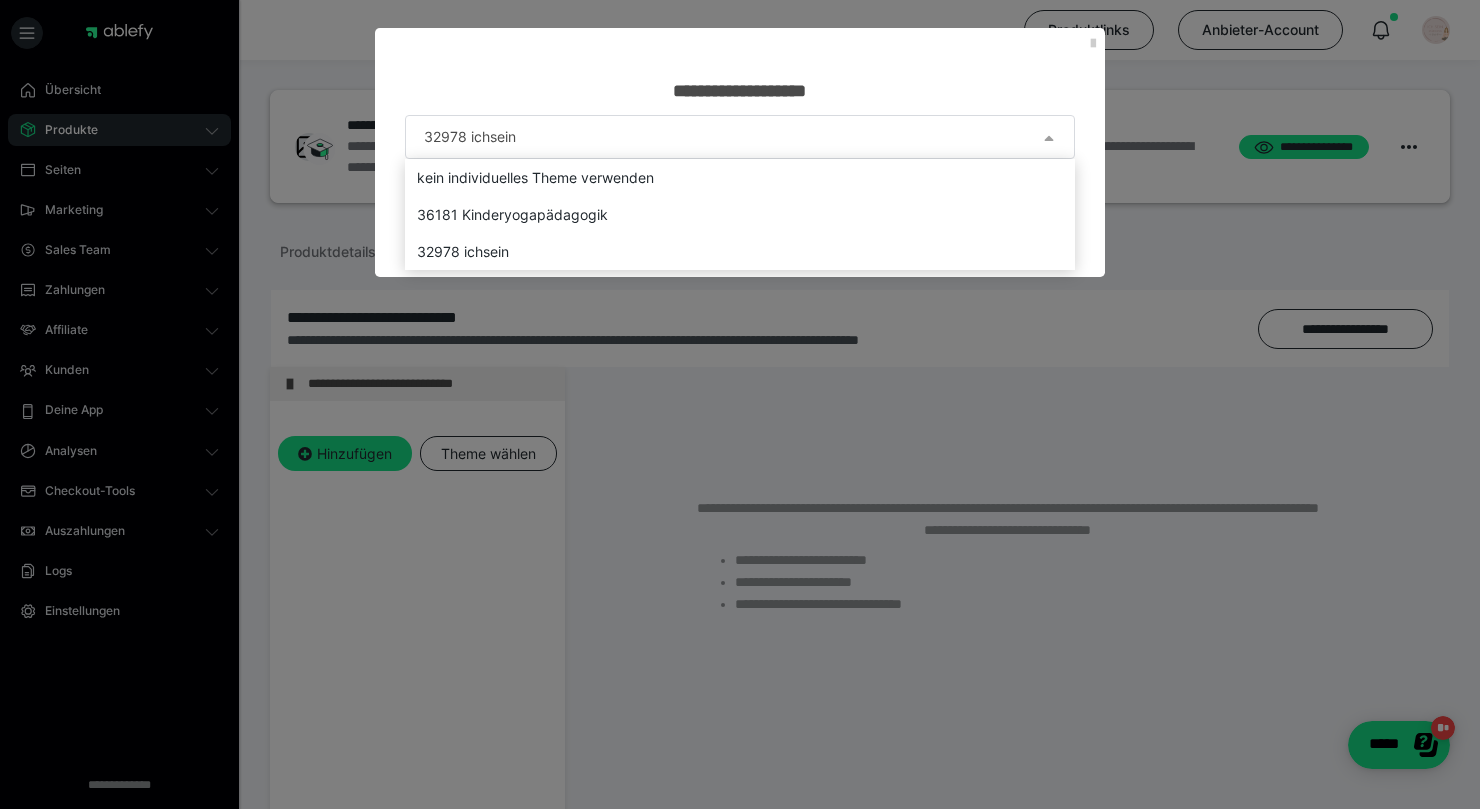 click at bounding box center (740, 404) 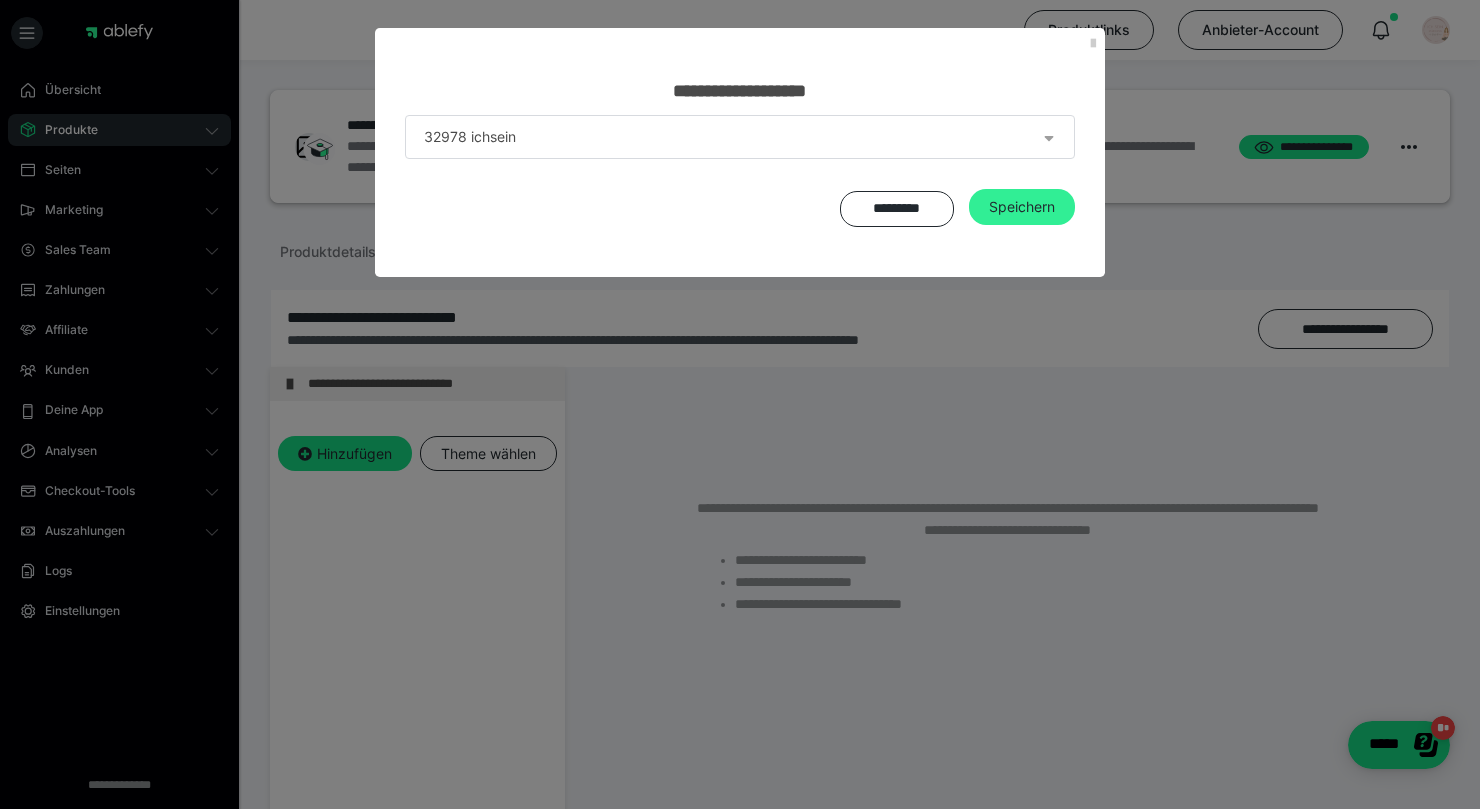 click on "Speichern" at bounding box center (1022, 207) 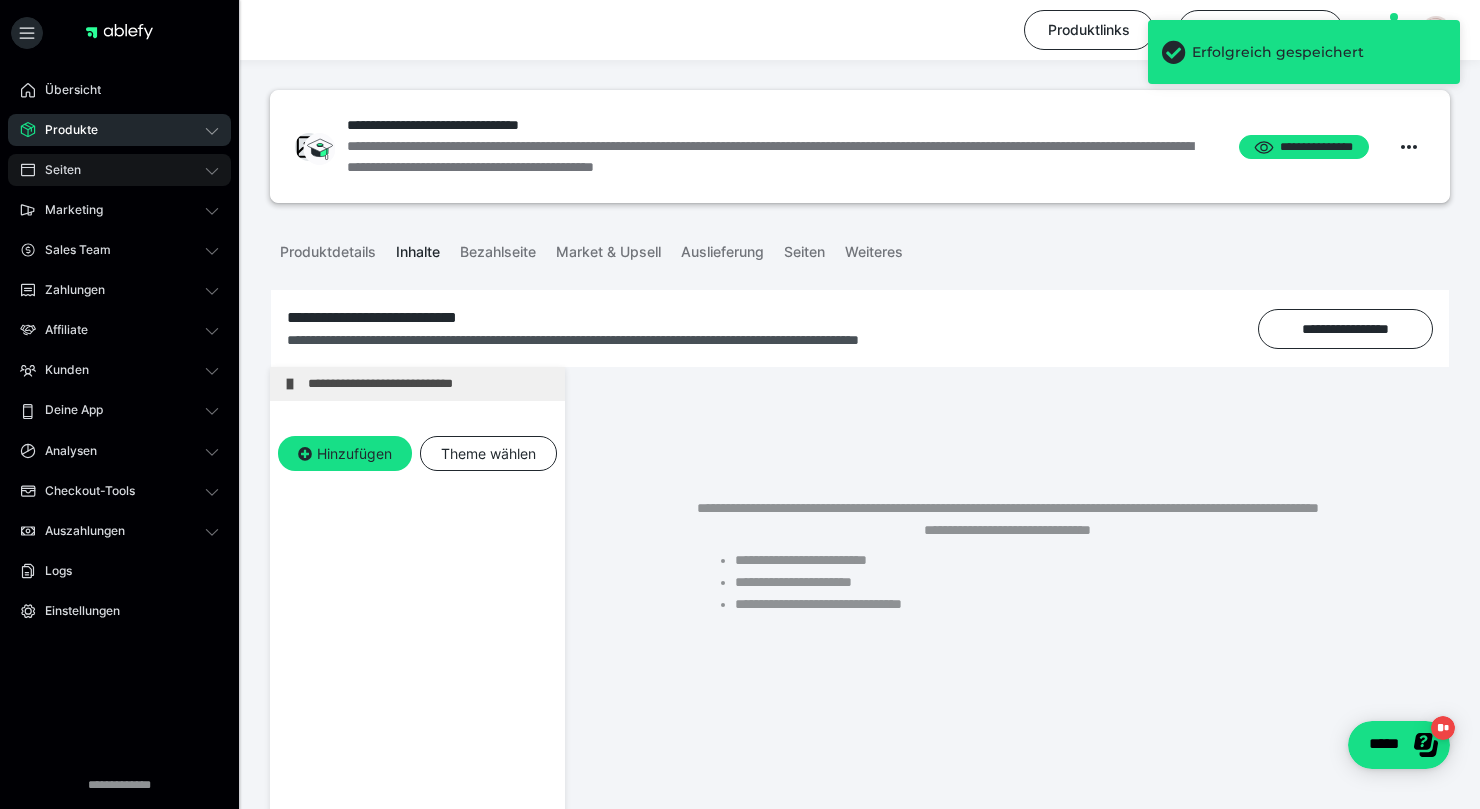 click on "Seiten" at bounding box center (119, 170) 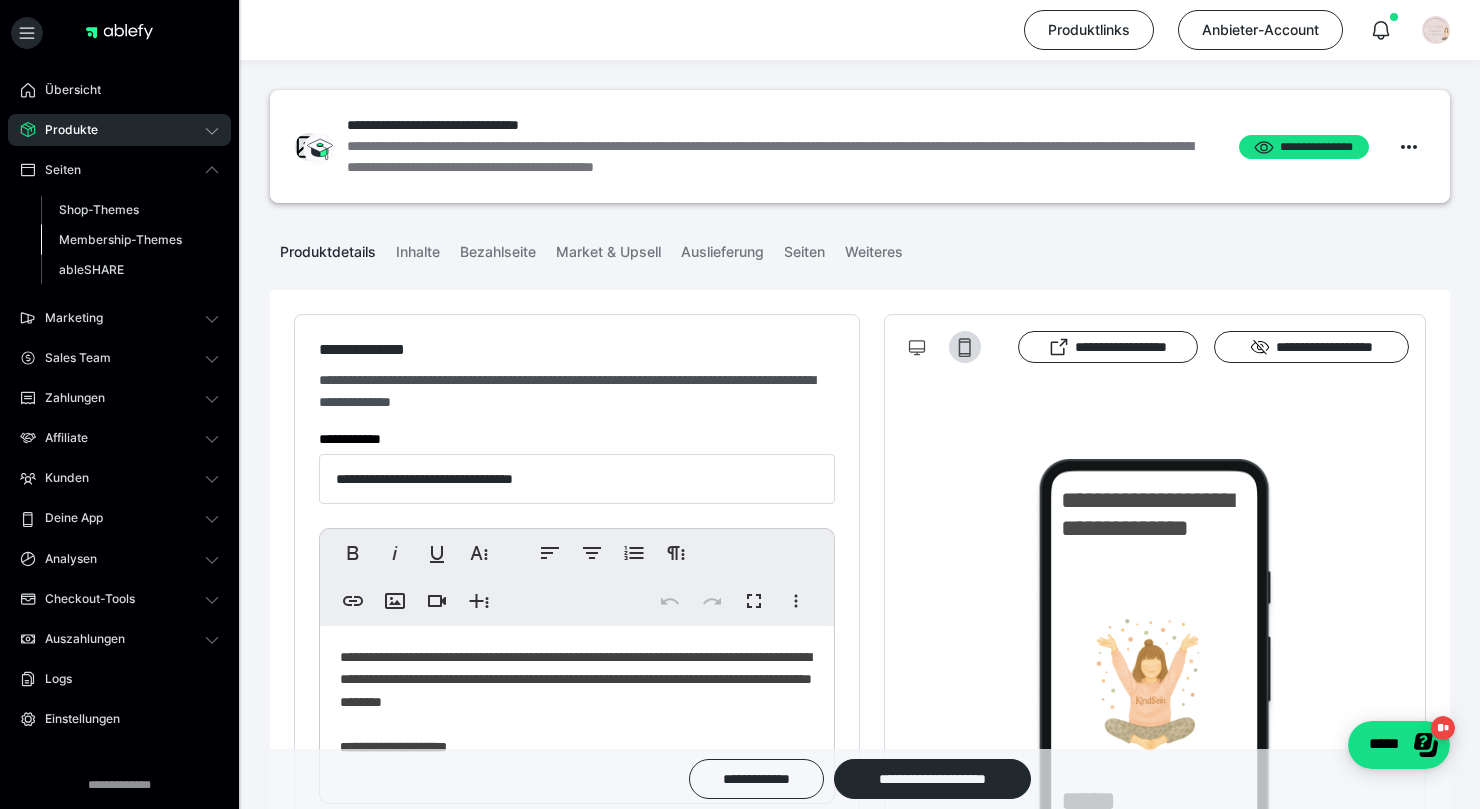 click on "Membership-Themes" at bounding box center [120, 239] 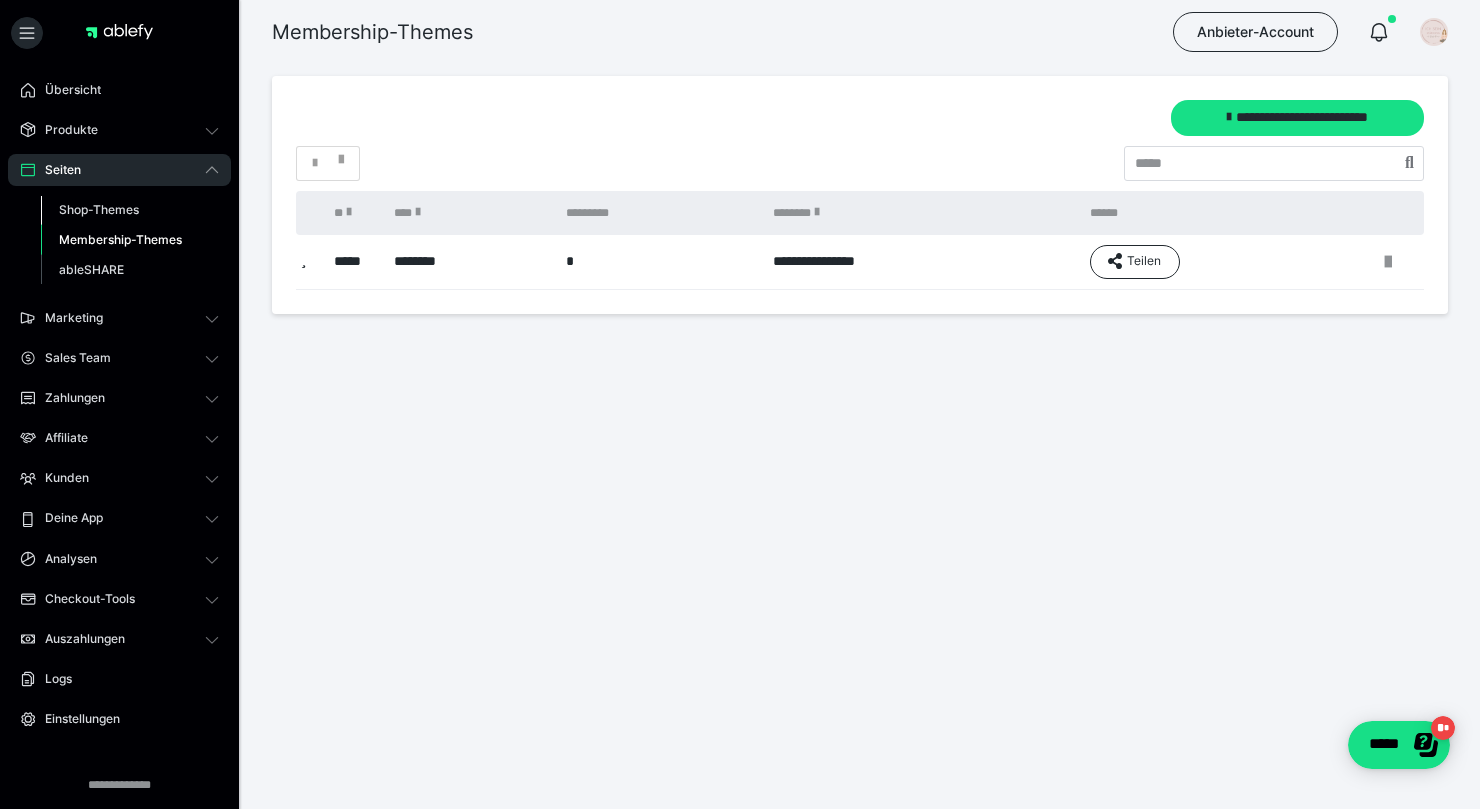 click on "Shop-Themes" at bounding box center [99, 209] 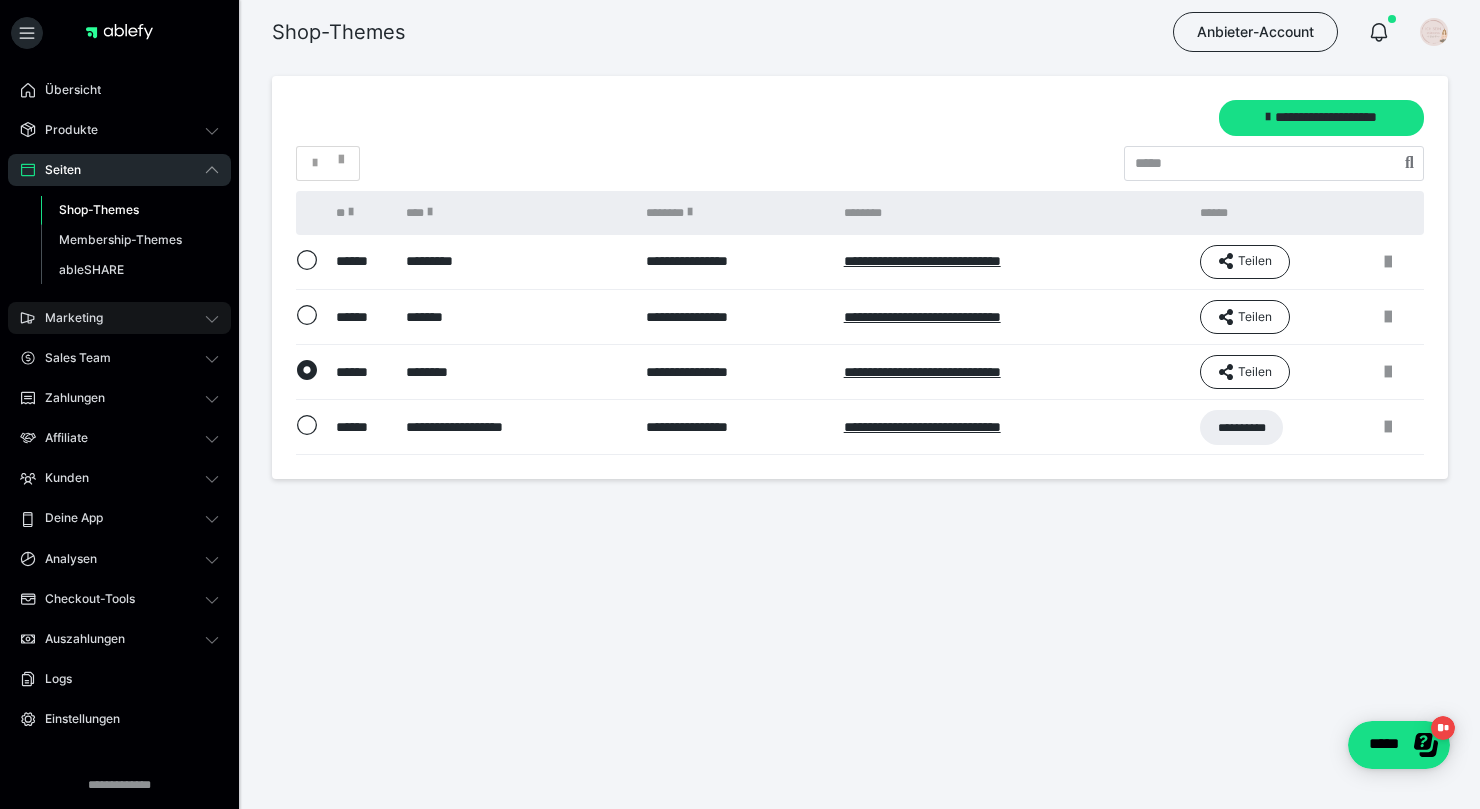 click on "Marketing" at bounding box center [67, 318] 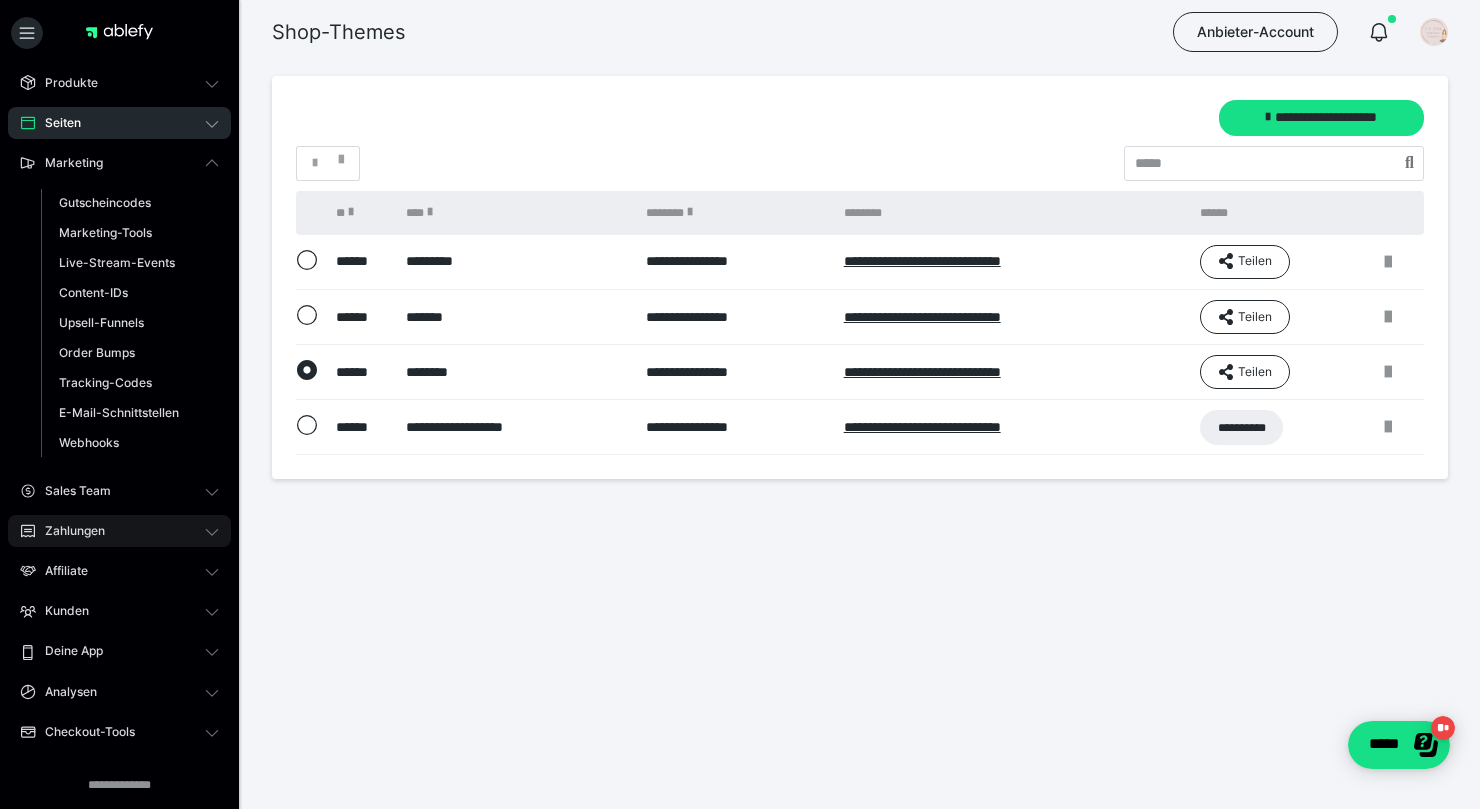 scroll, scrollTop: 0, scrollLeft: 0, axis: both 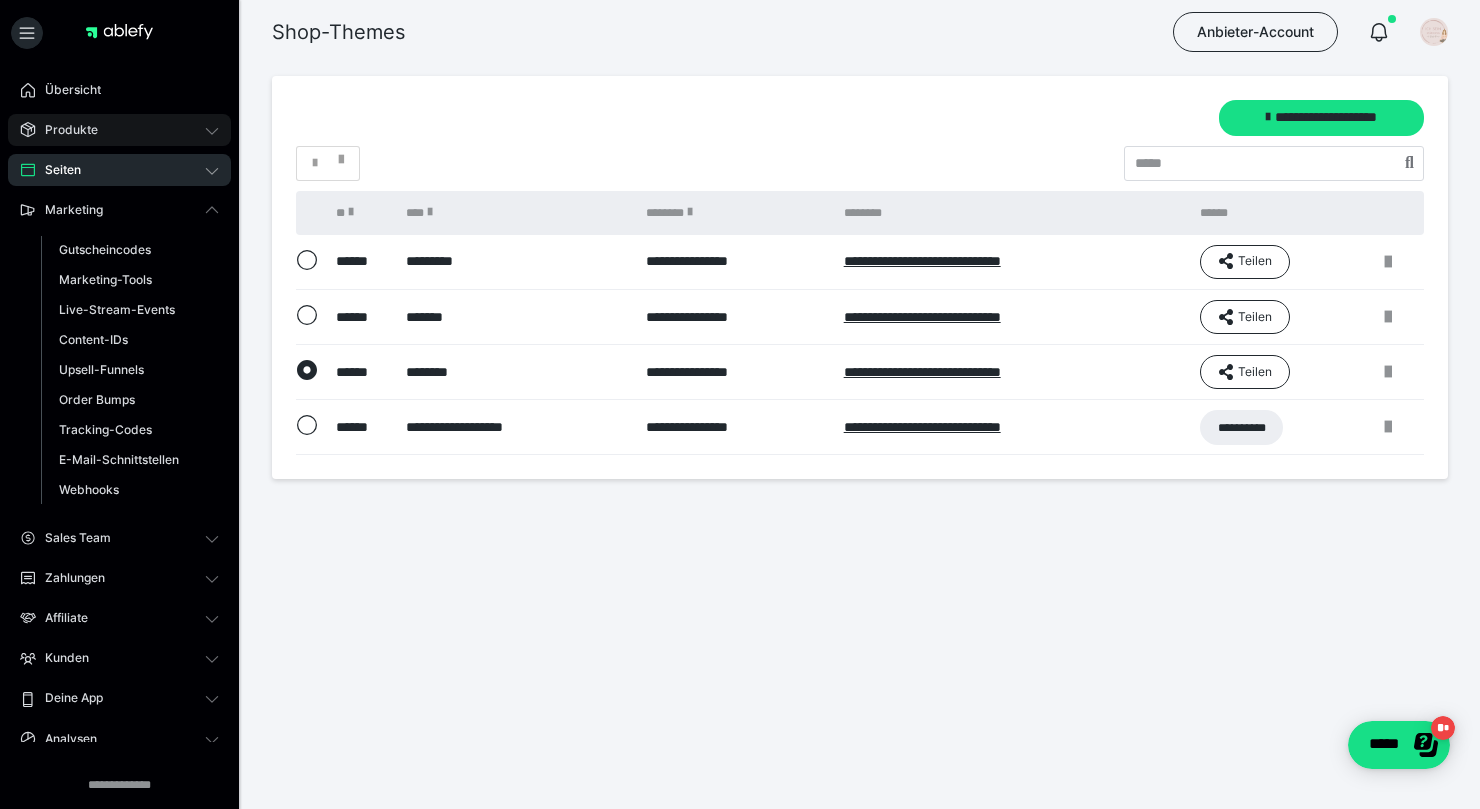 click on "Produkte" at bounding box center [64, 130] 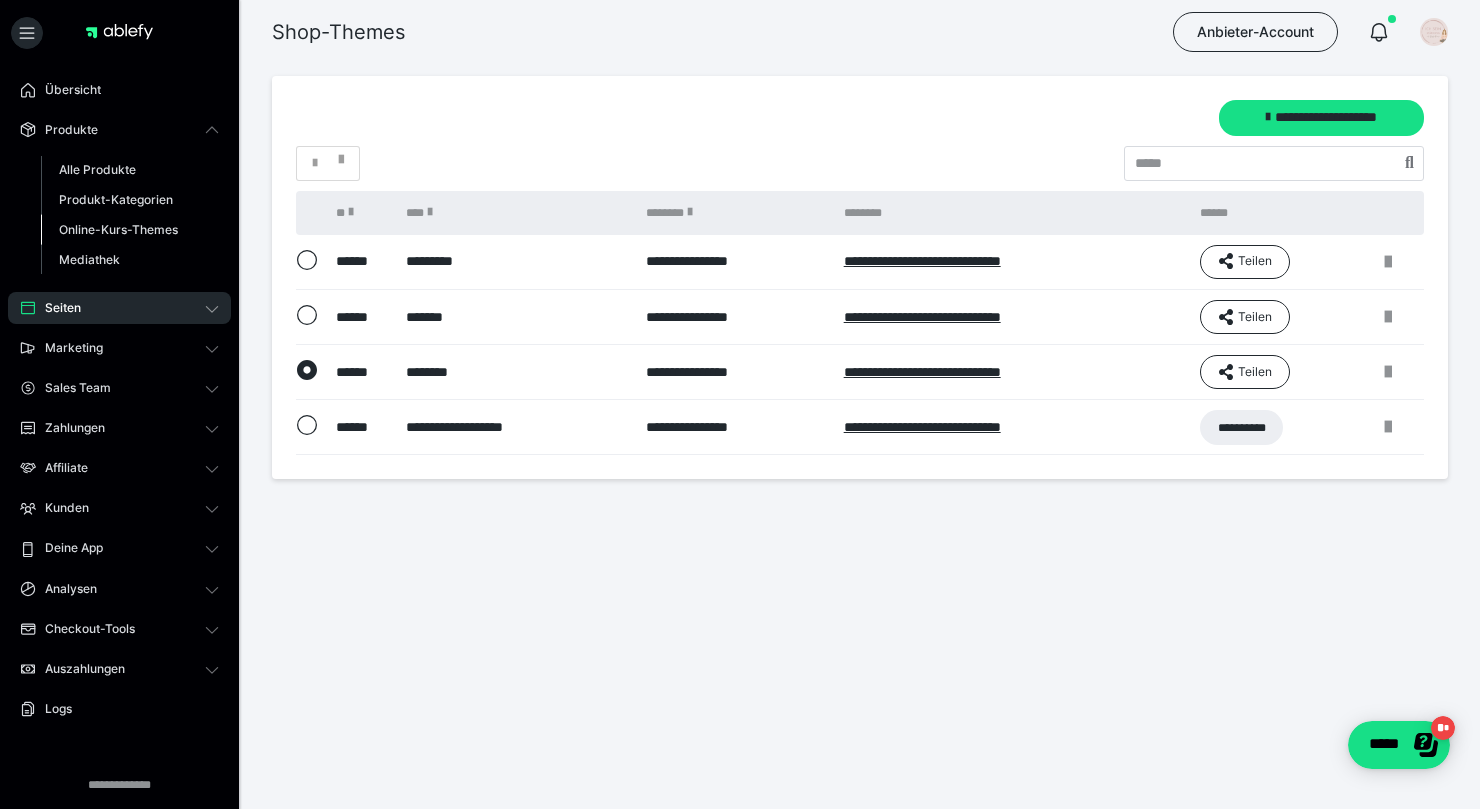 click on "Online-Kurs-Themes" at bounding box center [118, 229] 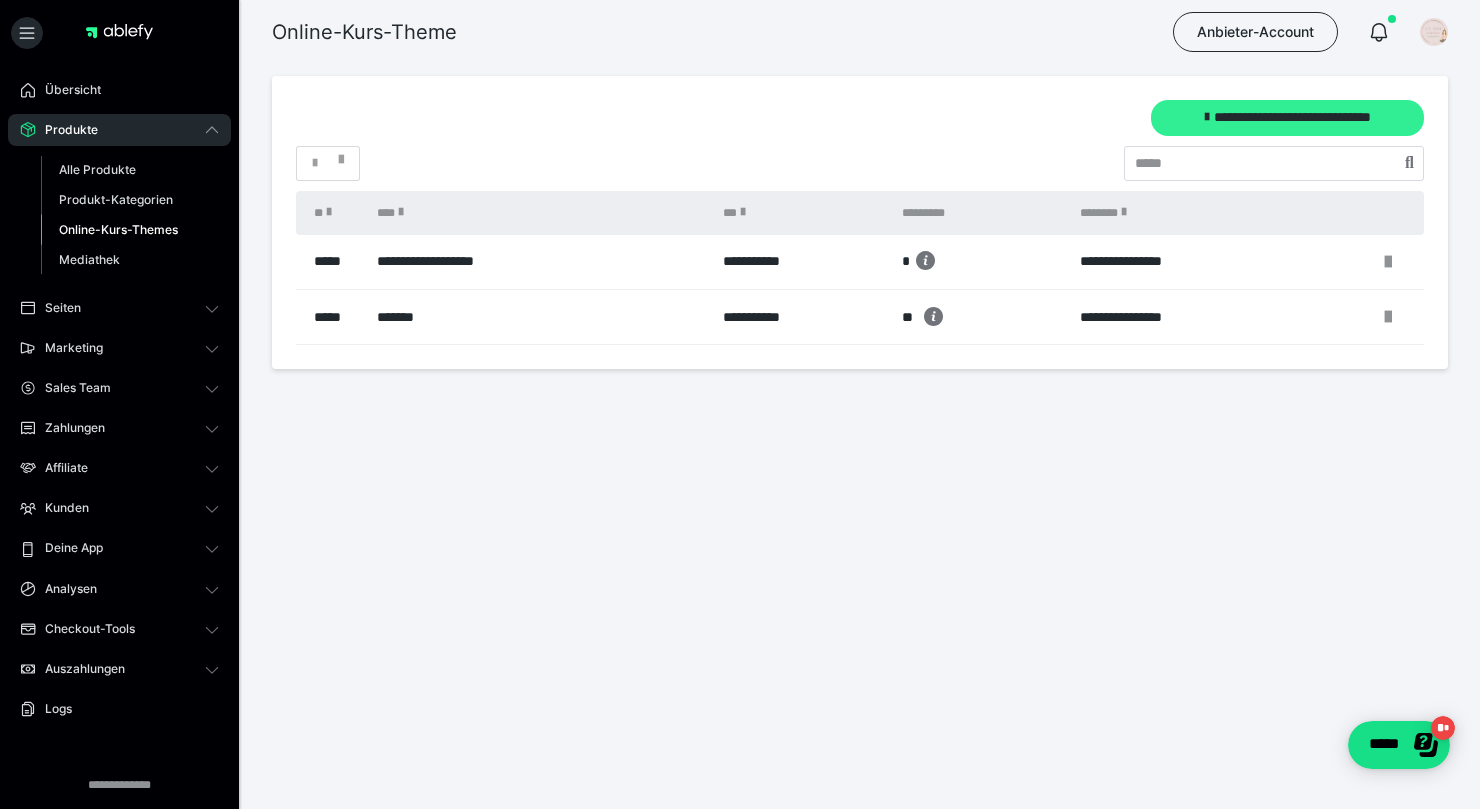 click on "**********" at bounding box center [1287, 118] 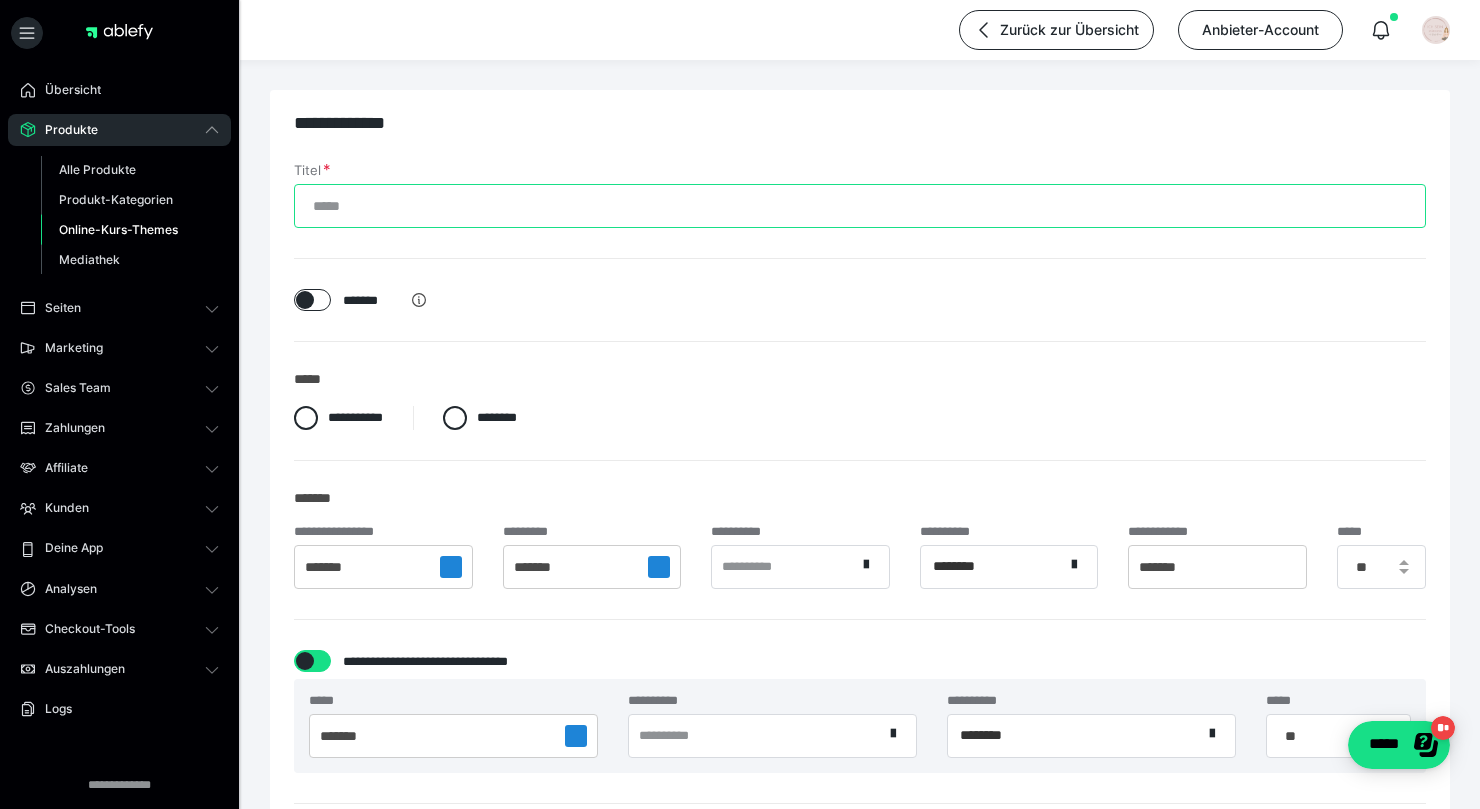 click on "Titel" at bounding box center (860, 206) 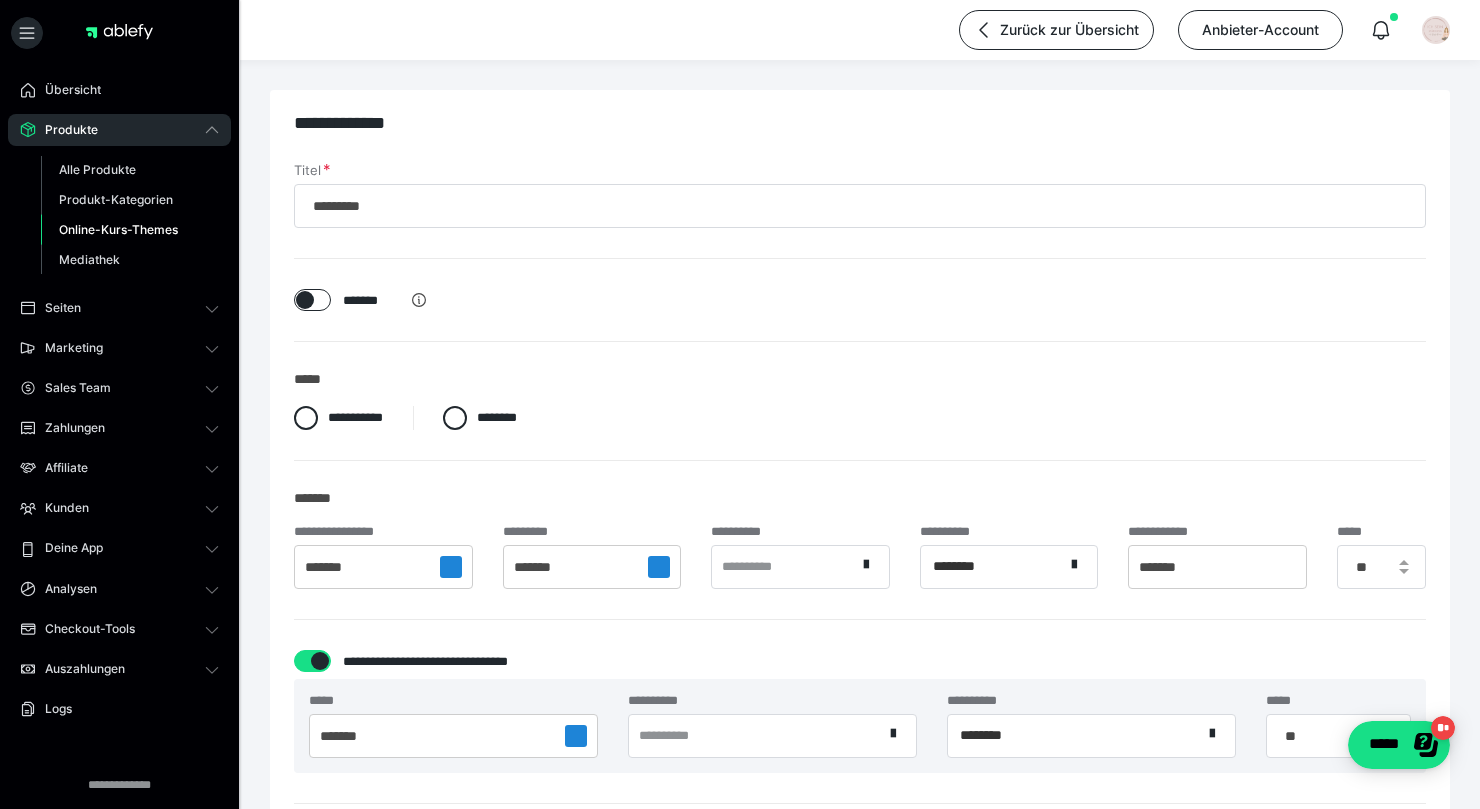 type on "********" 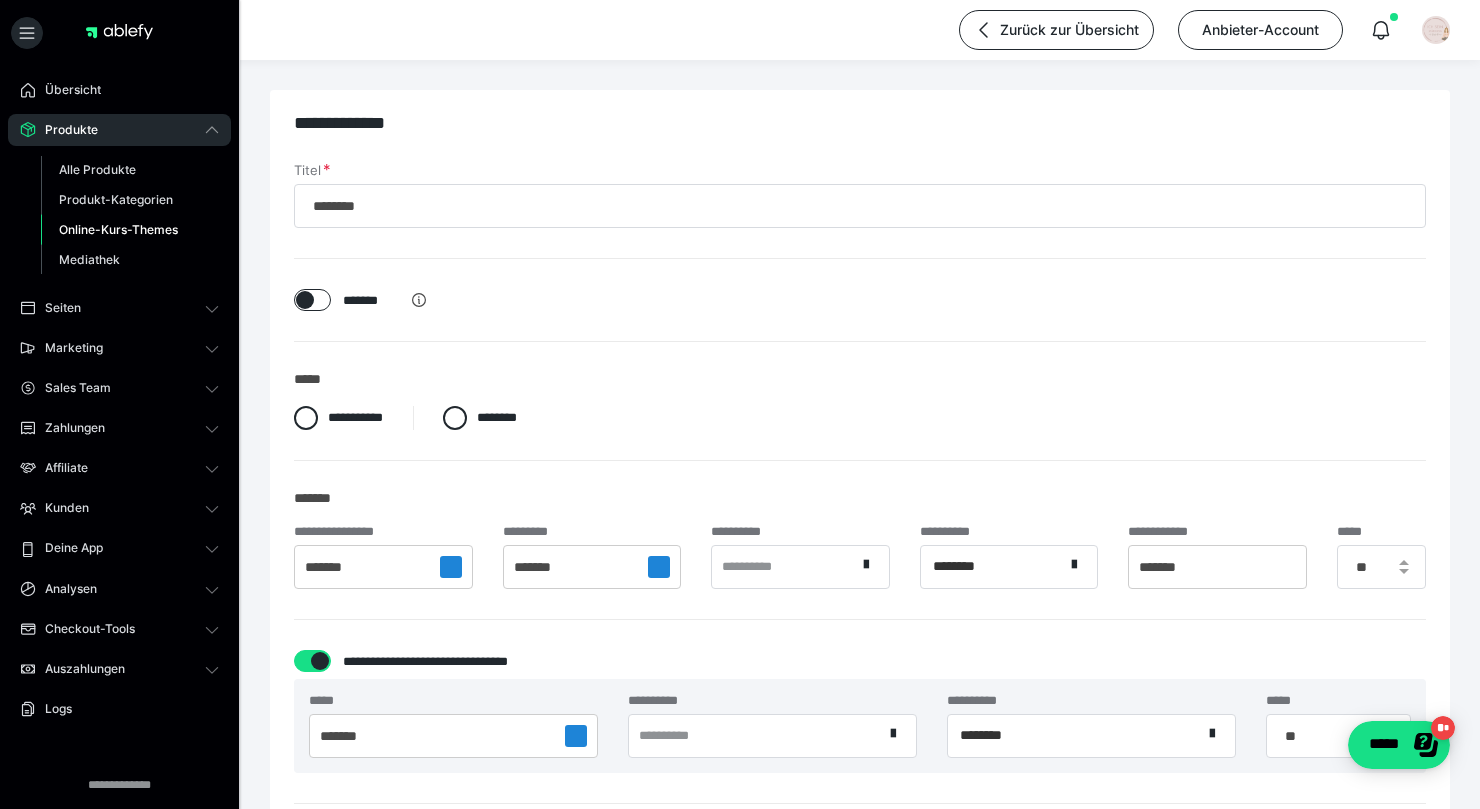 click at bounding box center (305, 300) 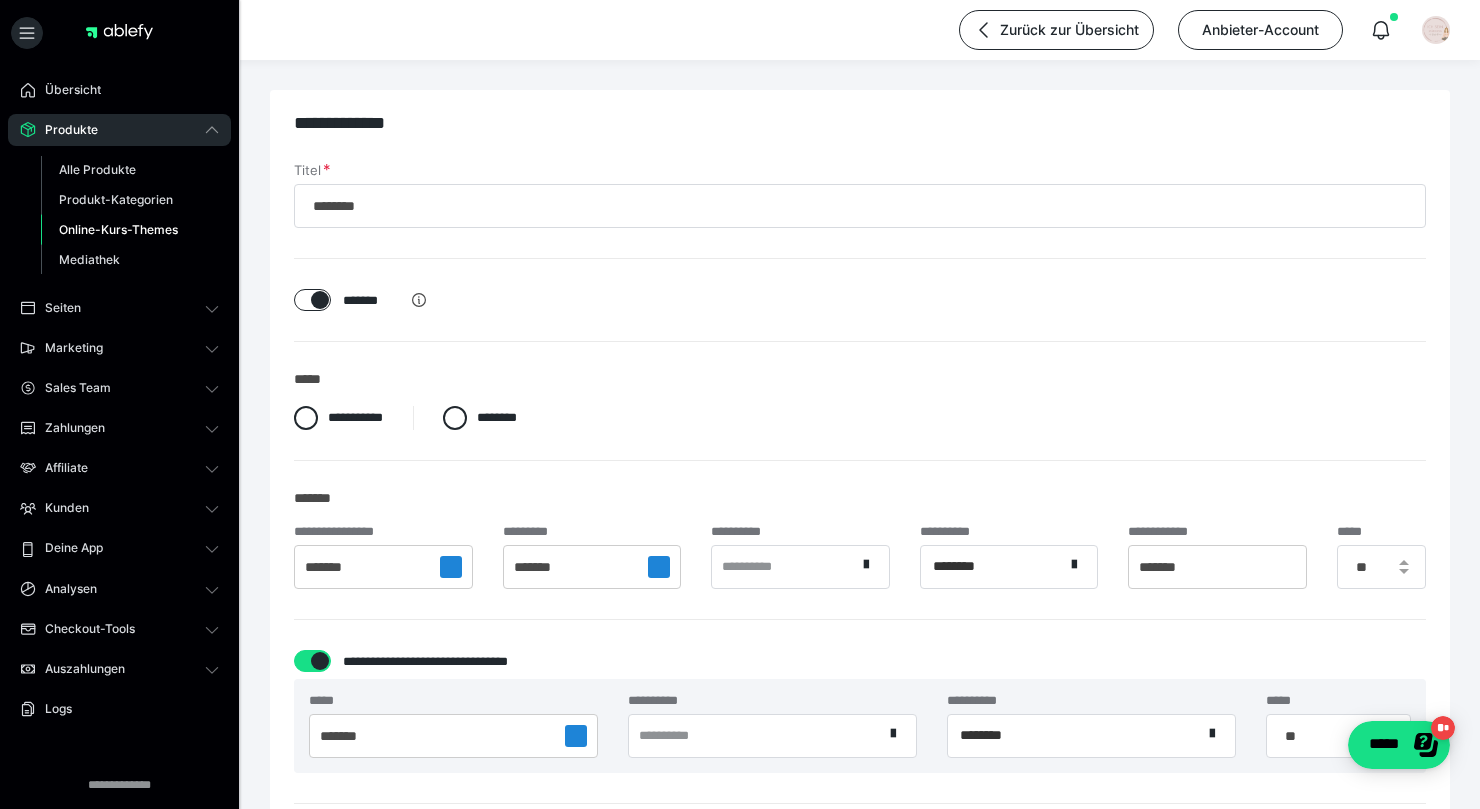 checkbox on "****" 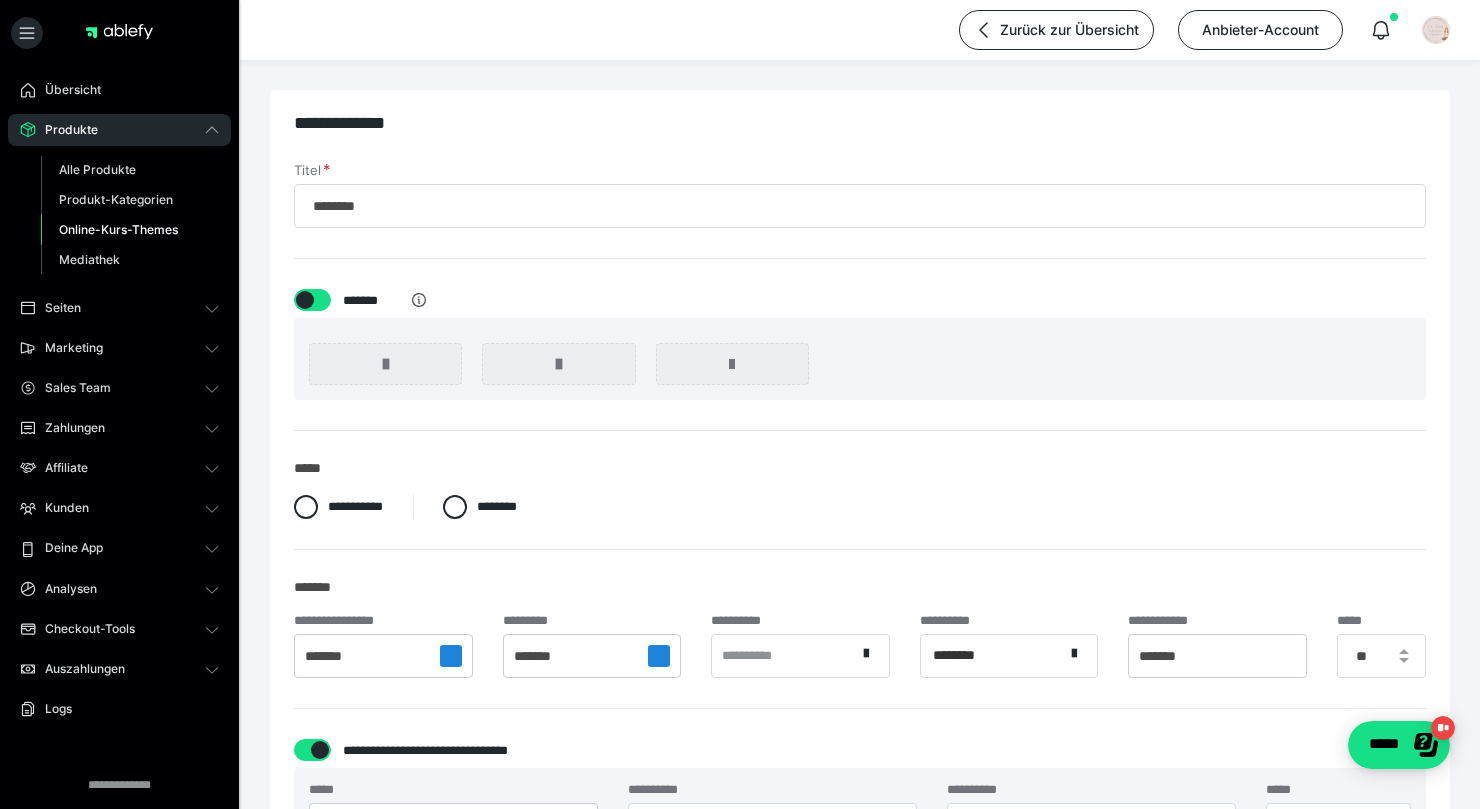 click at bounding box center (860, 359) 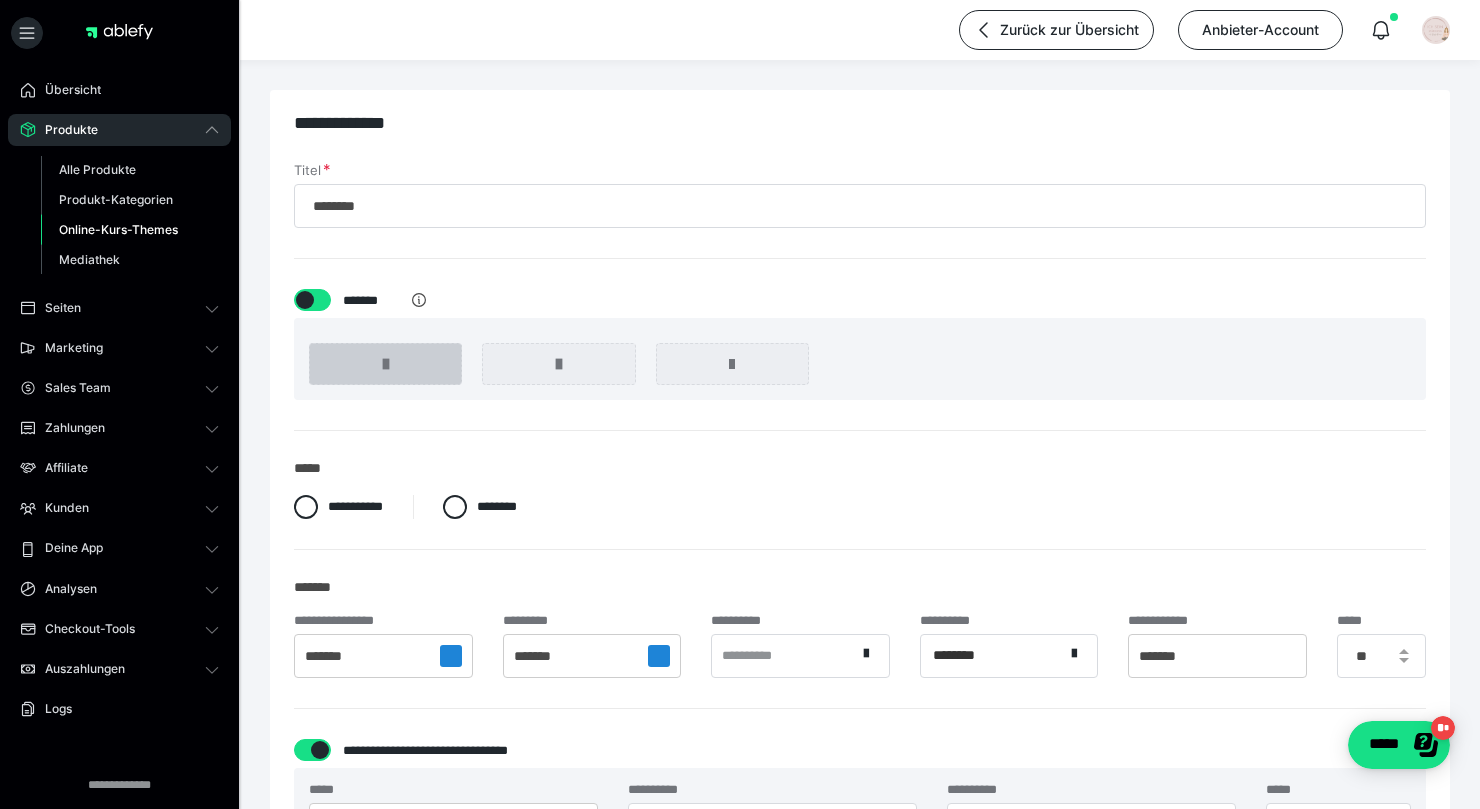 click at bounding box center [385, 364] 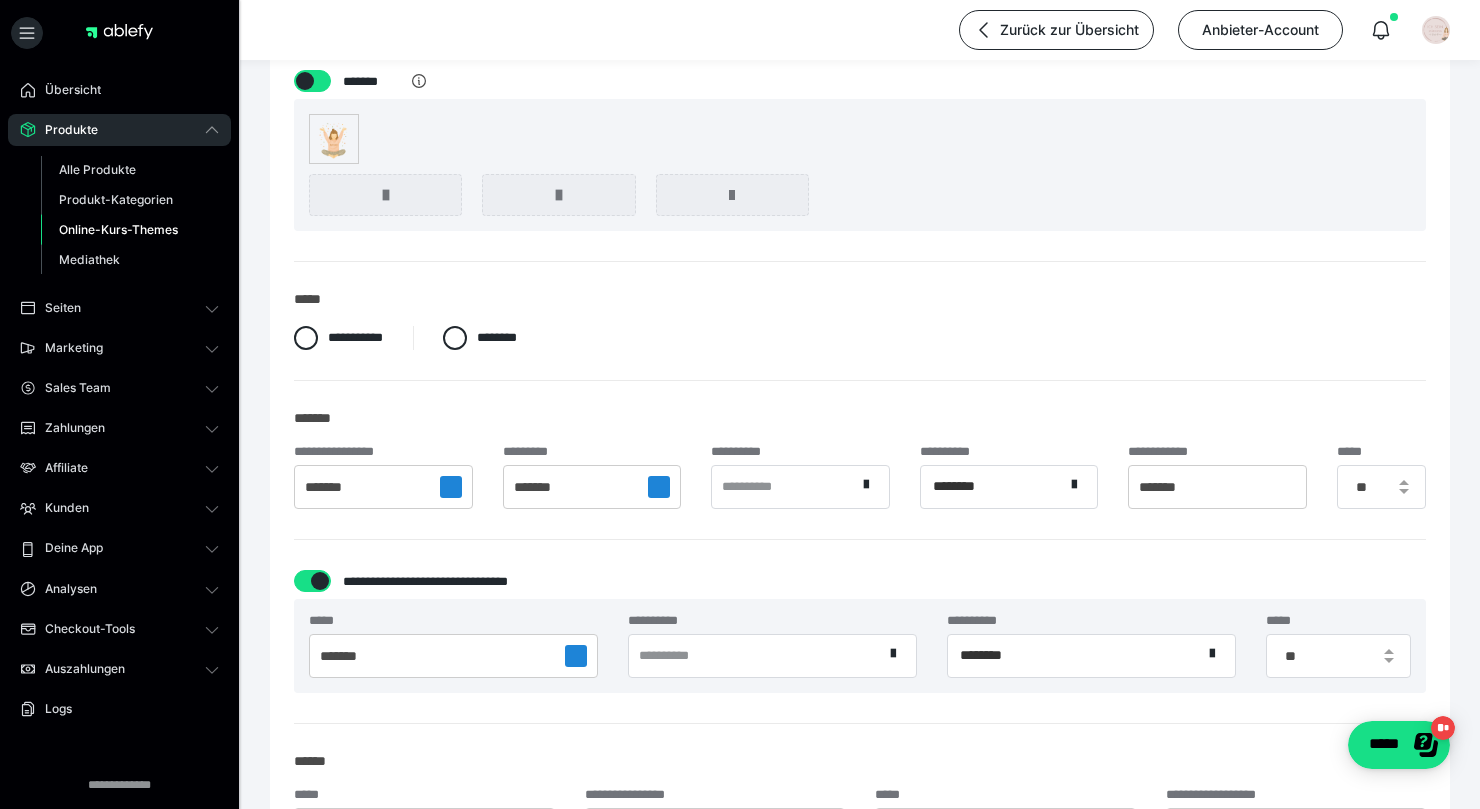 scroll, scrollTop: 233, scrollLeft: 0, axis: vertical 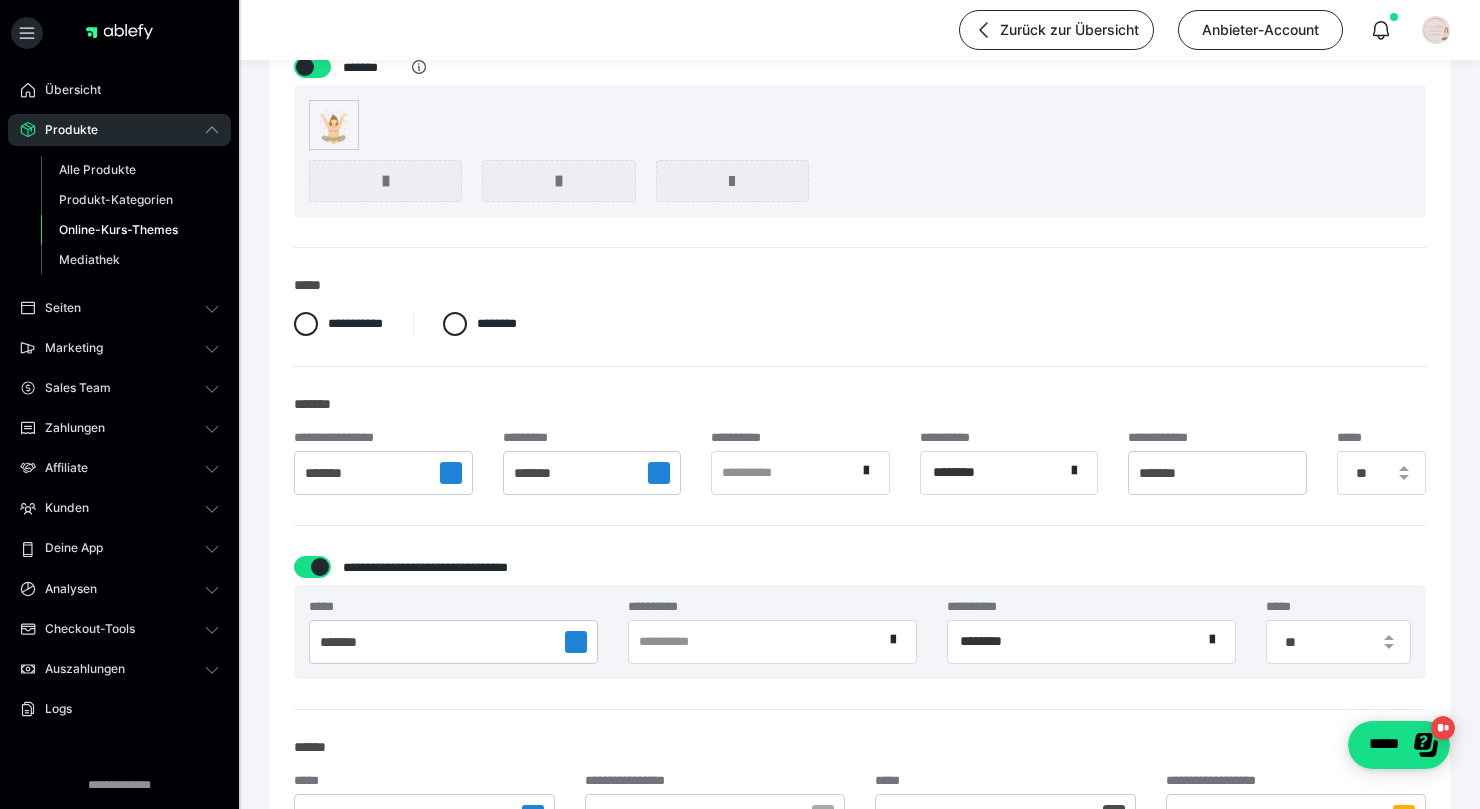 click at bounding box center (451, 473) 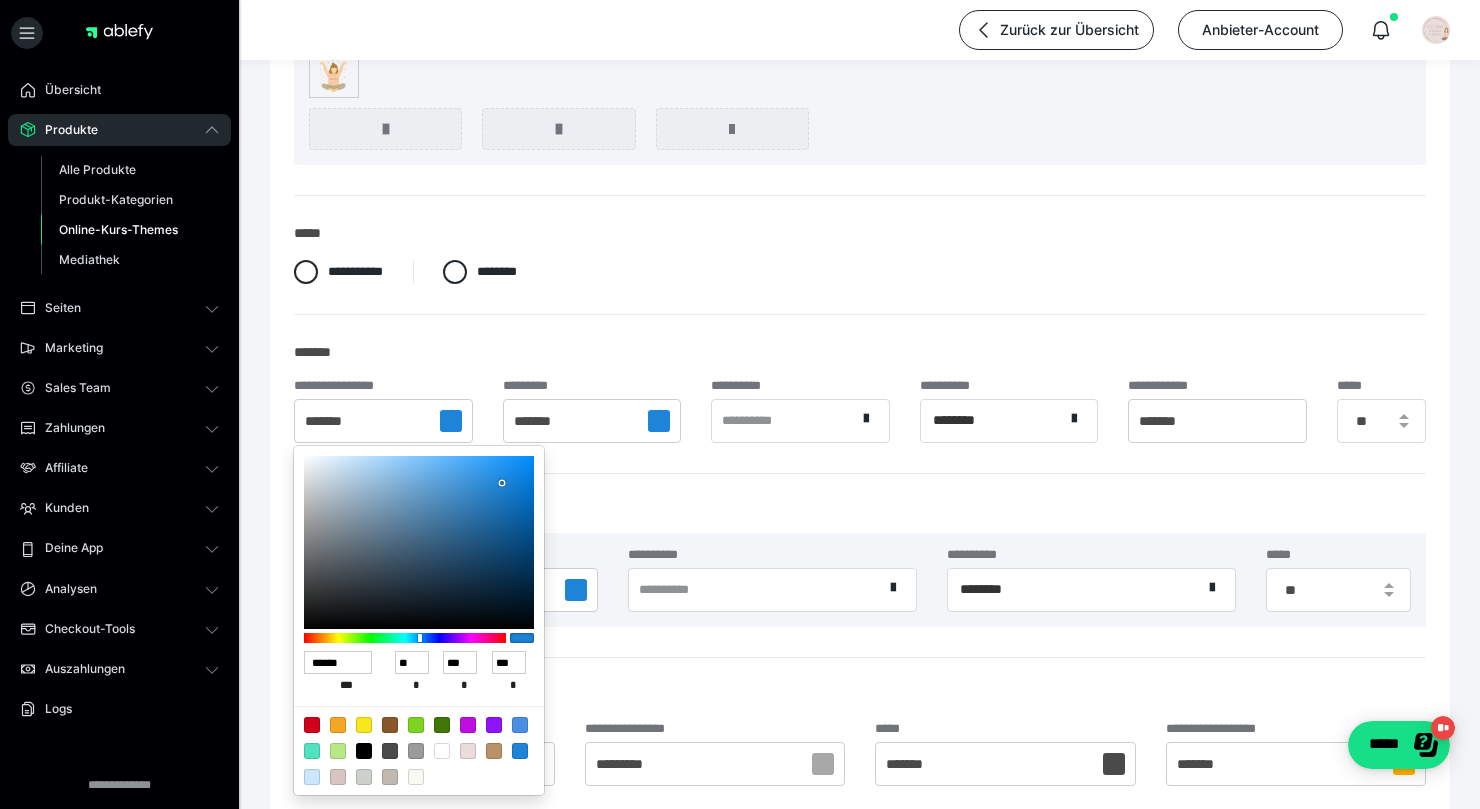 scroll, scrollTop: 289, scrollLeft: 0, axis: vertical 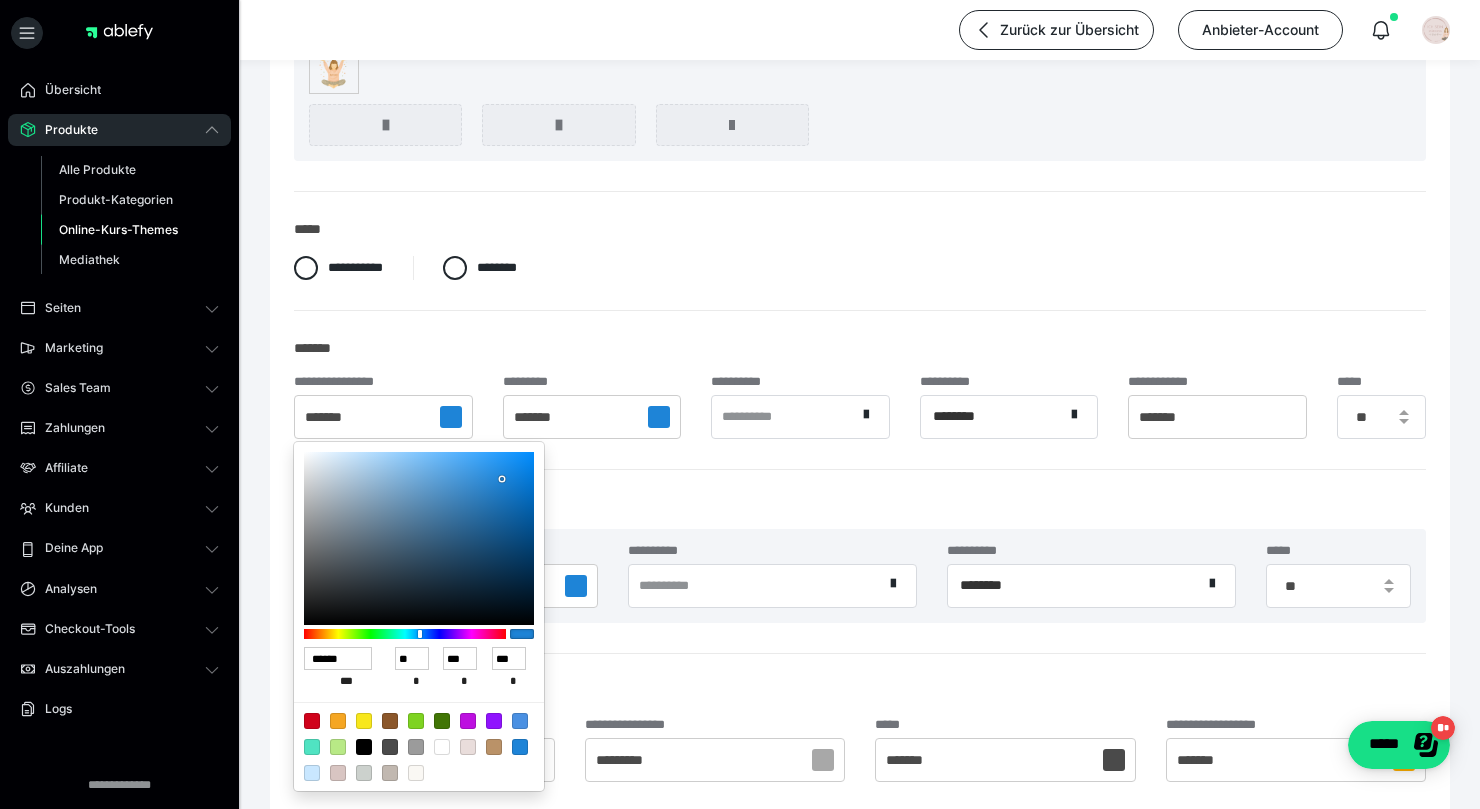 click at bounding box center (468, 747) 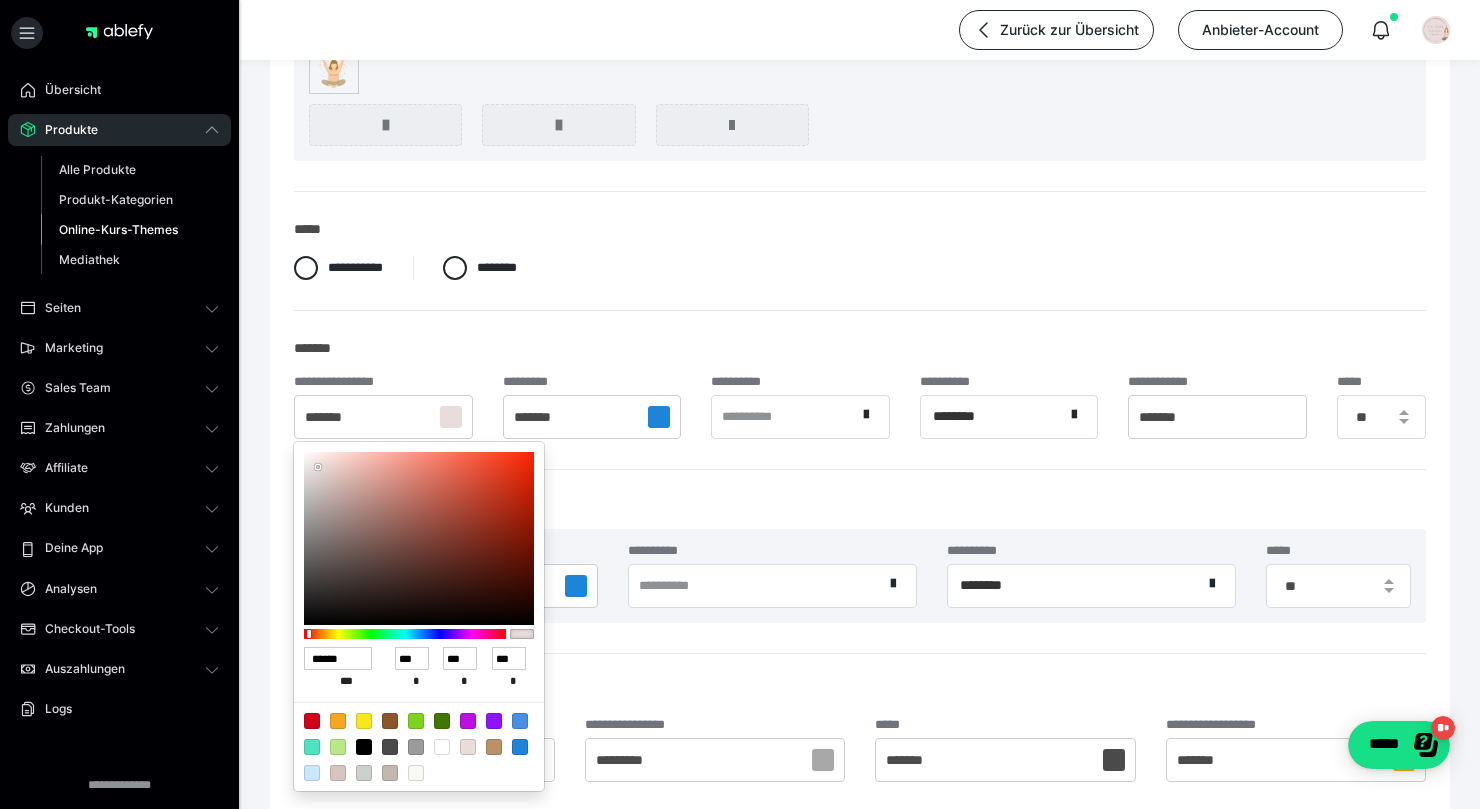 click at bounding box center (659, 417) 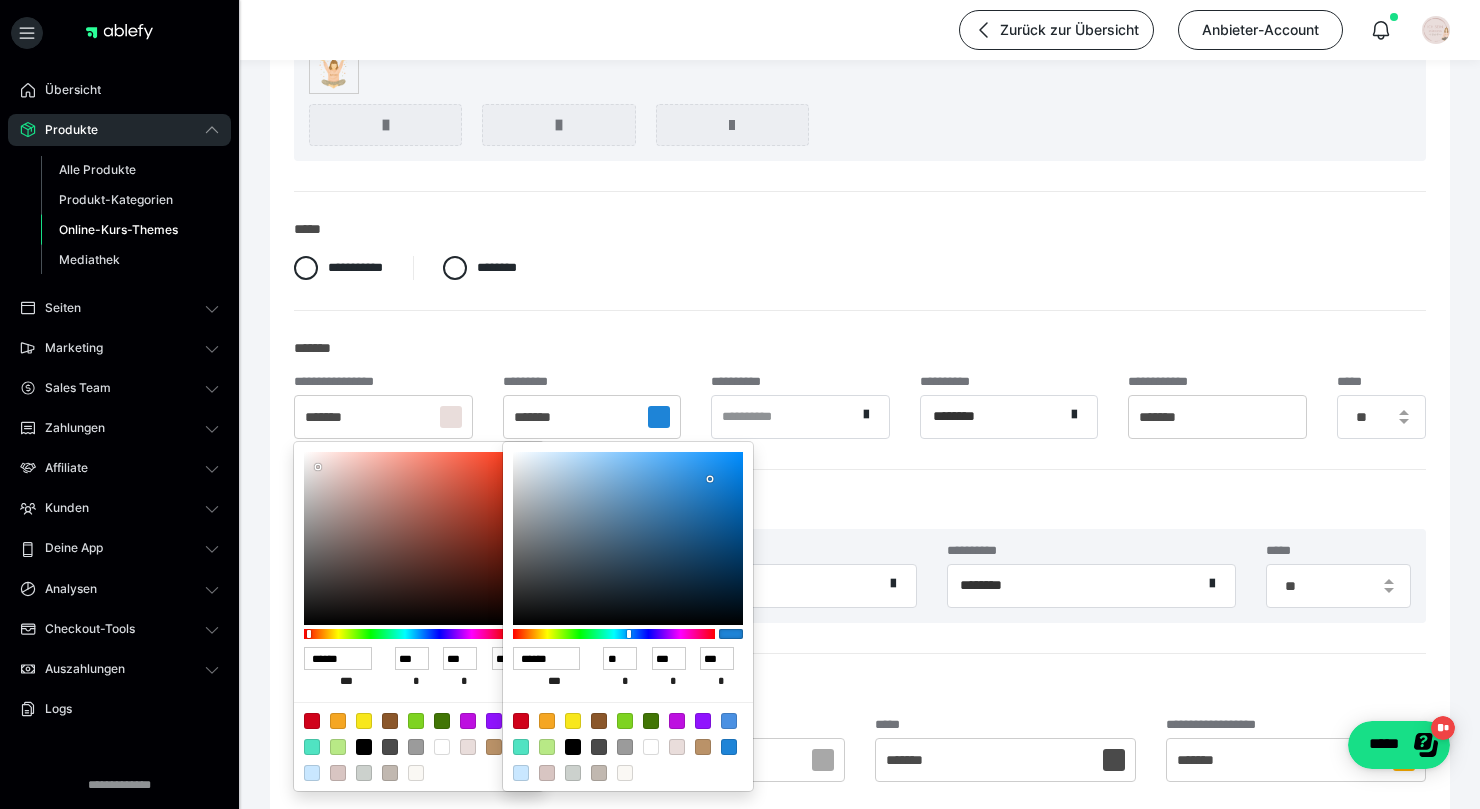 click at bounding box center [547, 773] 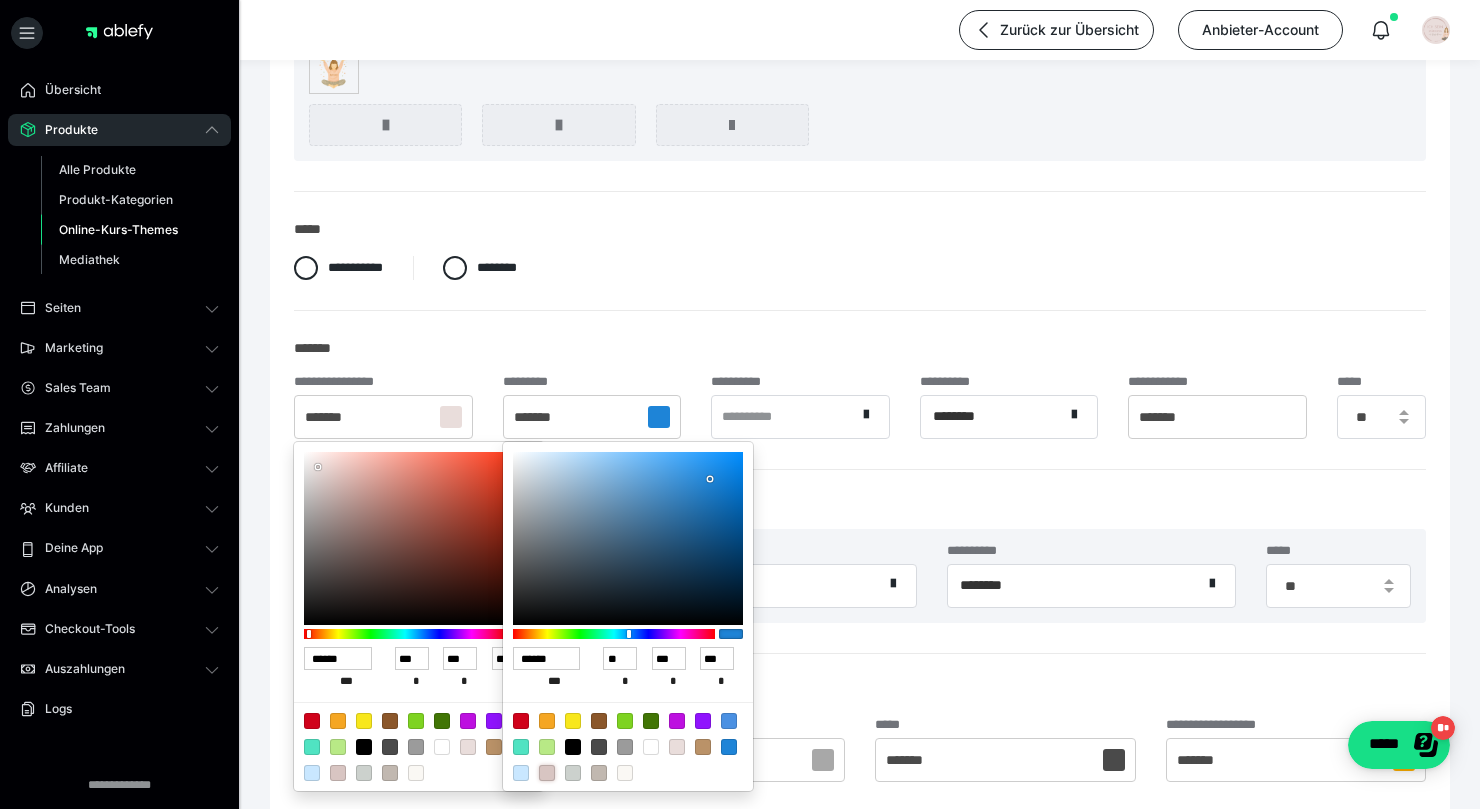 type on "******" 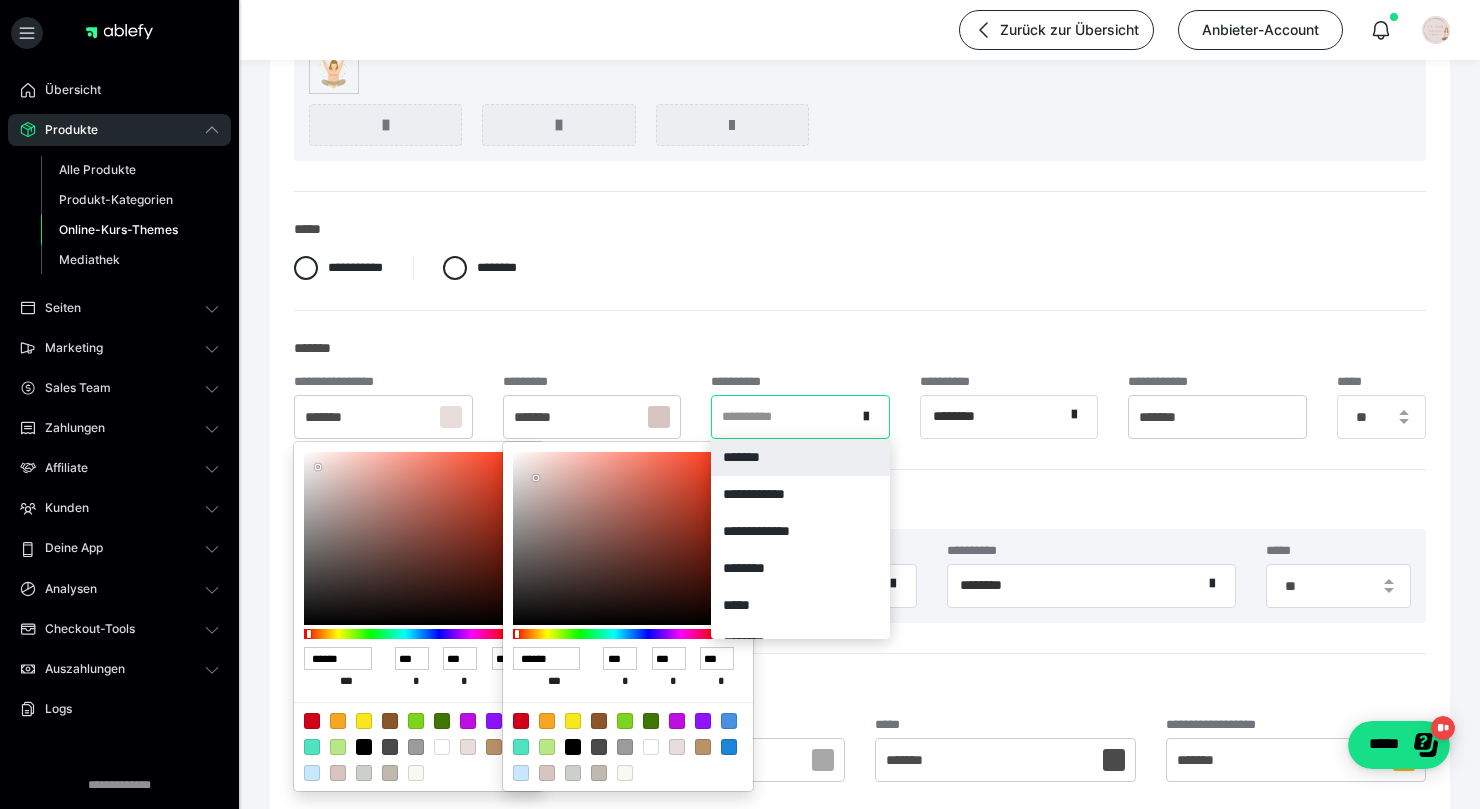 click on "**********" at bounding box center [784, 416] 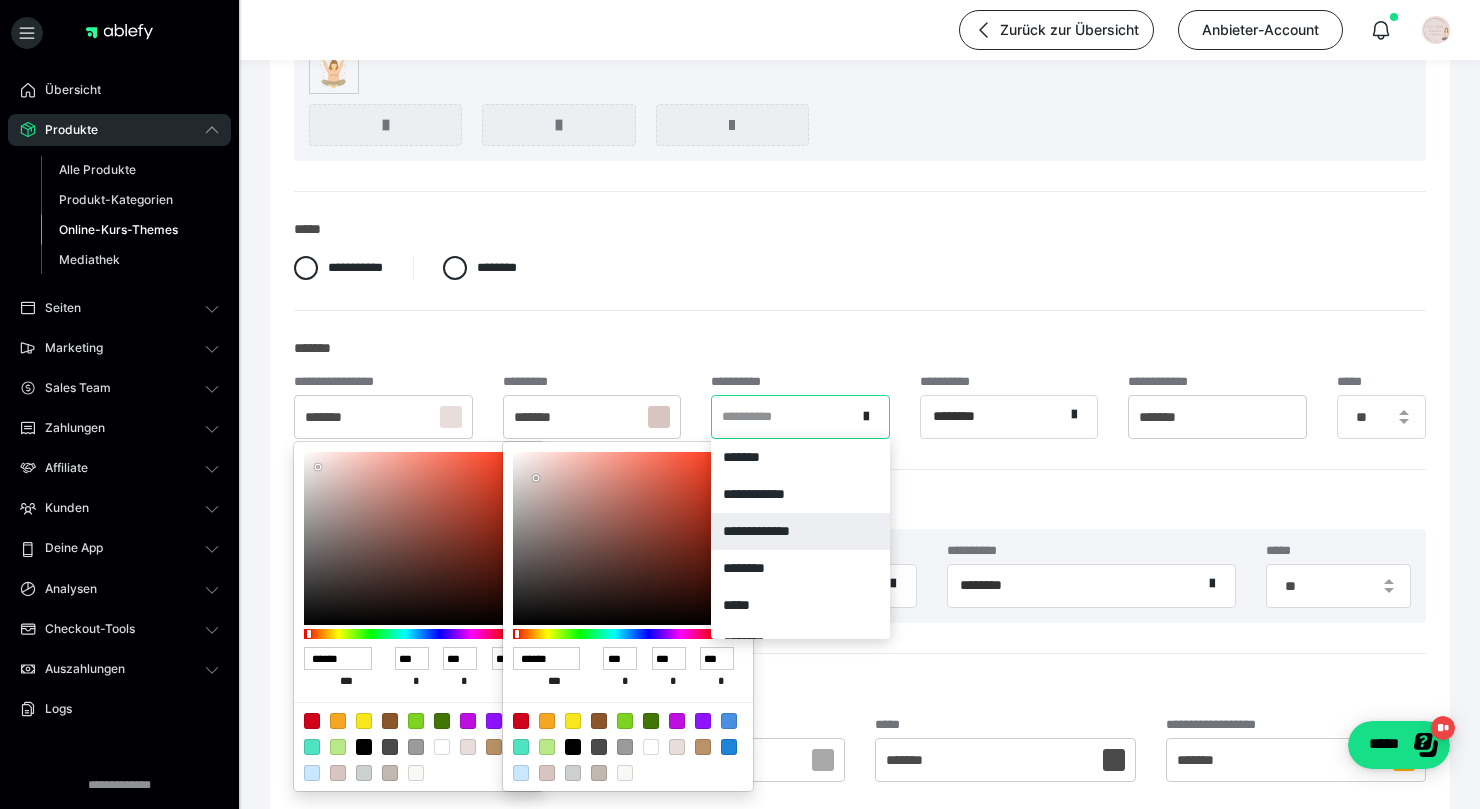 click on "**********" at bounding box center [756, 531] 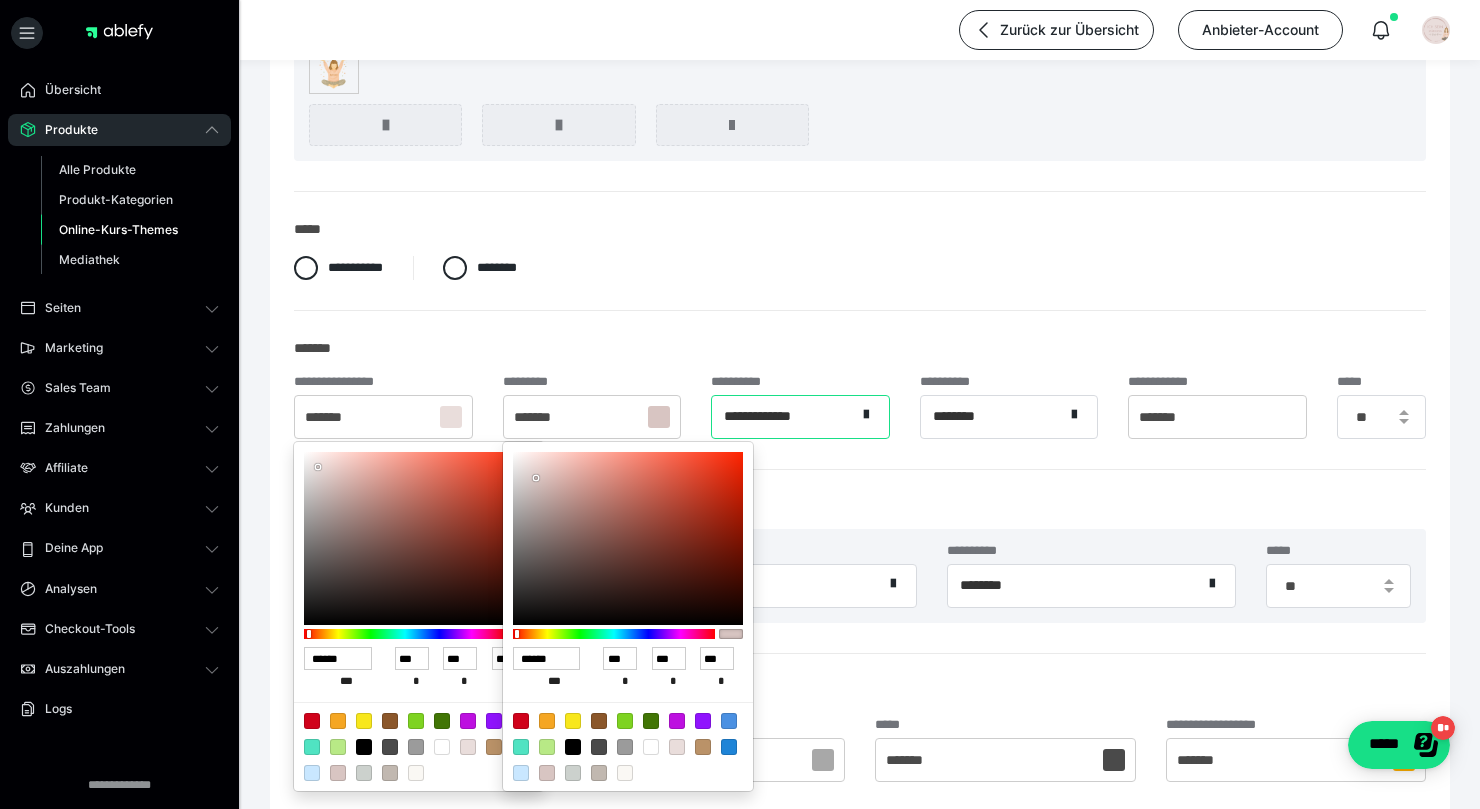 click on "**********" at bounding box center [757, 416] 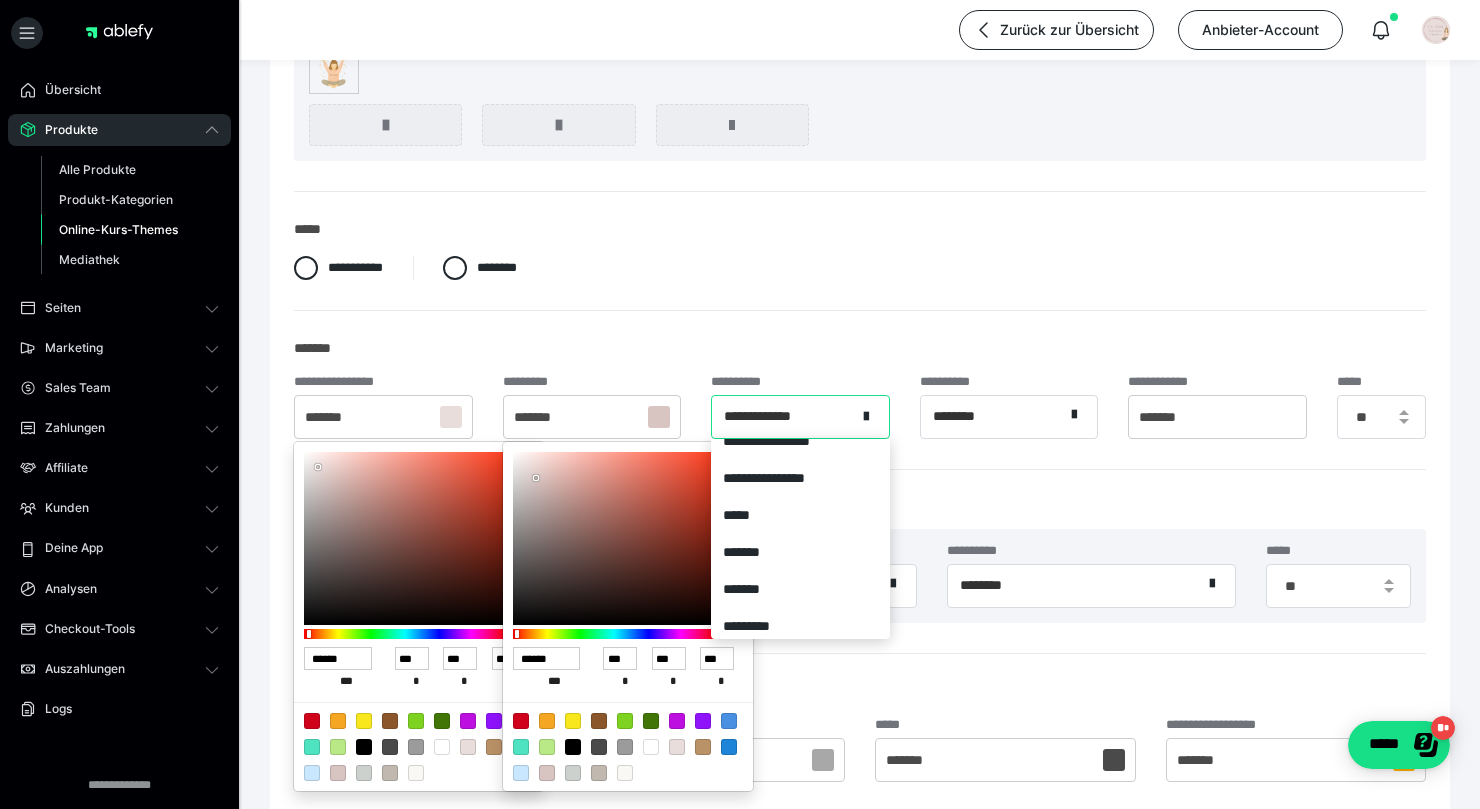 scroll, scrollTop: 3628, scrollLeft: 0, axis: vertical 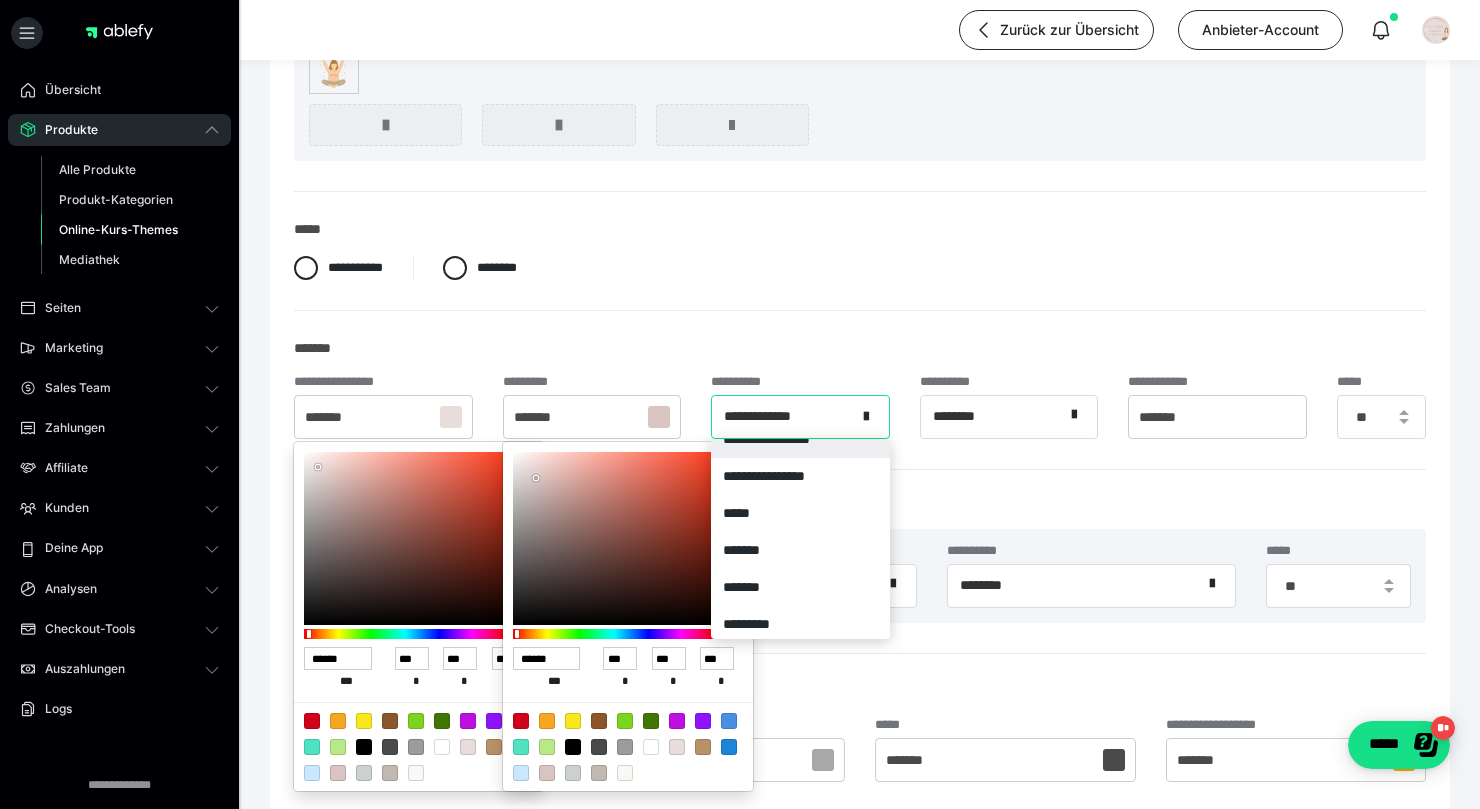 click on "**********" at bounding box center [800, 439] 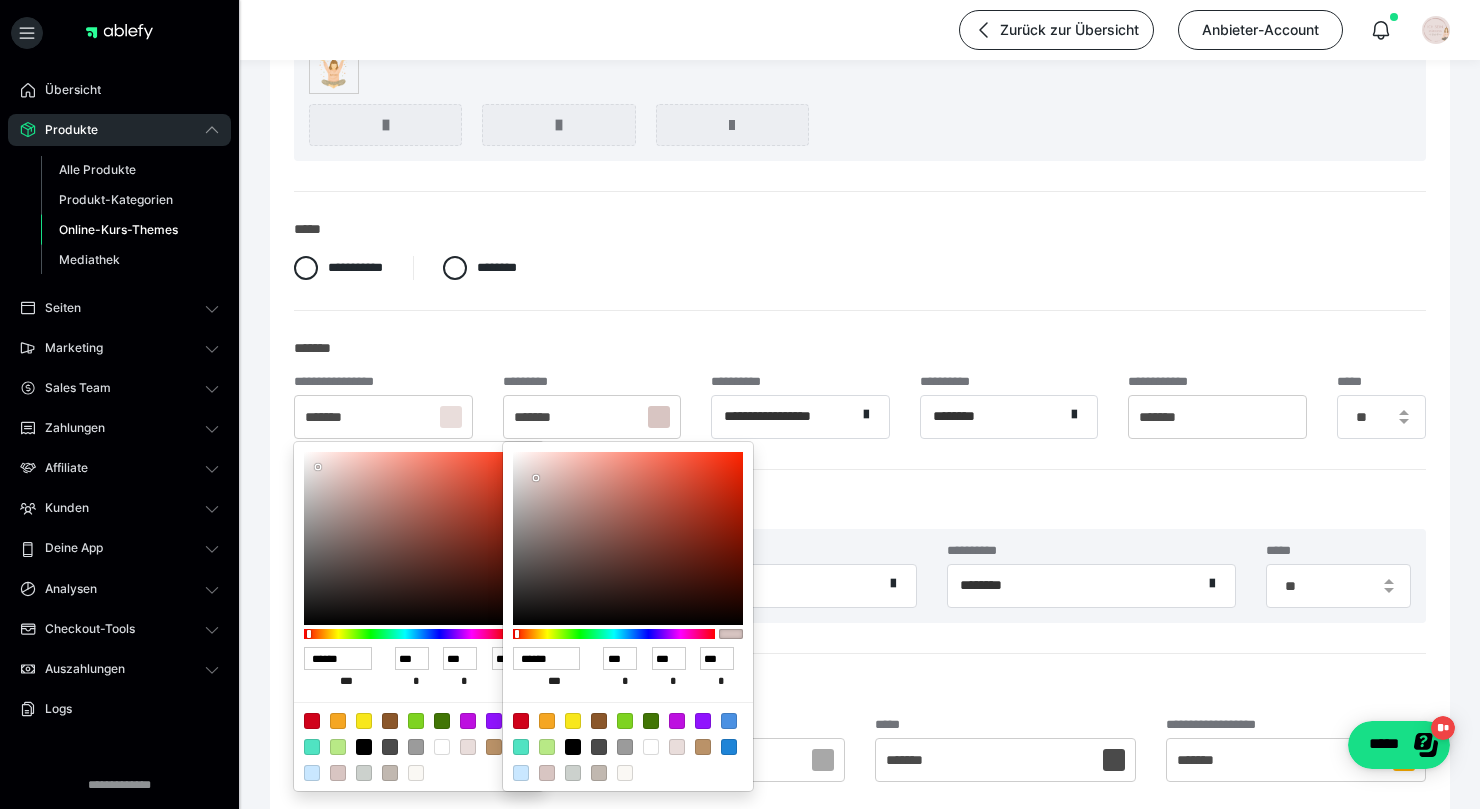 click at bounding box center (740, 404) 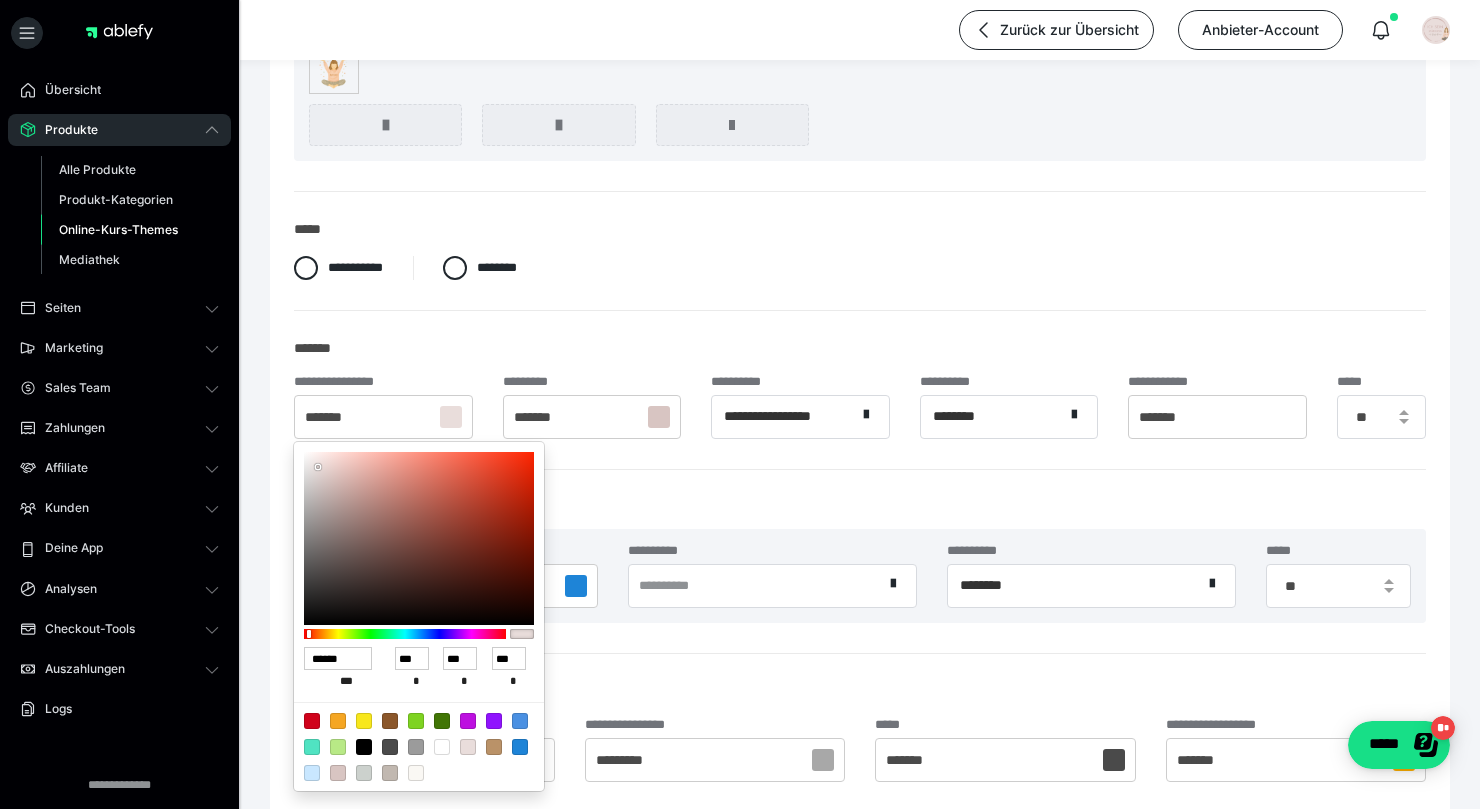 click at bounding box center (740, 404) 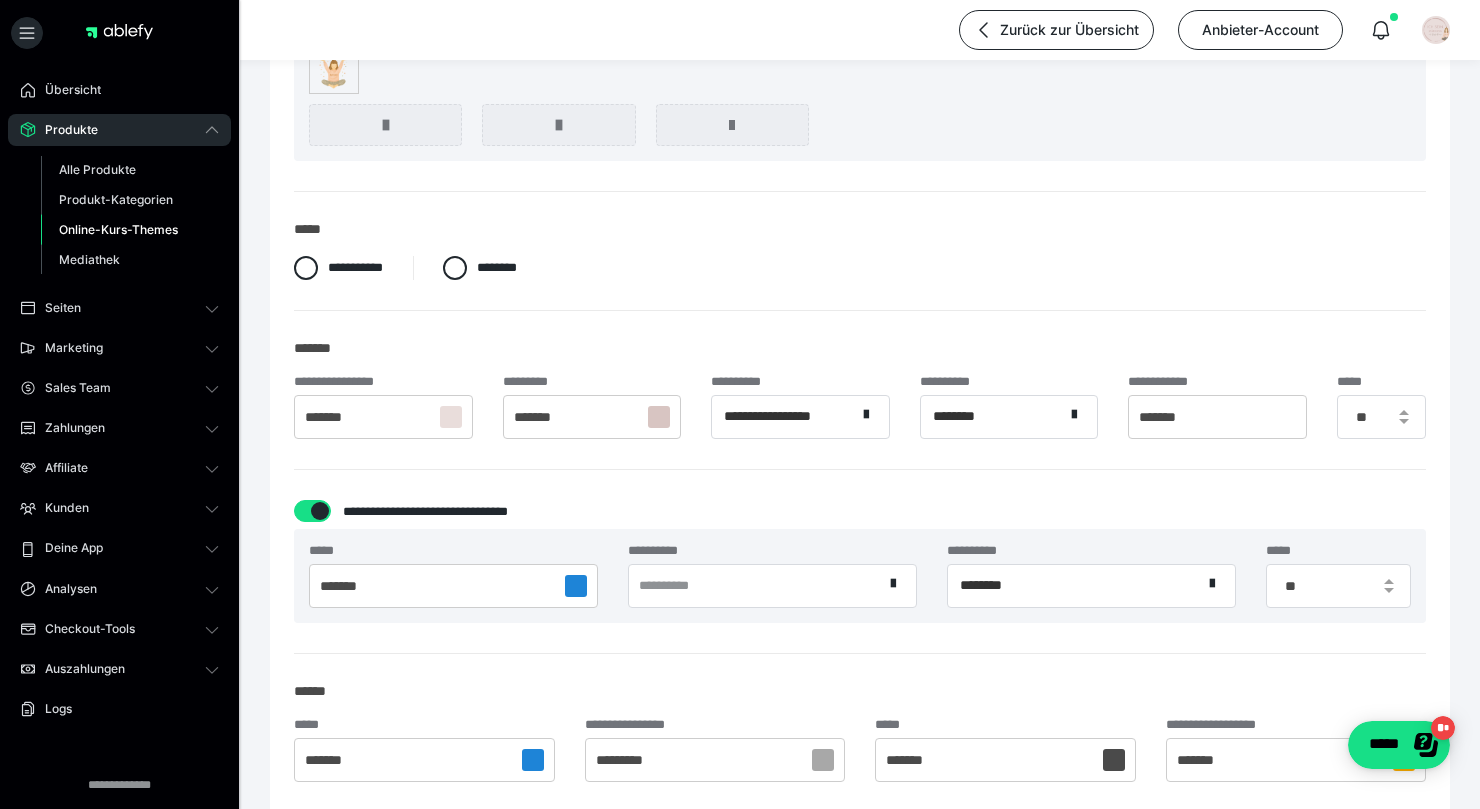 click at bounding box center [576, 586] 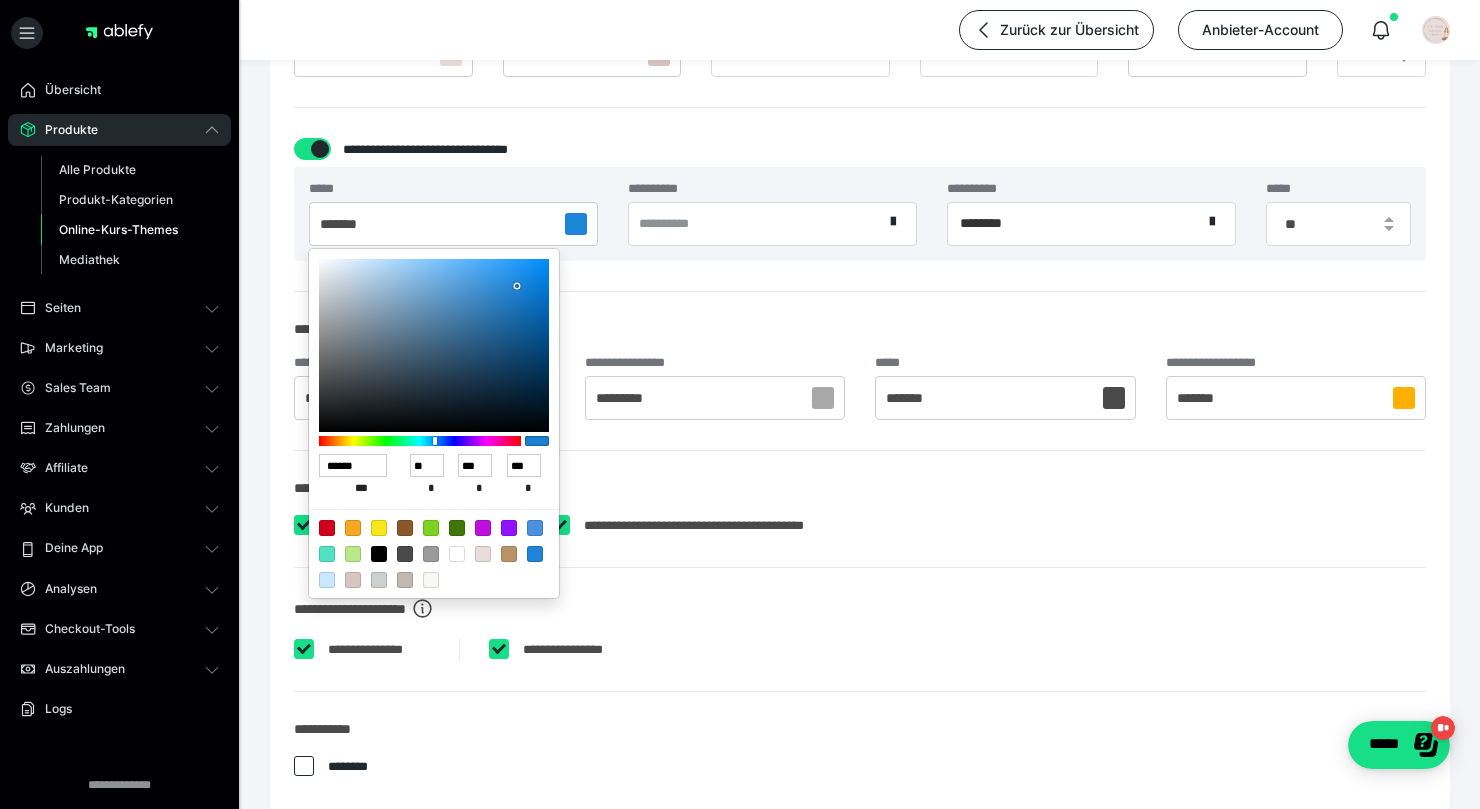 scroll, scrollTop: 652, scrollLeft: 0, axis: vertical 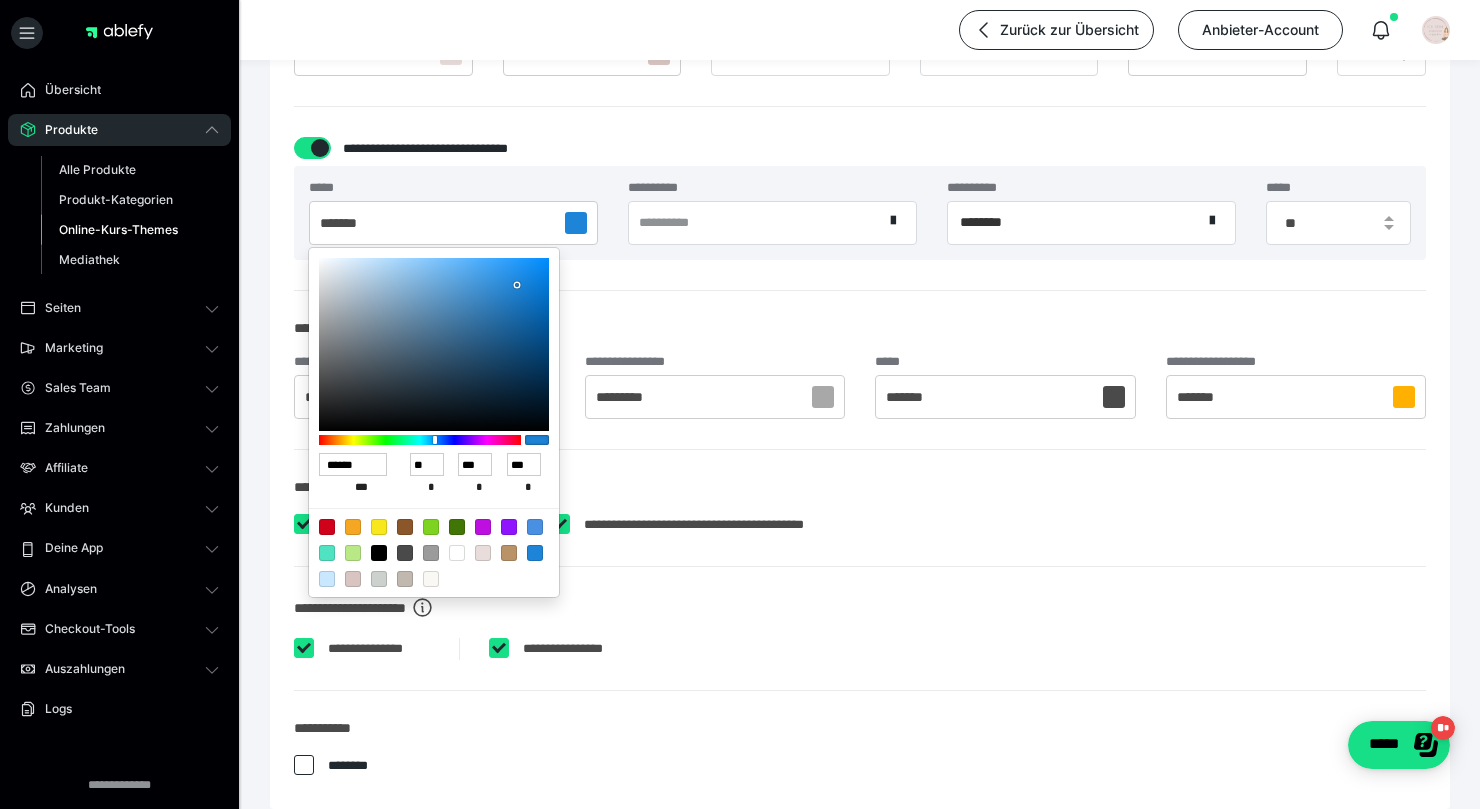 click at bounding box center (483, 553) 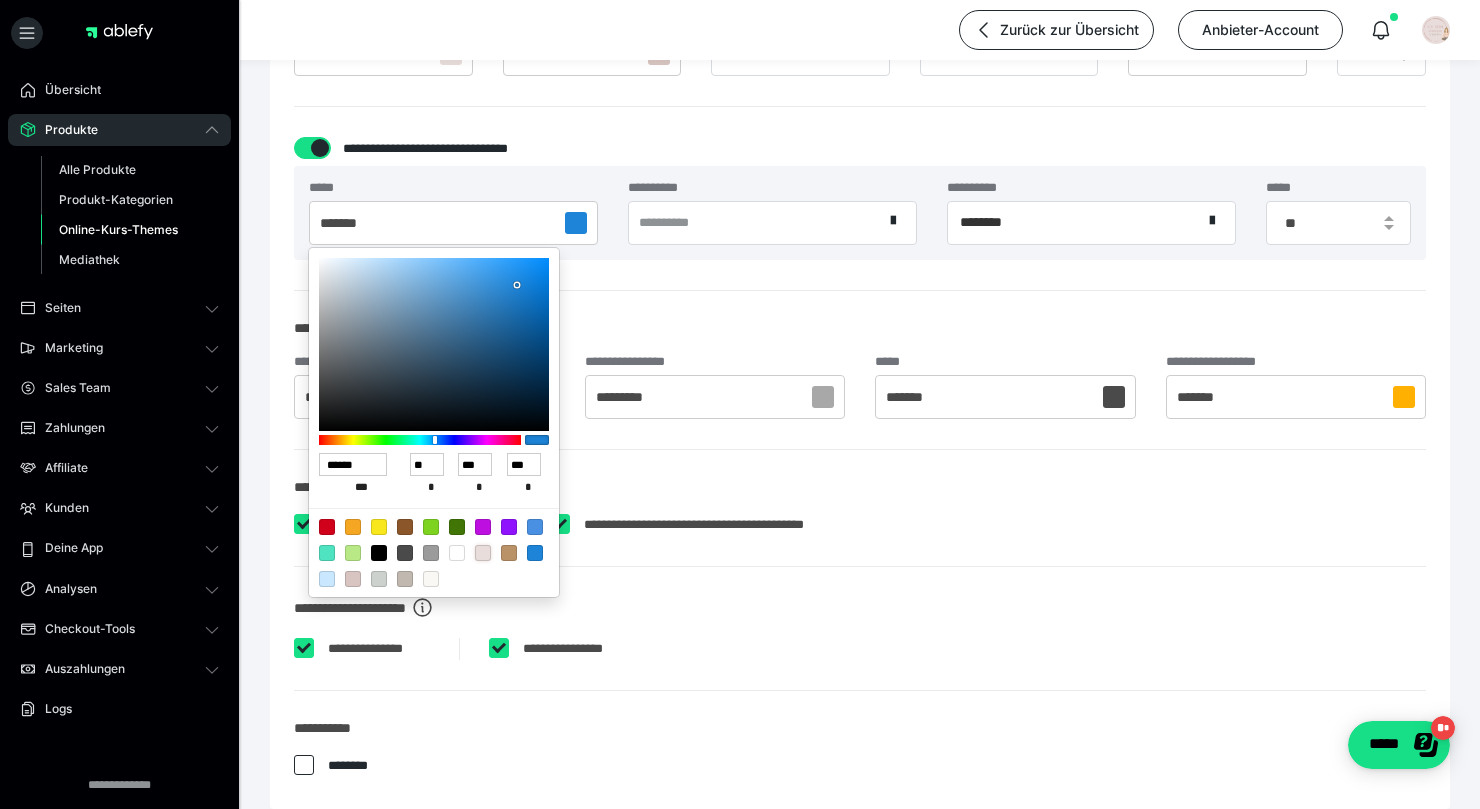 type on "******" 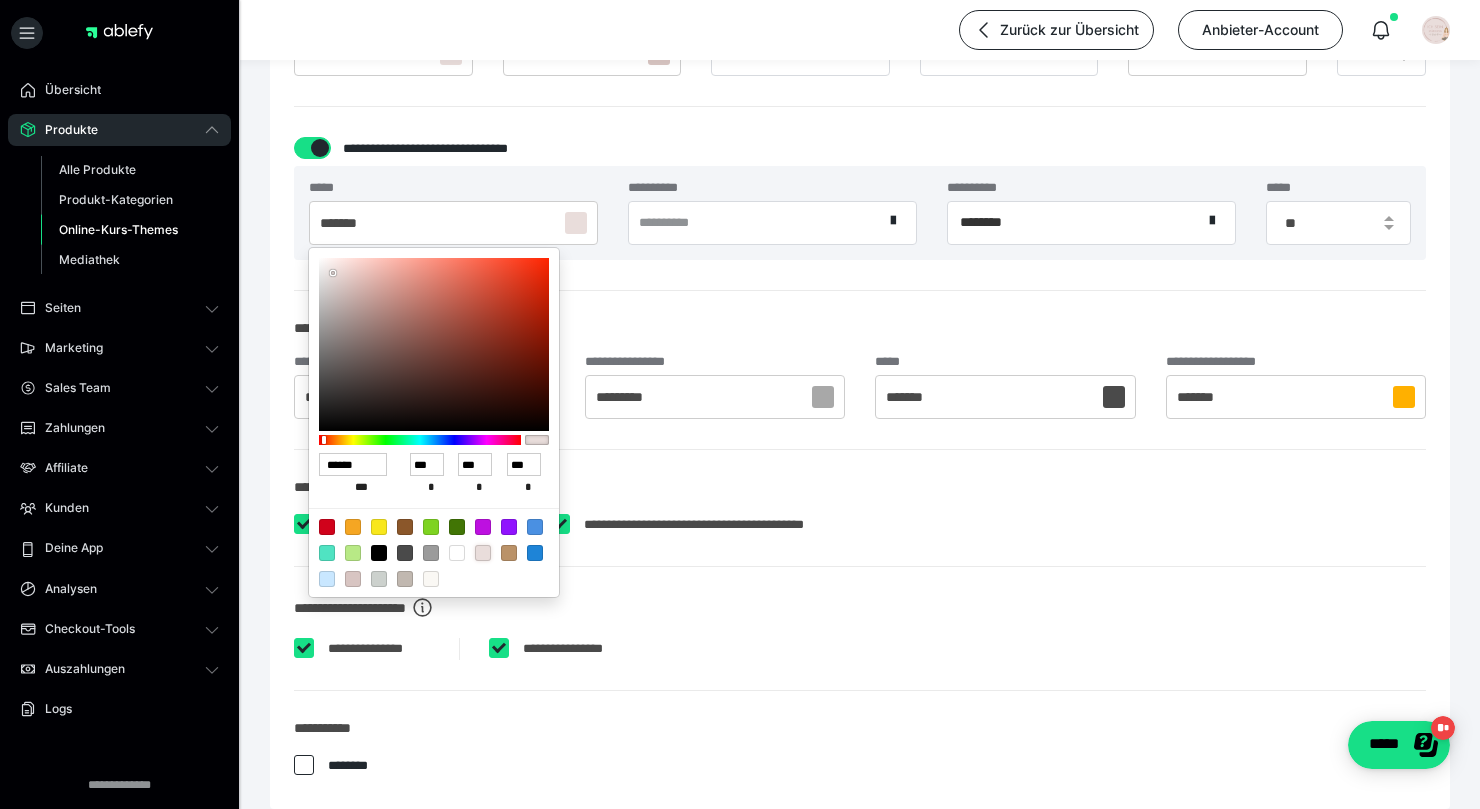 click on "********" at bounding box center (860, 487) 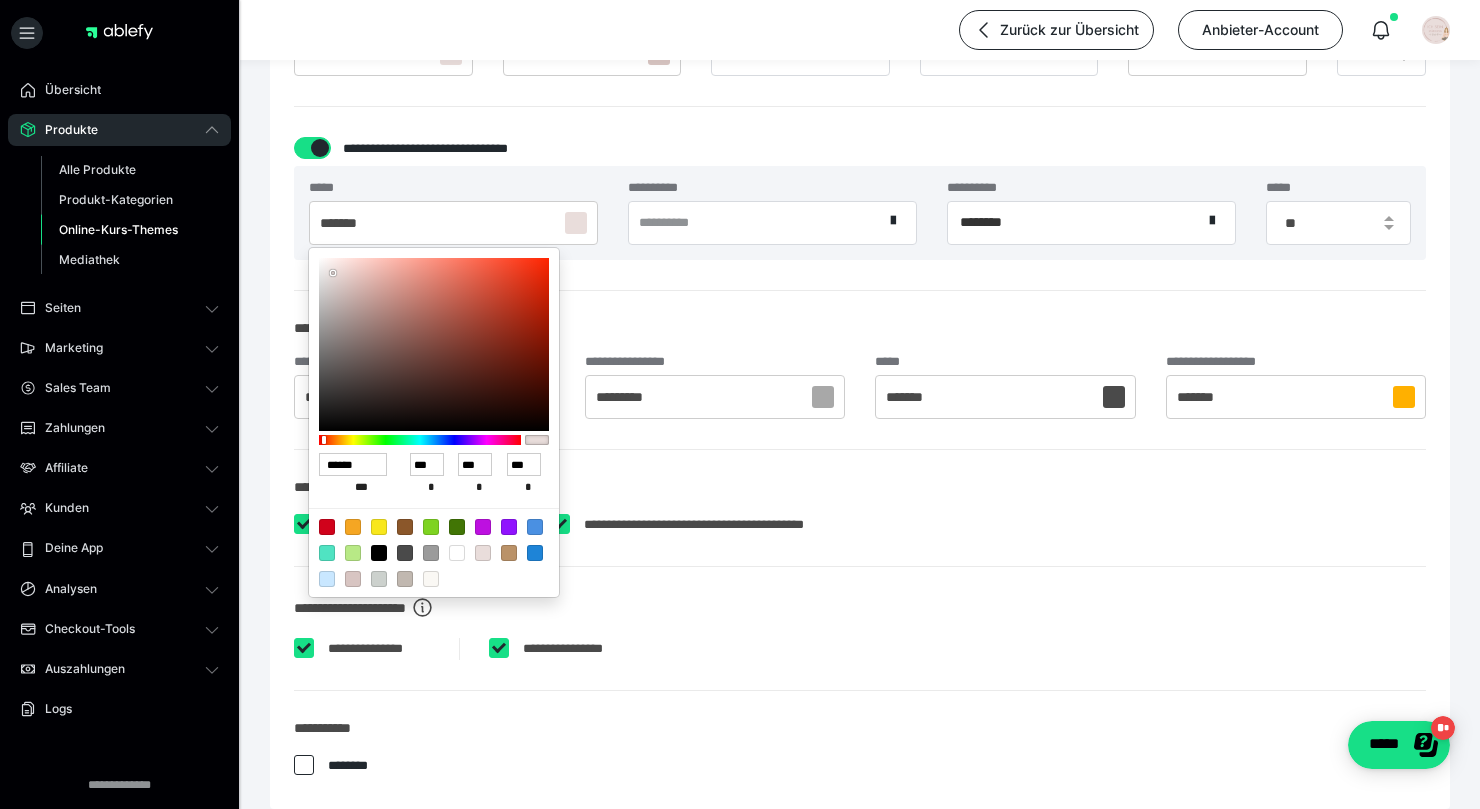 click on "**********" at bounding box center (860, 370) 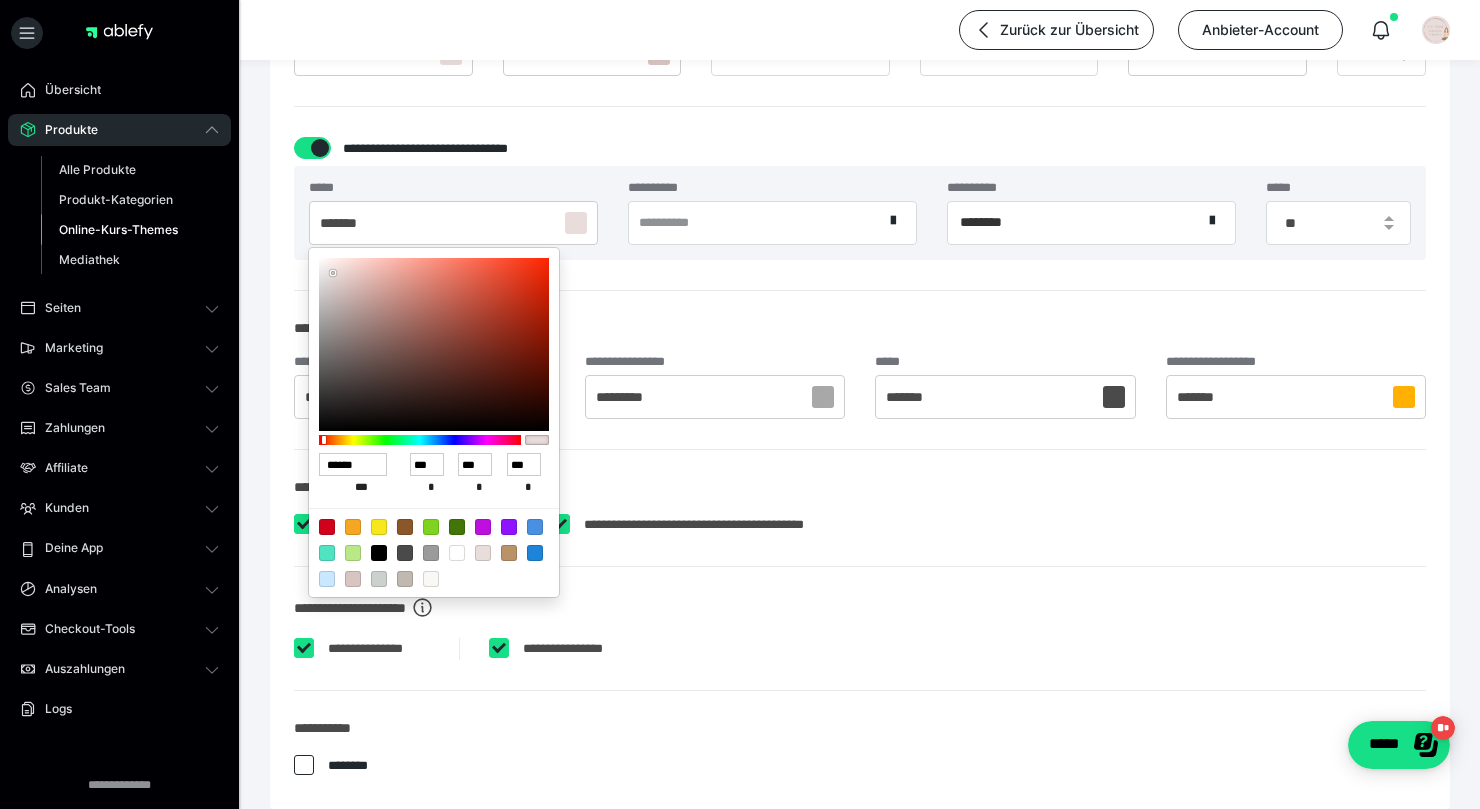 click at bounding box center (1404, 397) 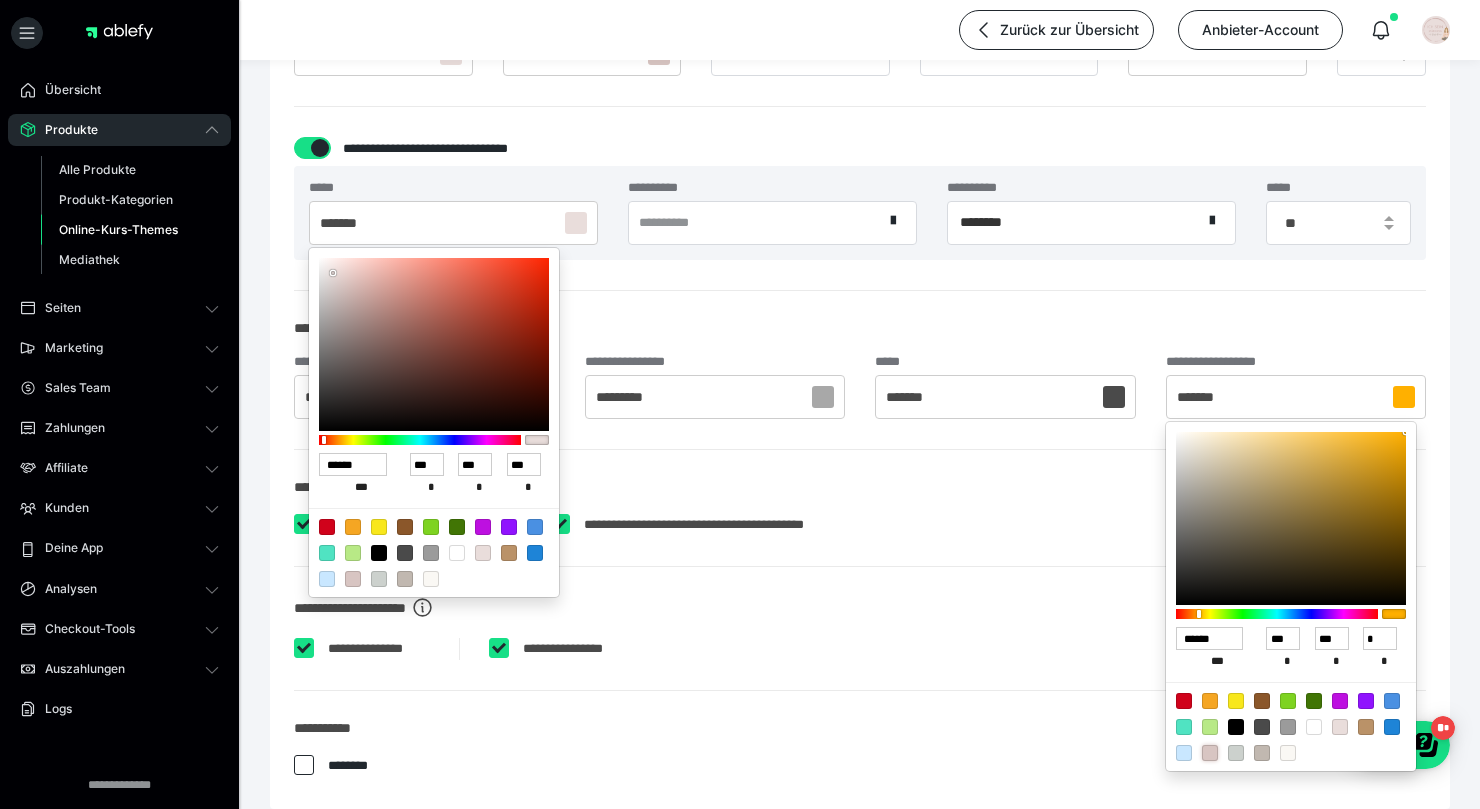 click at bounding box center [1210, 753] 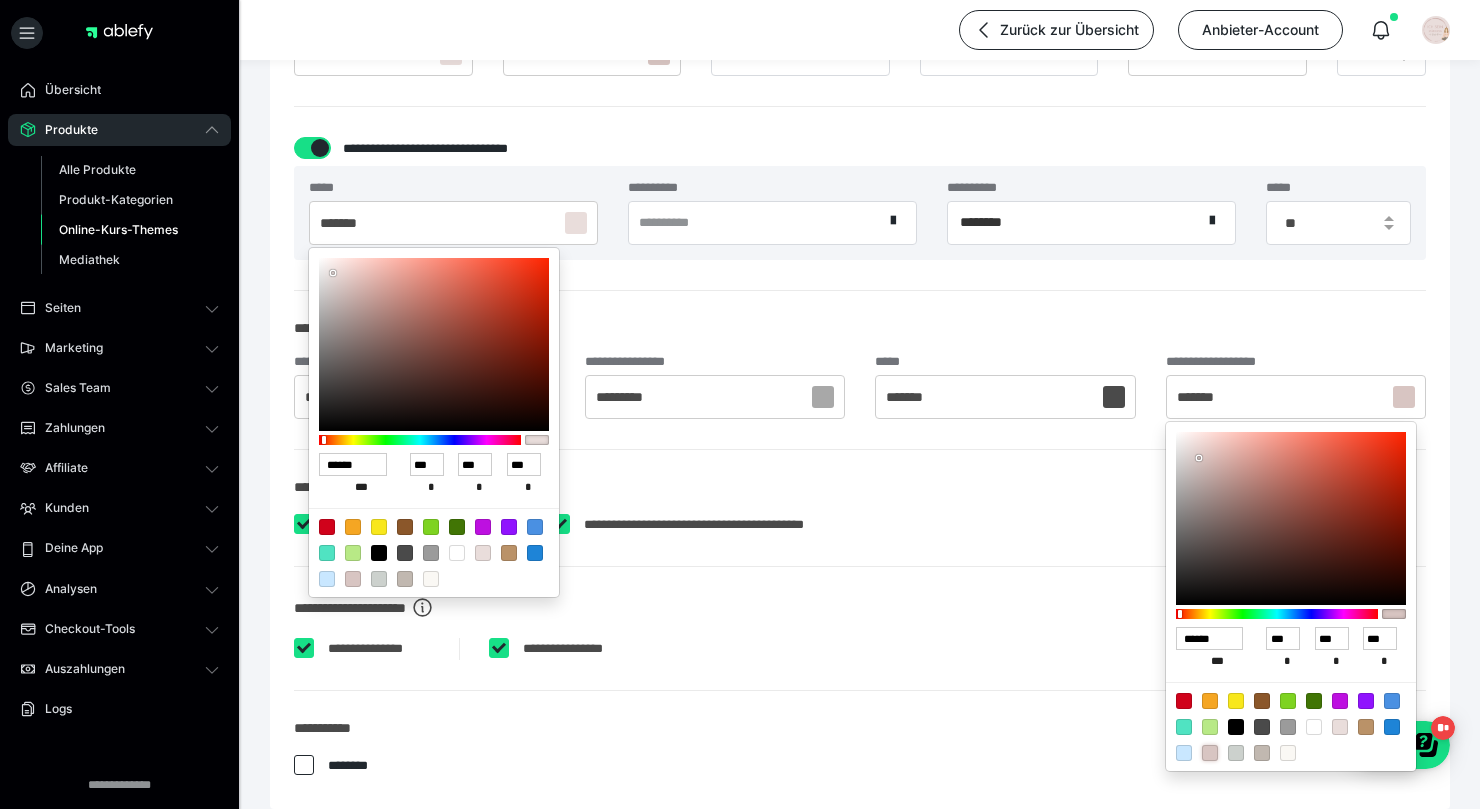 click on "**********" at bounding box center [860, 629] 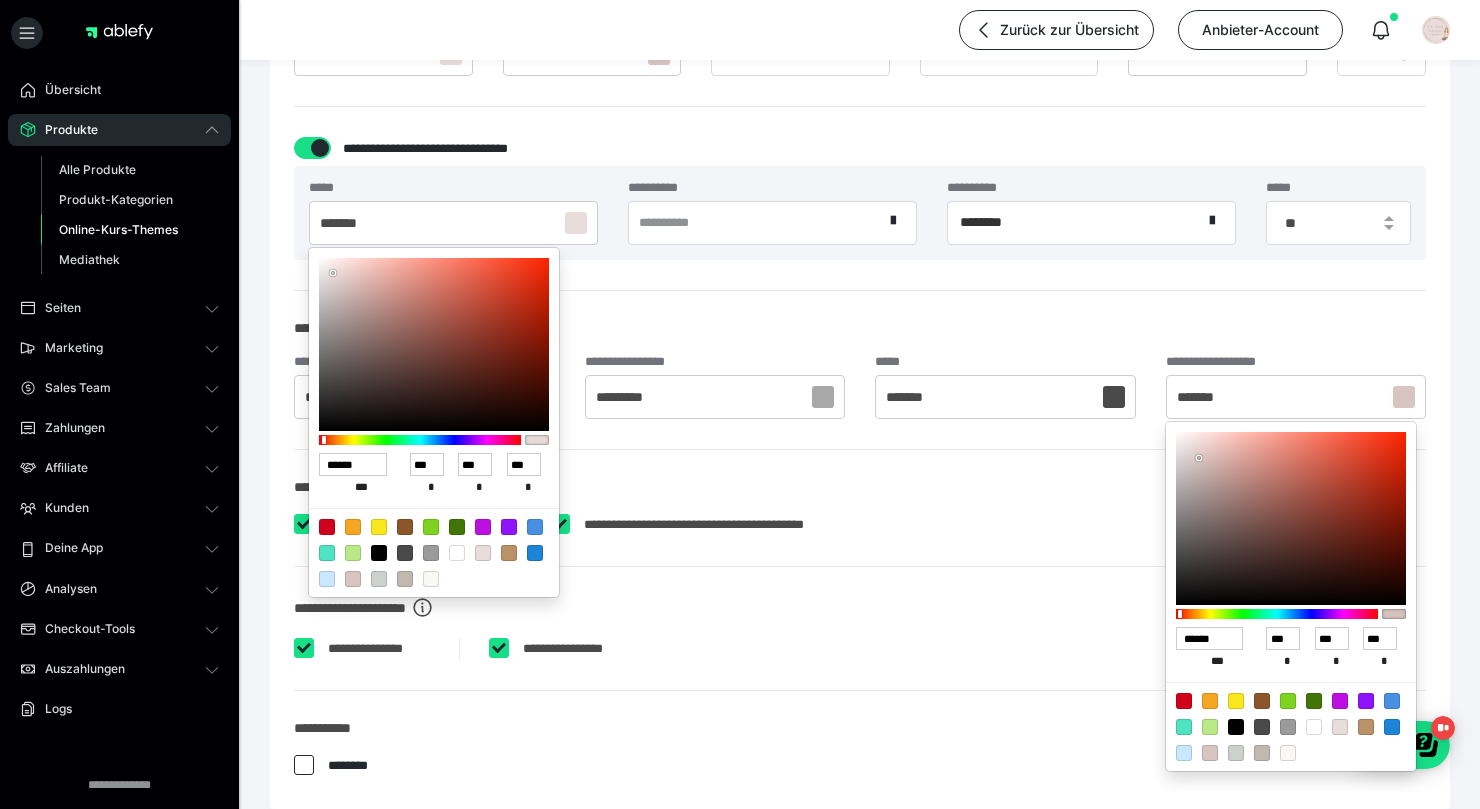 click at bounding box center [740, 404] 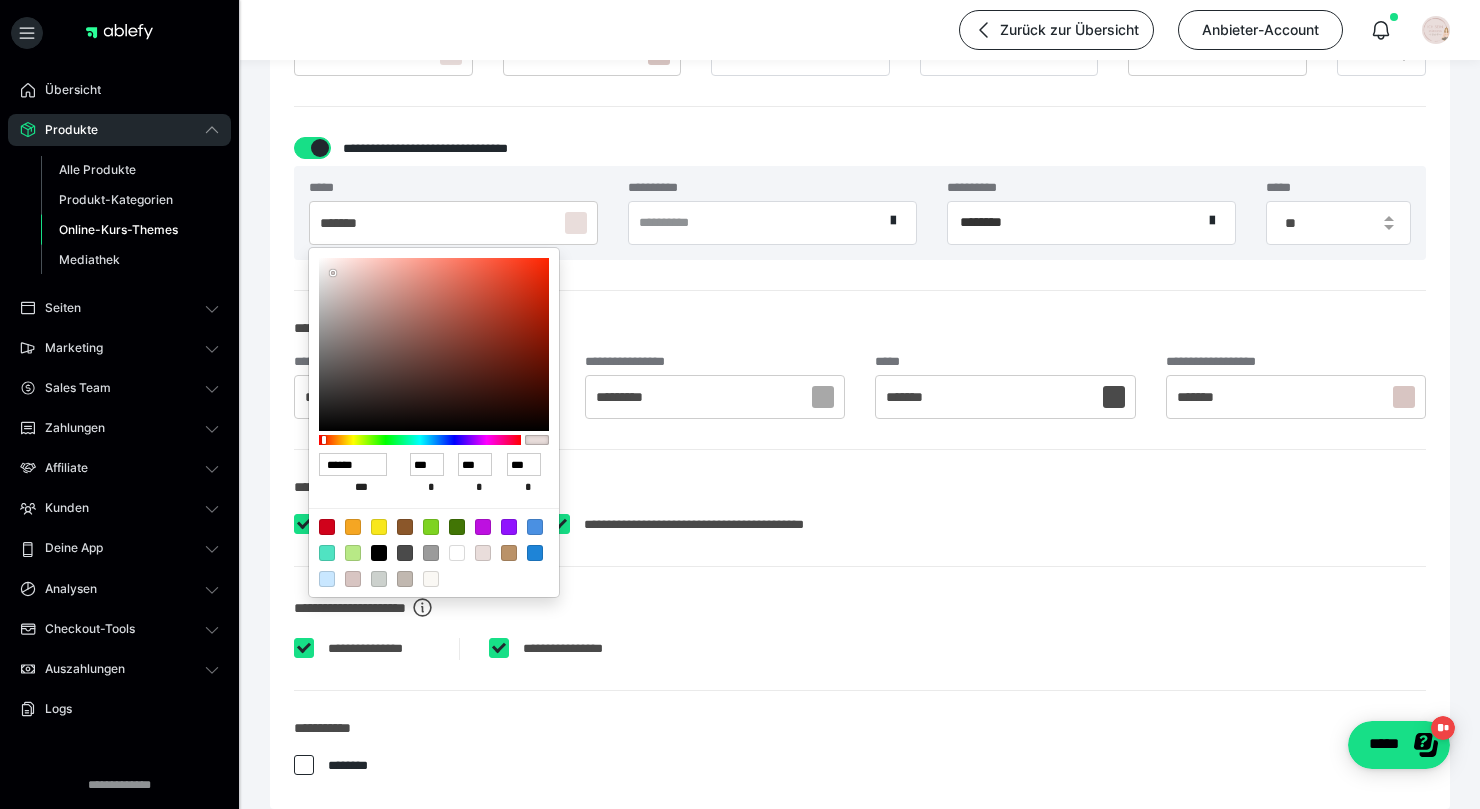 click at bounding box center (740, 404) 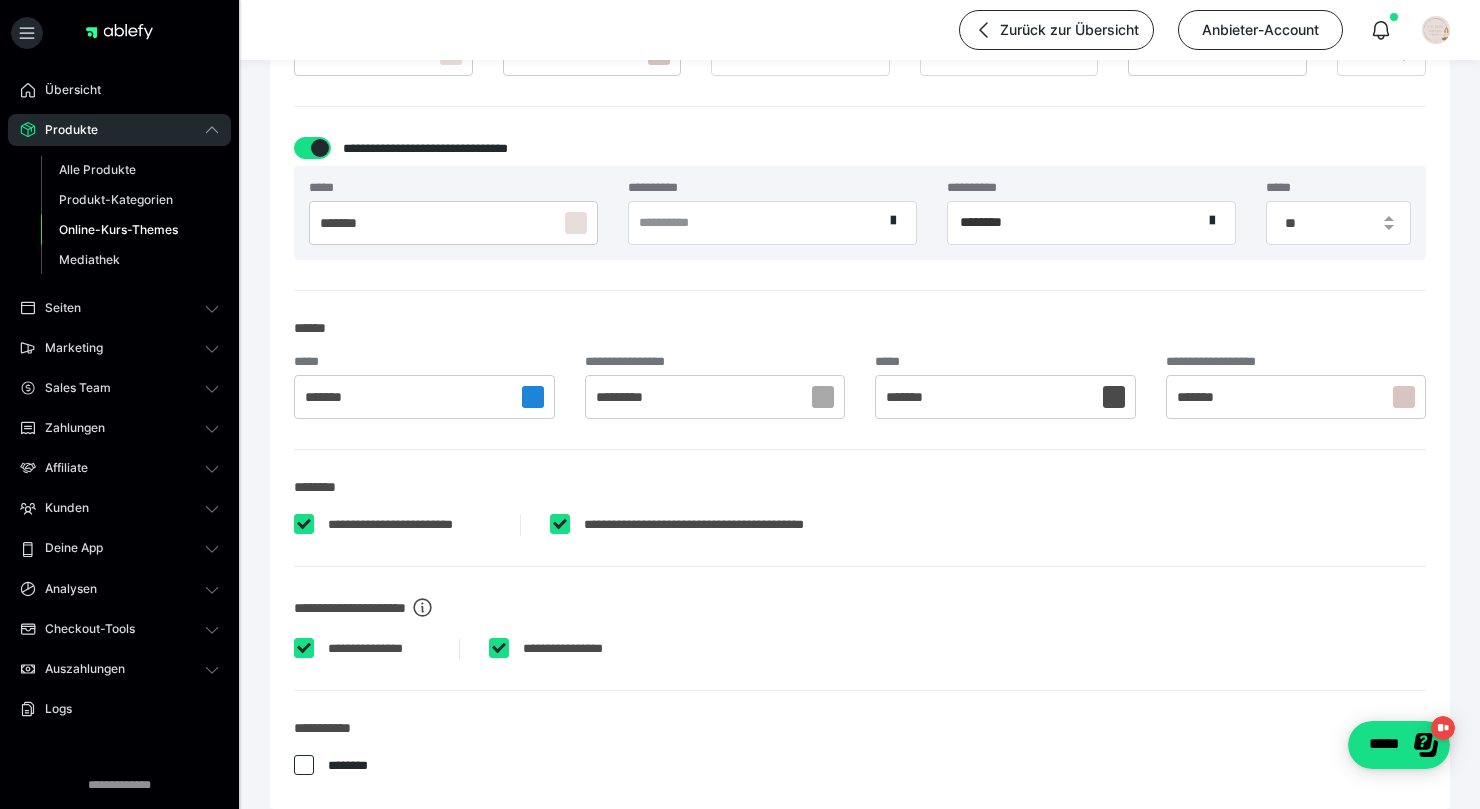 click on "**********" at bounding box center (409, 525) 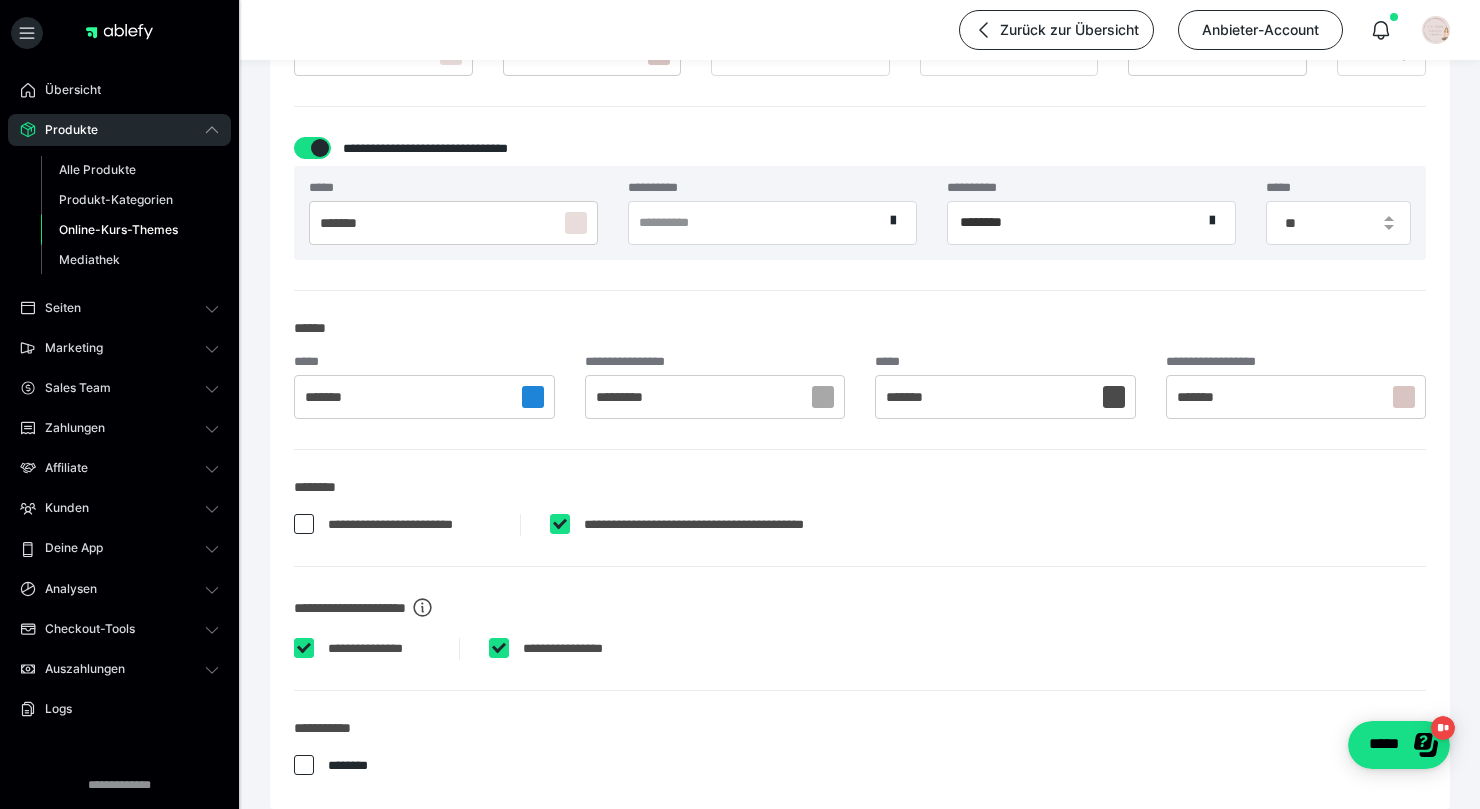 checkbox on "*****" 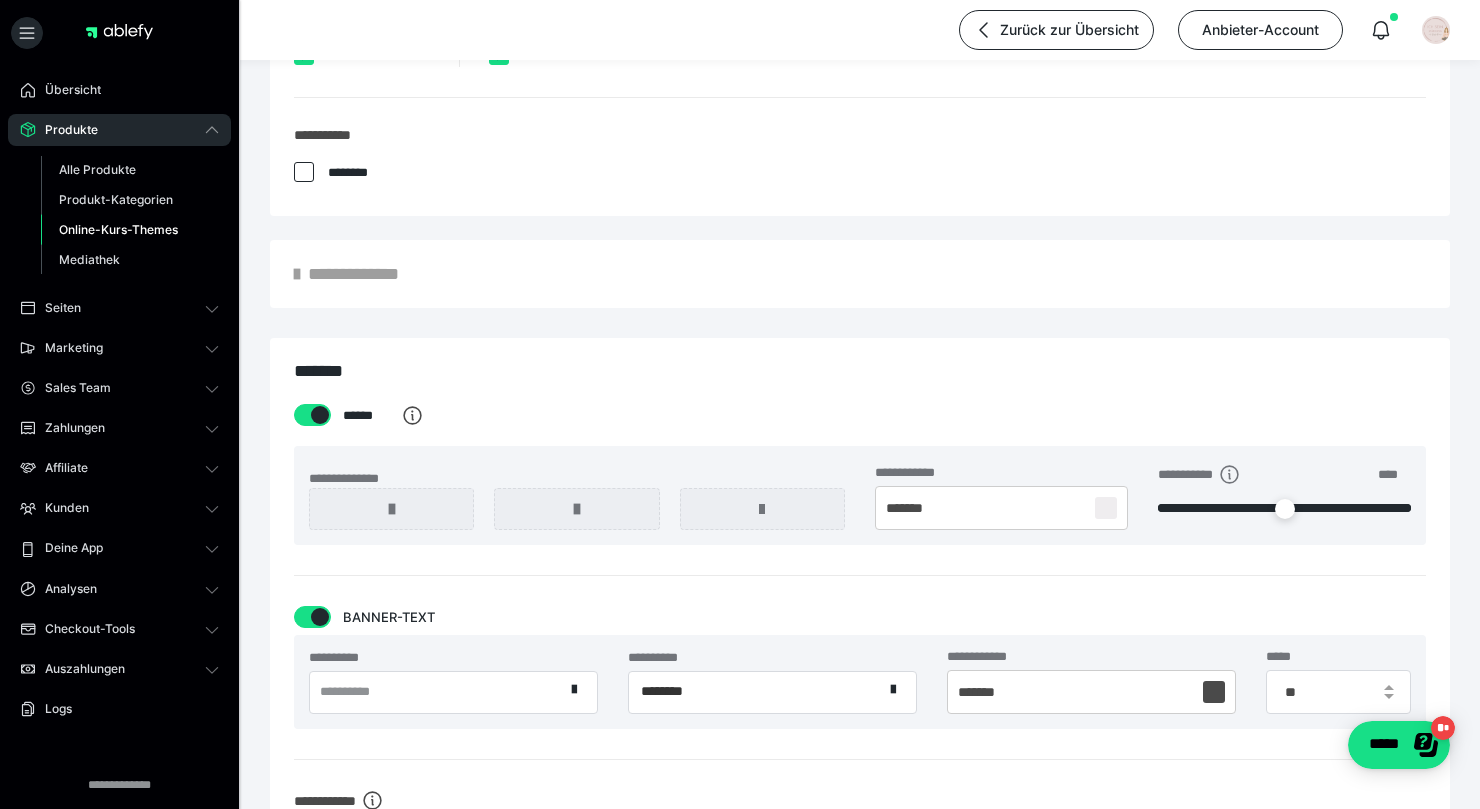 scroll, scrollTop: 1277, scrollLeft: 0, axis: vertical 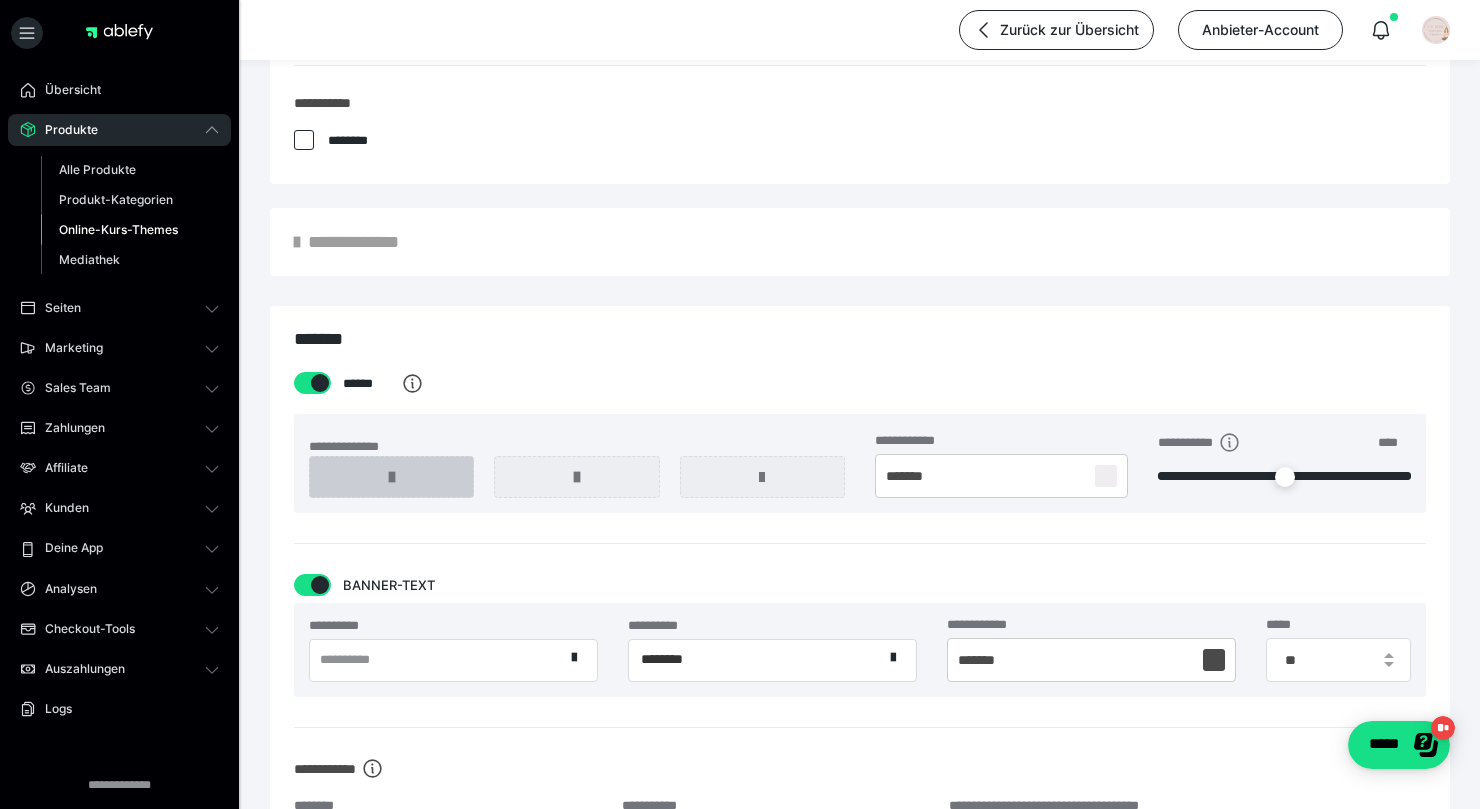 click at bounding box center [391, 477] 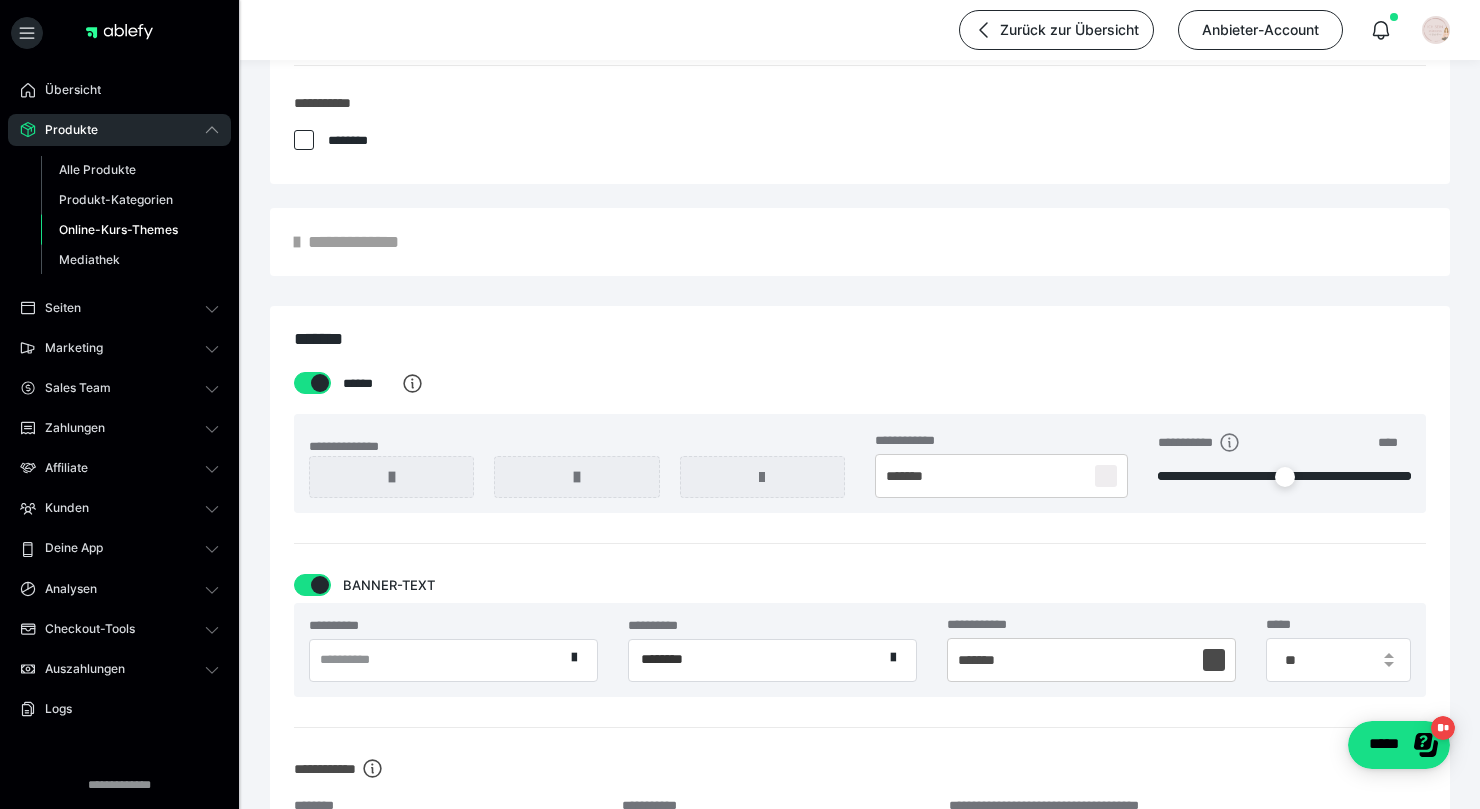 scroll, scrollTop: 1357, scrollLeft: 0, axis: vertical 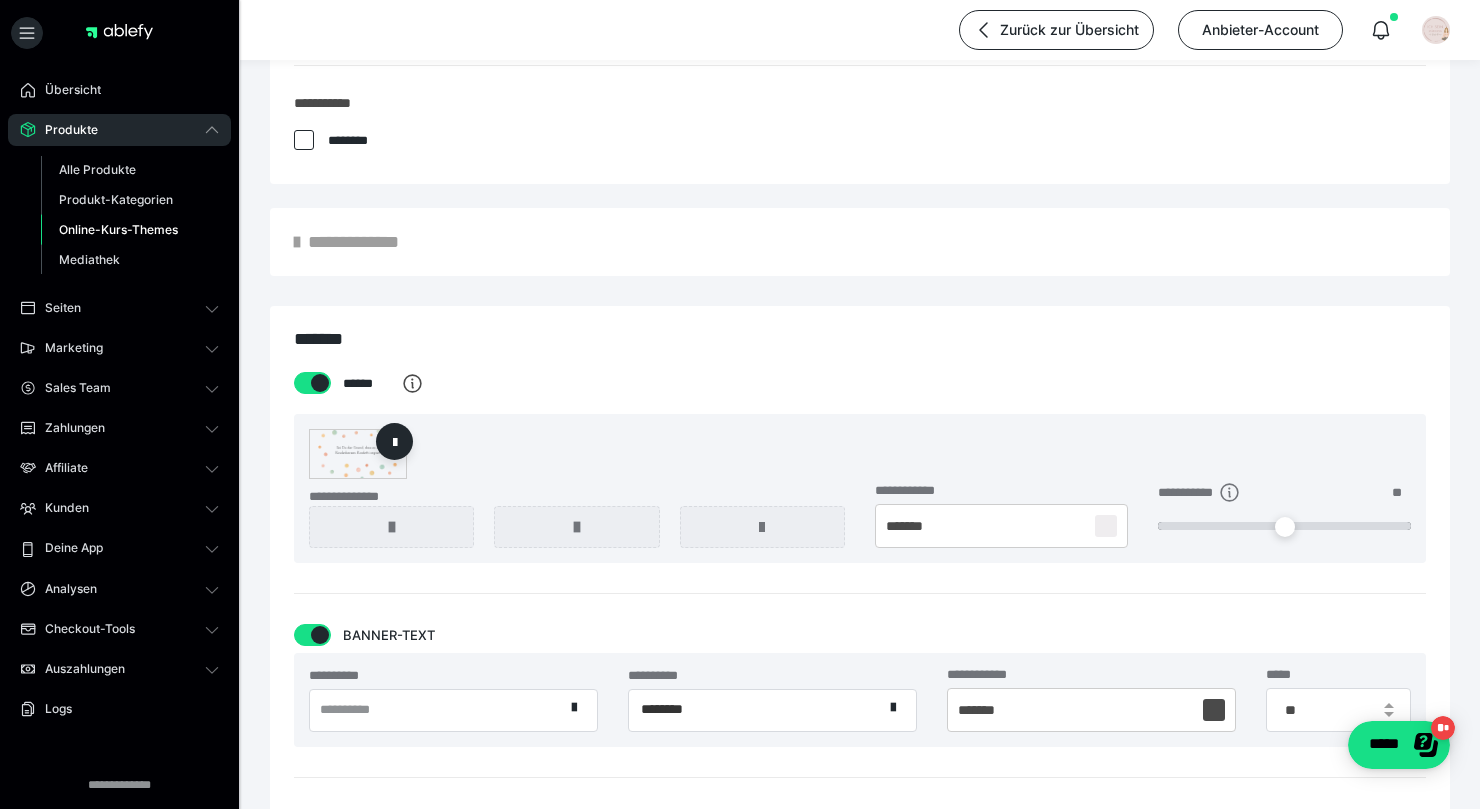 drag, startPoint x: 1398, startPoint y: 481, endPoint x: 1149, endPoint y: 480, distance: 249.00201 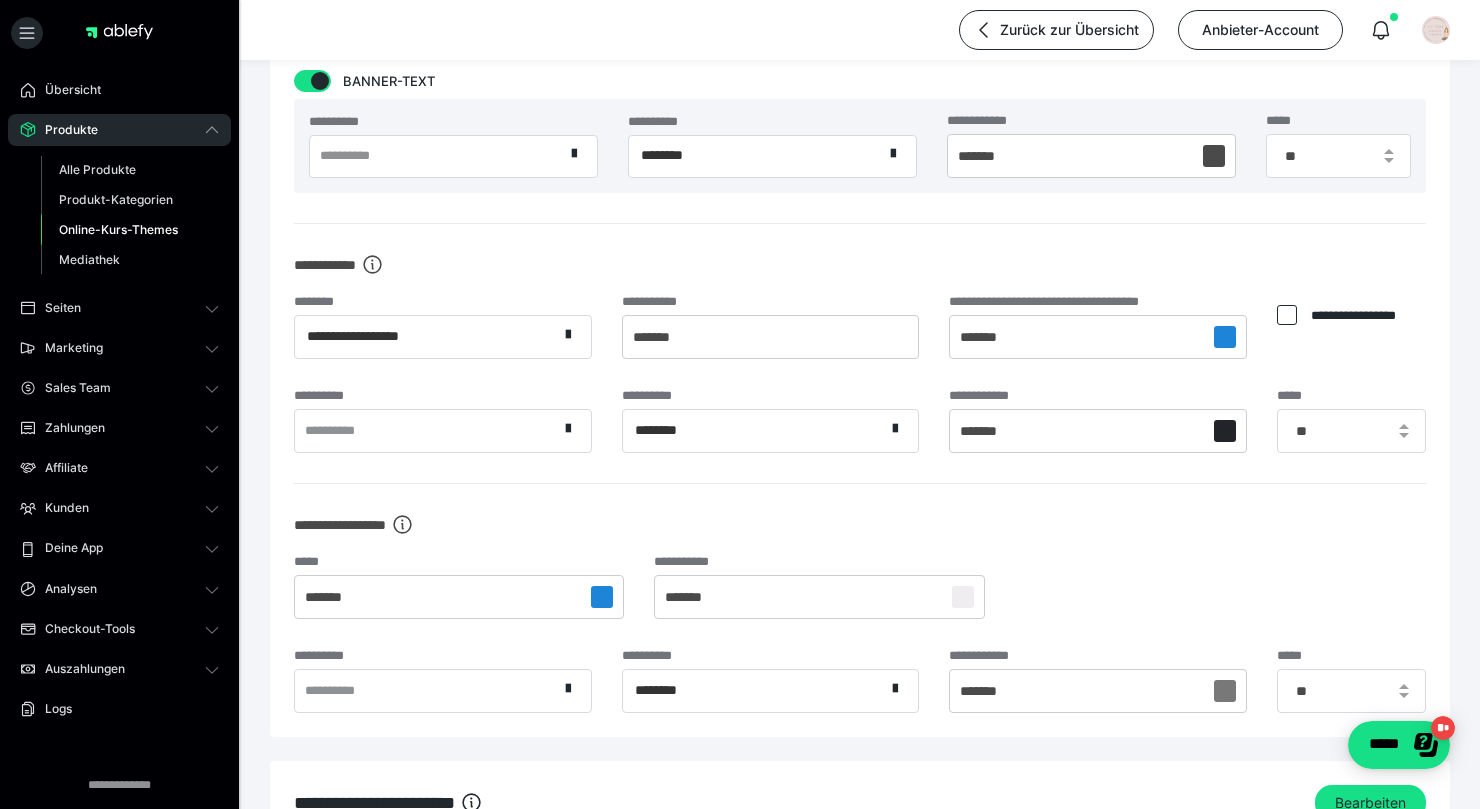scroll, scrollTop: 1879, scrollLeft: 0, axis: vertical 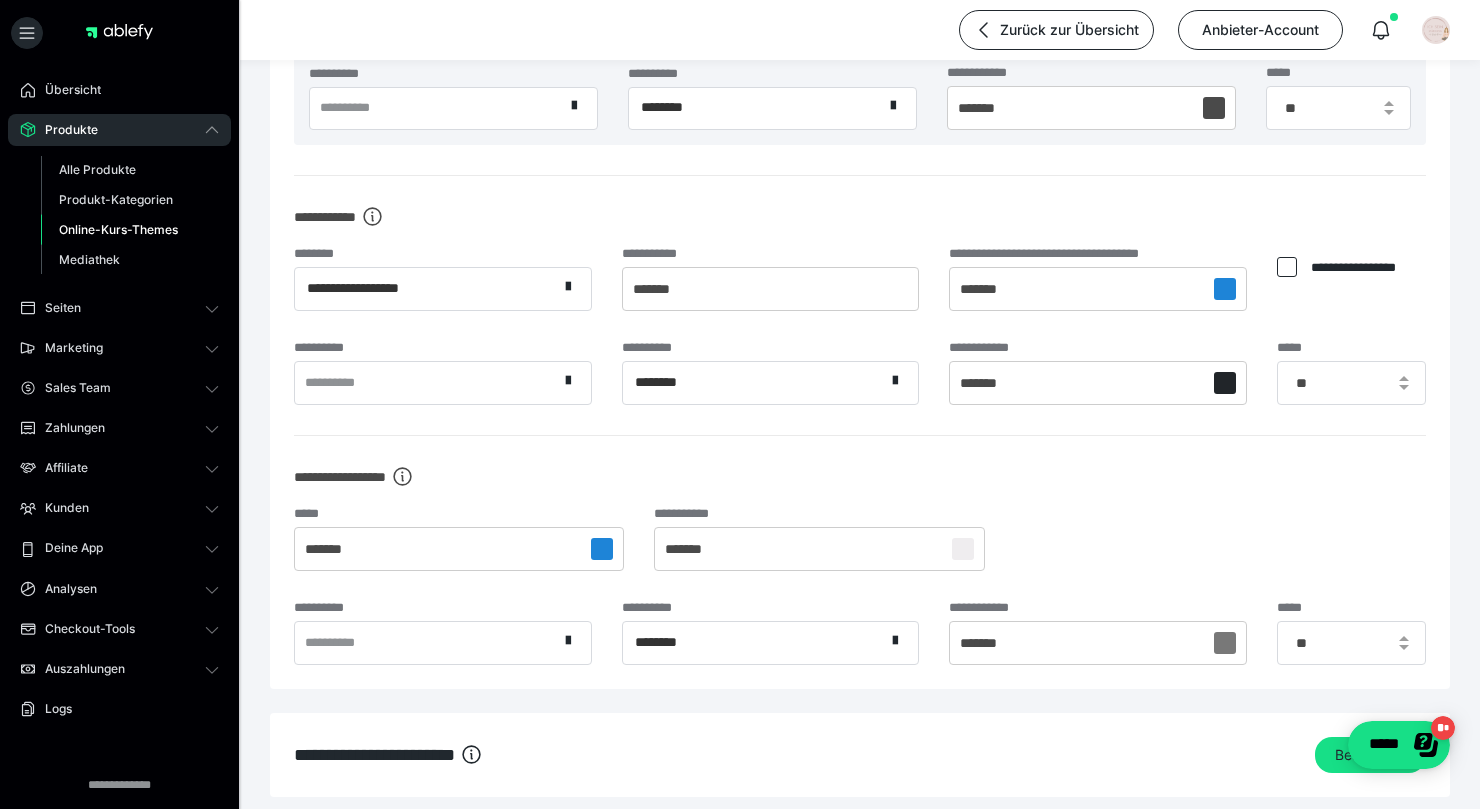 click at bounding box center (1225, 289) 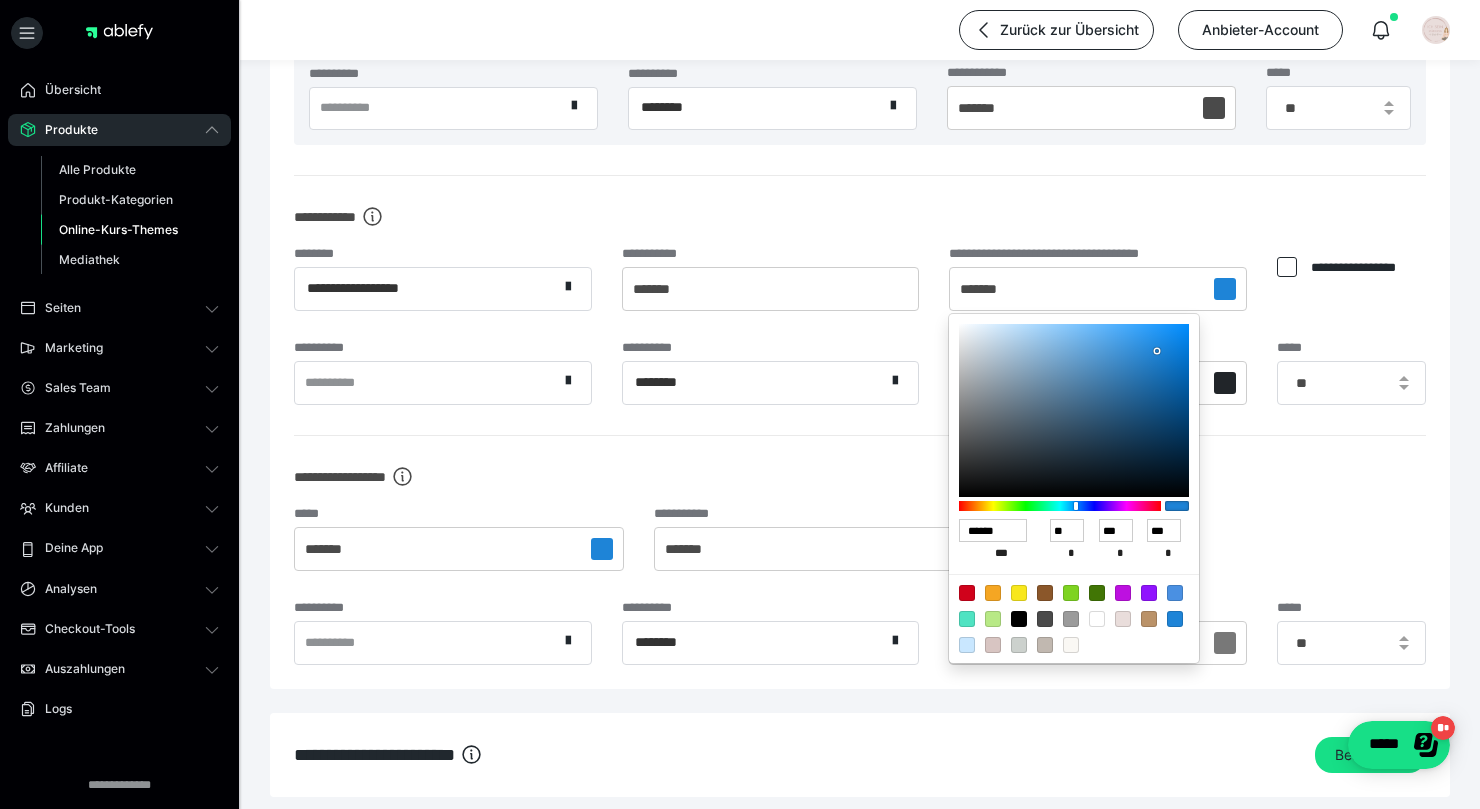 click at bounding box center (1123, 619) 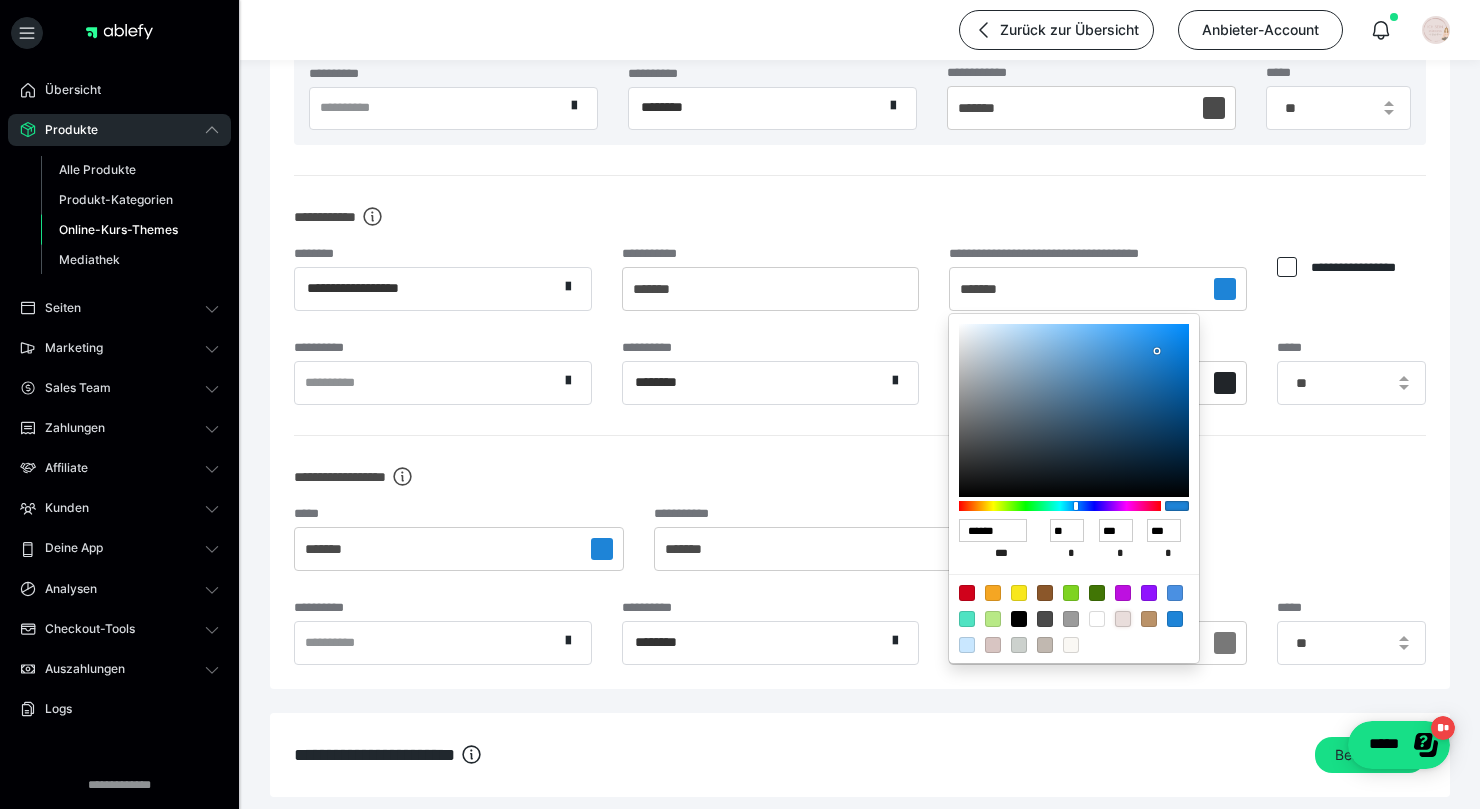 type on "******" 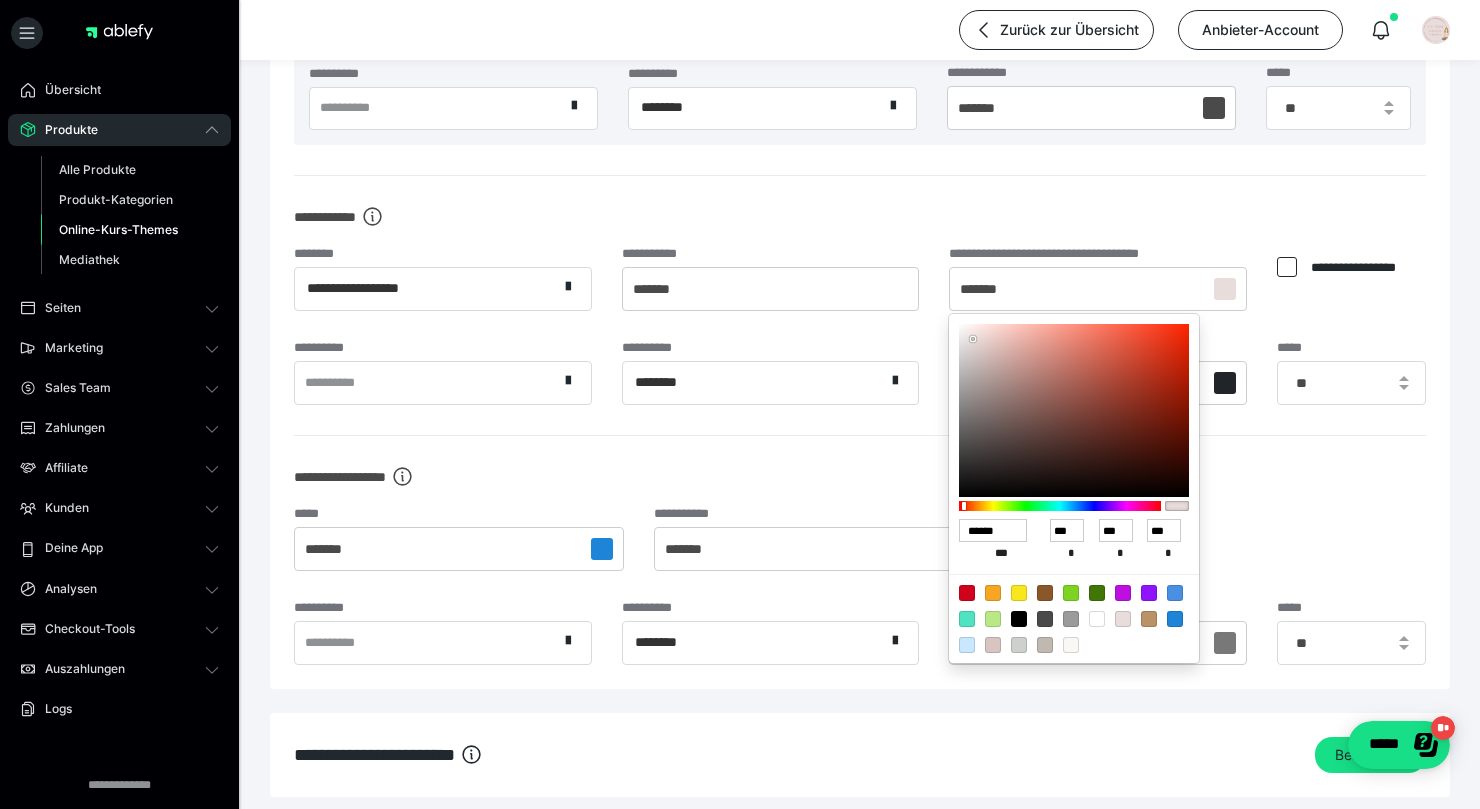 click at bounding box center (602, 549) 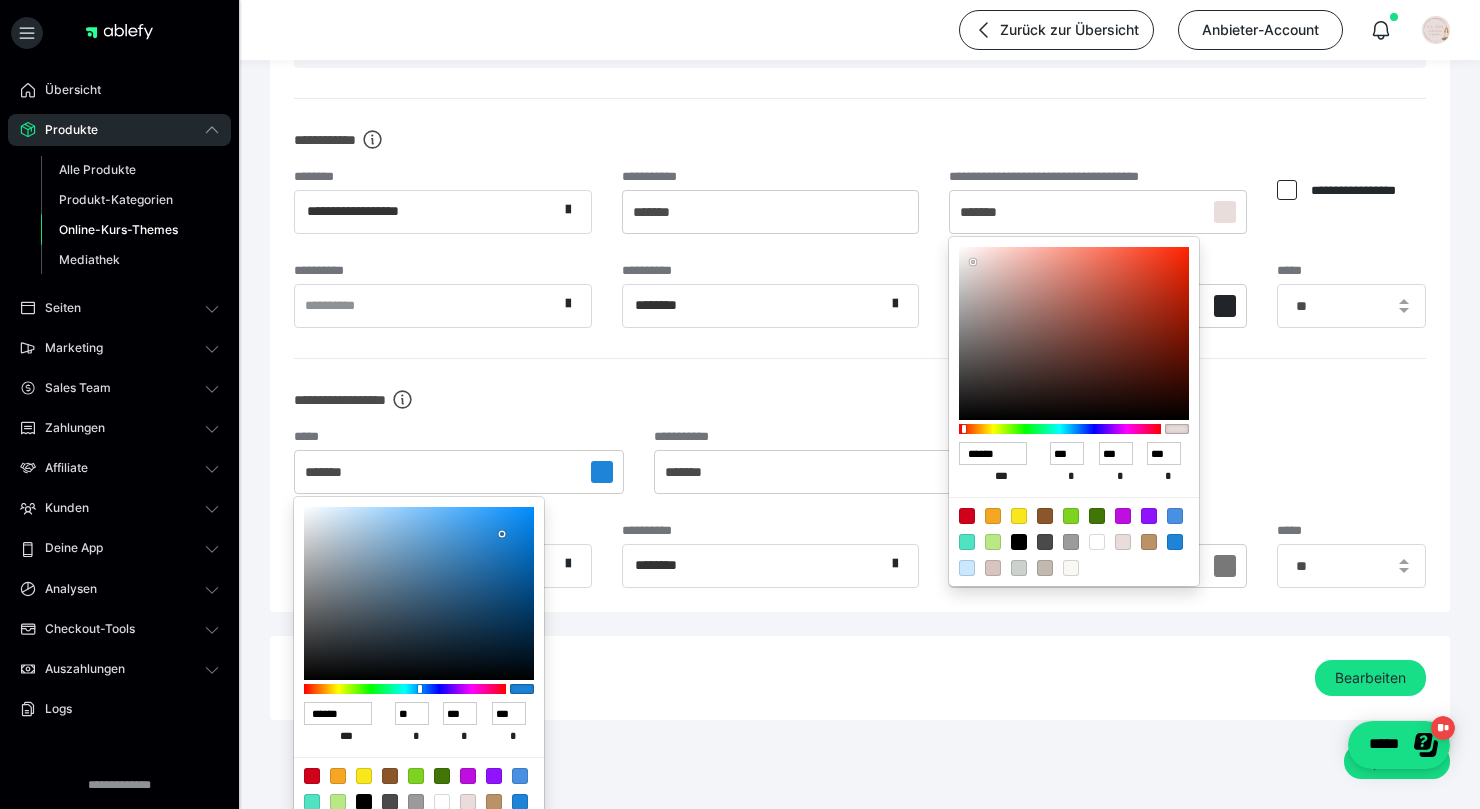scroll, scrollTop: 2026, scrollLeft: 0, axis: vertical 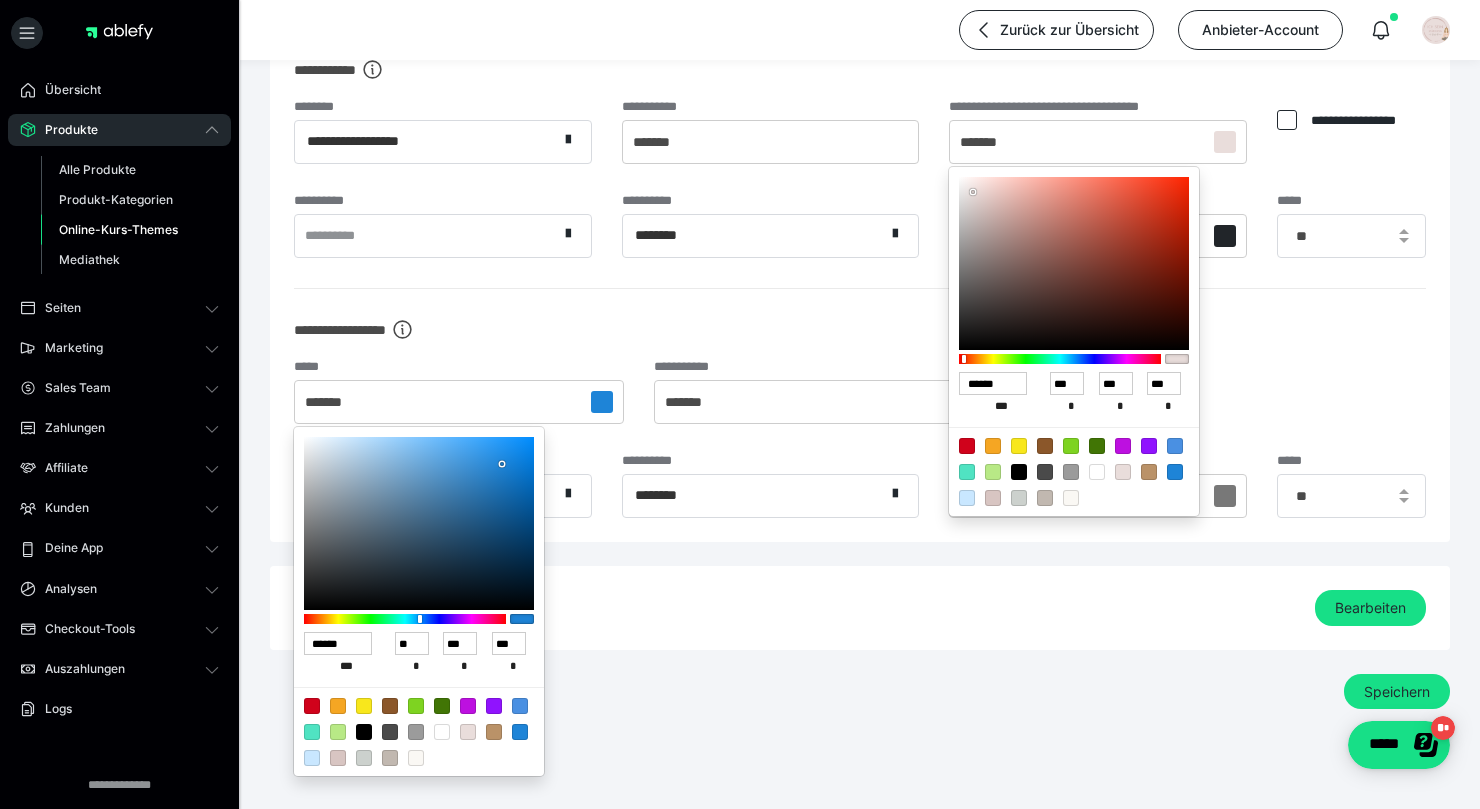 click at bounding box center (740, 404) 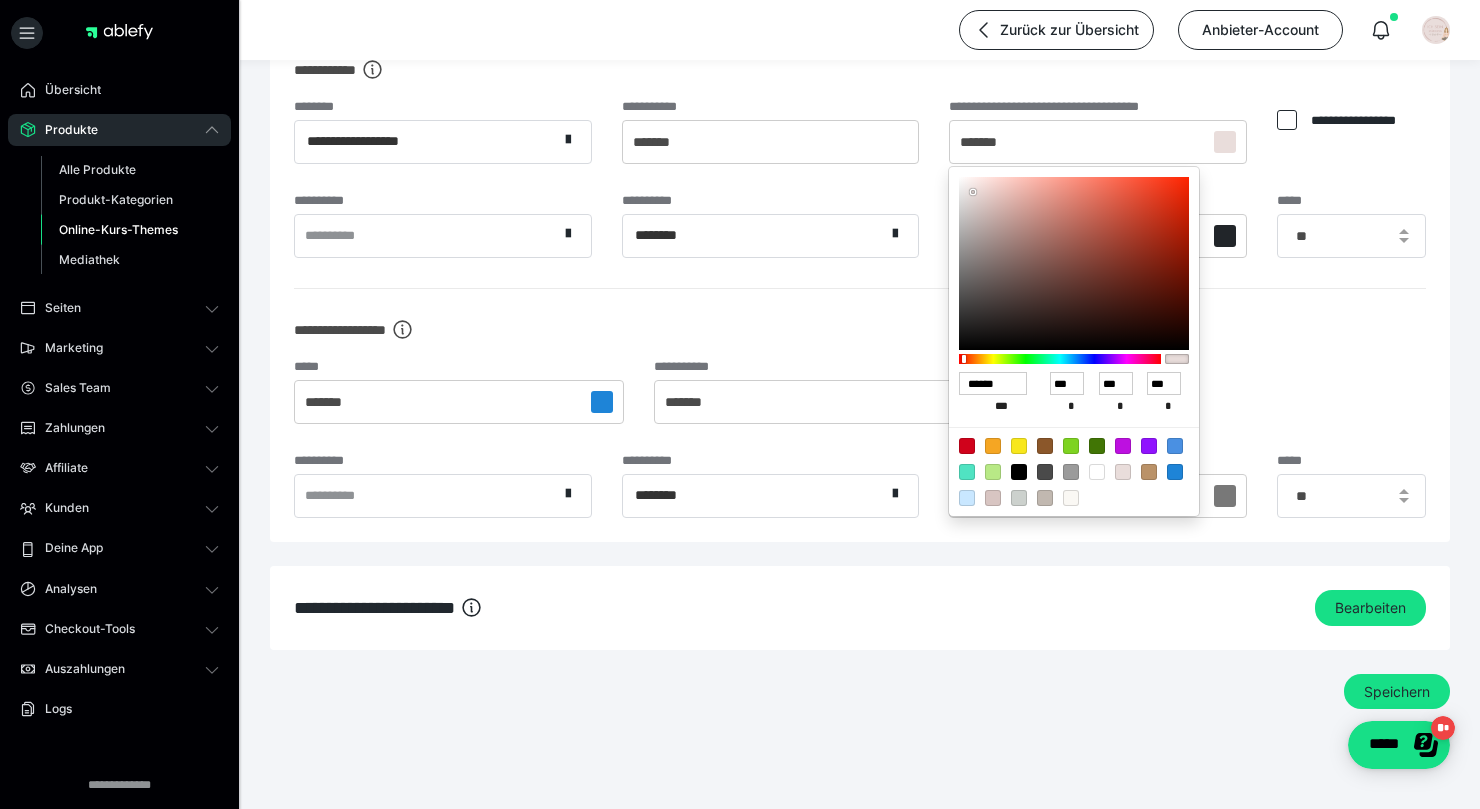 click at bounding box center [740, 404] 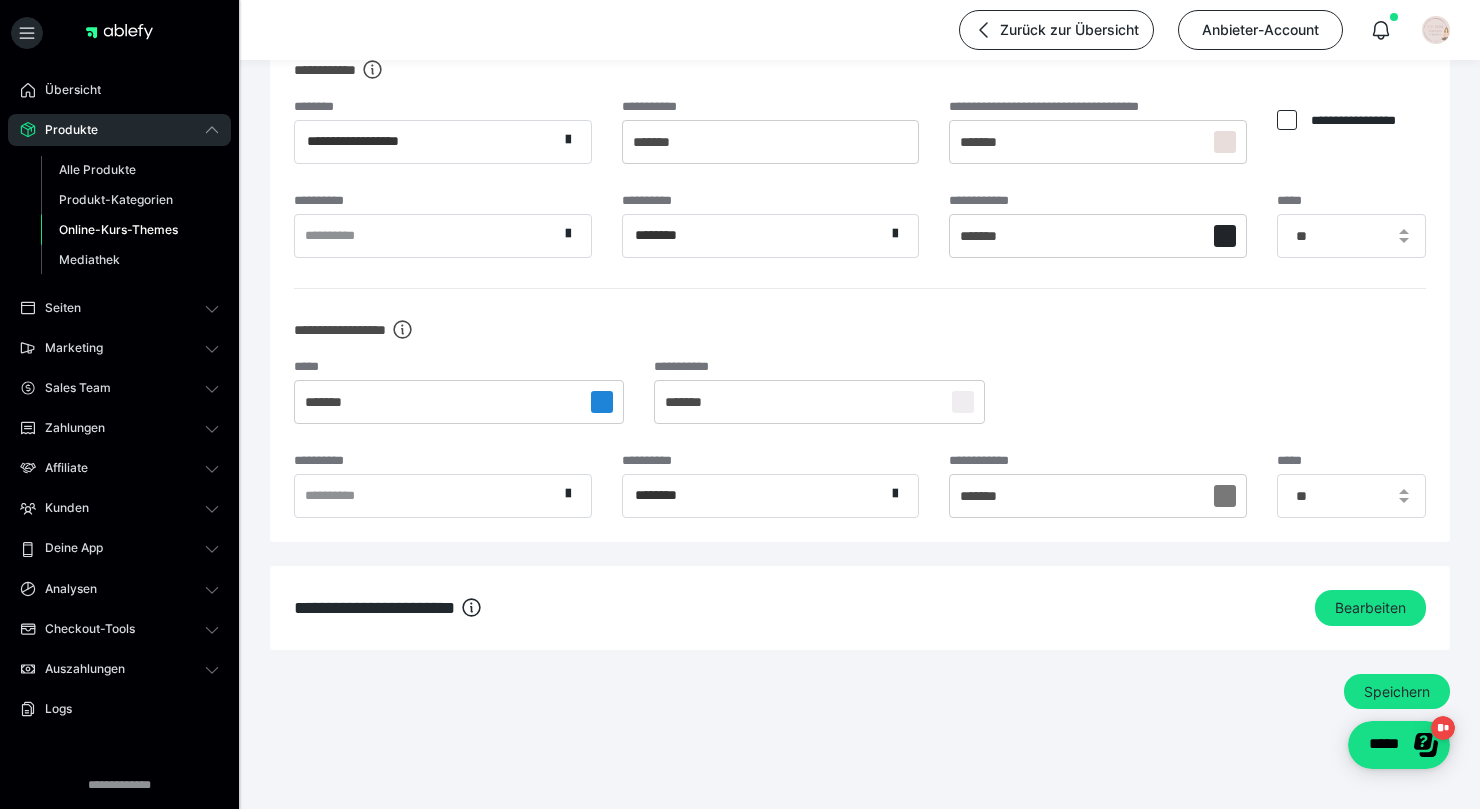 click on "*******" at bounding box center (1098, 142) 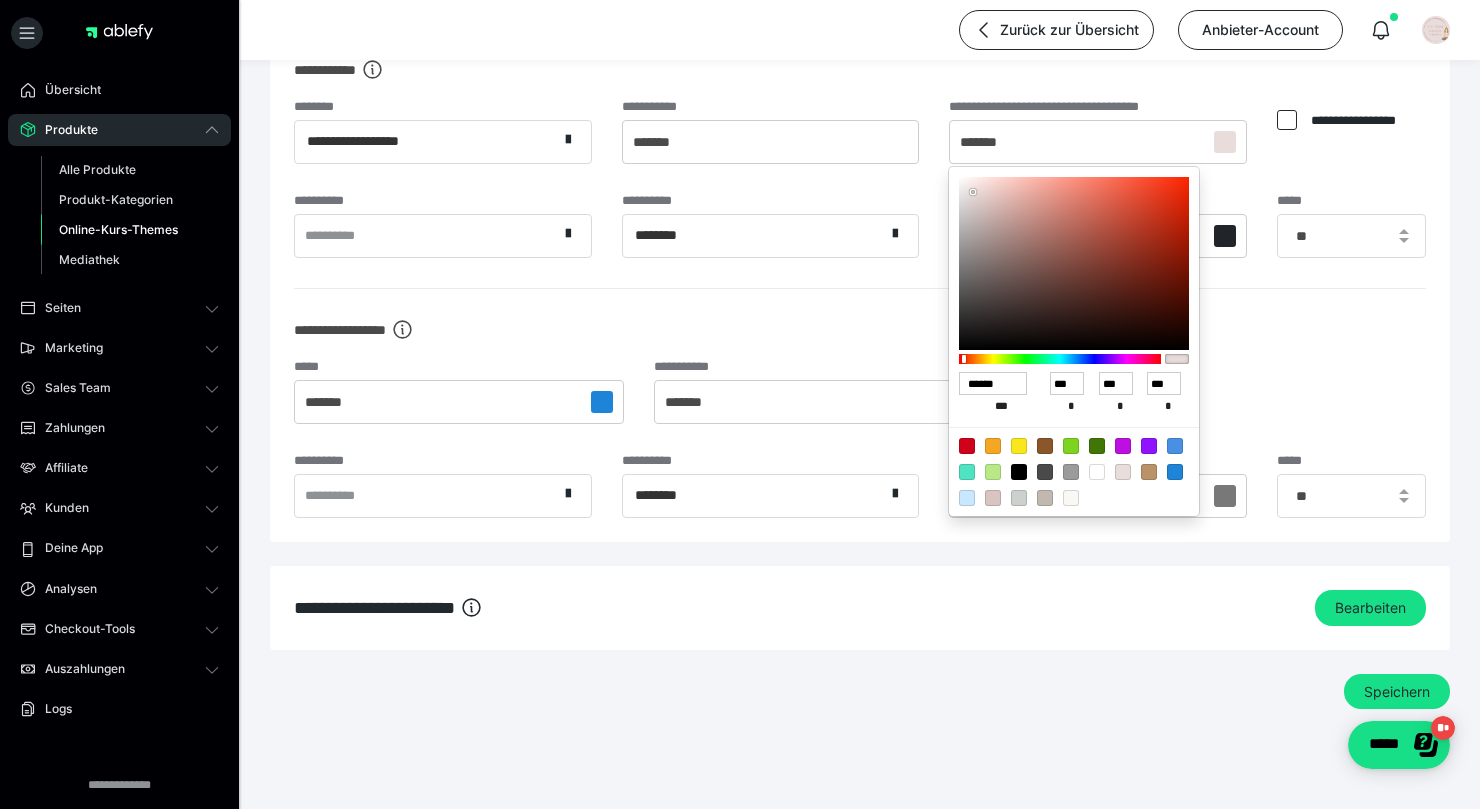 click at bounding box center (740, 404) 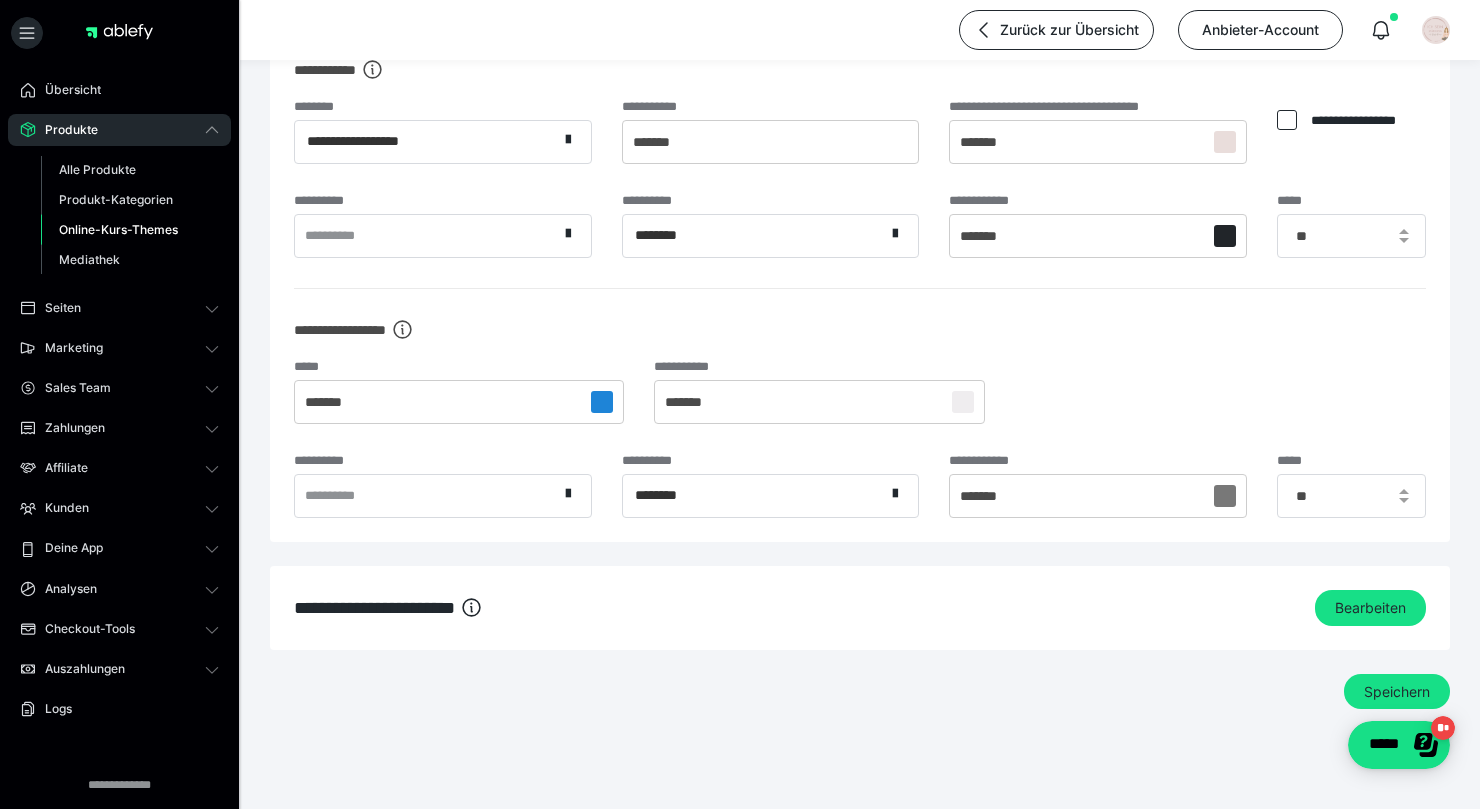 click on "*******" at bounding box center [459, 402] 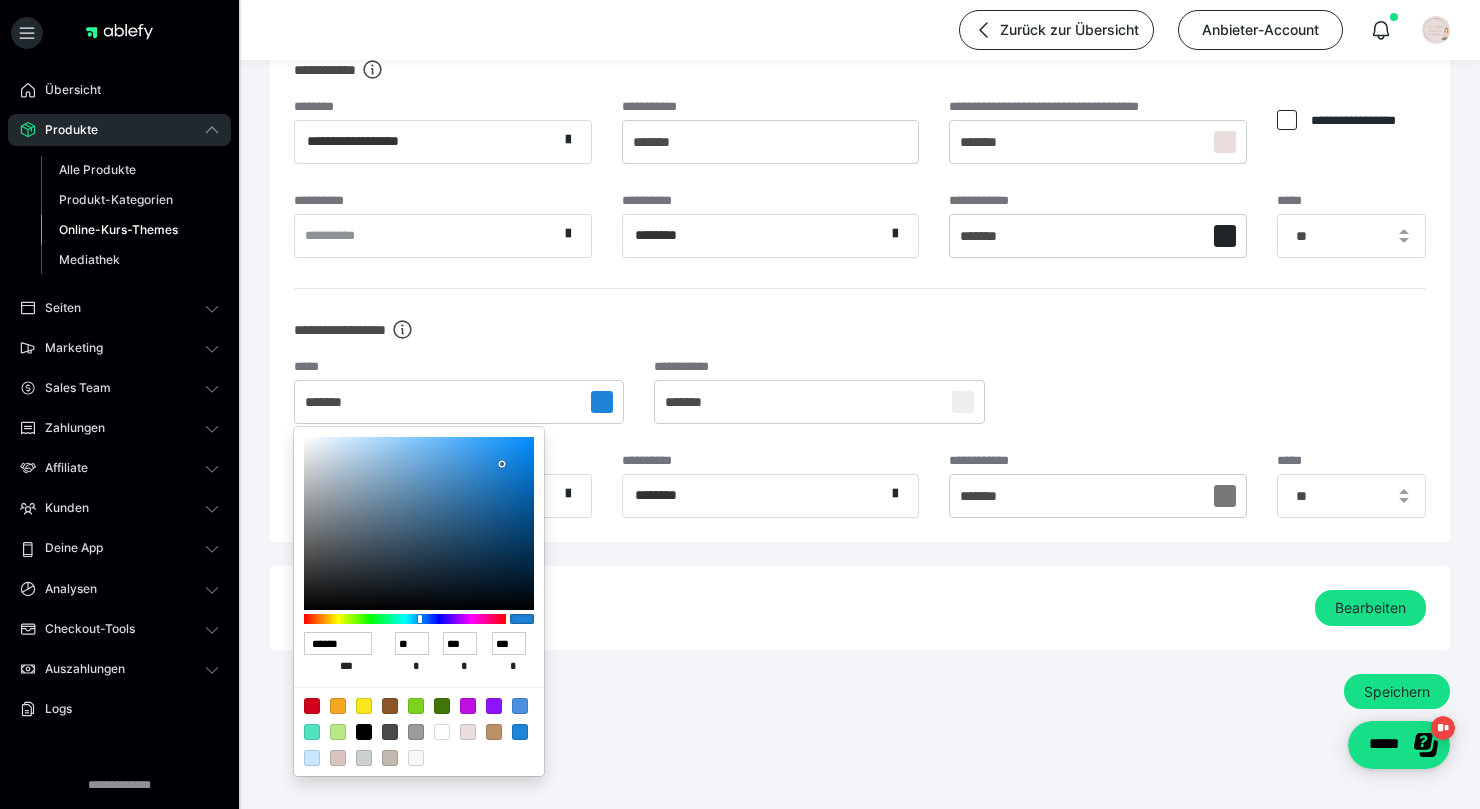click at bounding box center [338, 758] 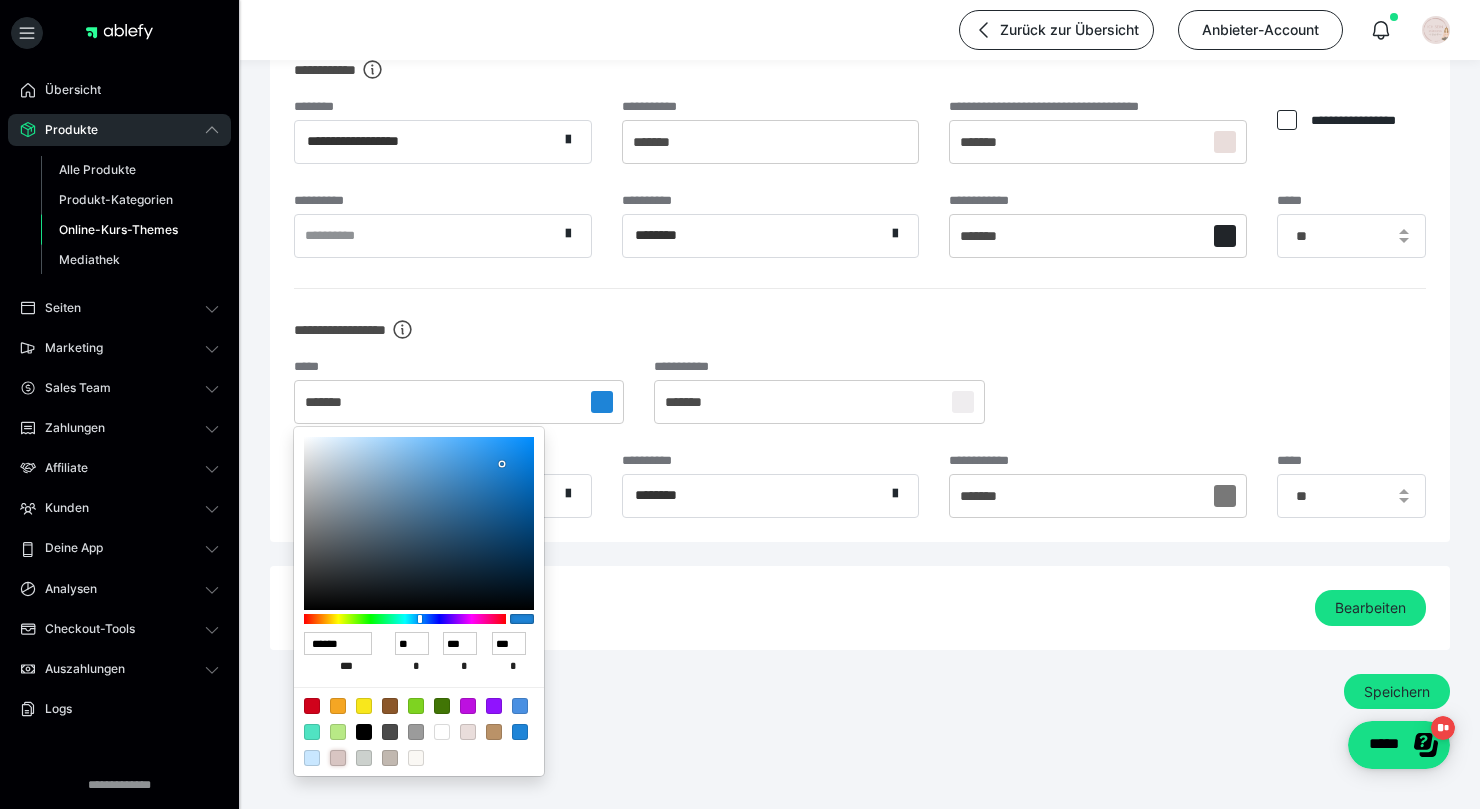 type on "******" 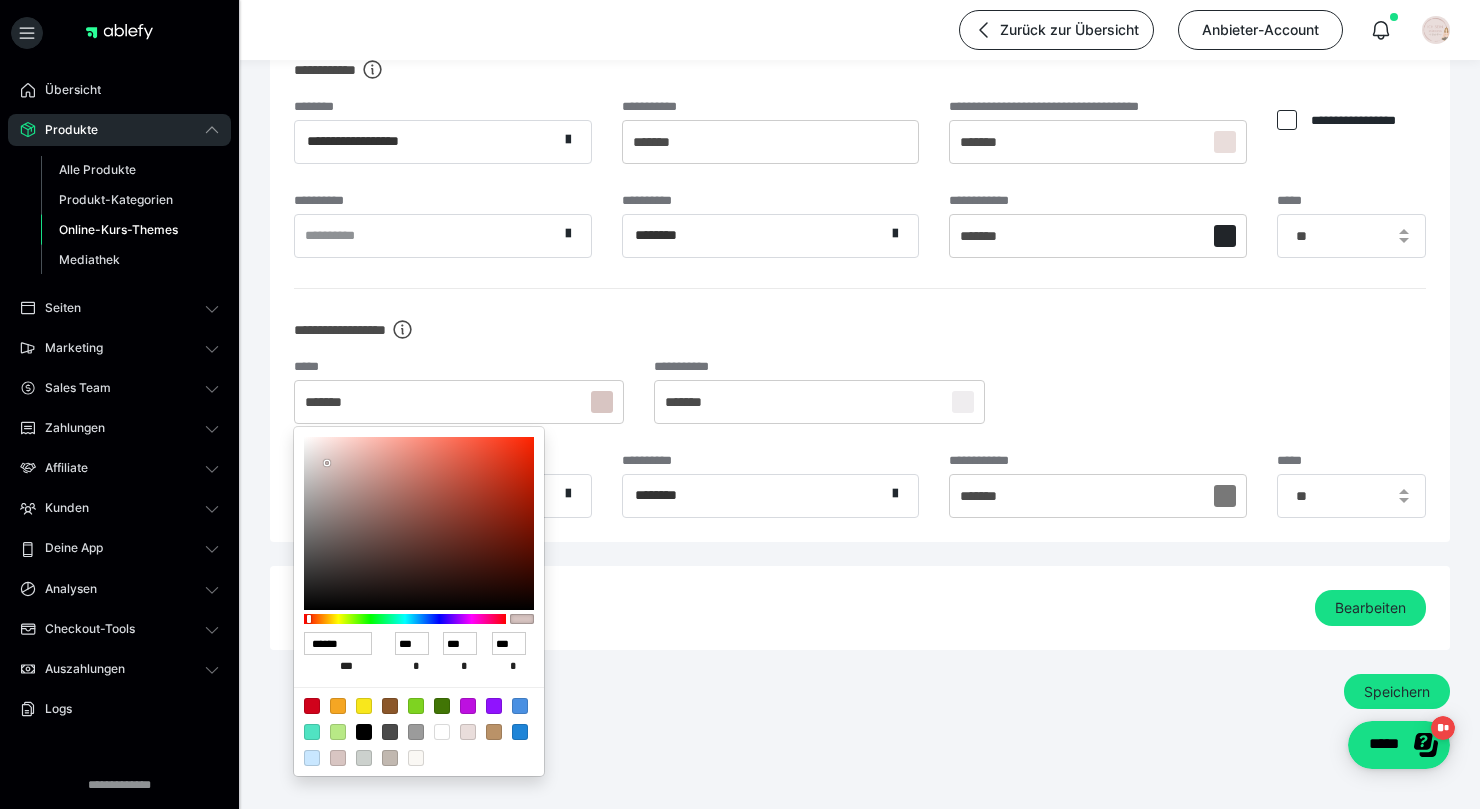 click on "**********" at bounding box center [860, 608] 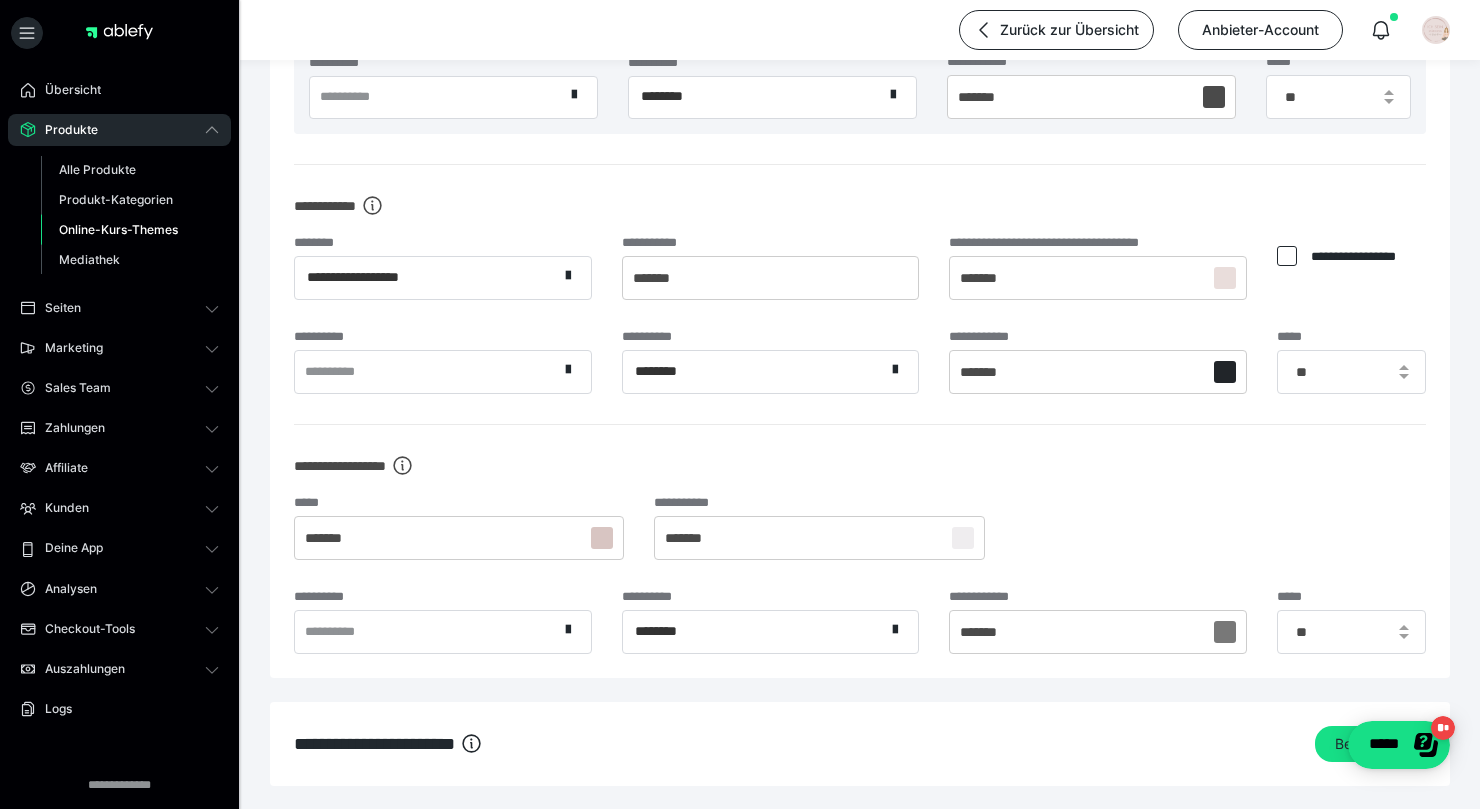 scroll, scrollTop: 2026, scrollLeft: 0, axis: vertical 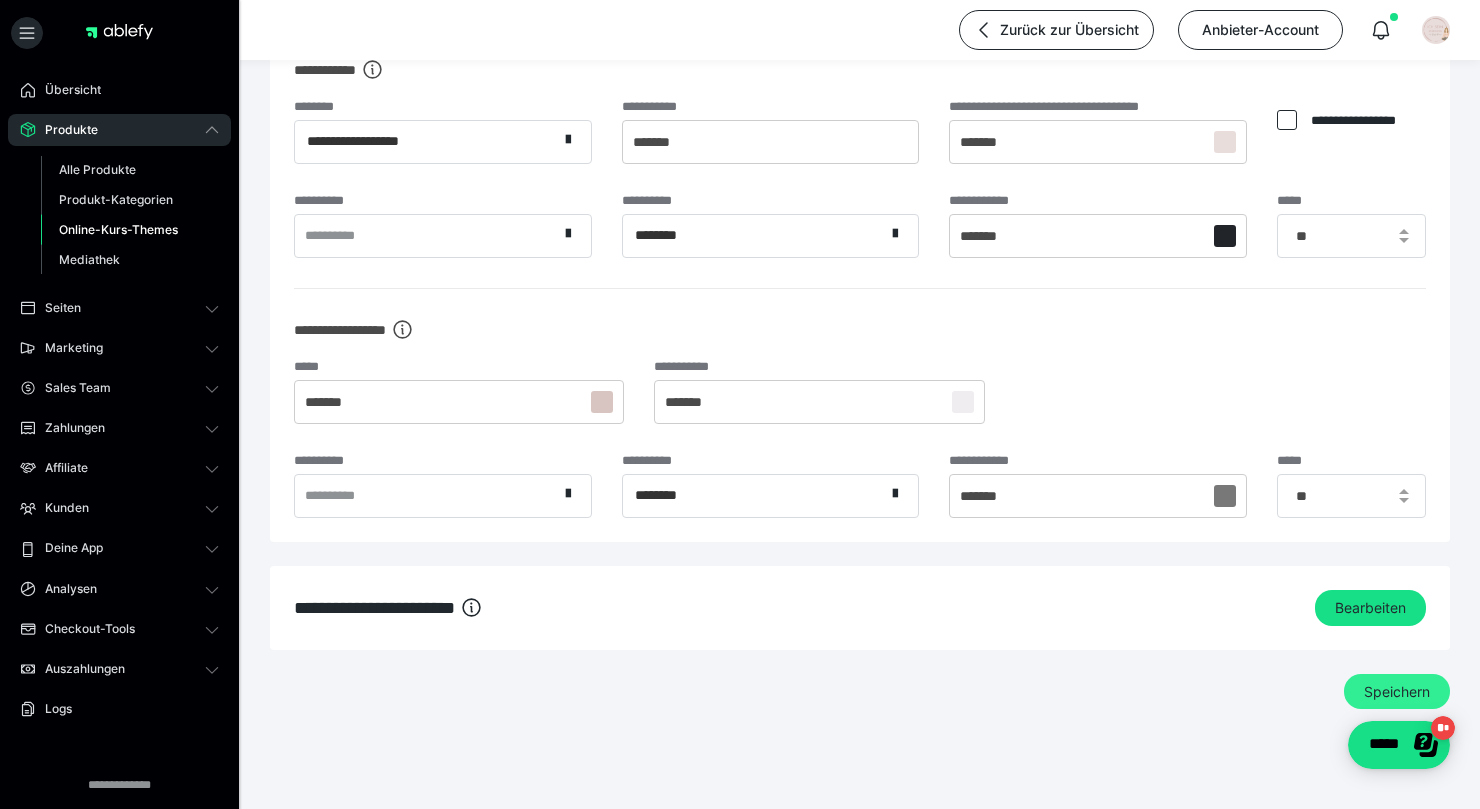 click on "Speichern" at bounding box center [1397, 692] 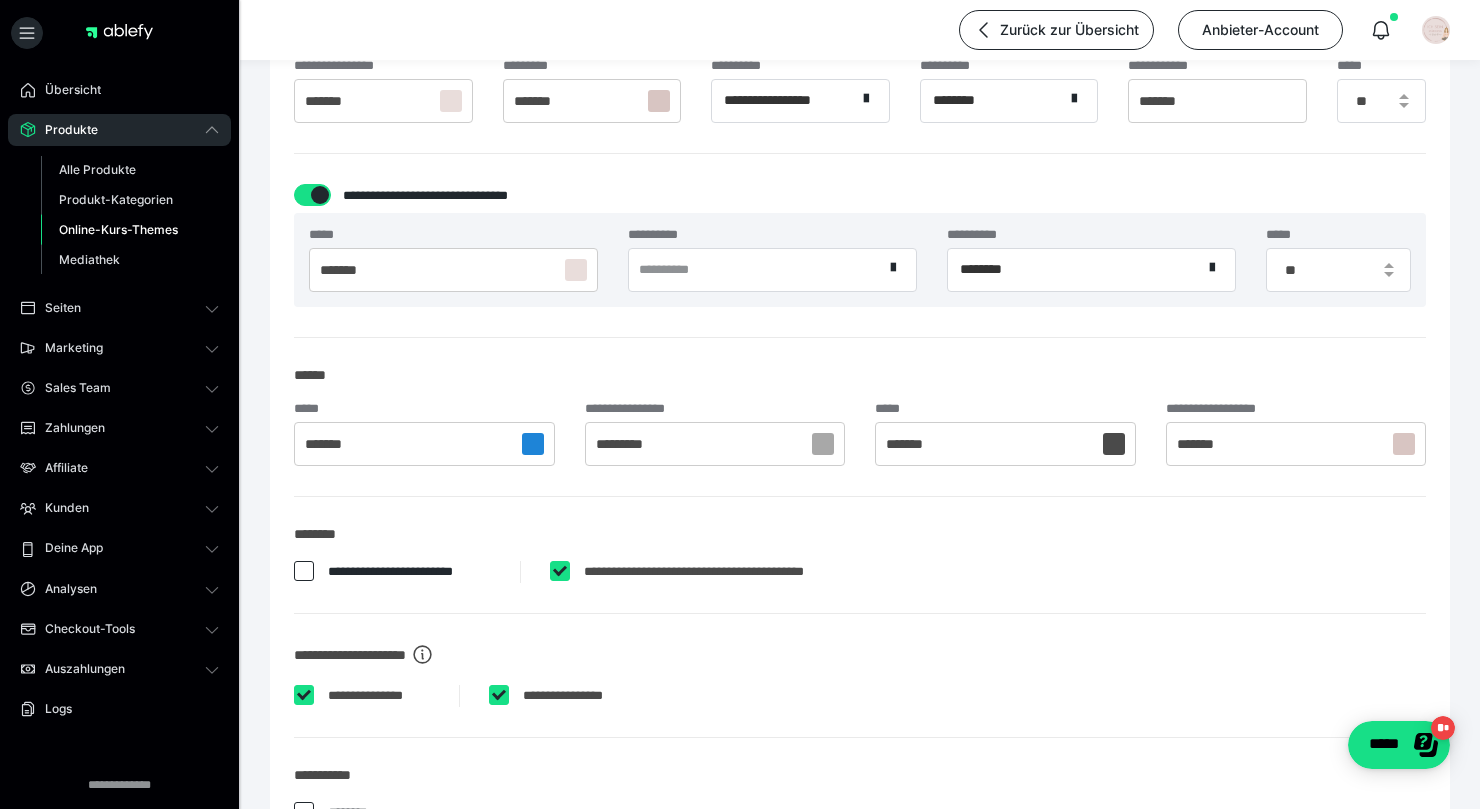scroll, scrollTop: 616, scrollLeft: 0, axis: vertical 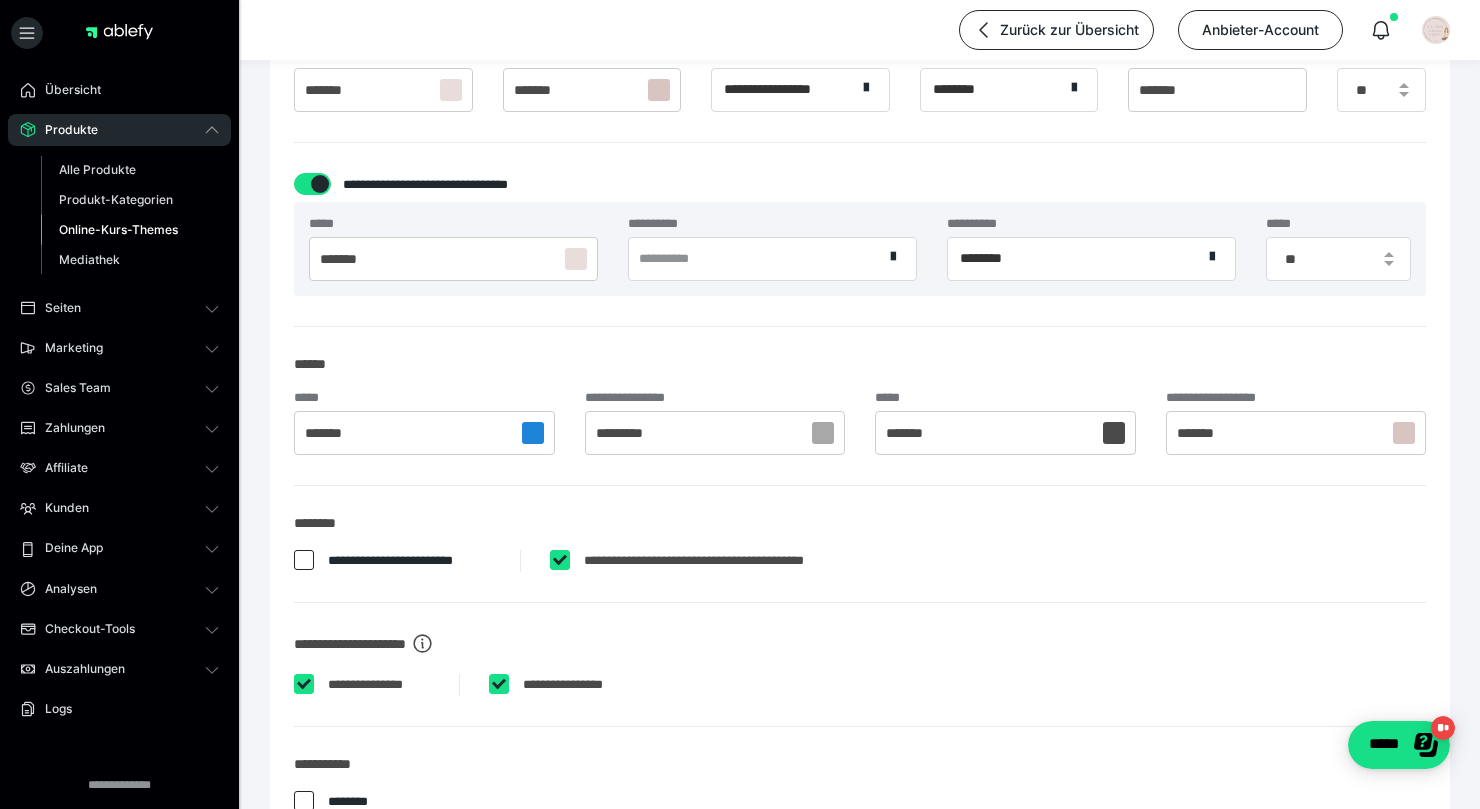 click at bounding box center (533, 433) 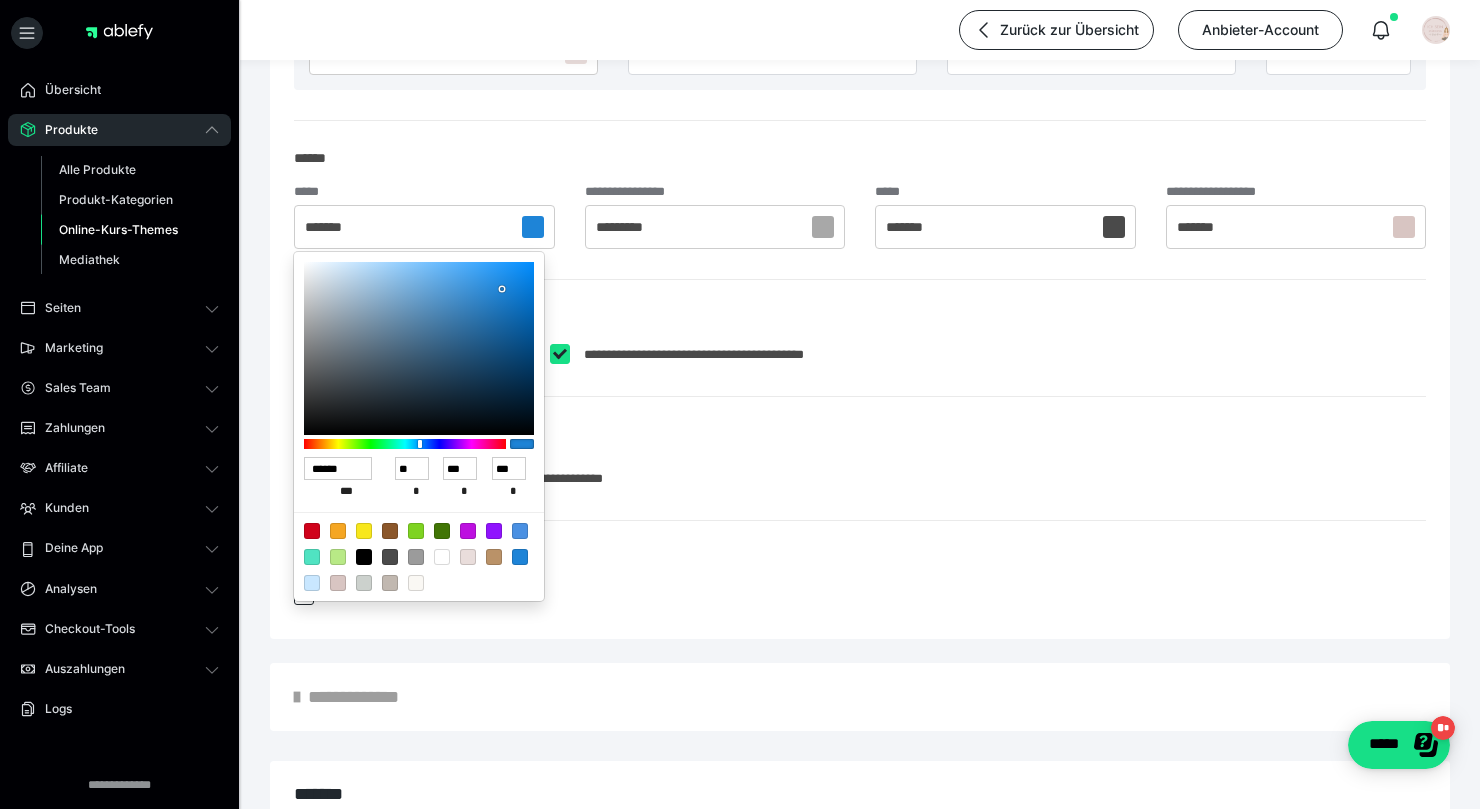 scroll, scrollTop: 826, scrollLeft: 0, axis: vertical 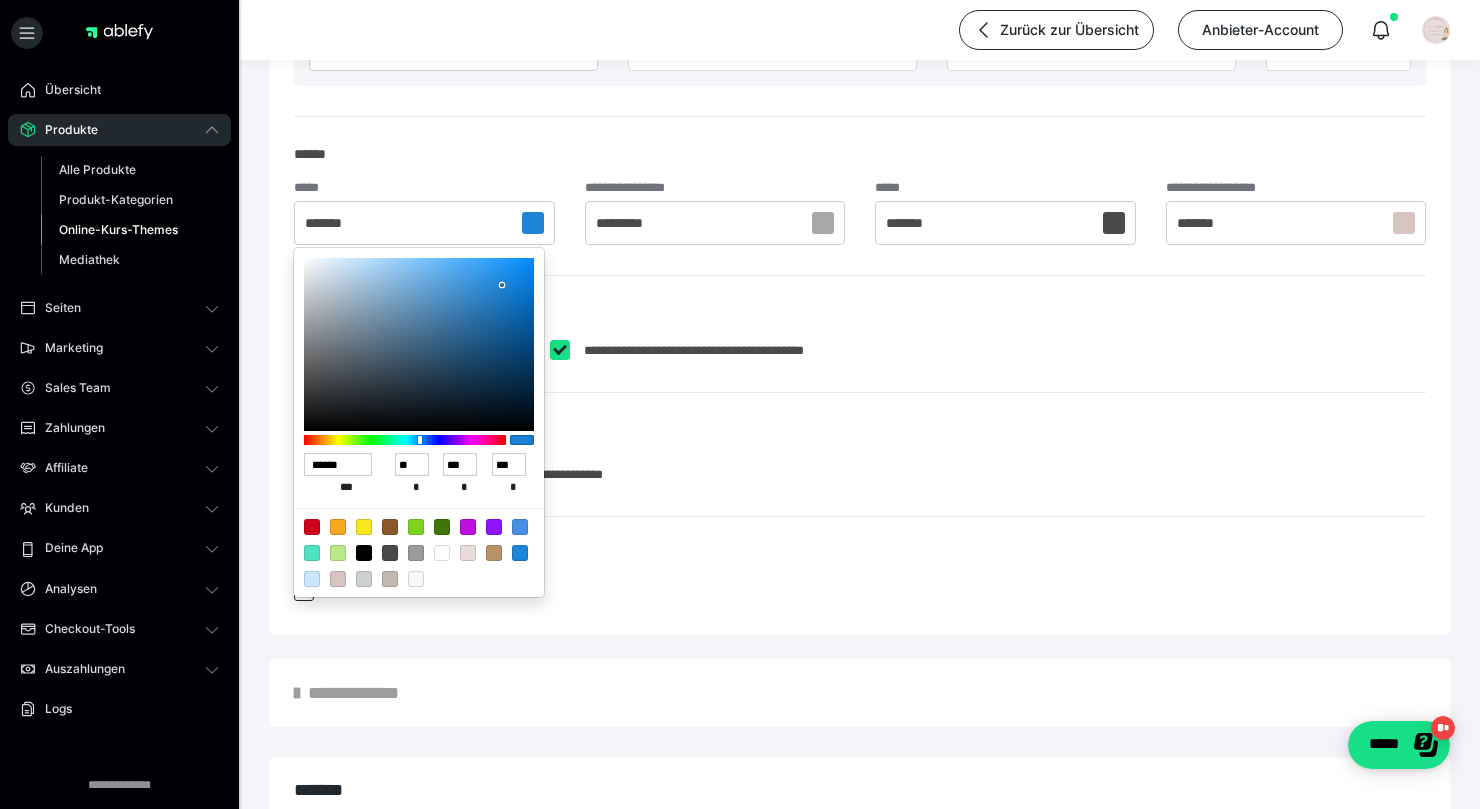 click at bounding box center [338, 579] 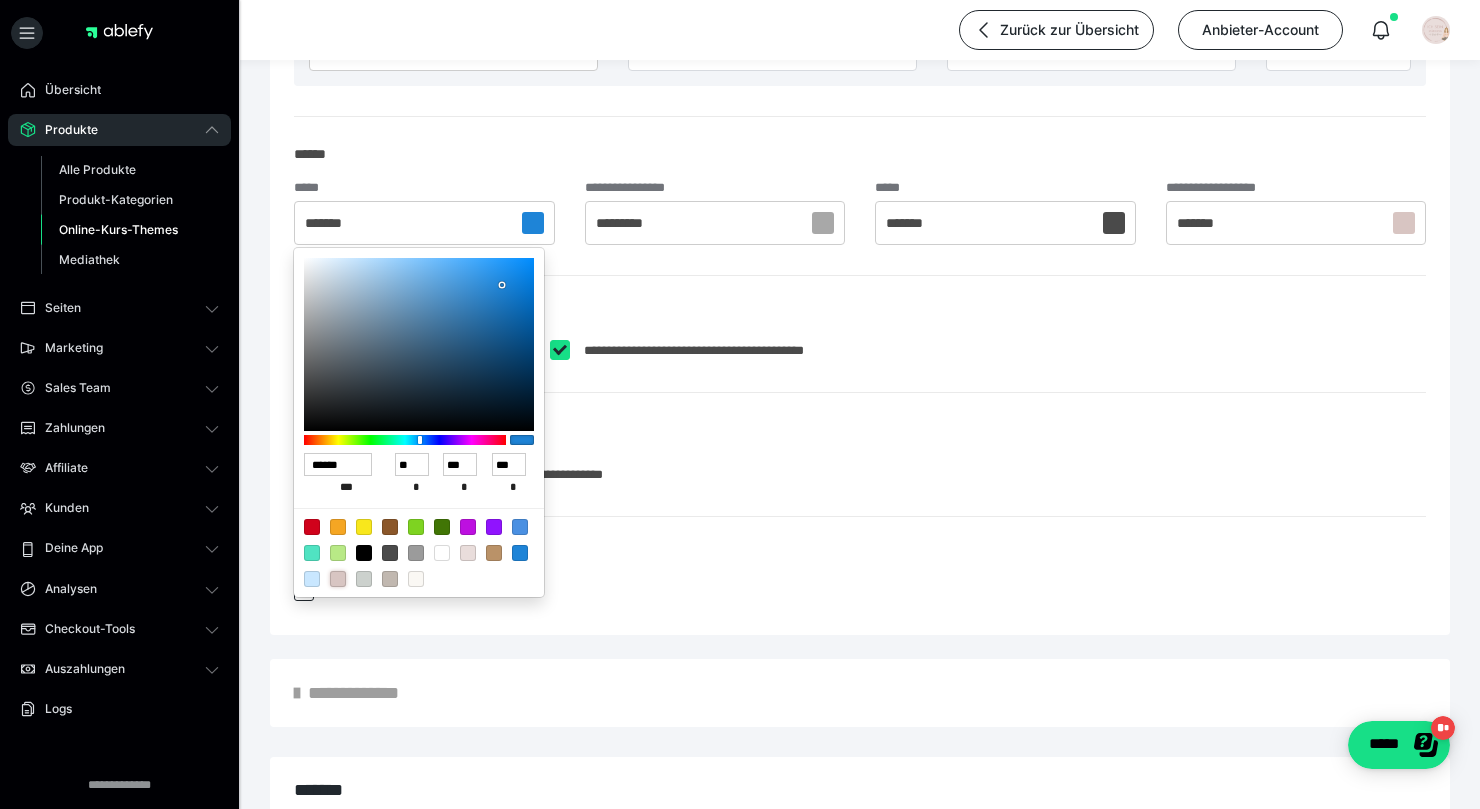 type on "******" 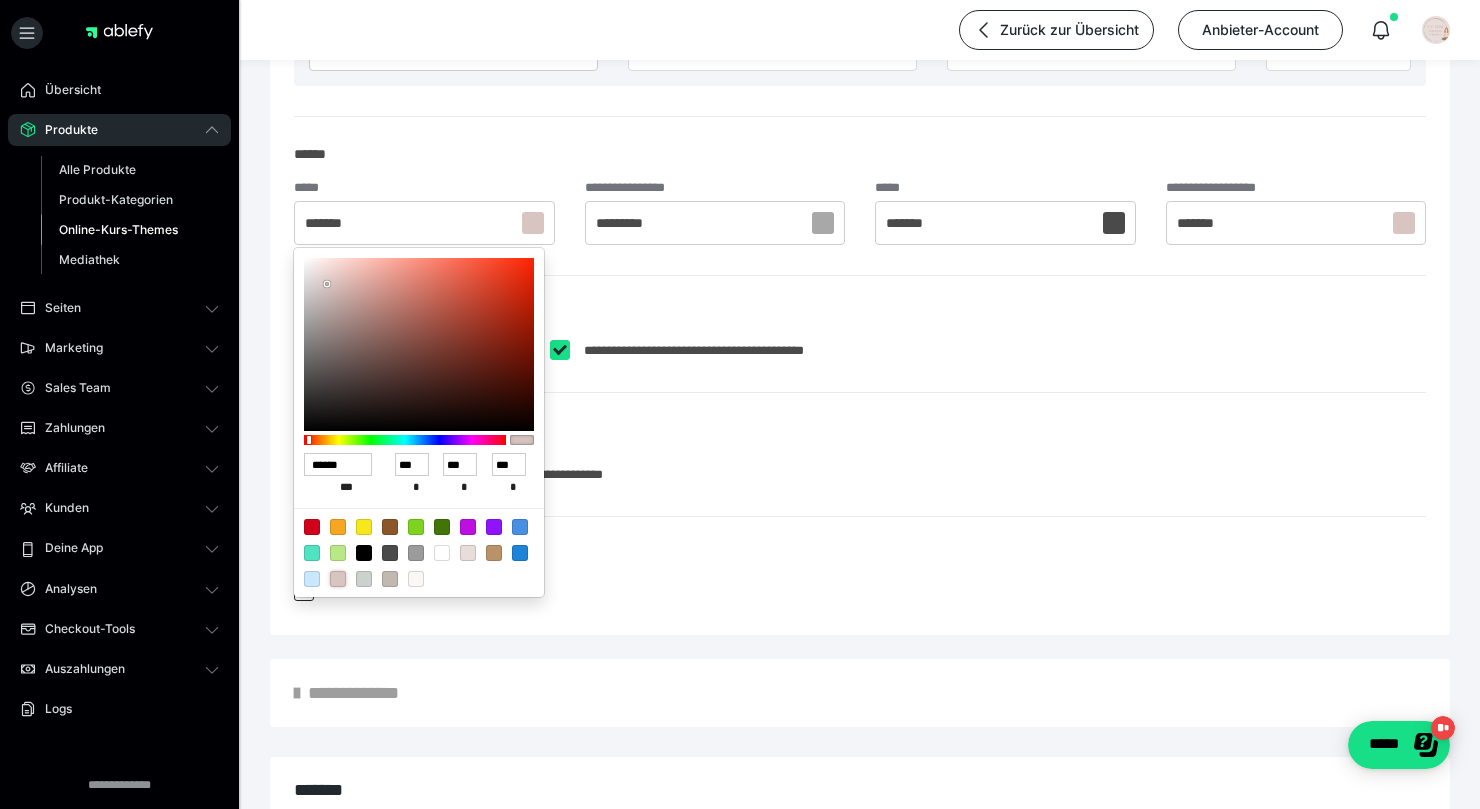 click on "**********" at bounding box center (860, 454) 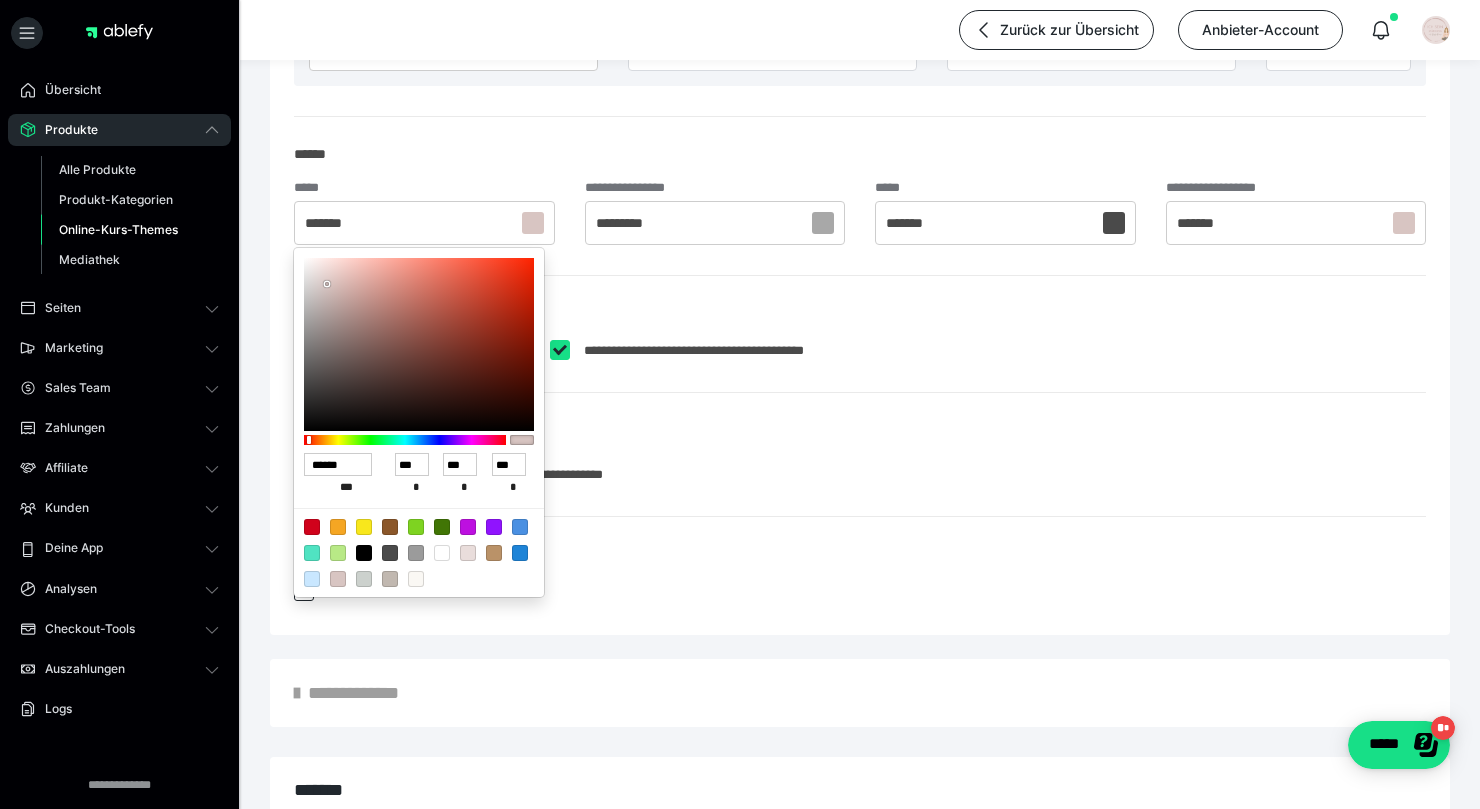 click at bounding box center (740, 404) 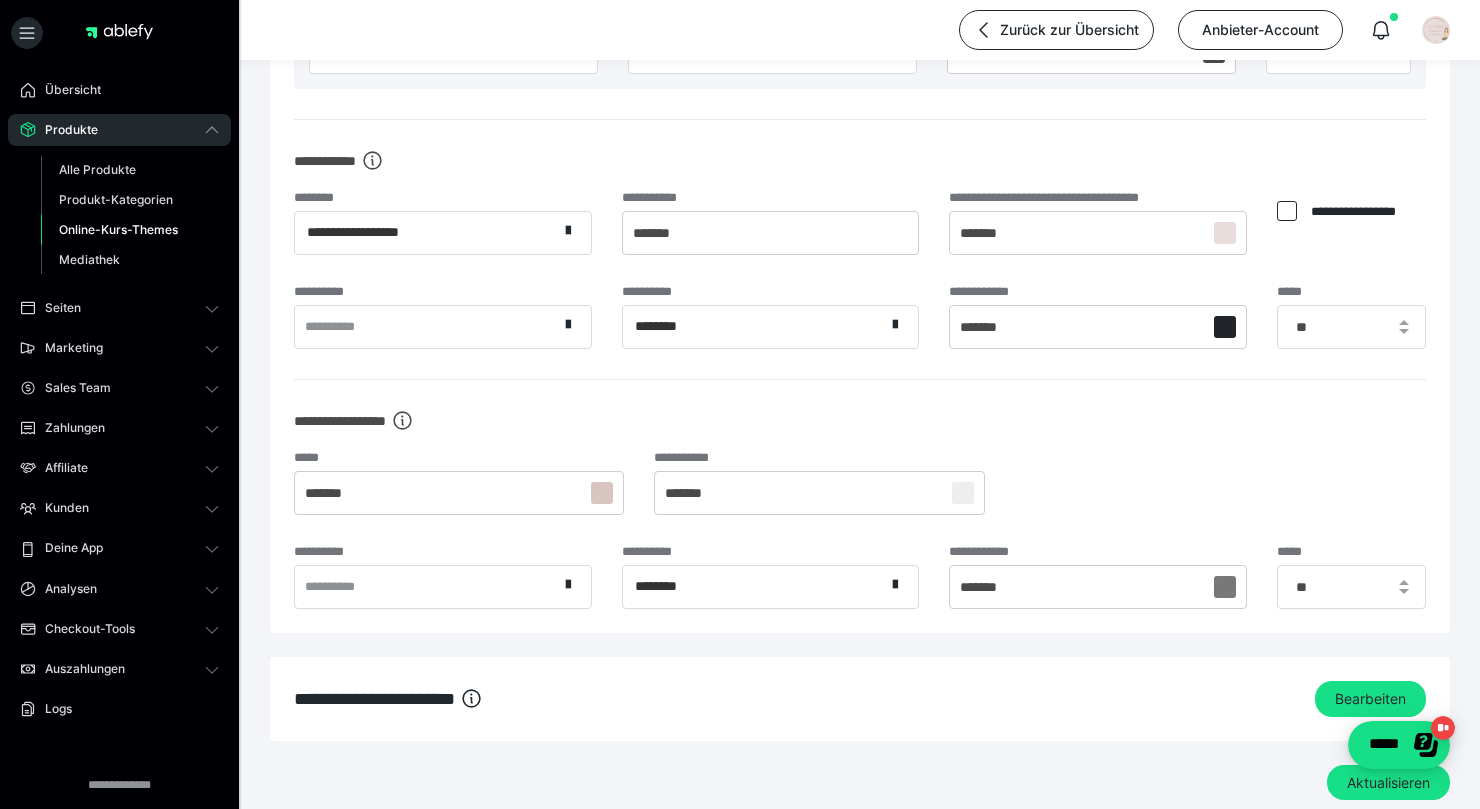 scroll, scrollTop: 2026, scrollLeft: 0, axis: vertical 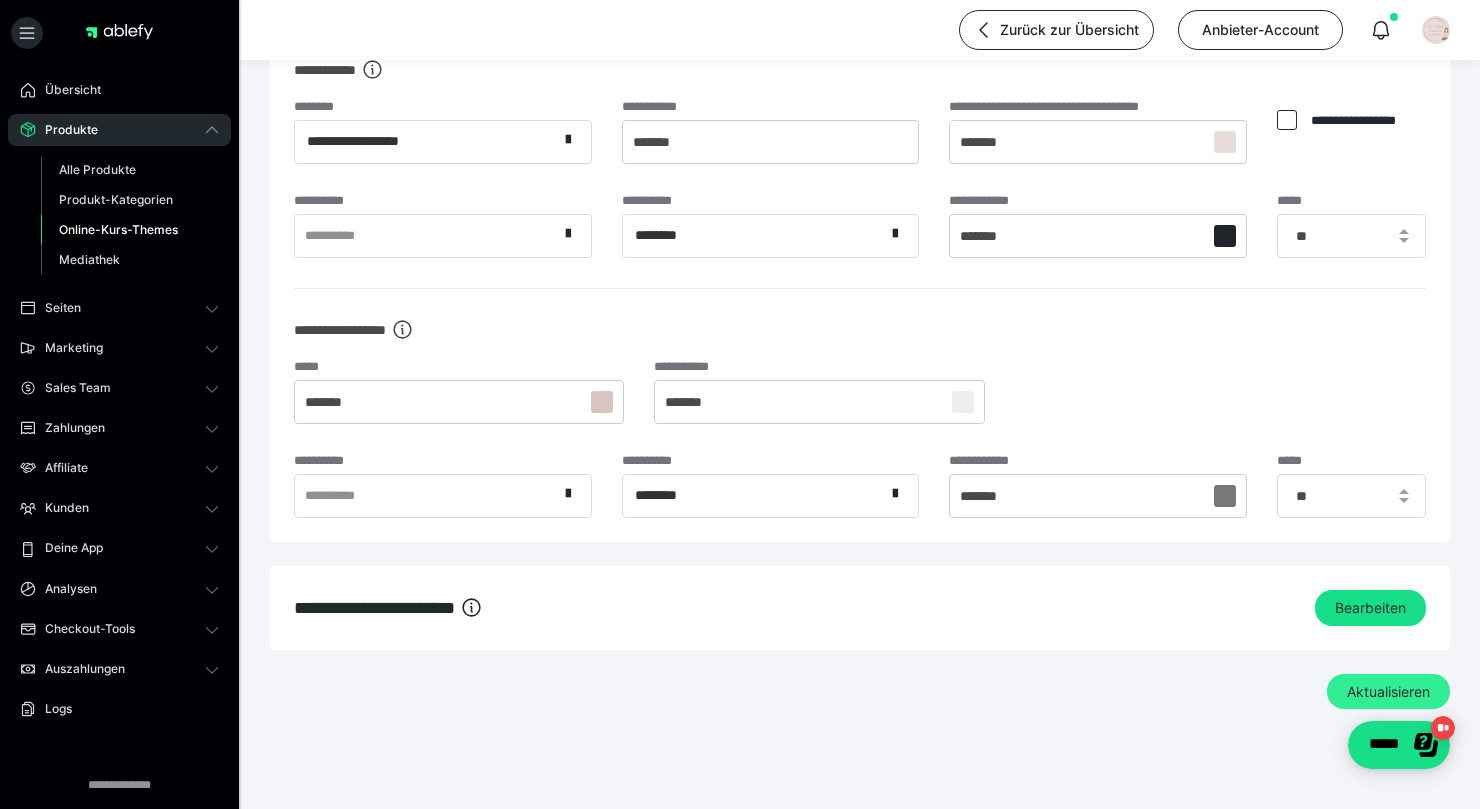 click on "Aktualisieren" at bounding box center [1388, 692] 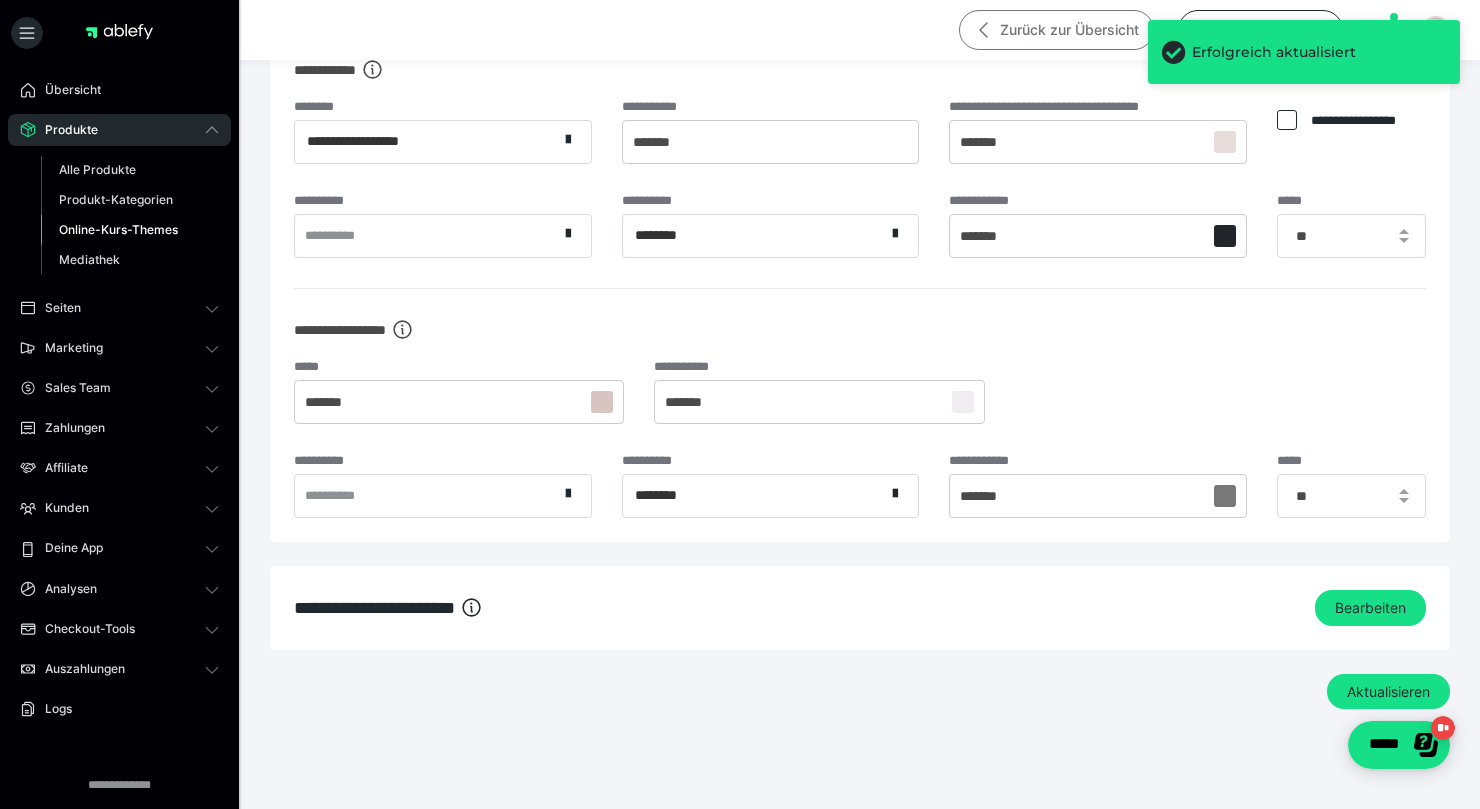 click on "Zurück zur Übersicht" at bounding box center [1056, 30] 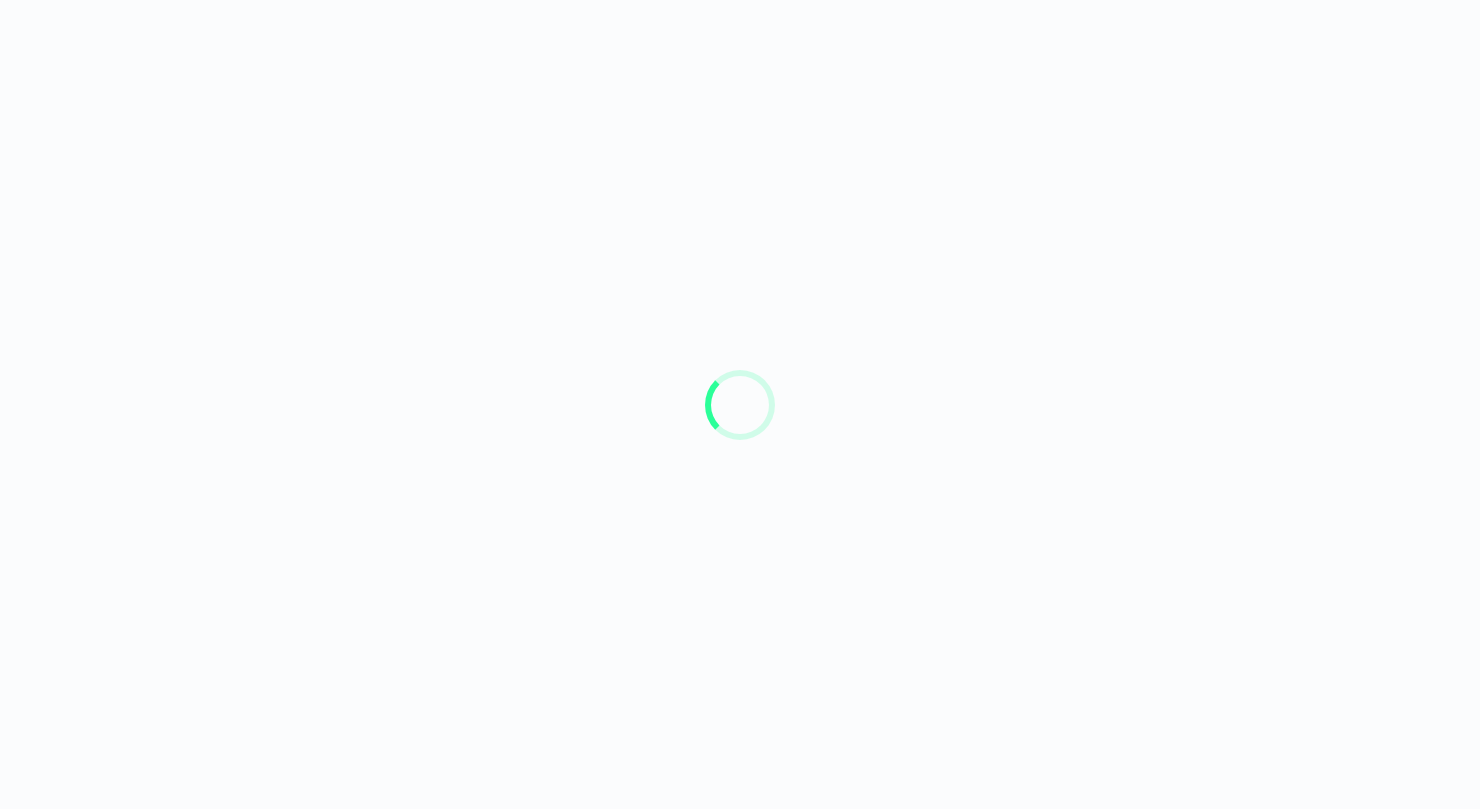 scroll, scrollTop: 0, scrollLeft: 0, axis: both 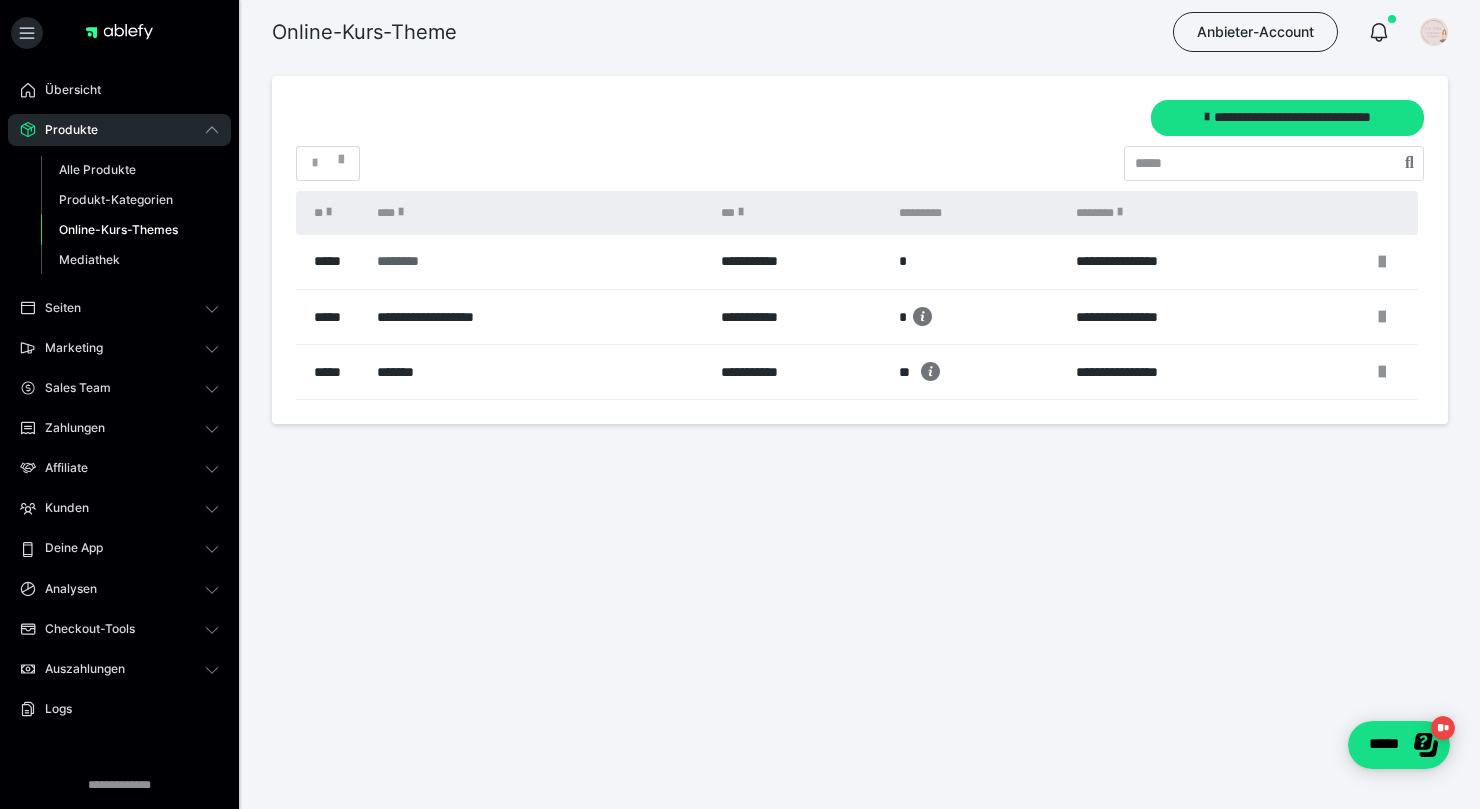 click on "********" at bounding box center (528, 261) 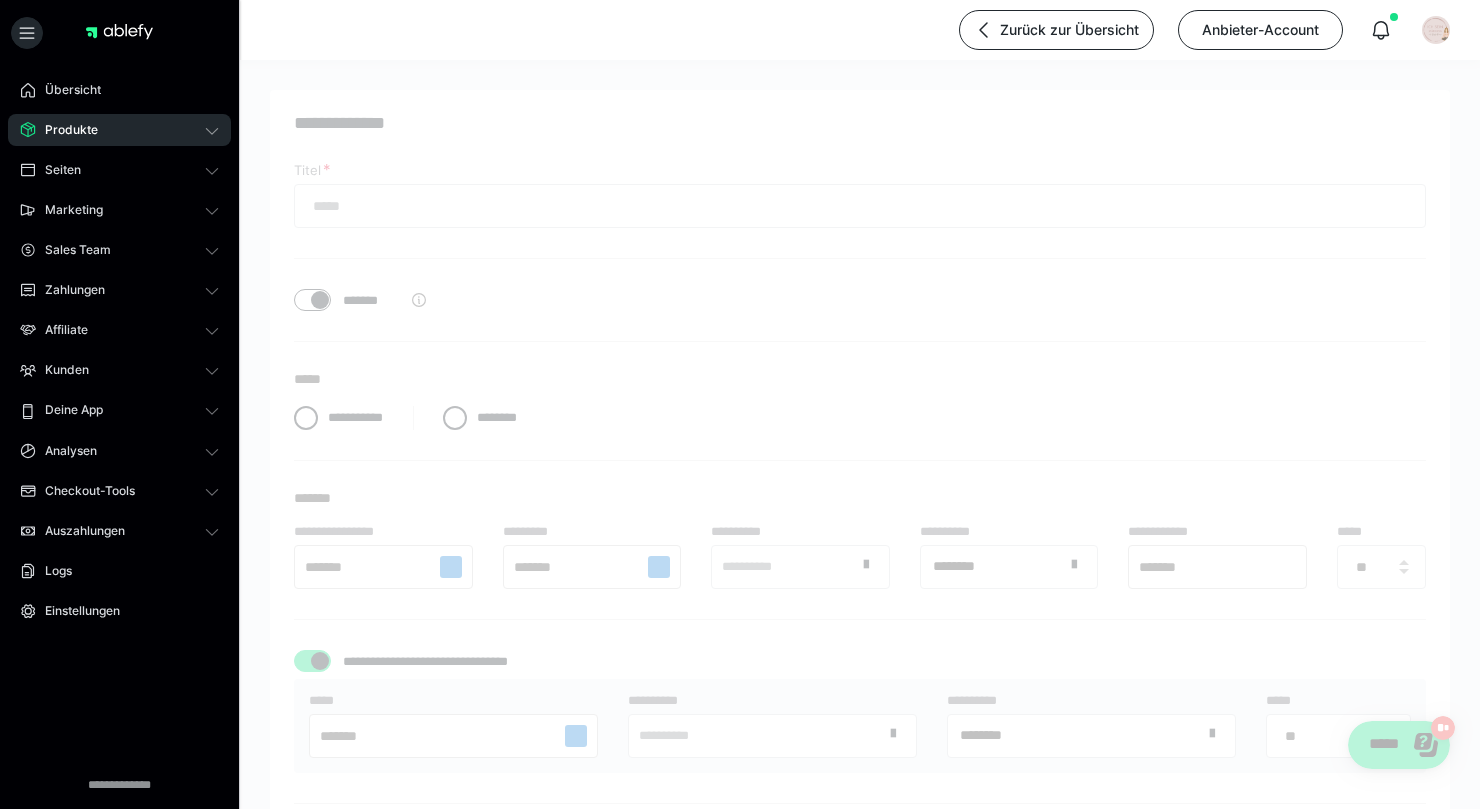 type on "********" 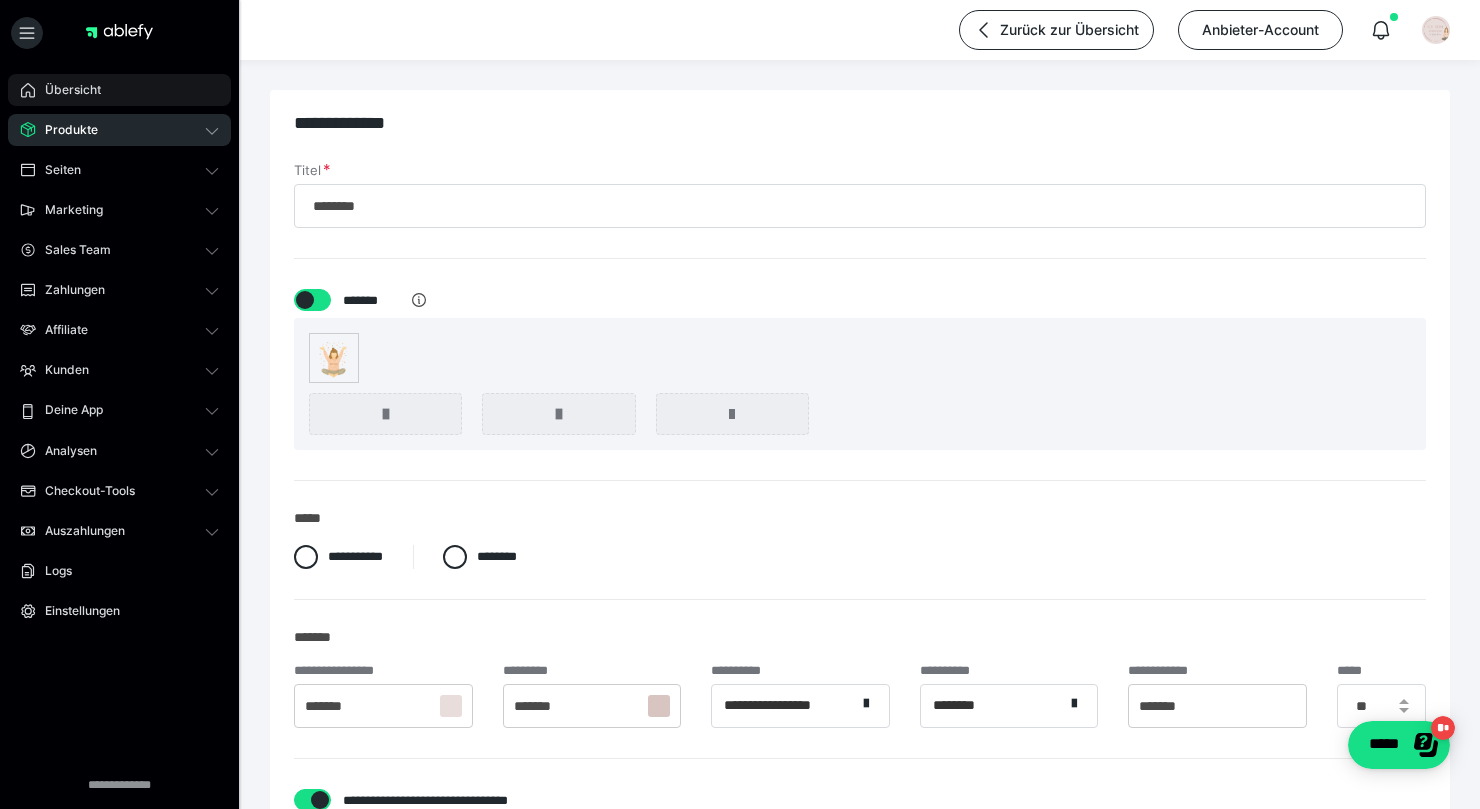 click on "Übersicht" at bounding box center (66, 90) 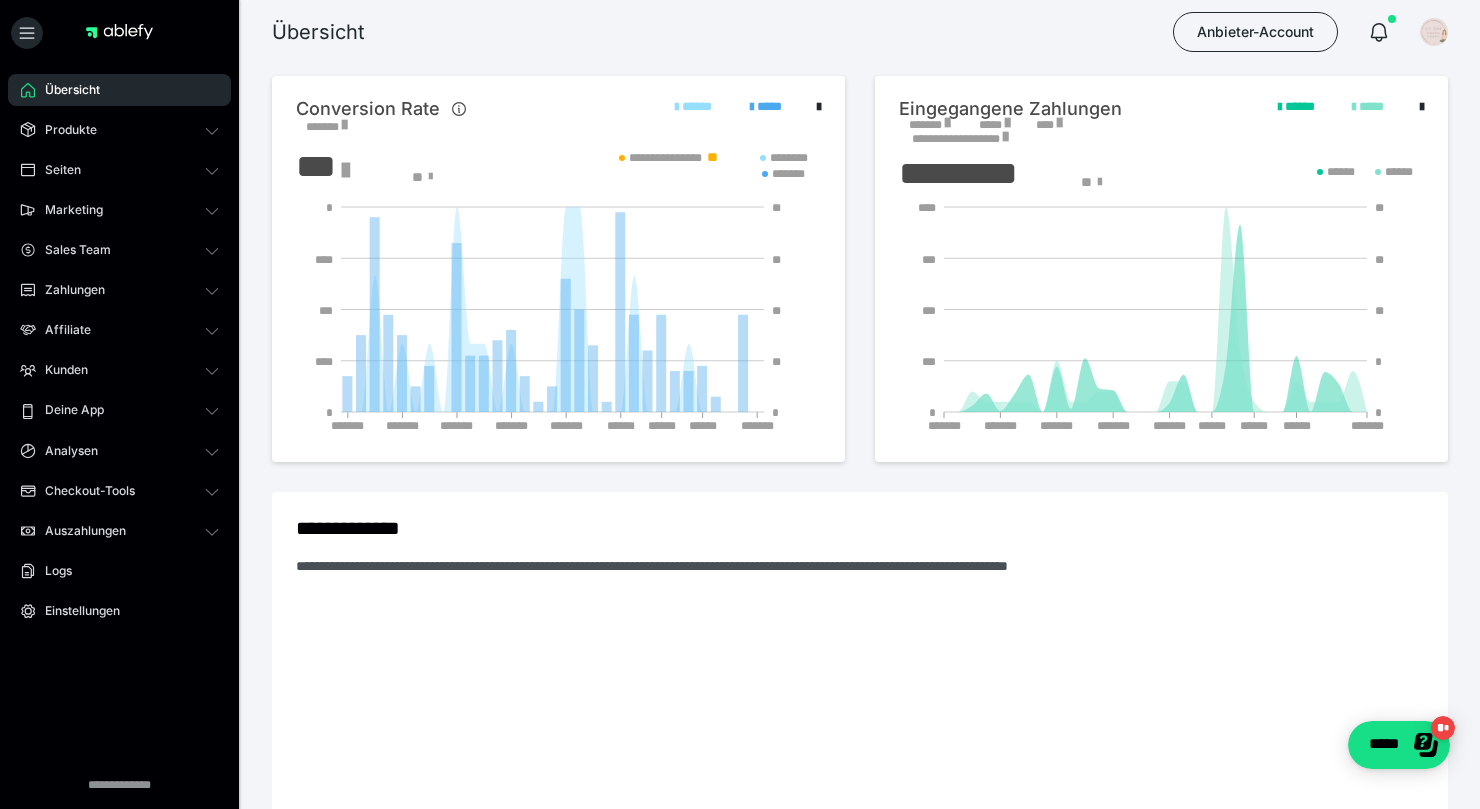 scroll, scrollTop: 0, scrollLeft: 0, axis: both 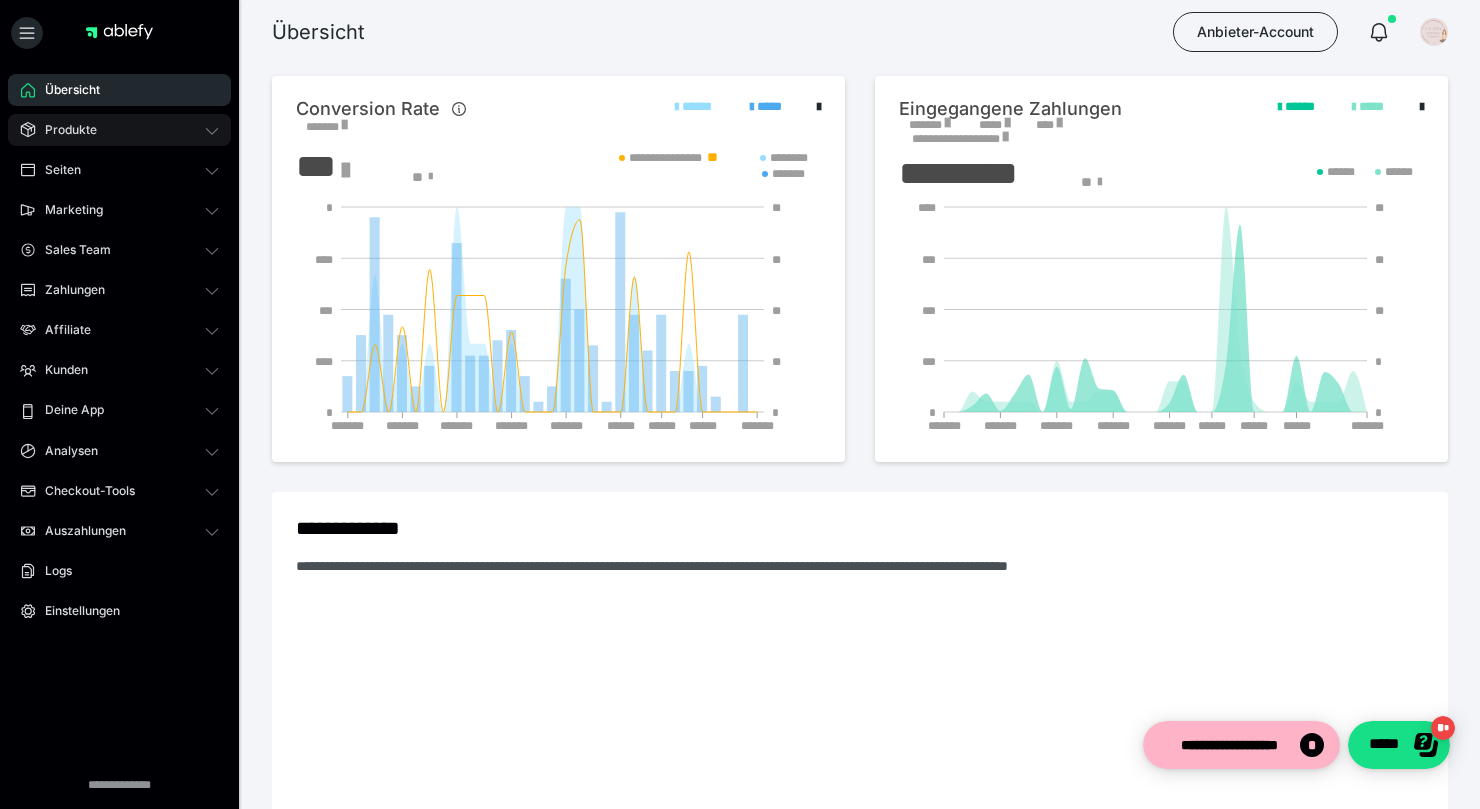 click on "Produkte" at bounding box center [64, 130] 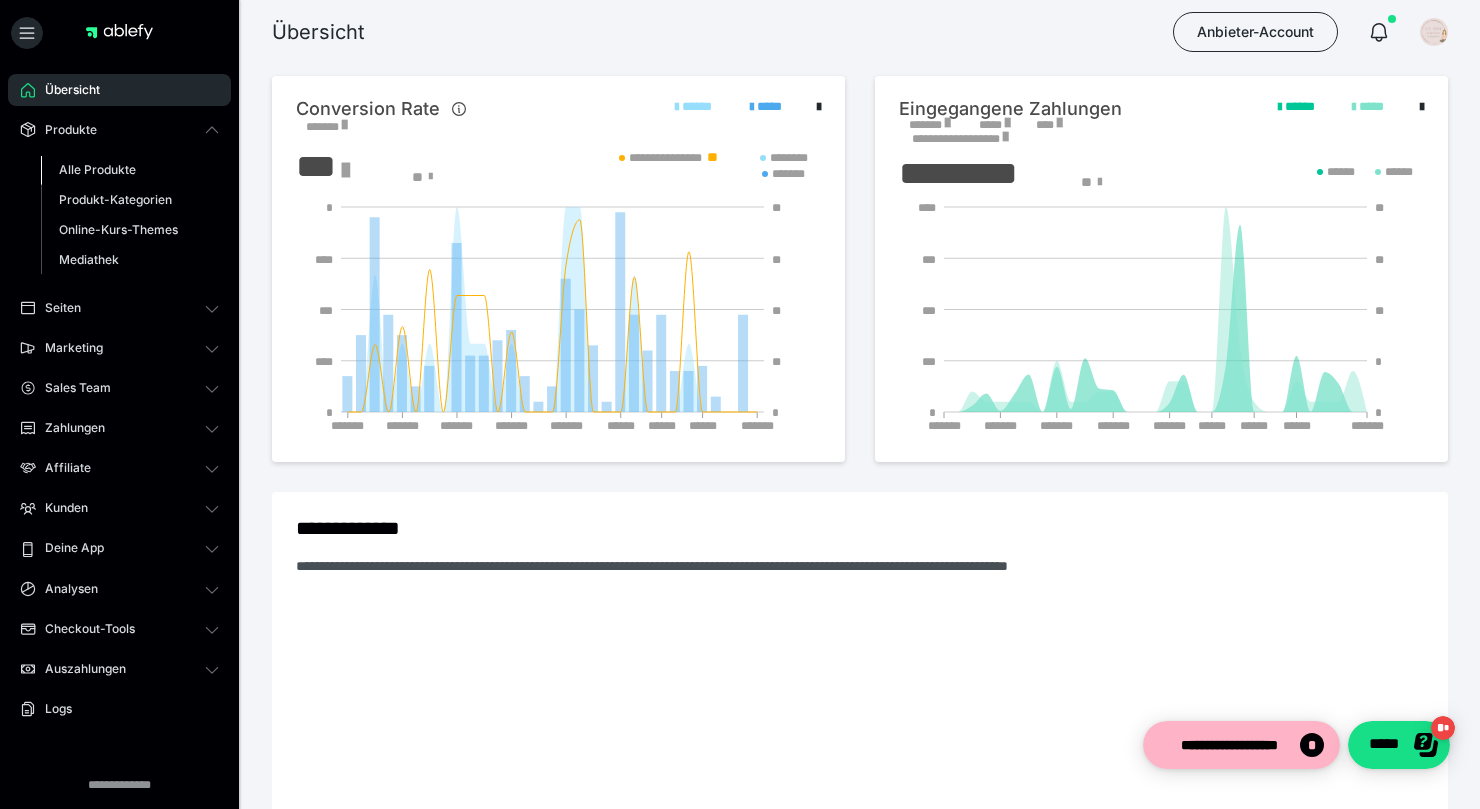click on "Alle Produkte" at bounding box center [97, 169] 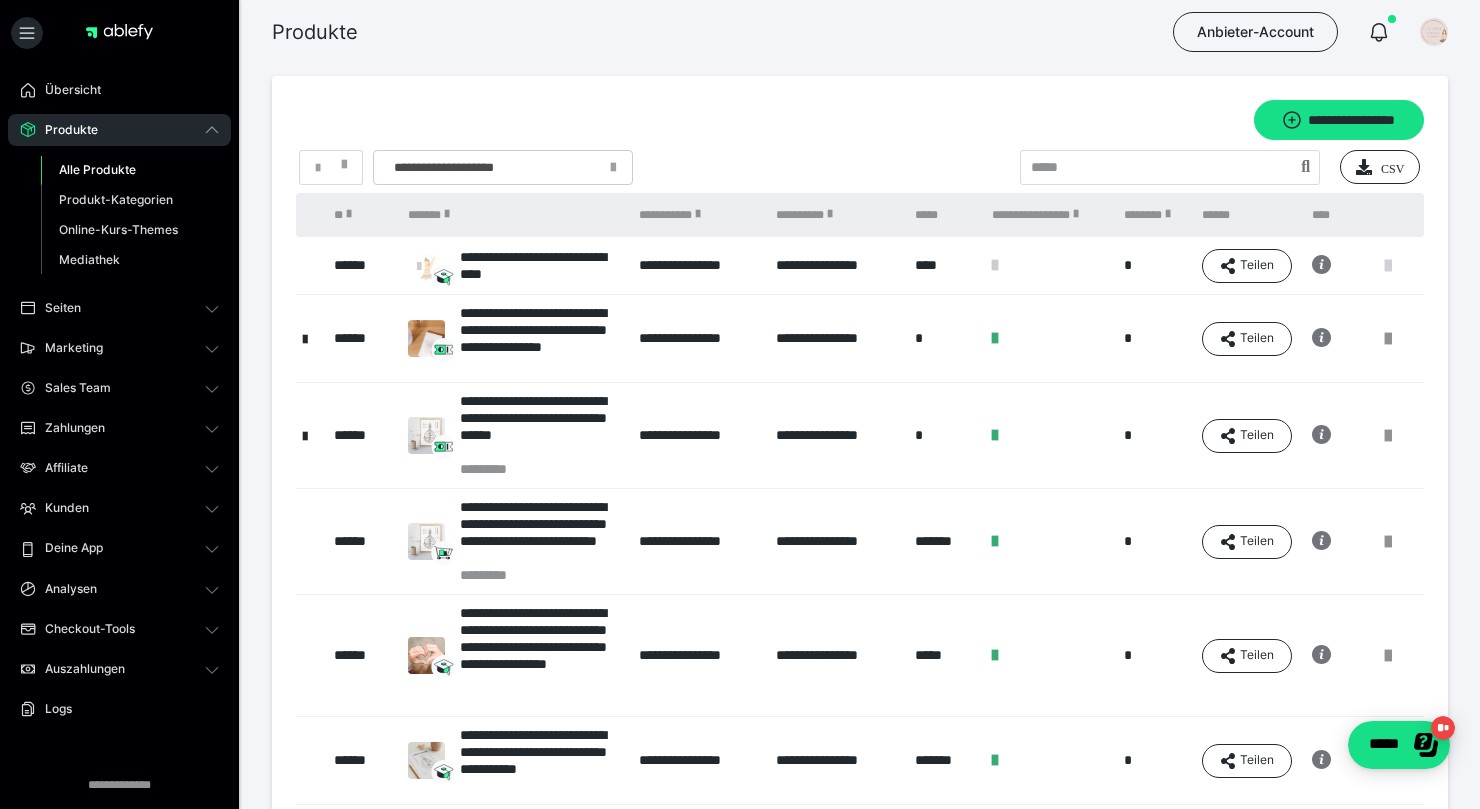 click at bounding box center [1388, 266] 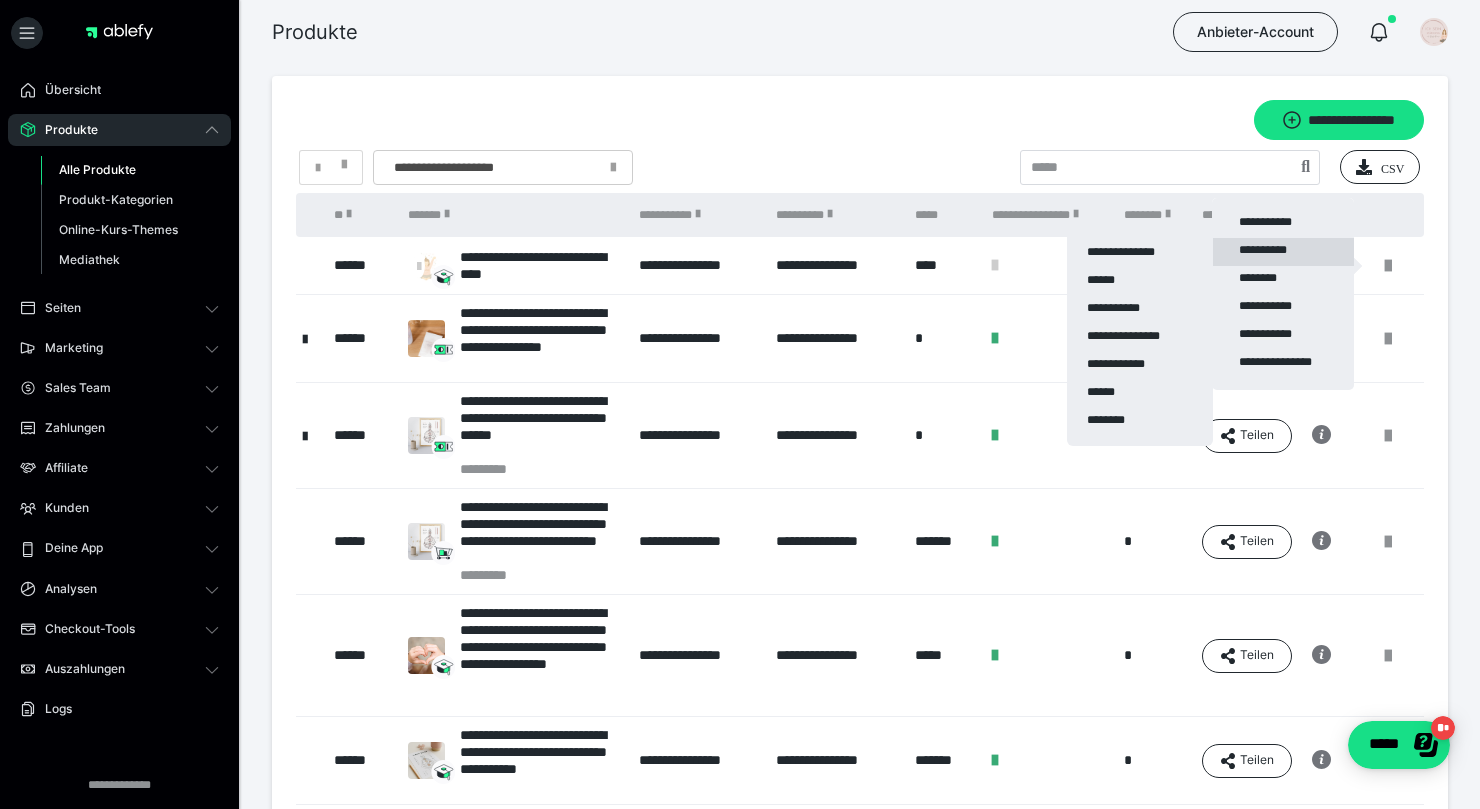 click on "**********" at bounding box center (1283, 252) 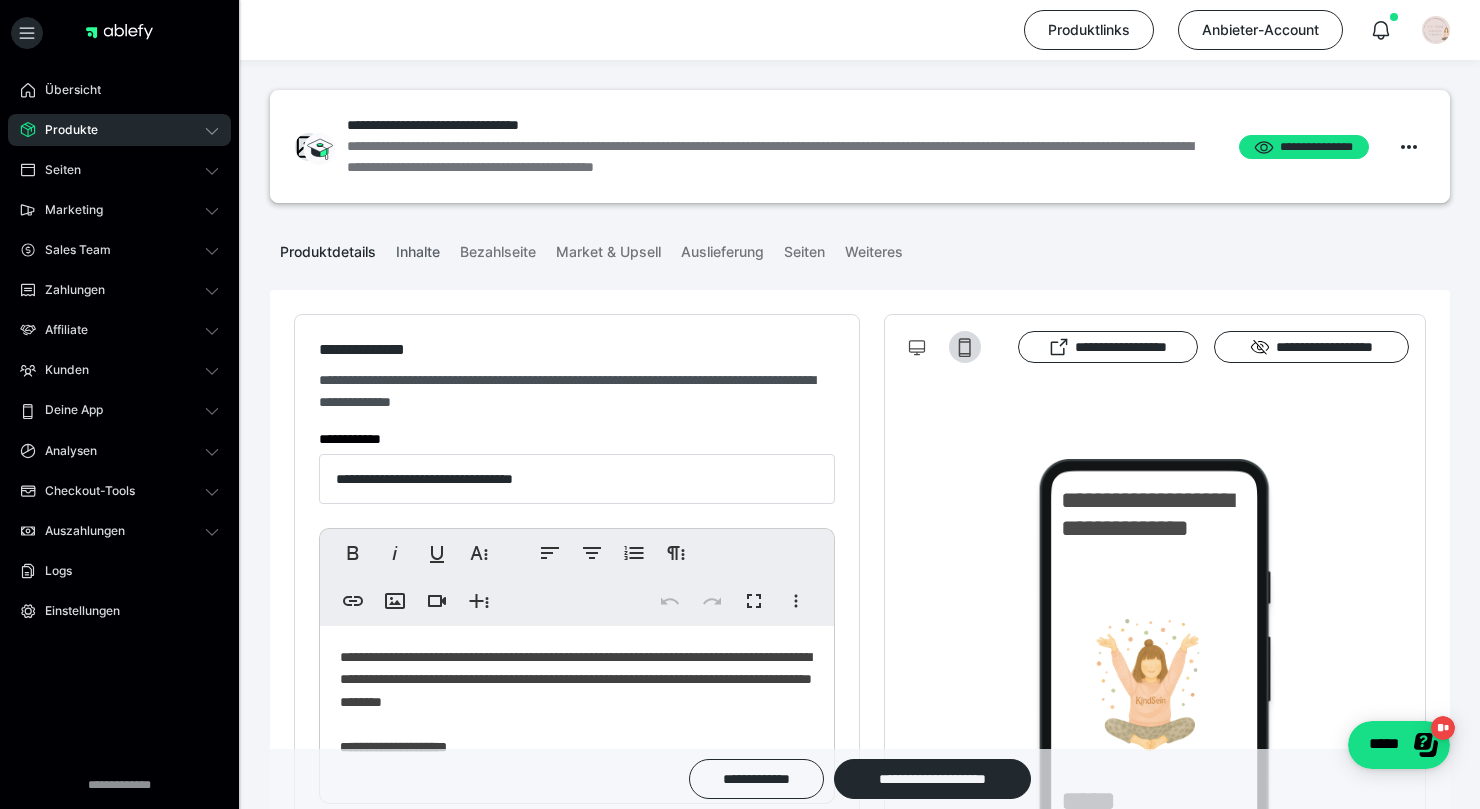 click on "Inhalte" at bounding box center (418, 248) 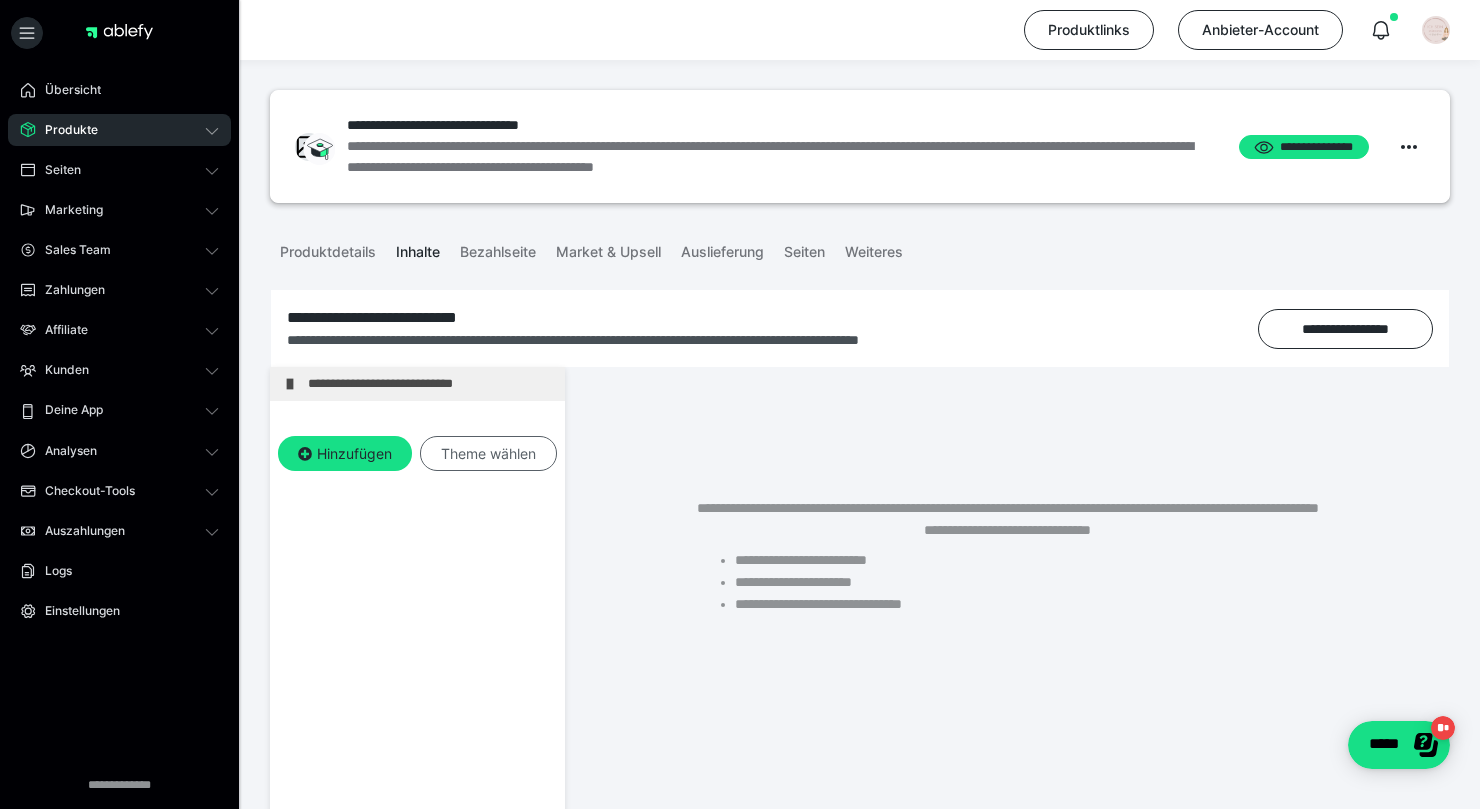 click on "Theme wählen" at bounding box center [488, 454] 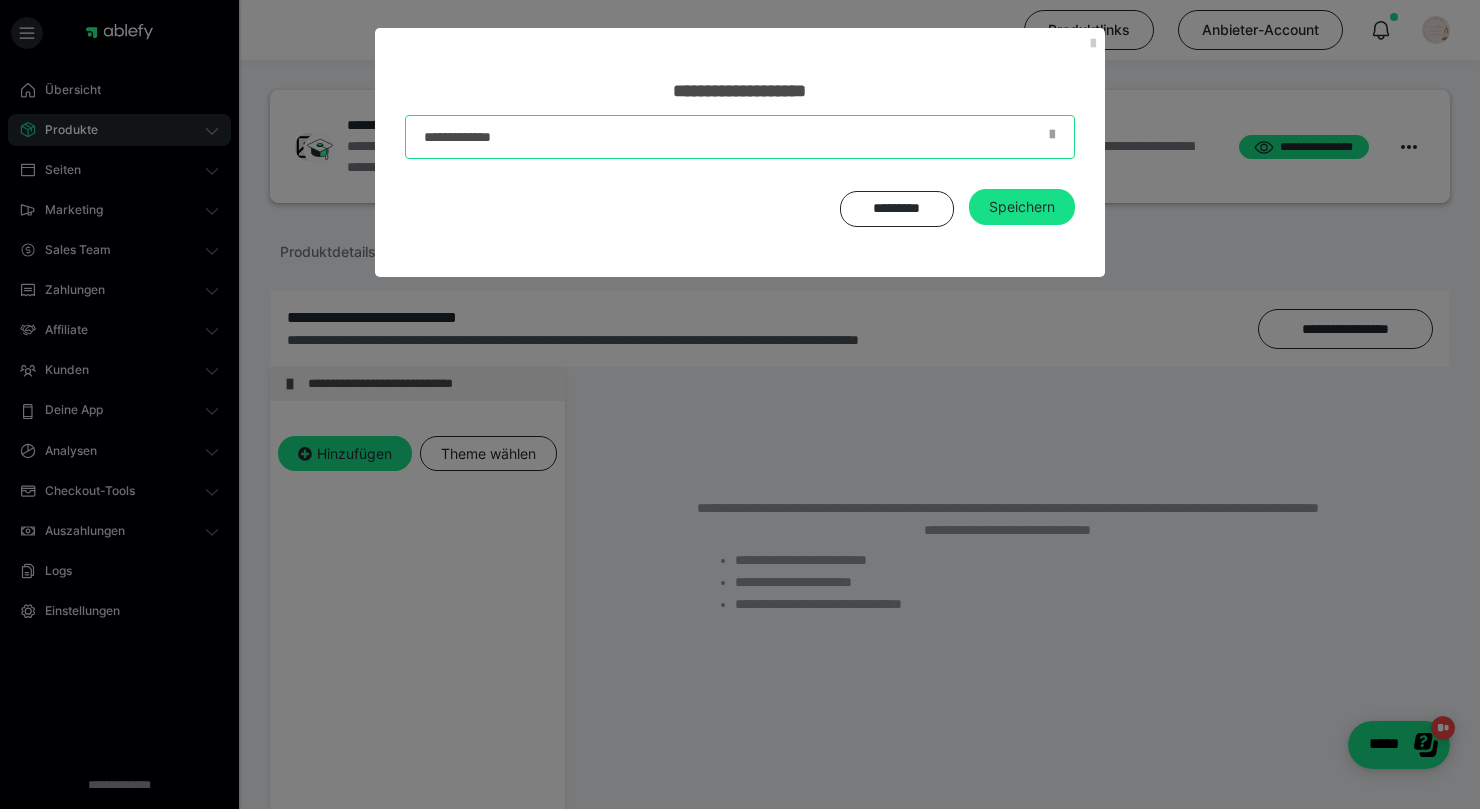 click at bounding box center (740, 137) 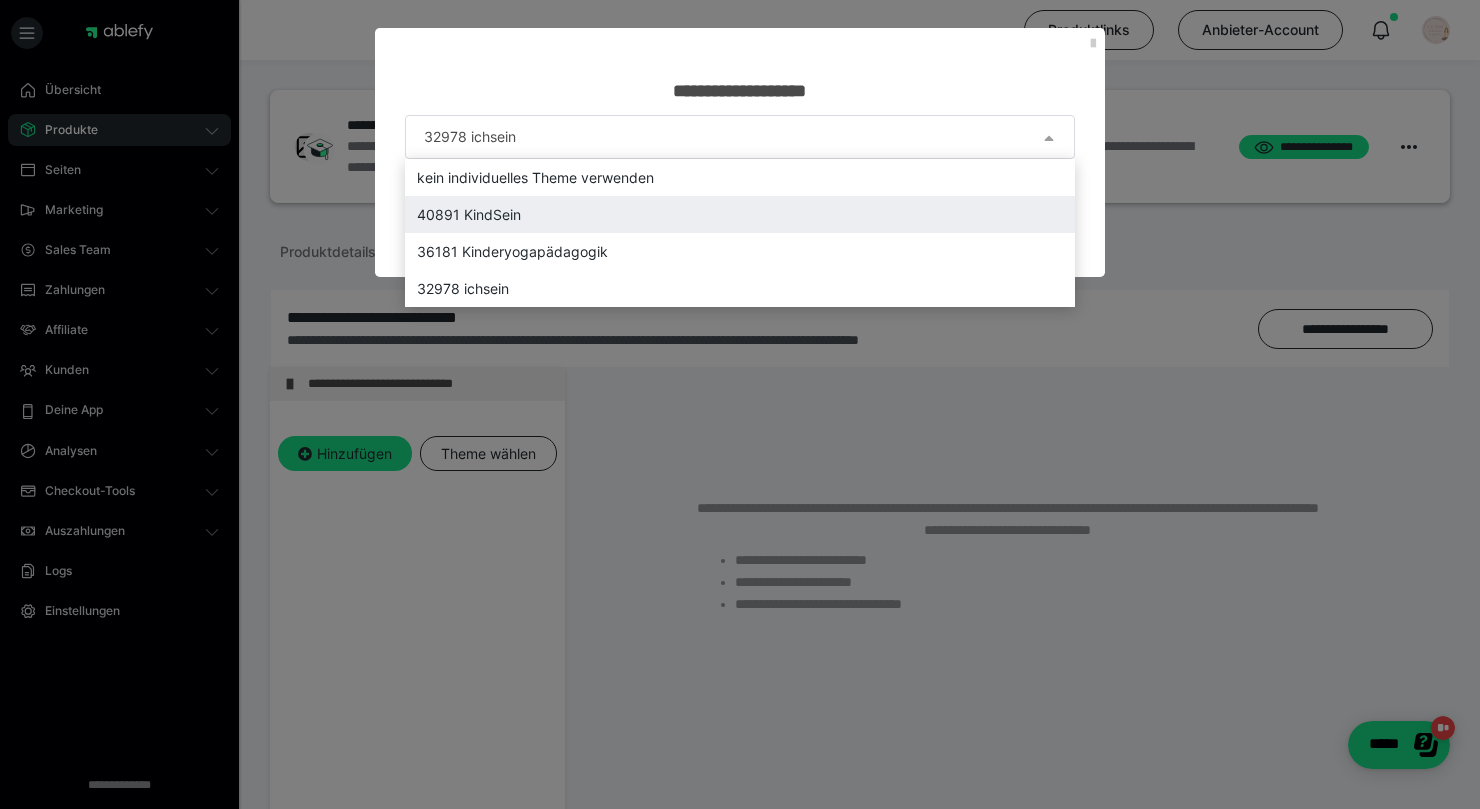 click on "40891 KindSein" at bounding box center [740, 214] 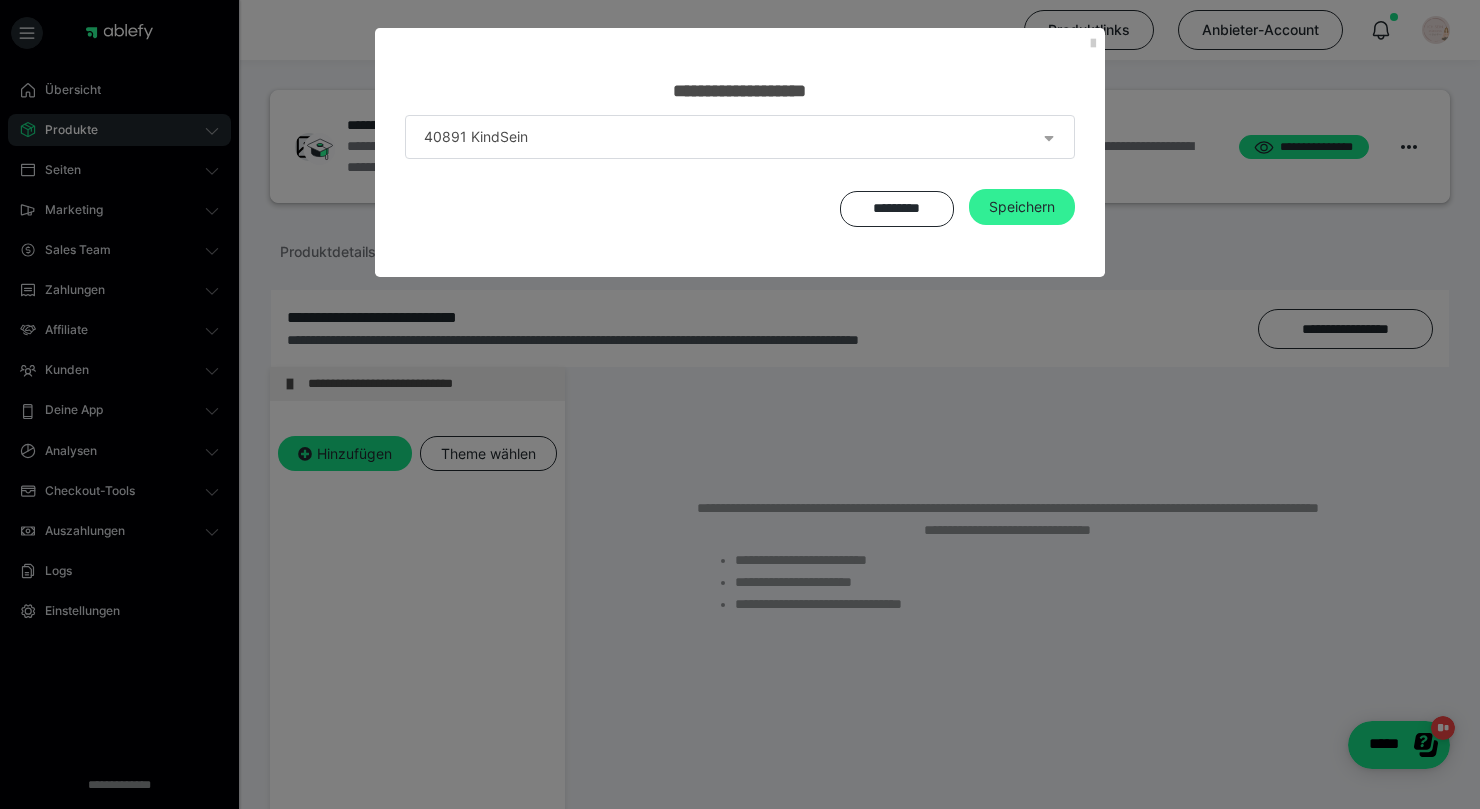 click on "Speichern" at bounding box center (1022, 207) 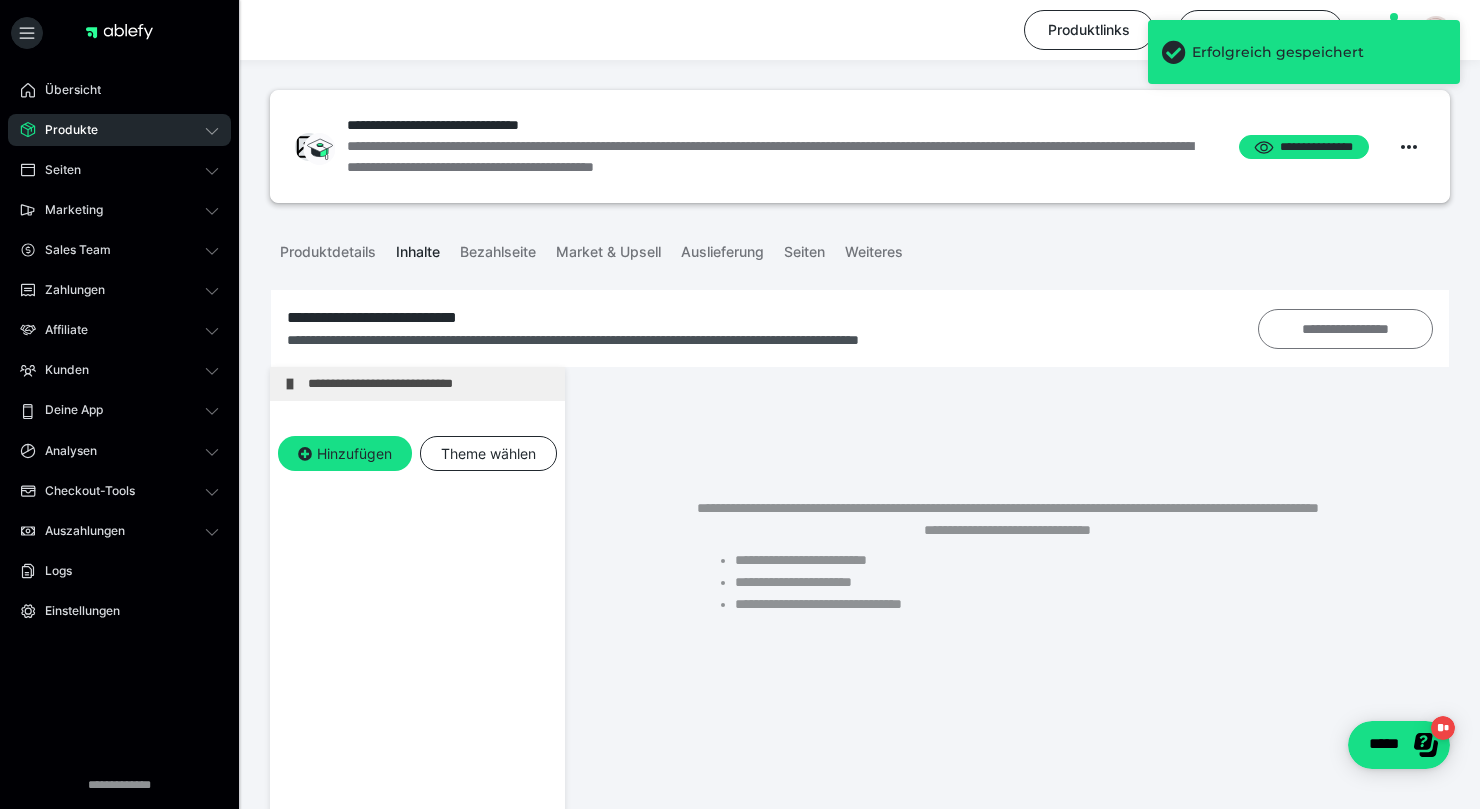 click on "**********" at bounding box center [1345, 329] 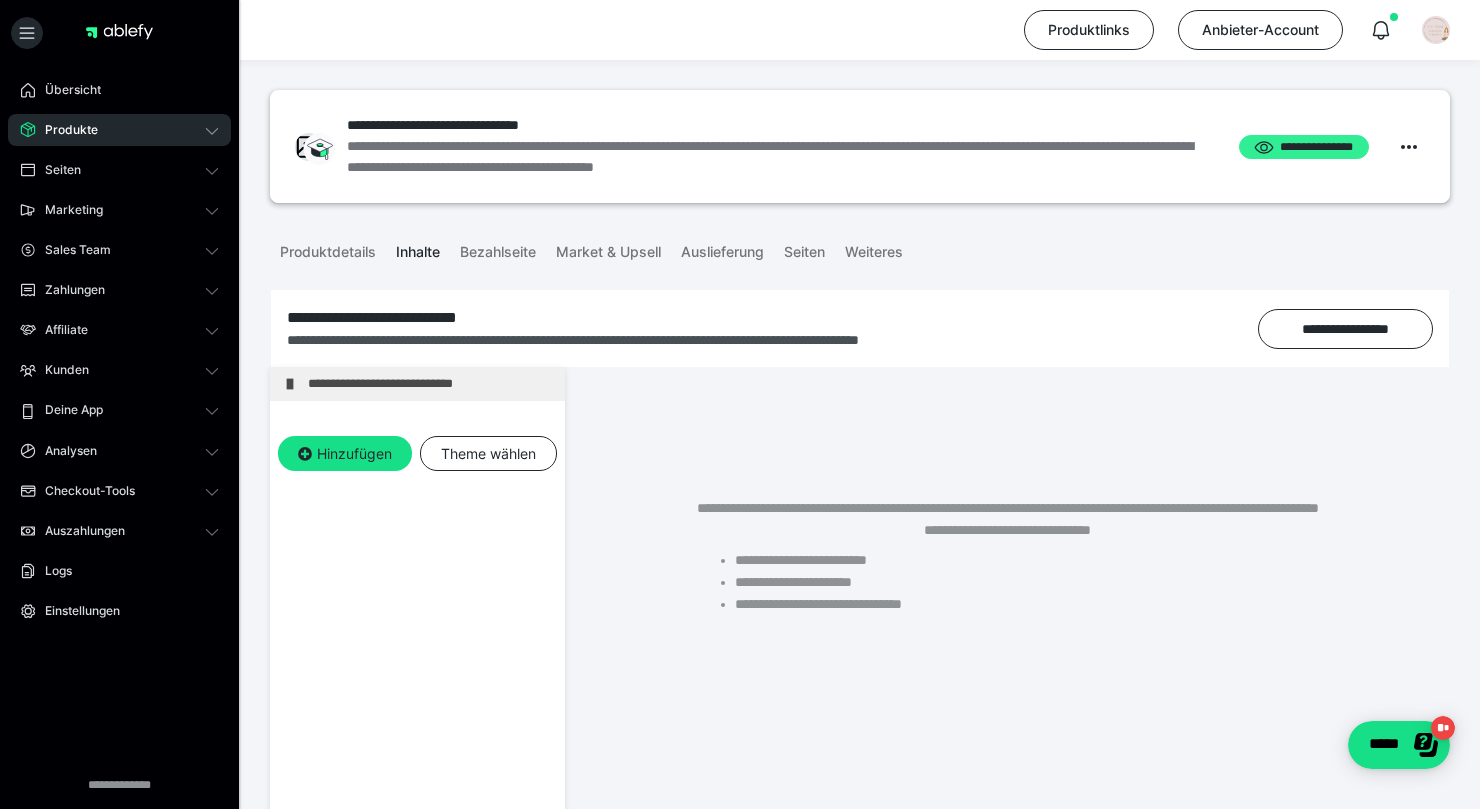 click on "**********" at bounding box center [1304, 147] 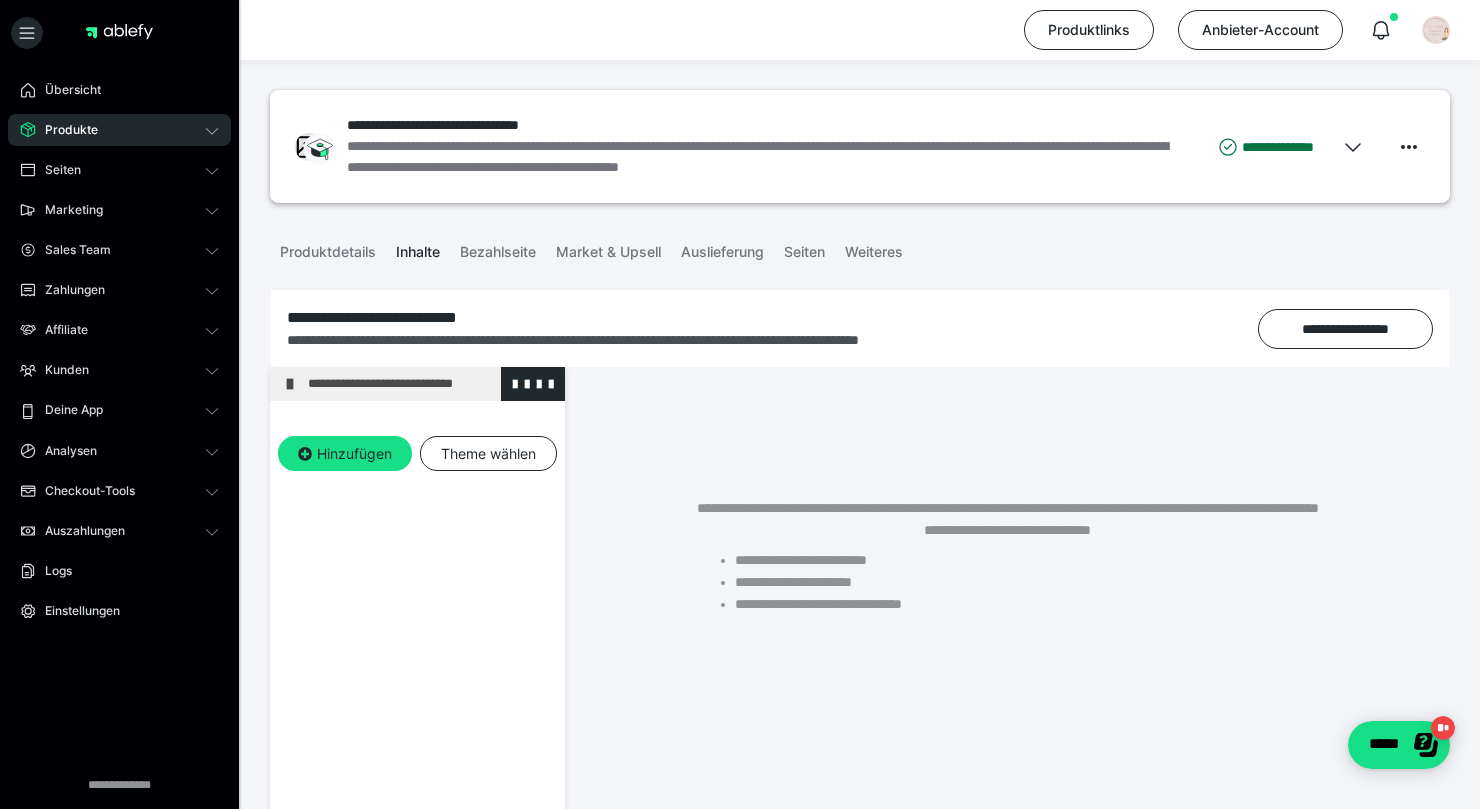 click on "**********" at bounding box center [431, 384] 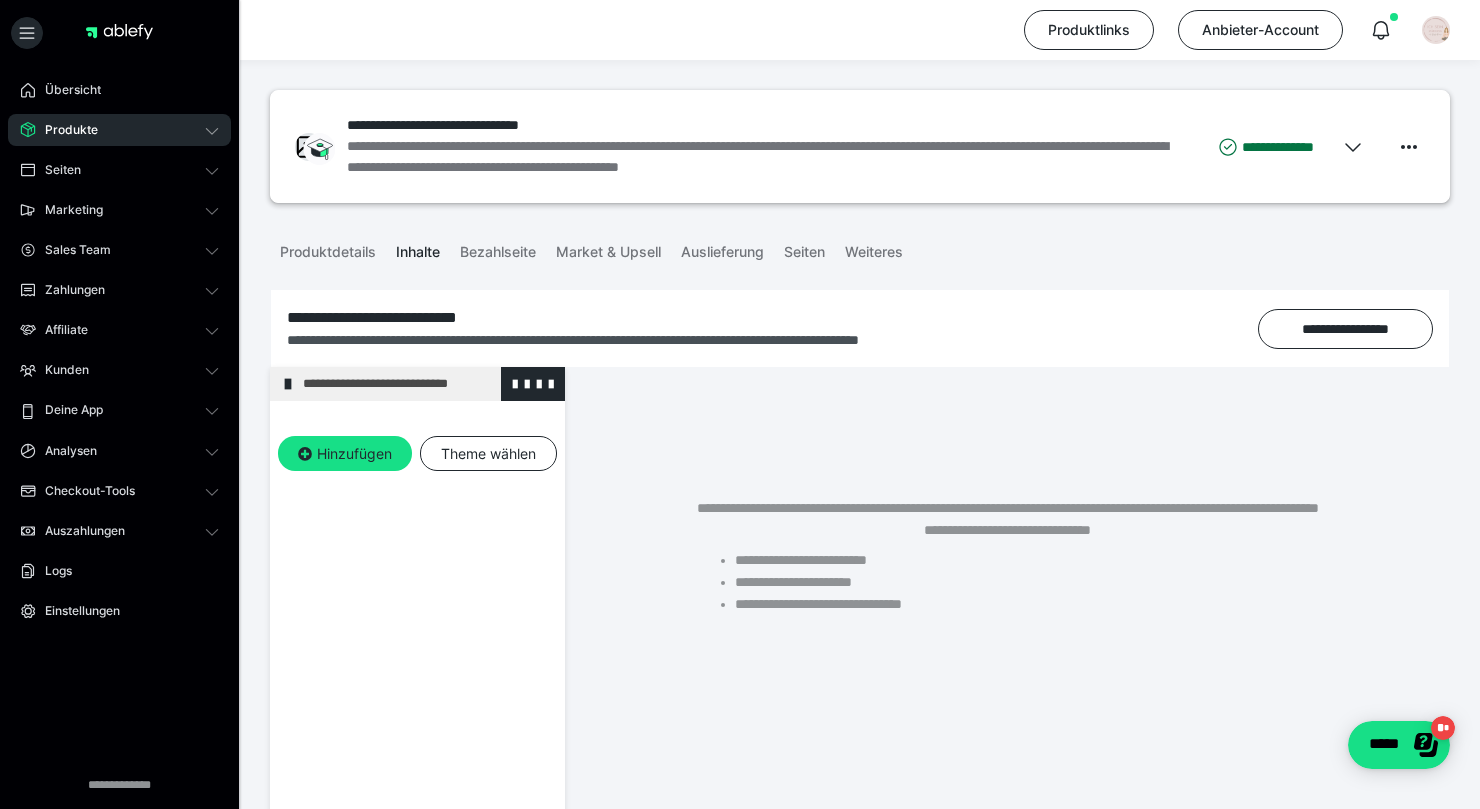 click on "**********" at bounding box center [417, 384] 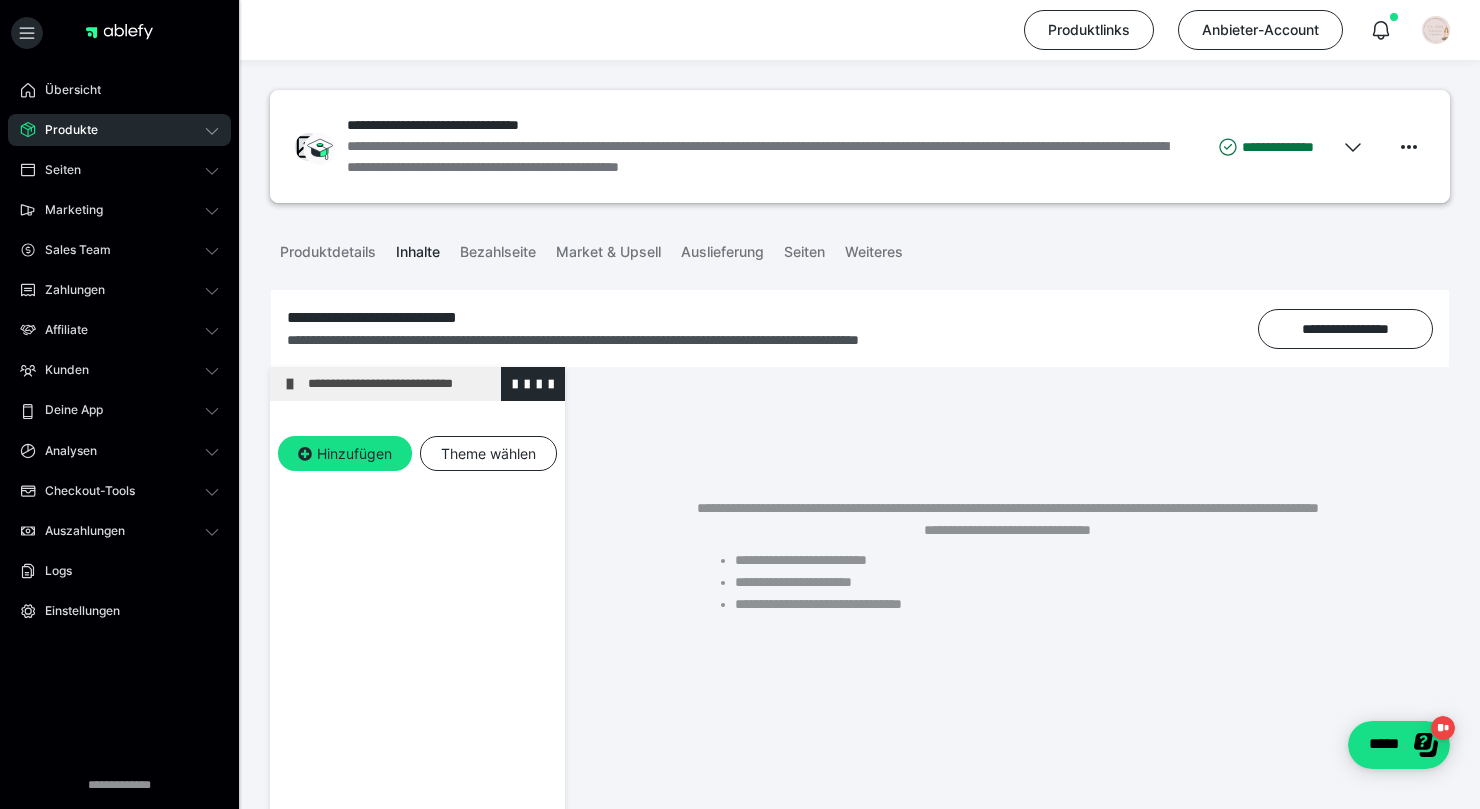 click on "**********" at bounding box center (417, 384) 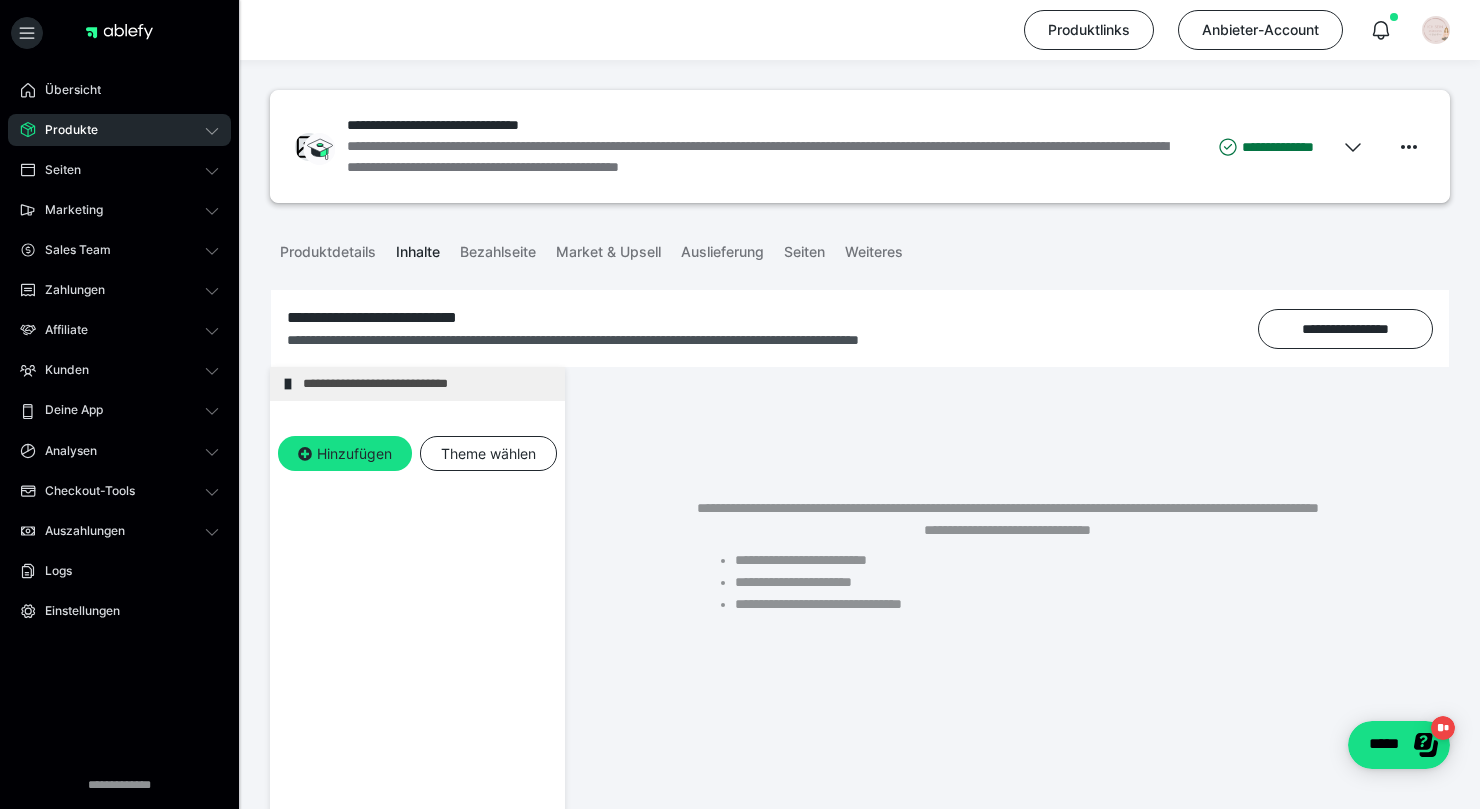 click at bounding box center (288, 384) 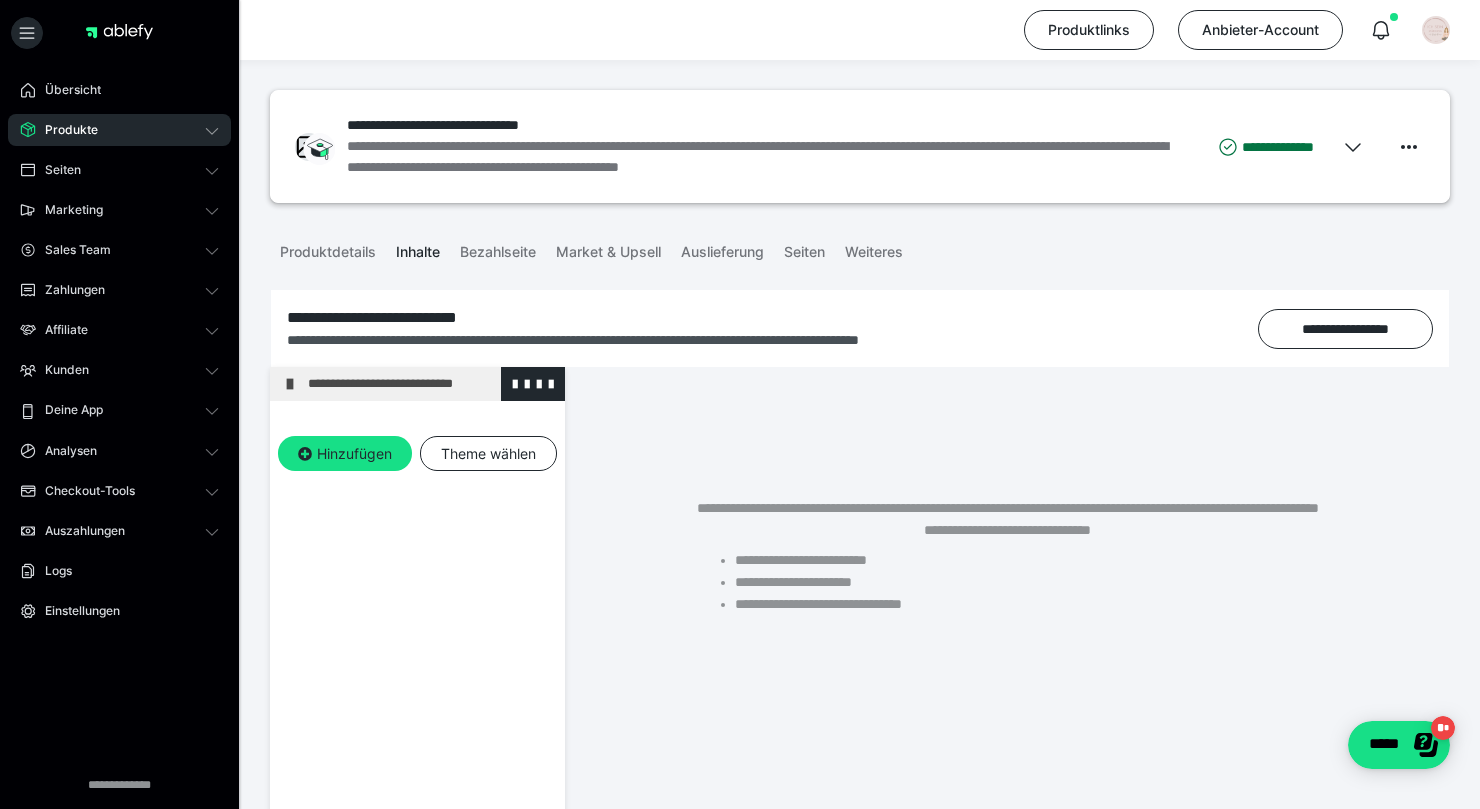 click on "**********" at bounding box center (431, 384) 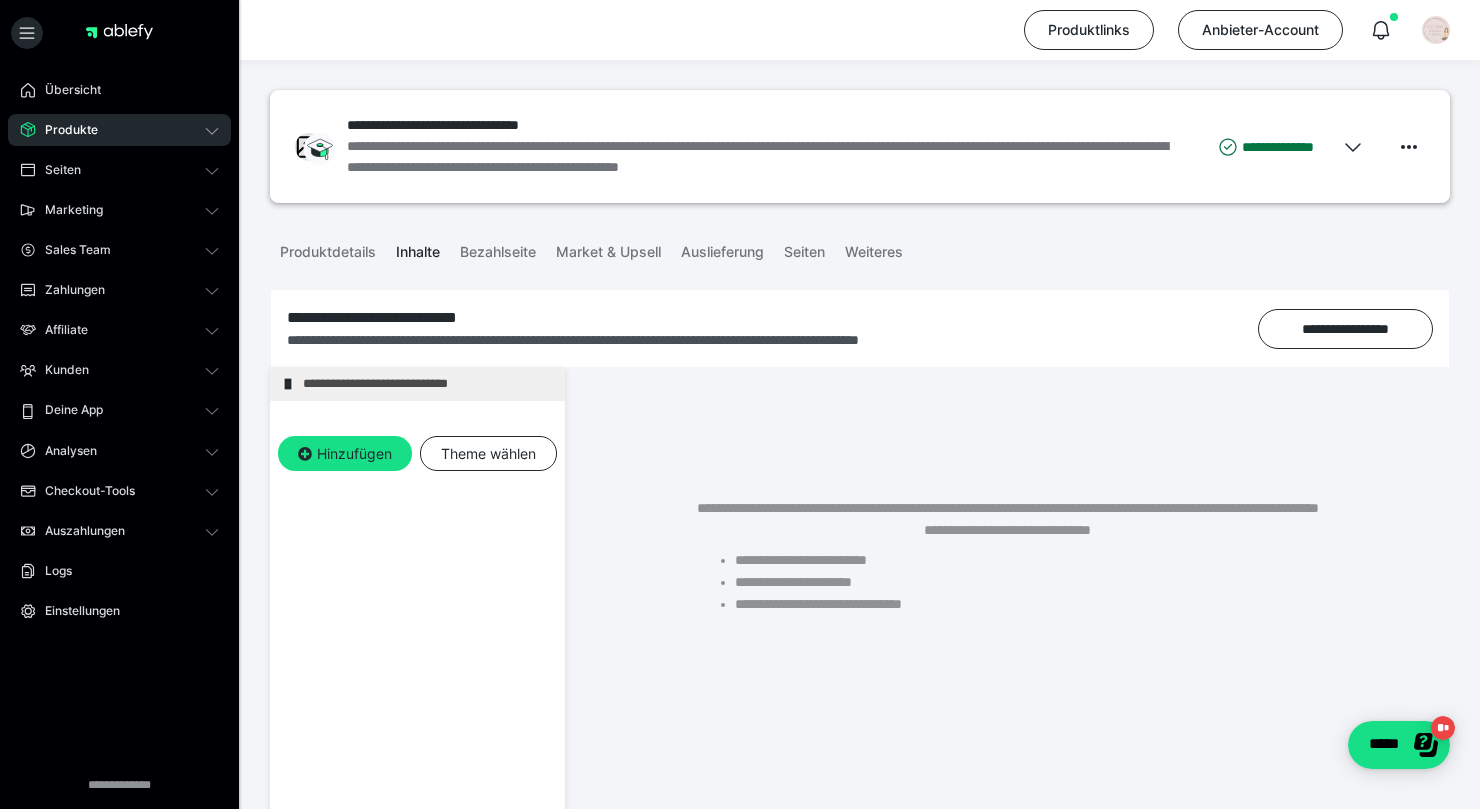 click on "**********" at bounding box center [1007, 564] 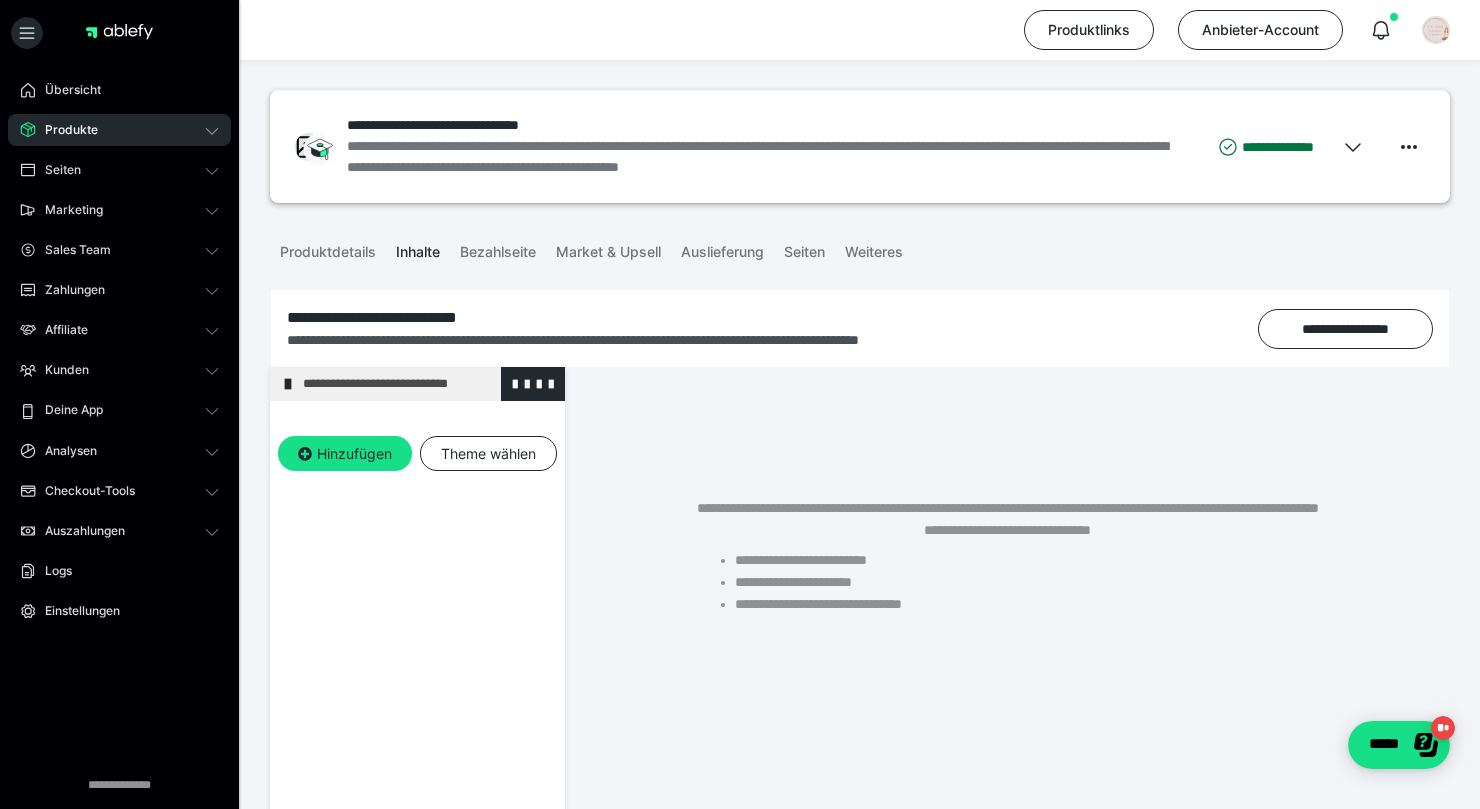 click on "**********" at bounding box center [426, 384] 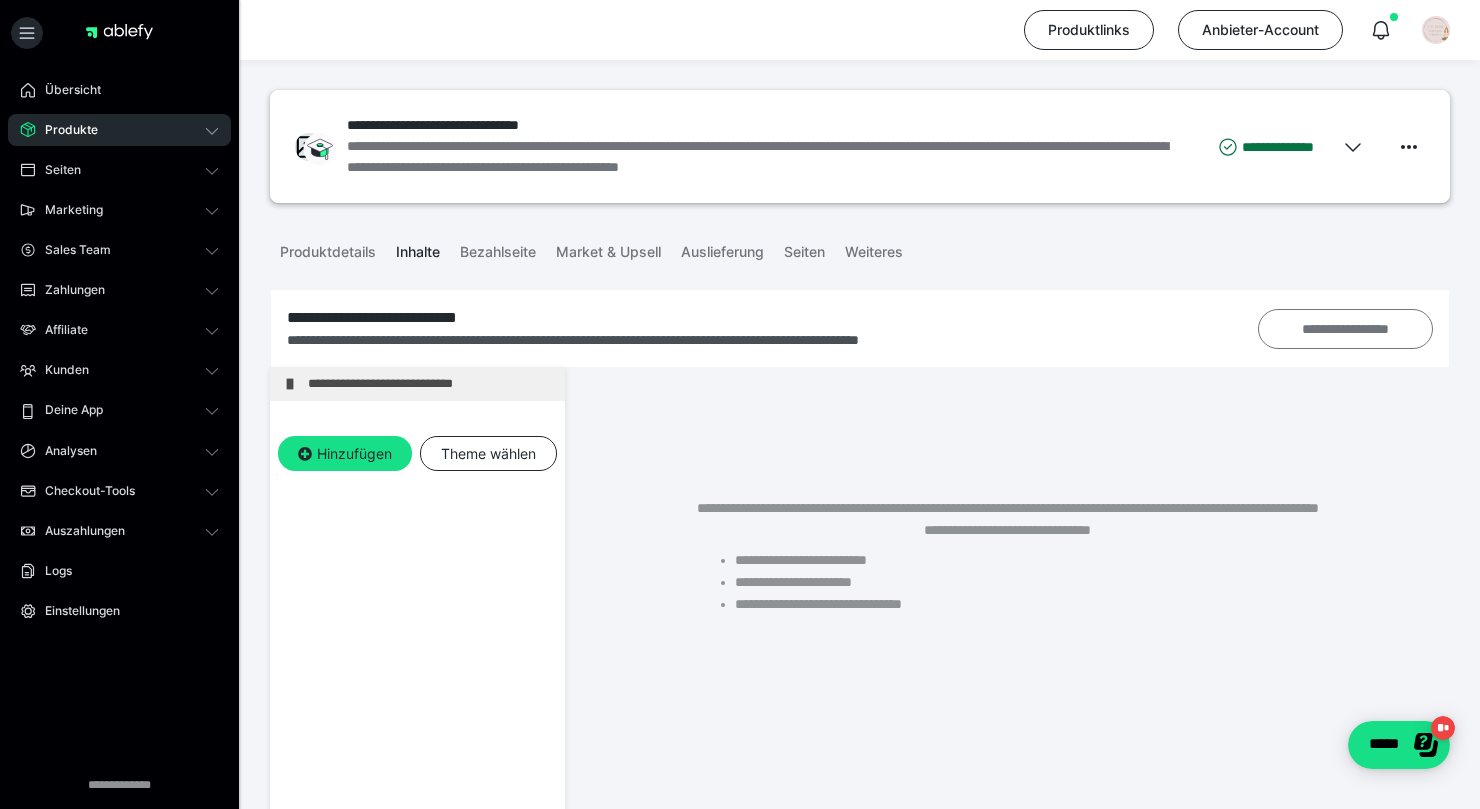 click on "**********" at bounding box center (1345, 329) 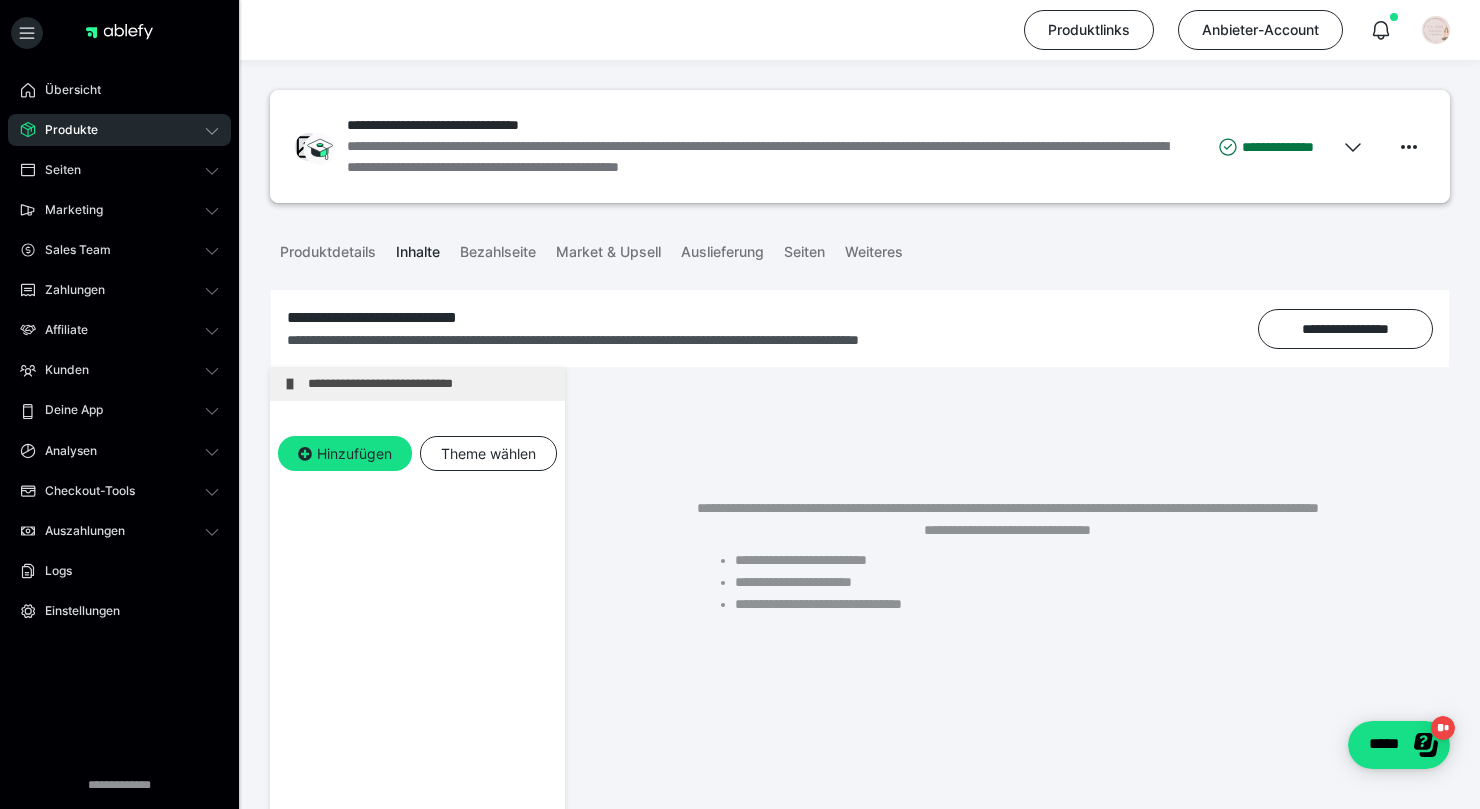 click on "**********" at bounding box center (1007, 564) 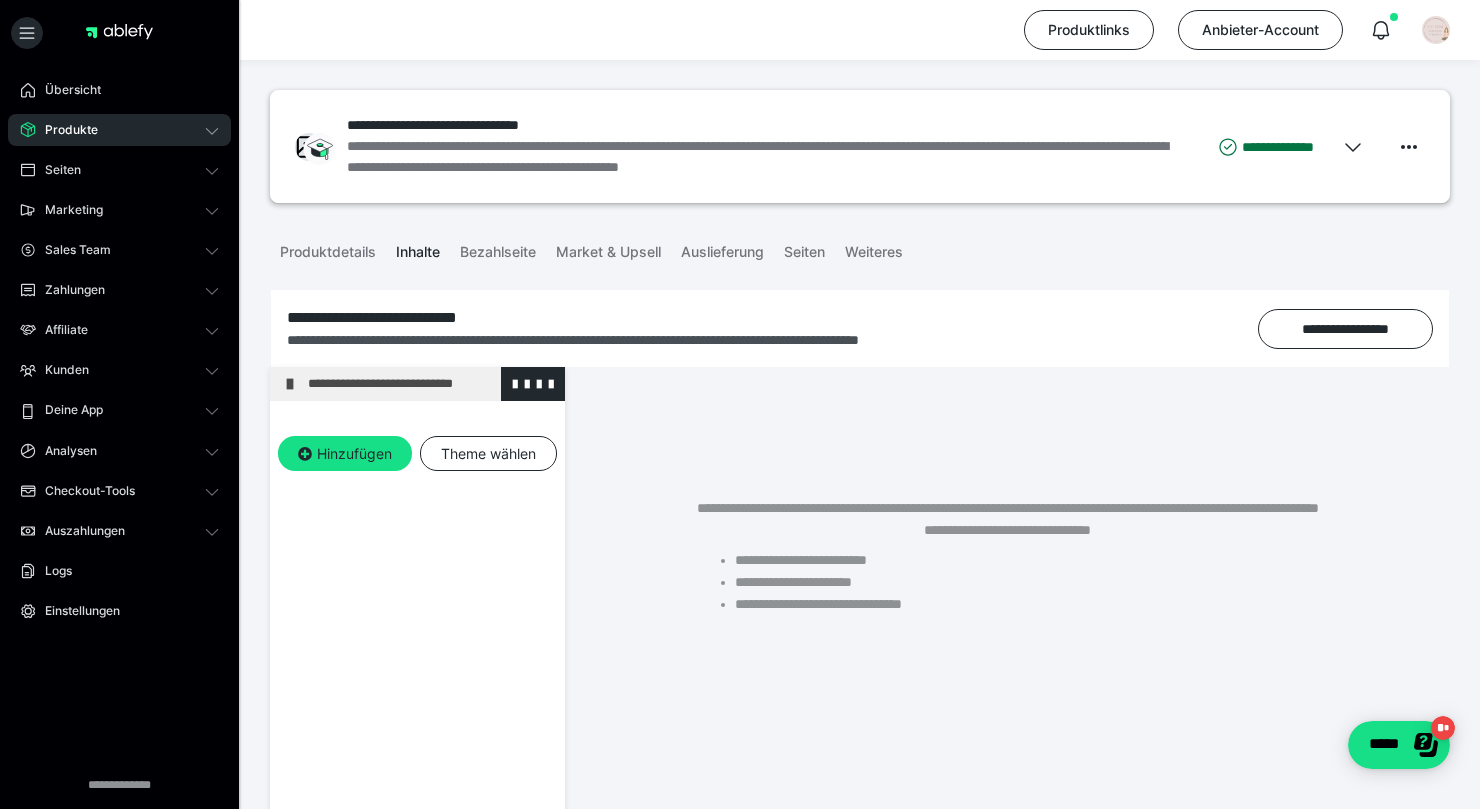 click on "**********" at bounding box center [431, 384] 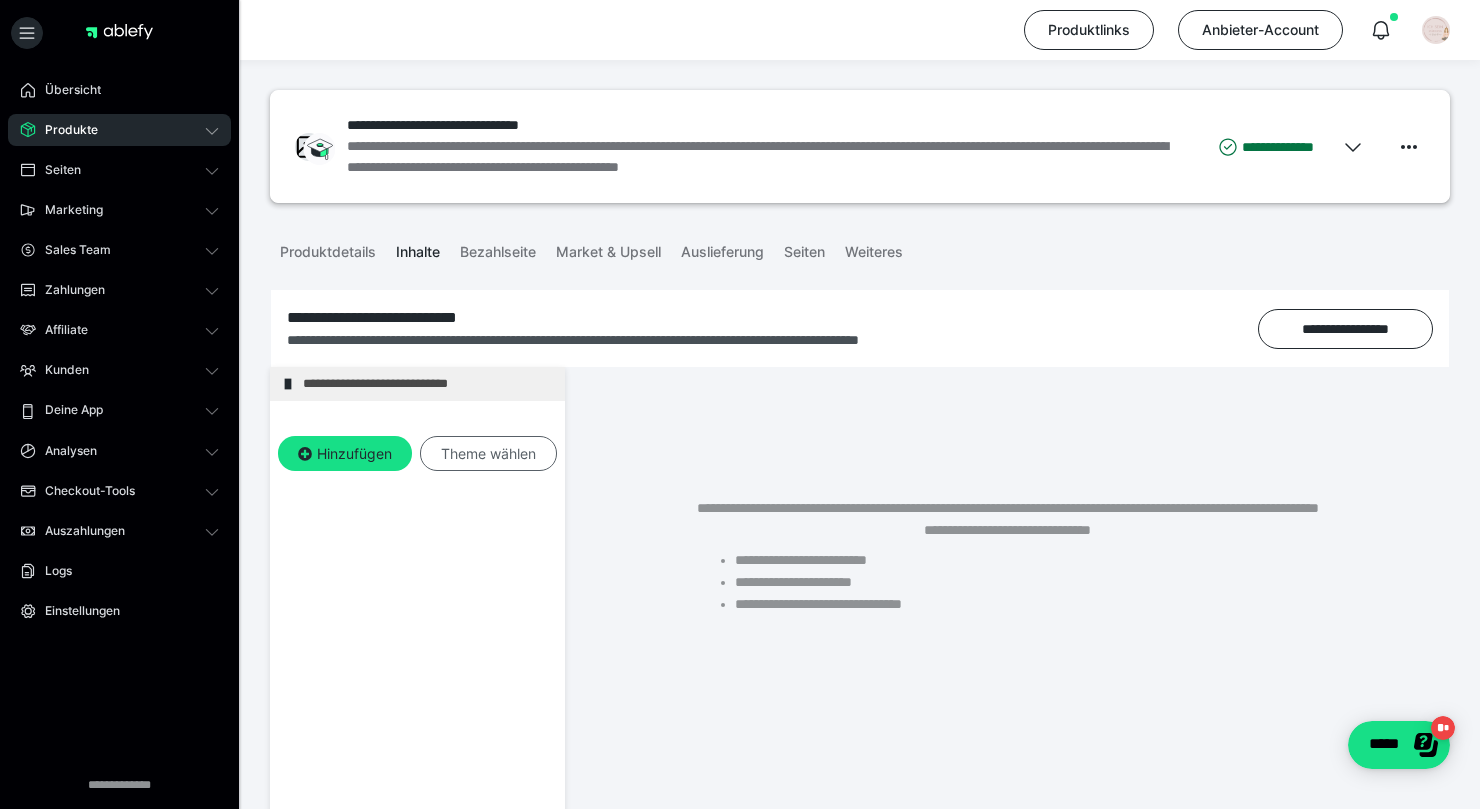 click on "Theme wählen" at bounding box center [488, 454] 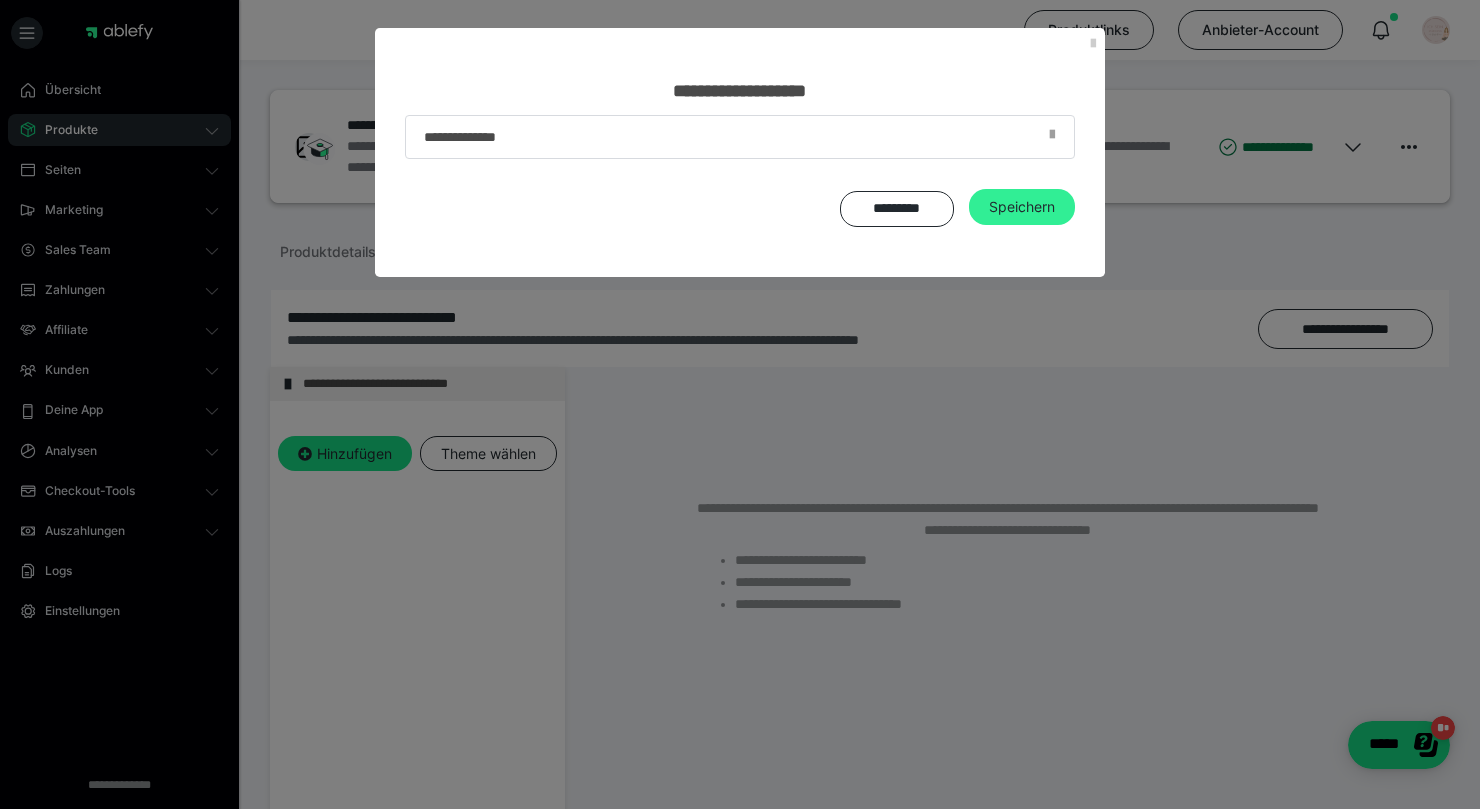 click on "Speichern" at bounding box center (1022, 207) 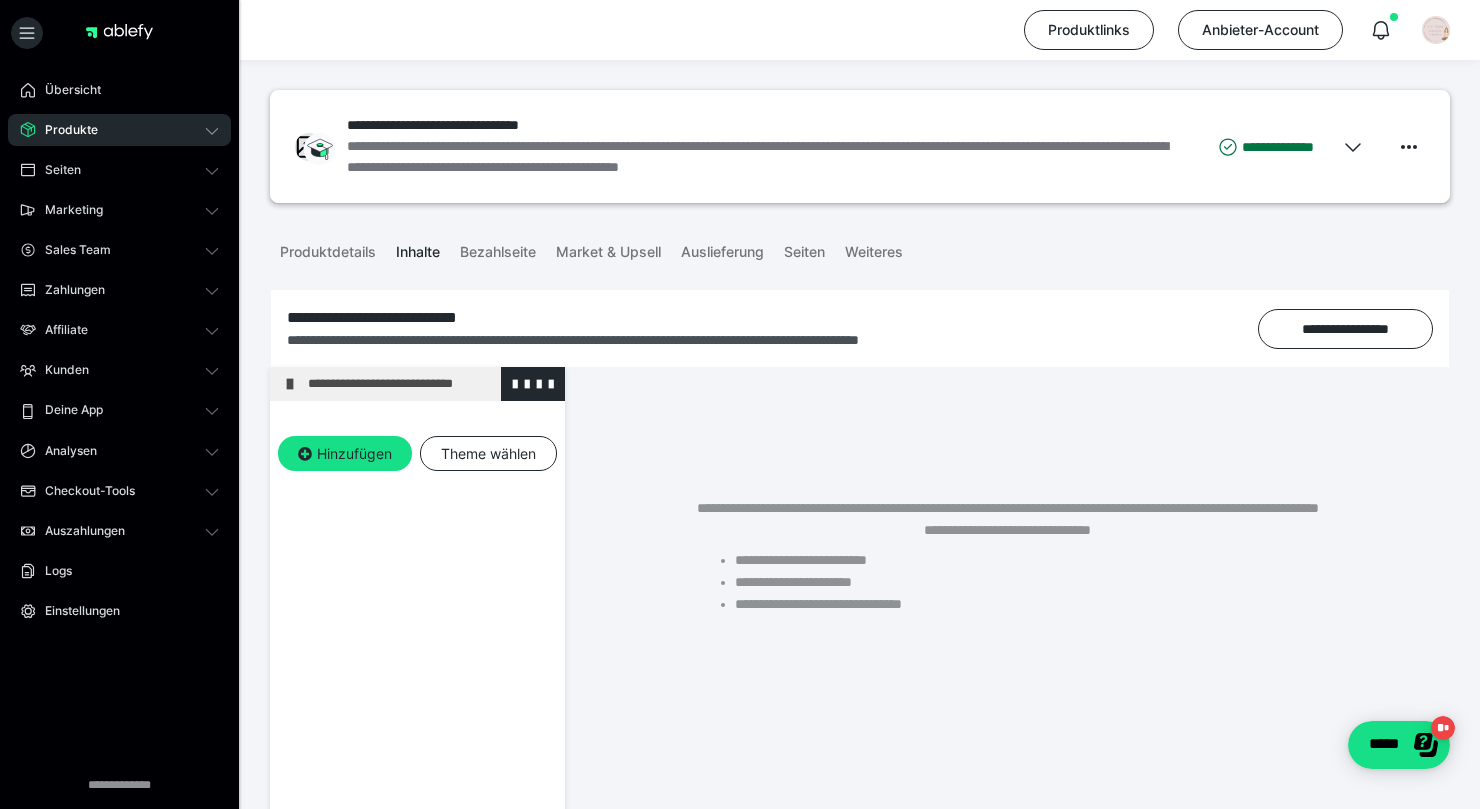click at bounding box center (290, 384) 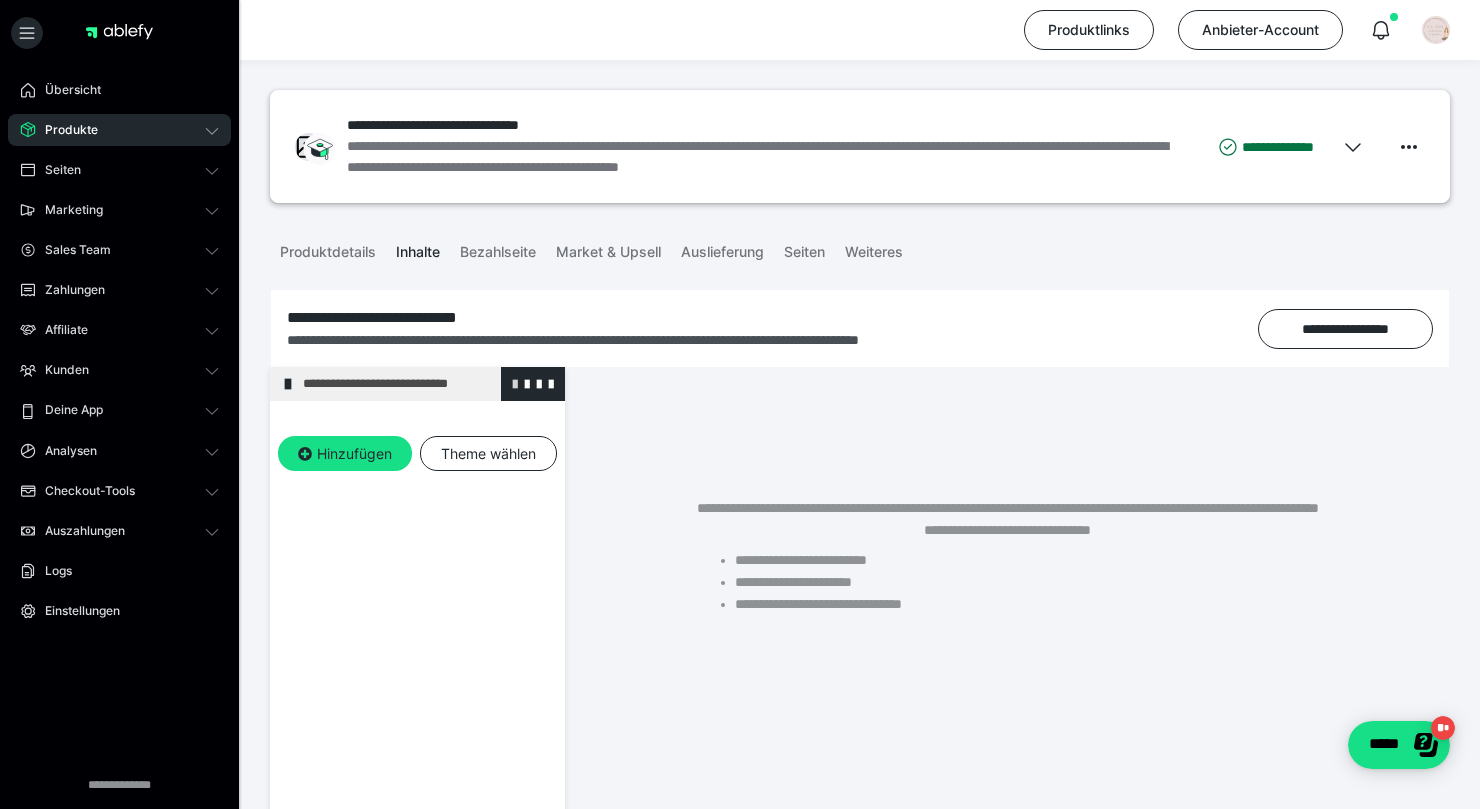 click at bounding box center [515, 383] 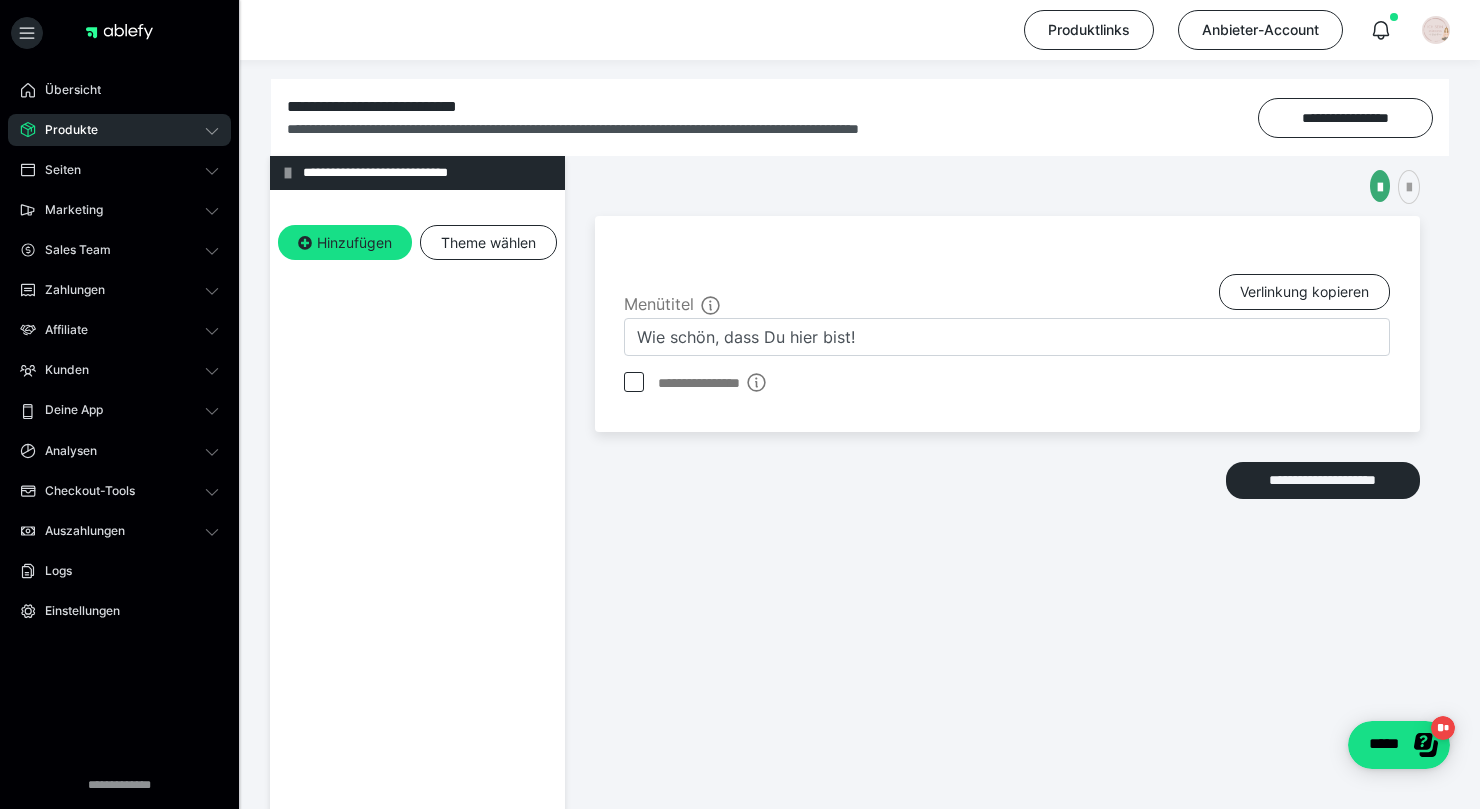 scroll, scrollTop: 213, scrollLeft: 0, axis: vertical 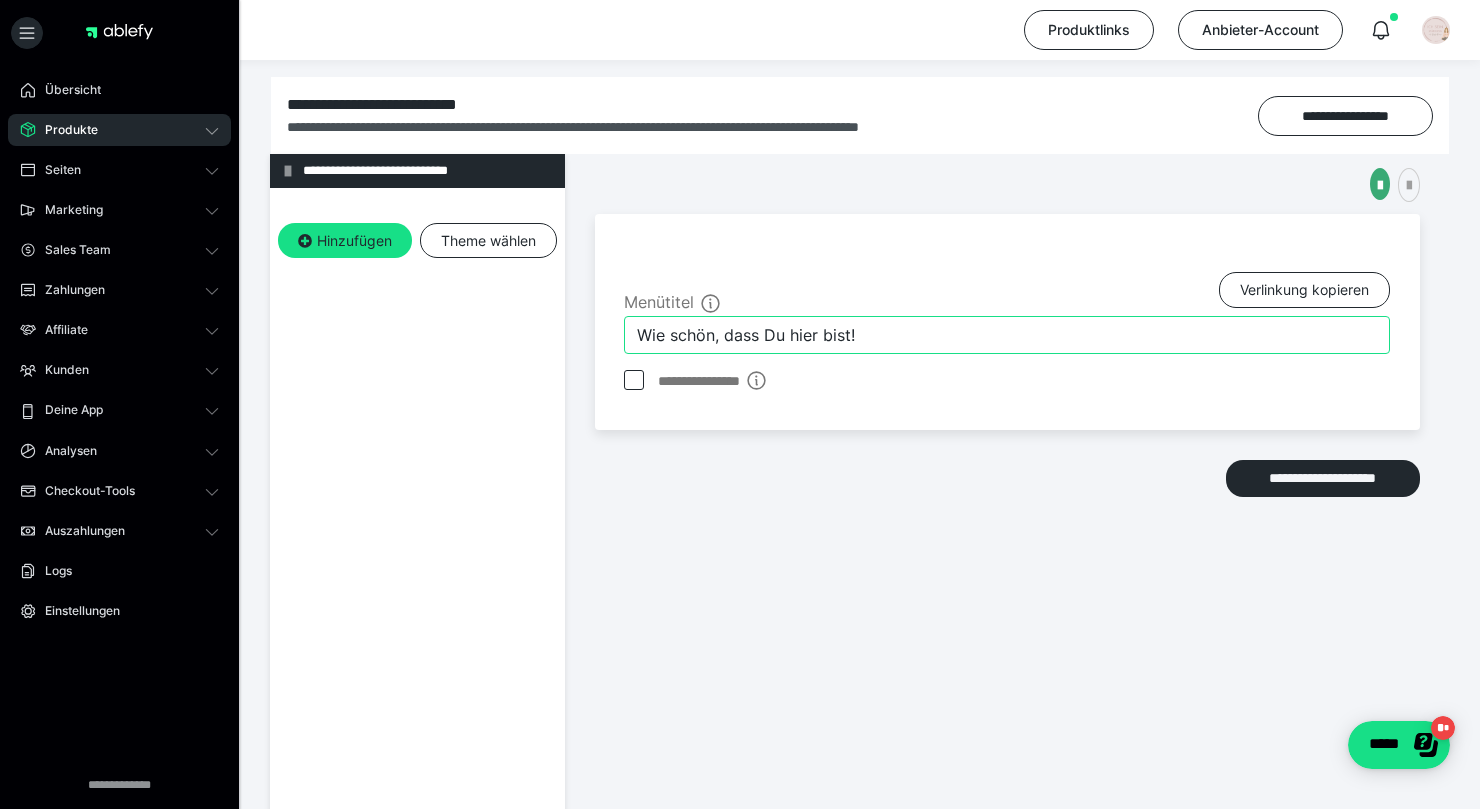 click on "Wie schön, dass Du hier bist!" at bounding box center [1007, 335] 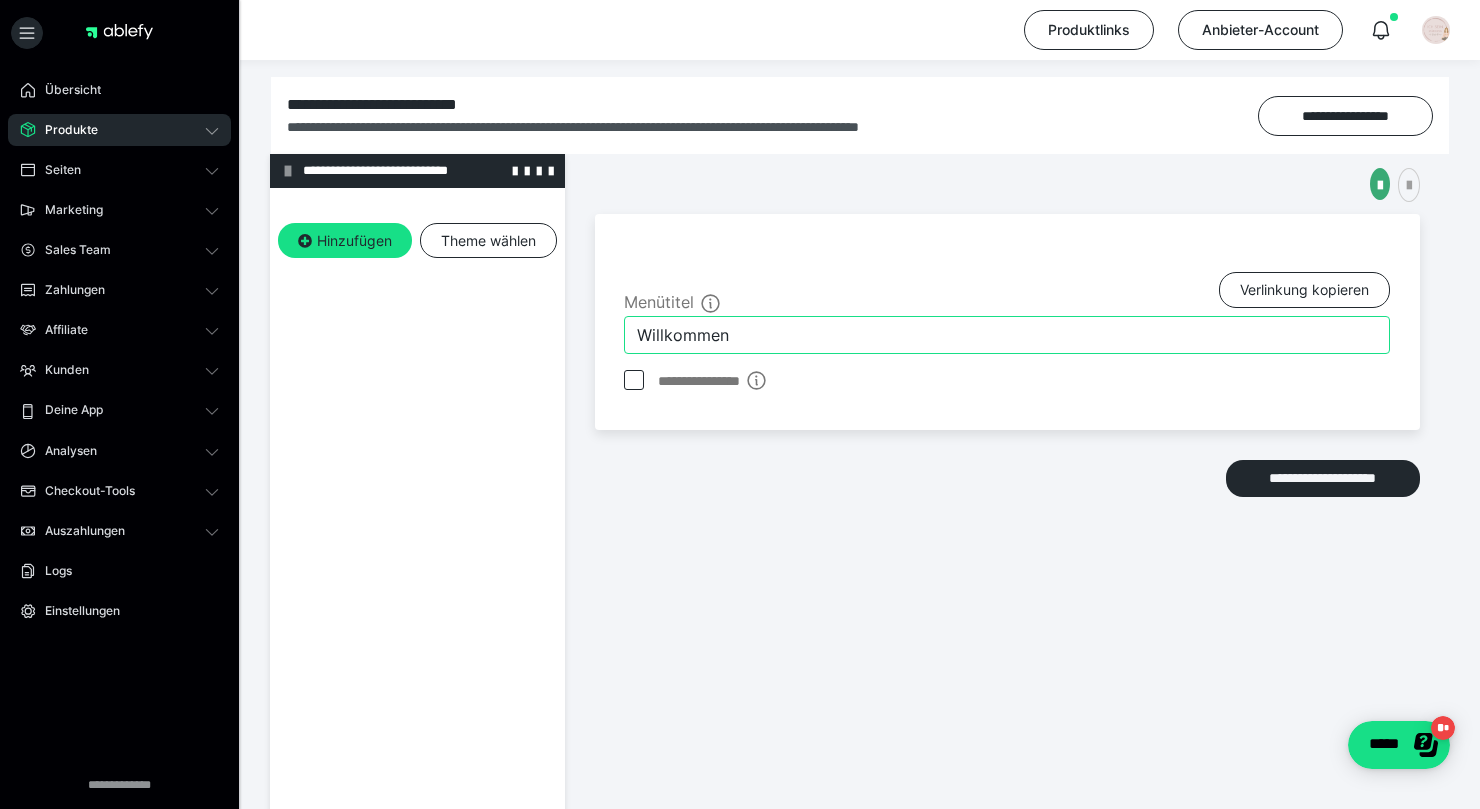 type on "Willkommen" 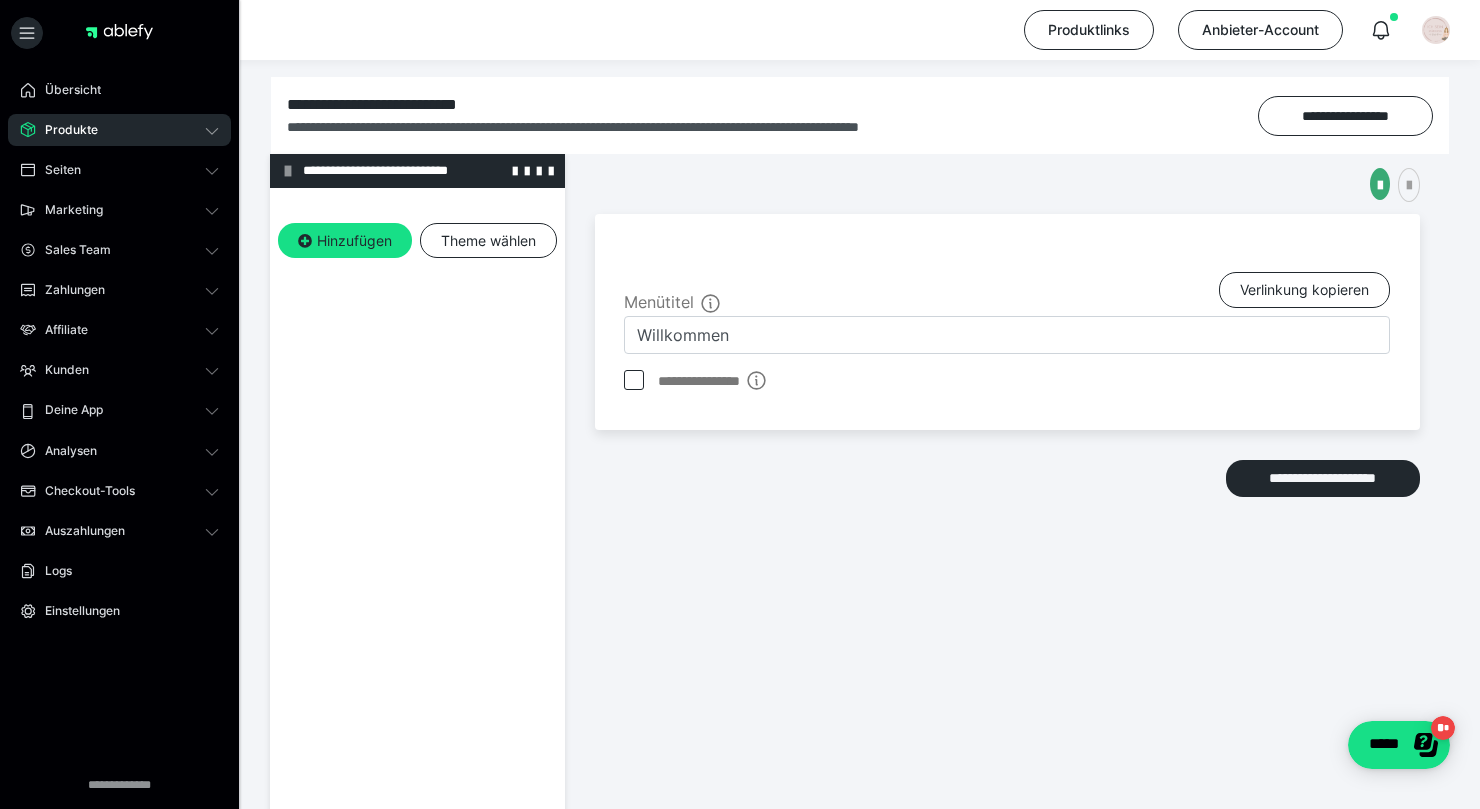 click on "**********" at bounding box center (426, 171) 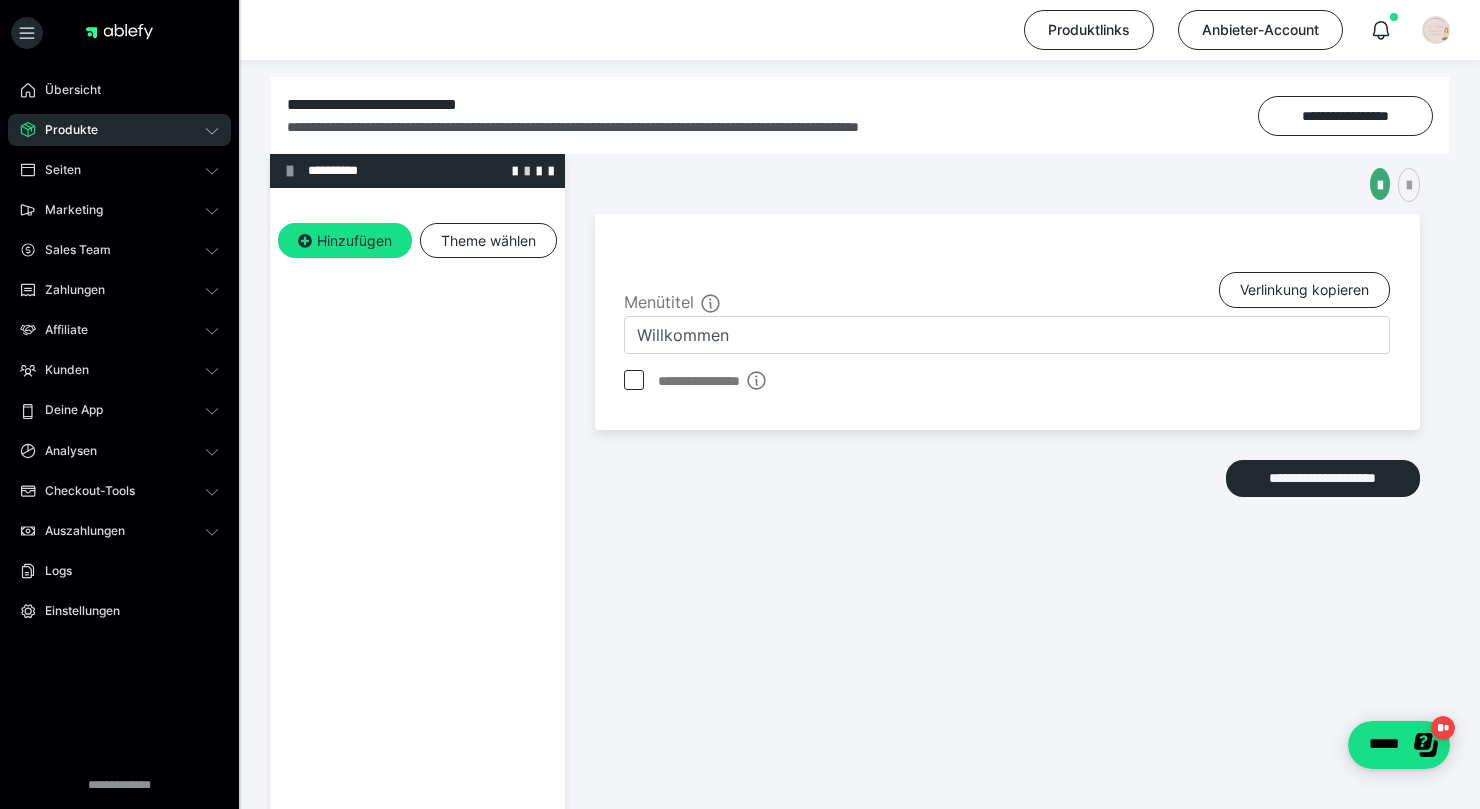 click at bounding box center [527, 170] 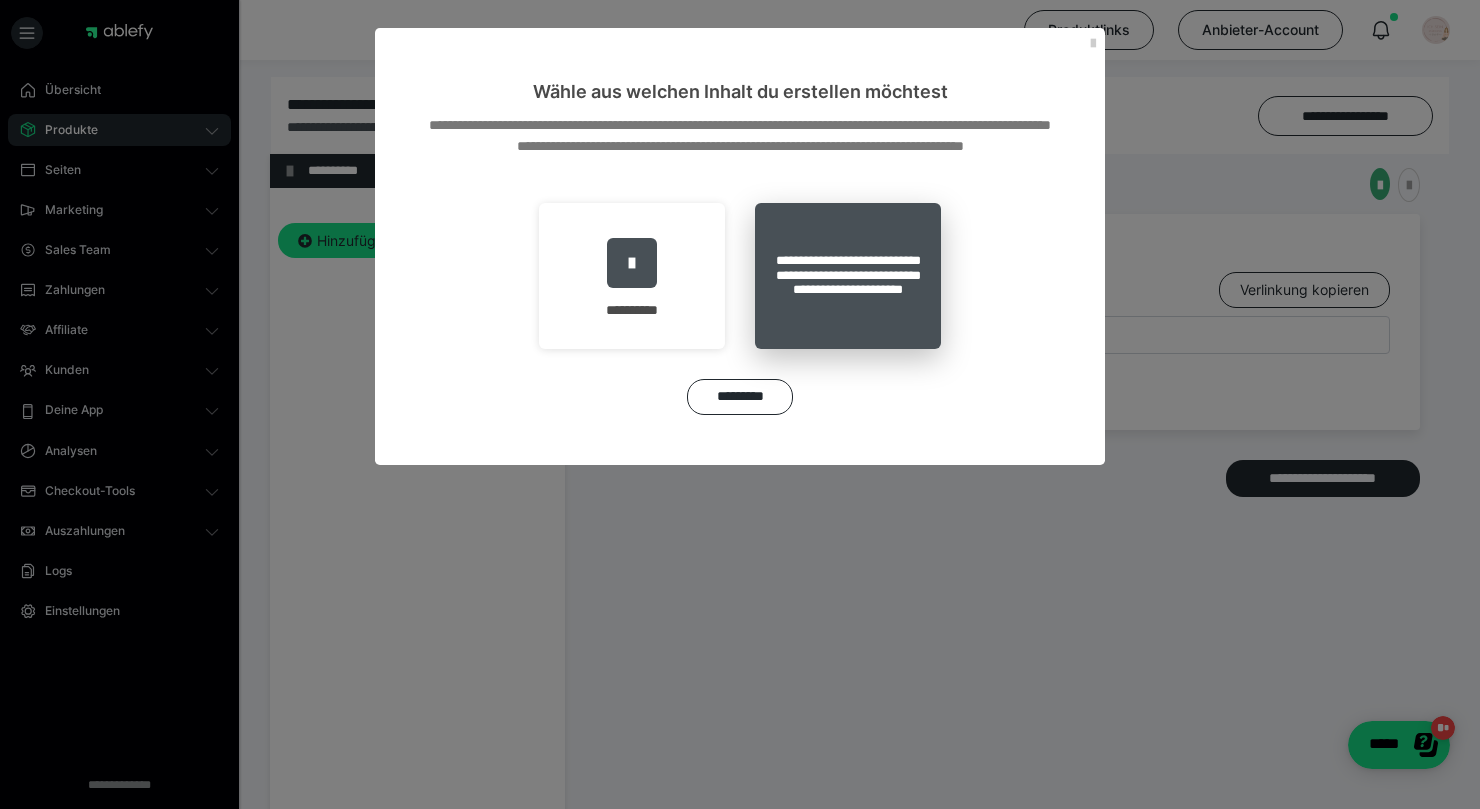 click on "**********" at bounding box center (848, 276) 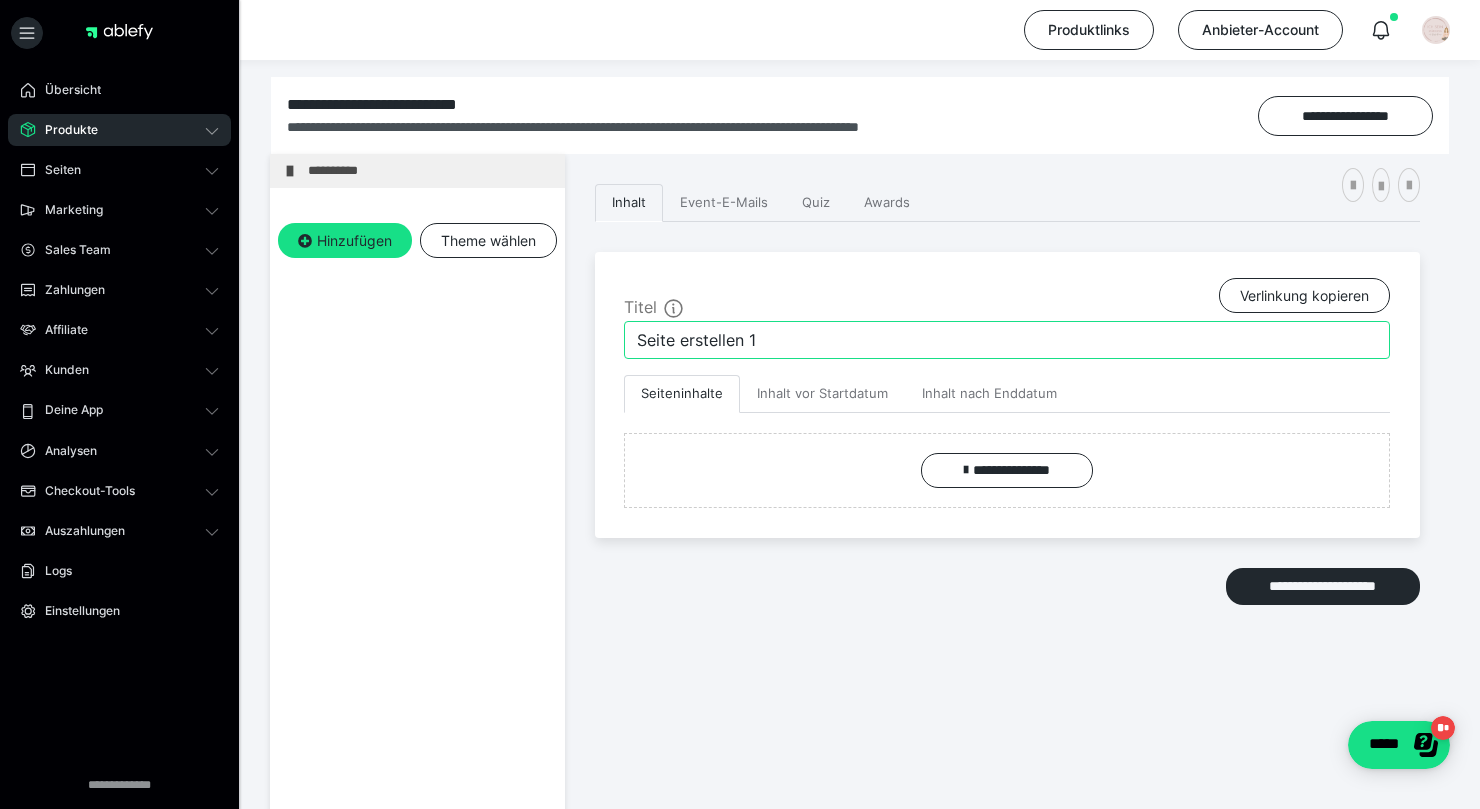 click on "Seite erstellen 1" at bounding box center [1007, 340] 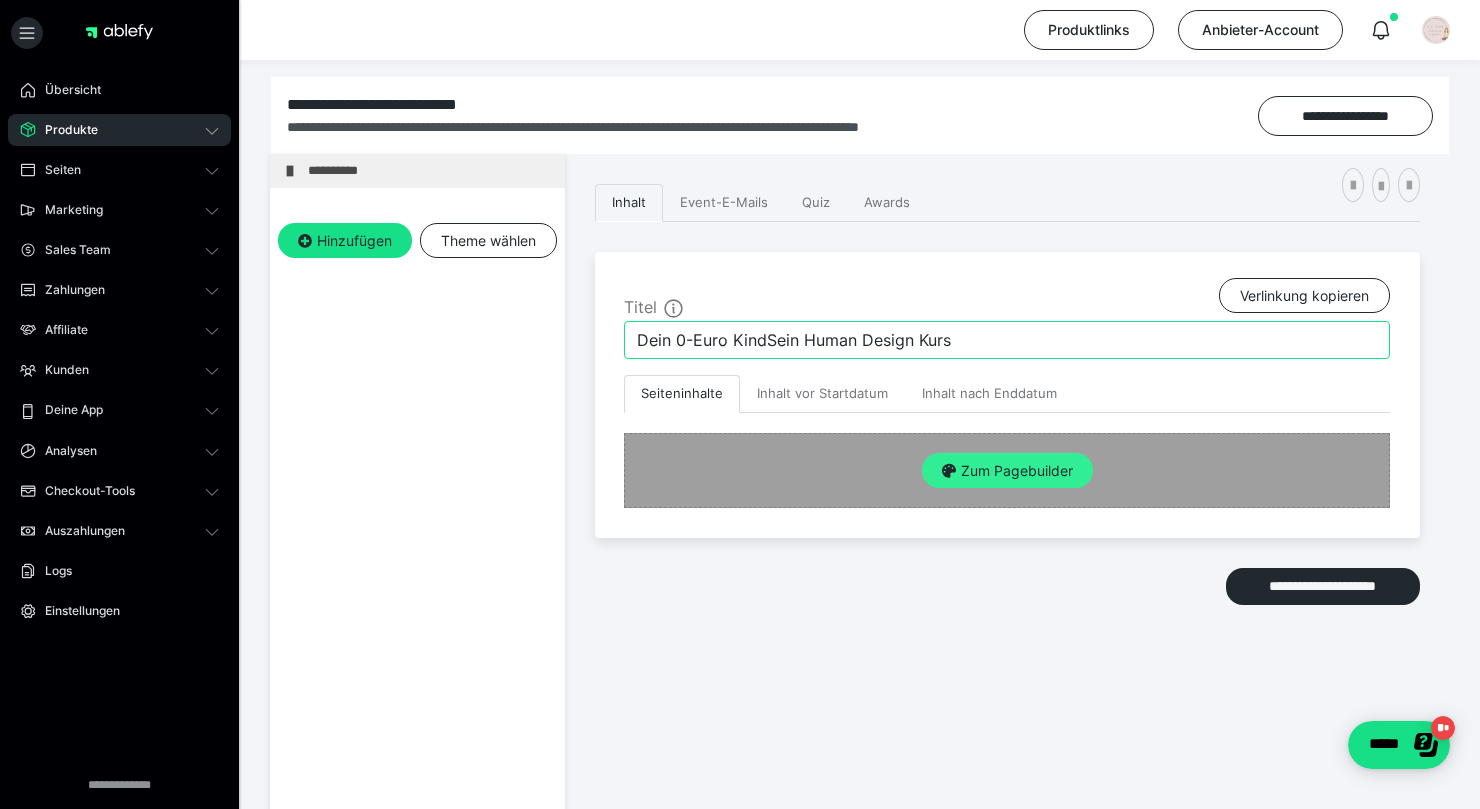 type on "Dein 0-Euro KindSein Human Design Kurs" 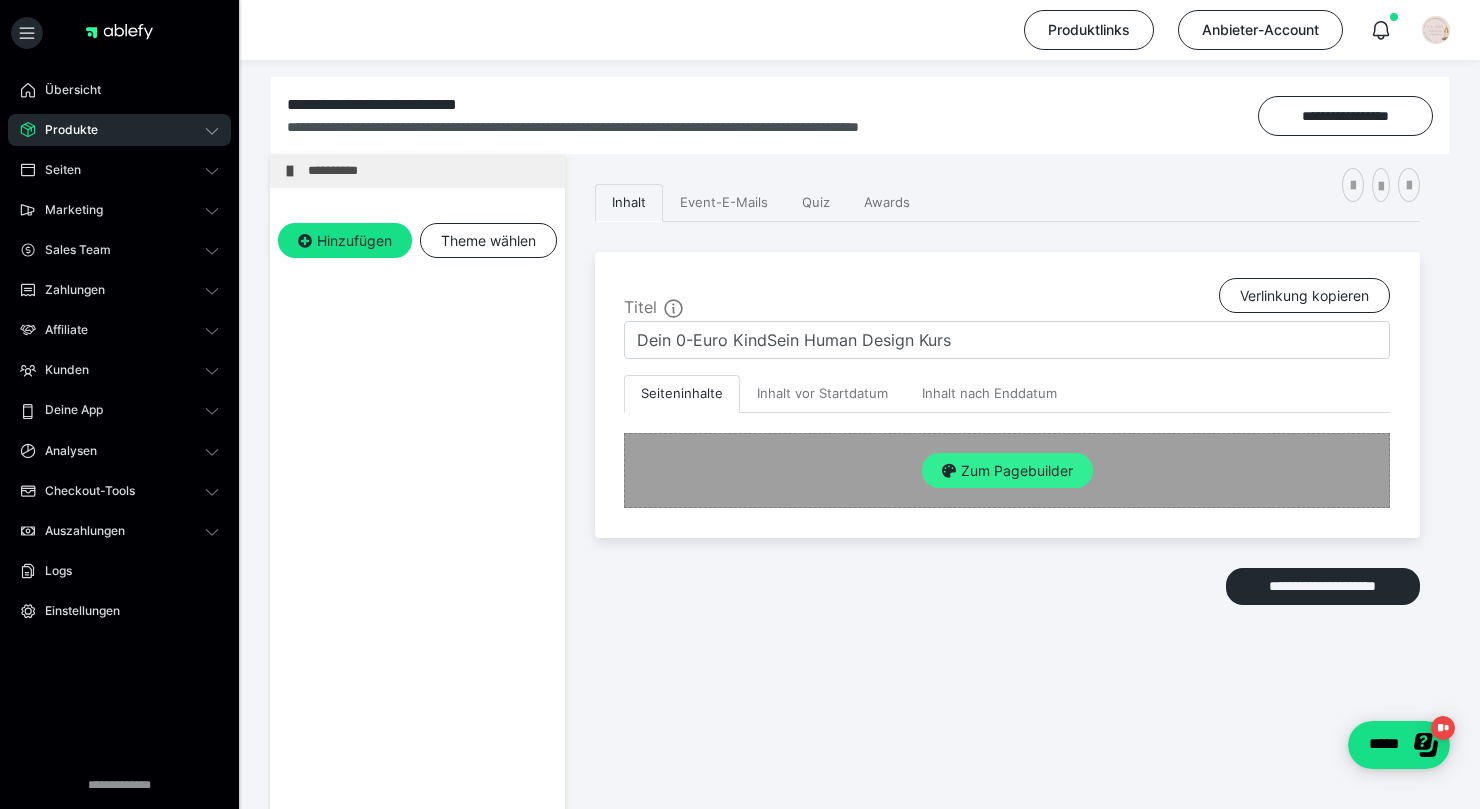 click on "Zum Pagebuilder" at bounding box center [1007, 471] 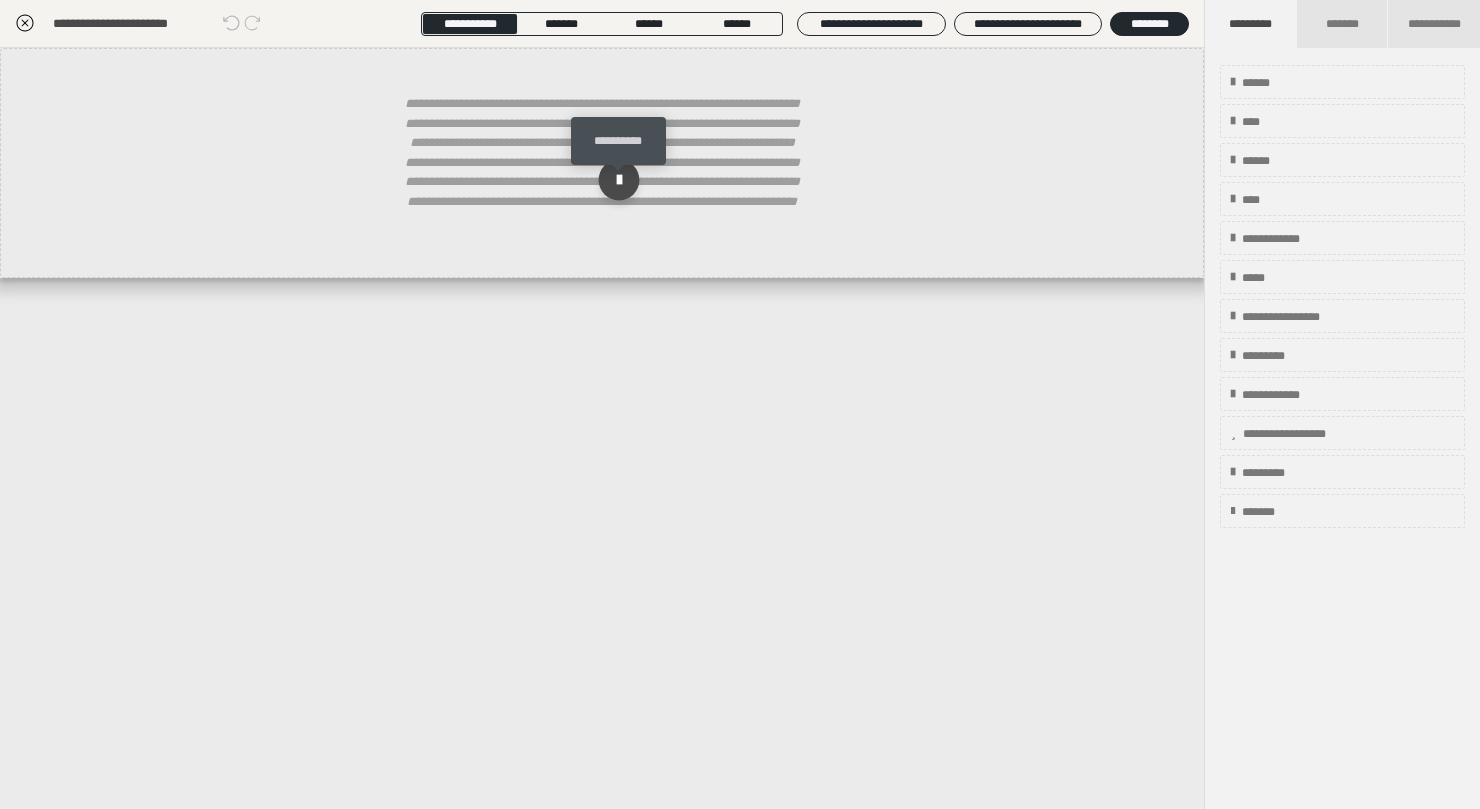 click at bounding box center [619, 180] 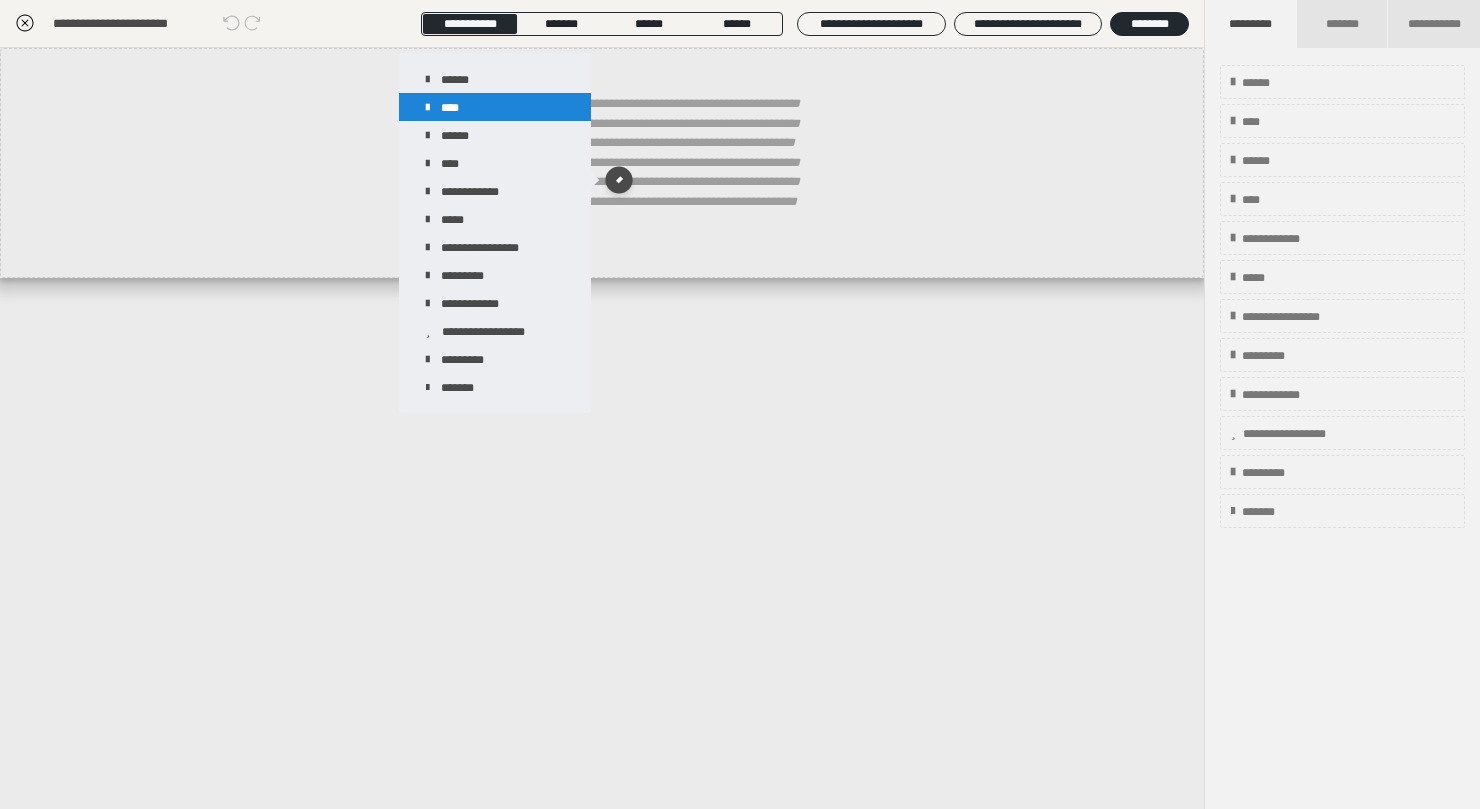 click on "****" at bounding box center (495, 107) 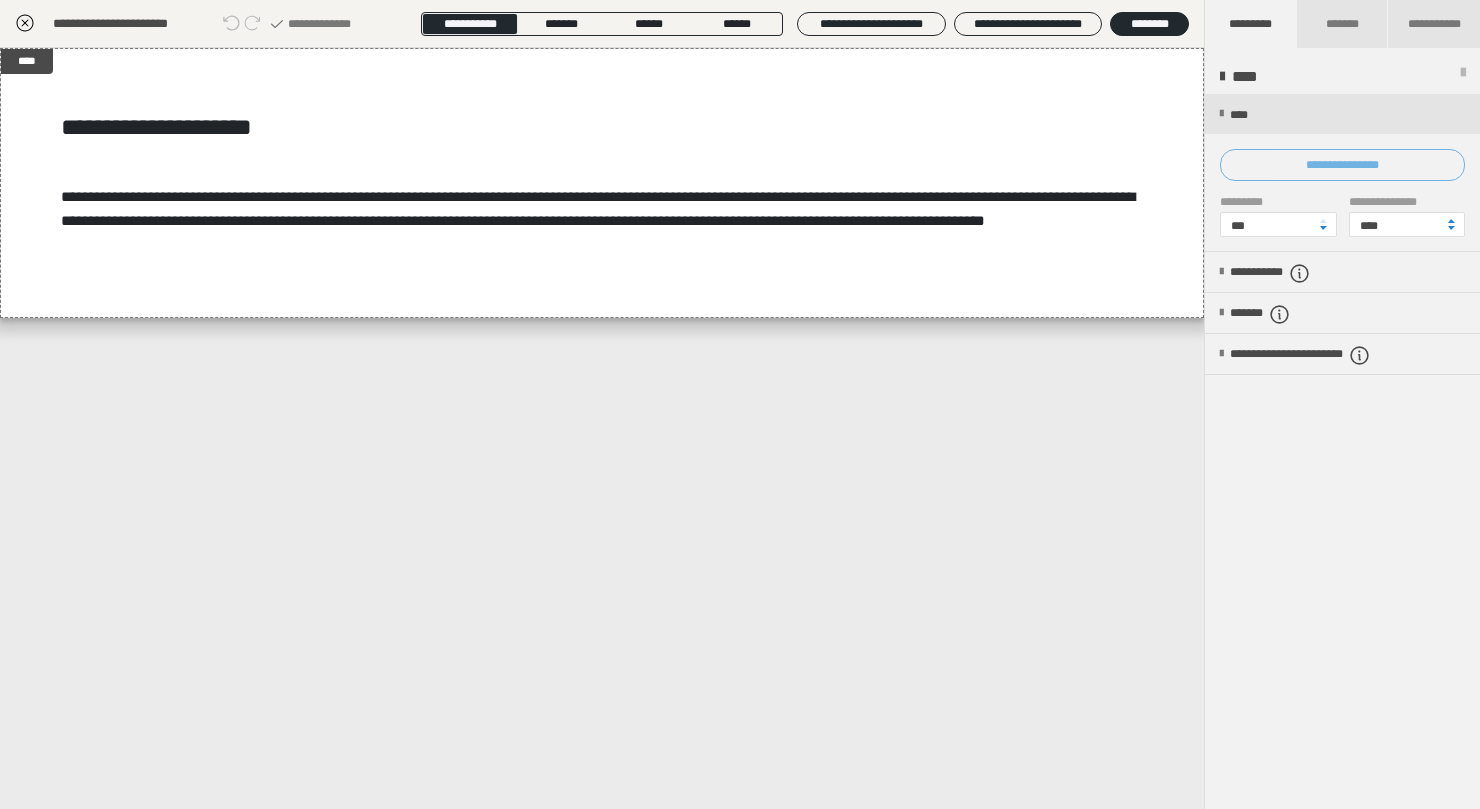 click on "**********" at bounding box center (1342, 165) 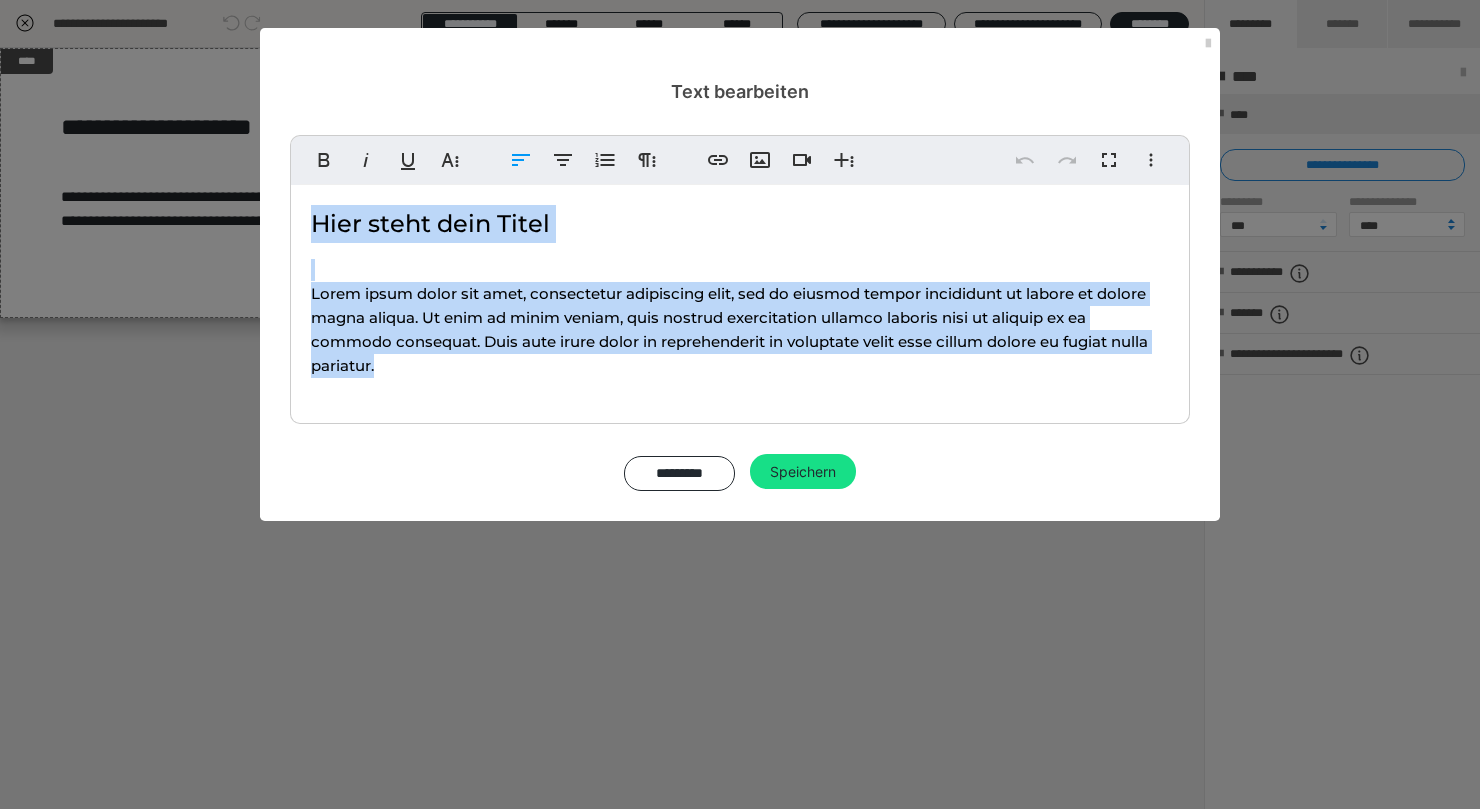 drag, startPoint x: 697, startPoint y: 406, endPoint x: 278, endPoint y: 230, distance: 454.4634 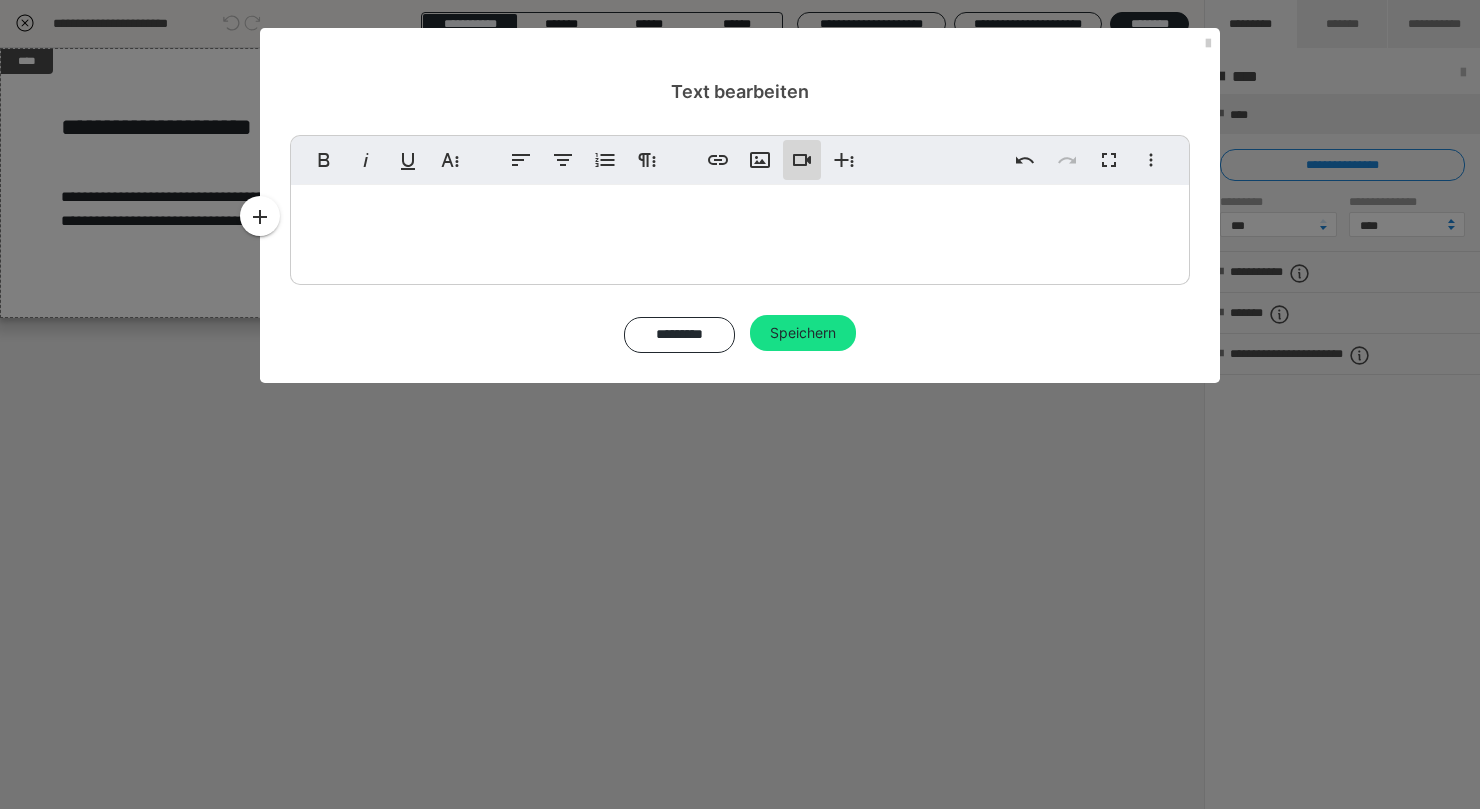 click 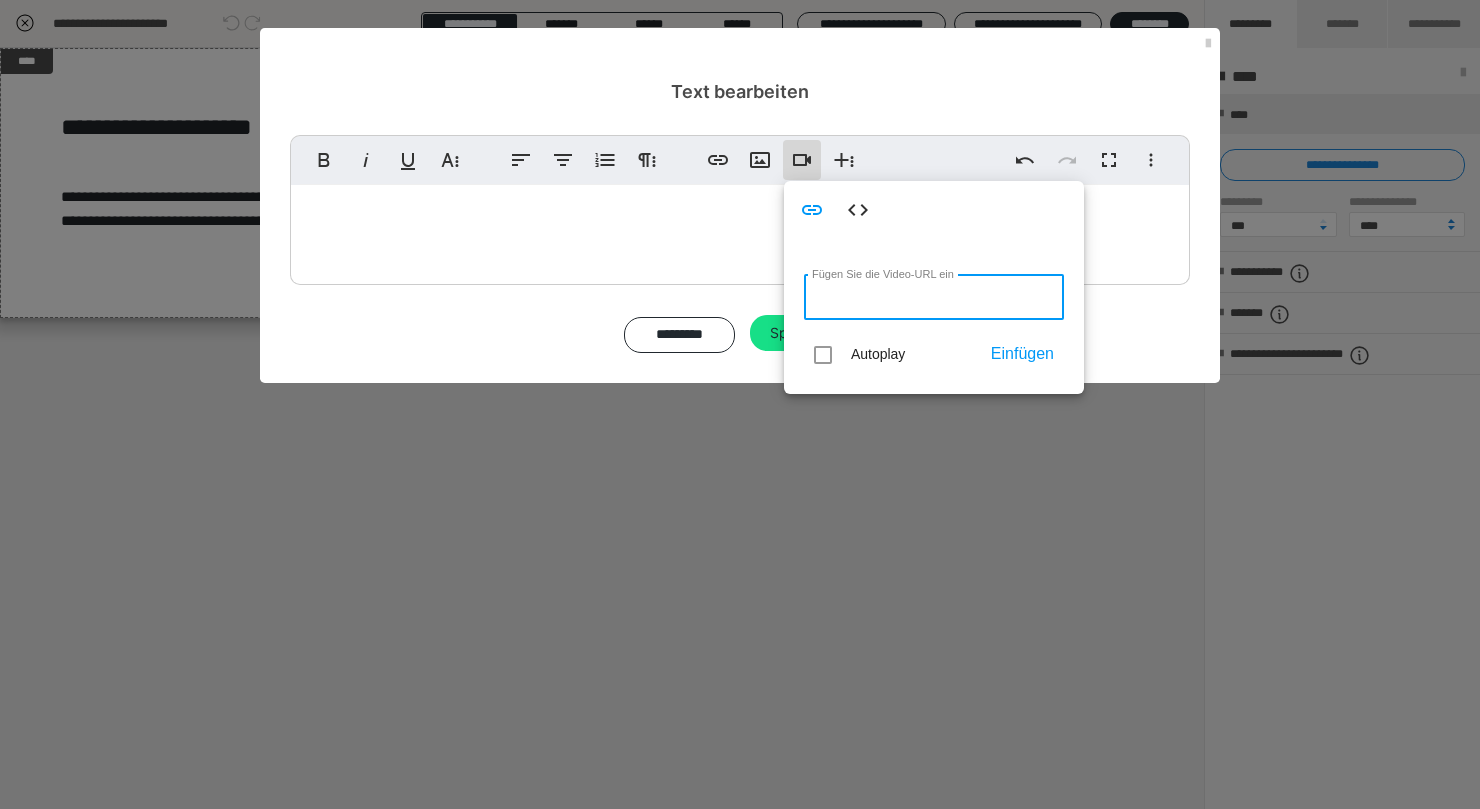 paste on "https://youtu.be/pet5yXA3zHc" 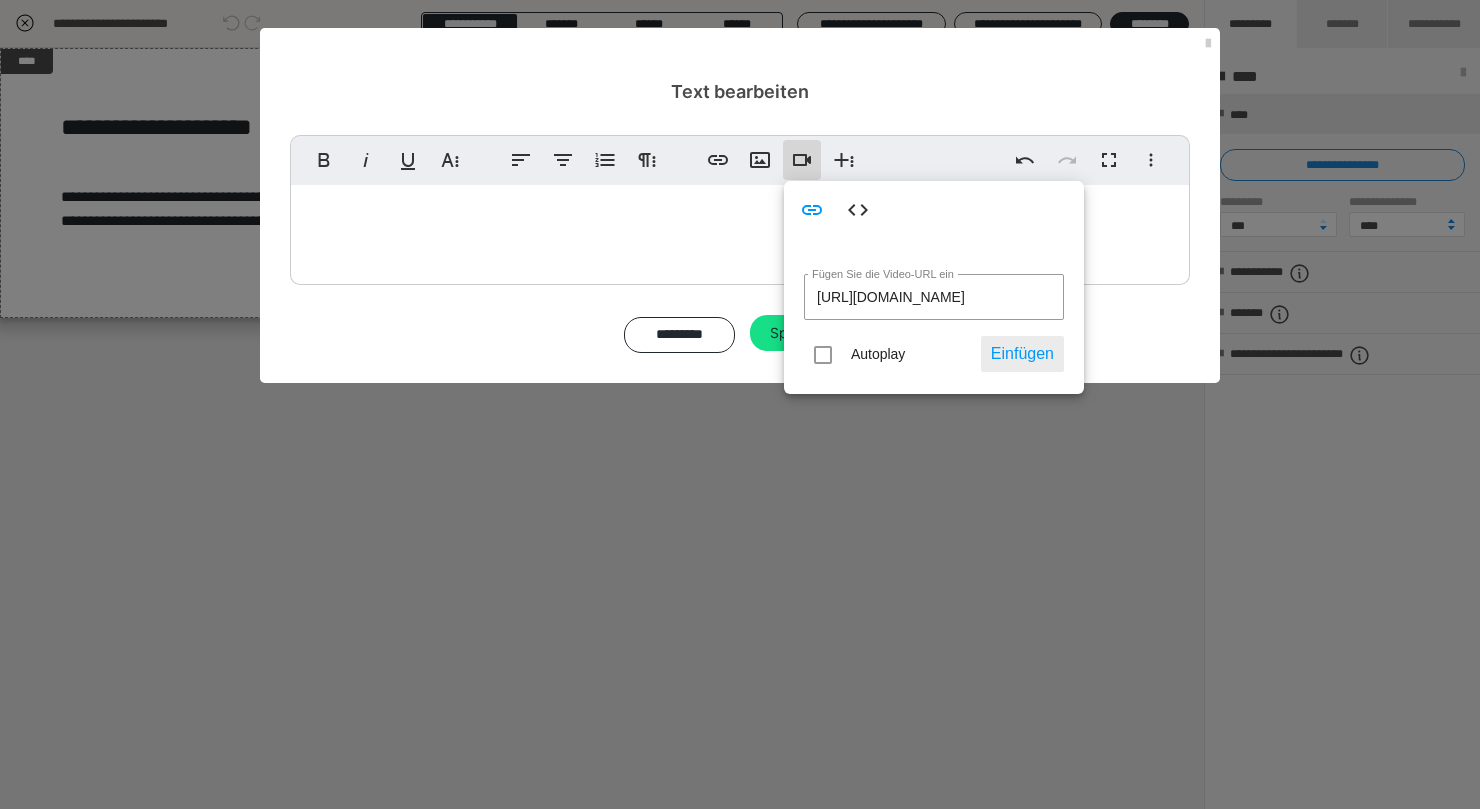 click on "Einfügen" at bounding box center [1022, 354] 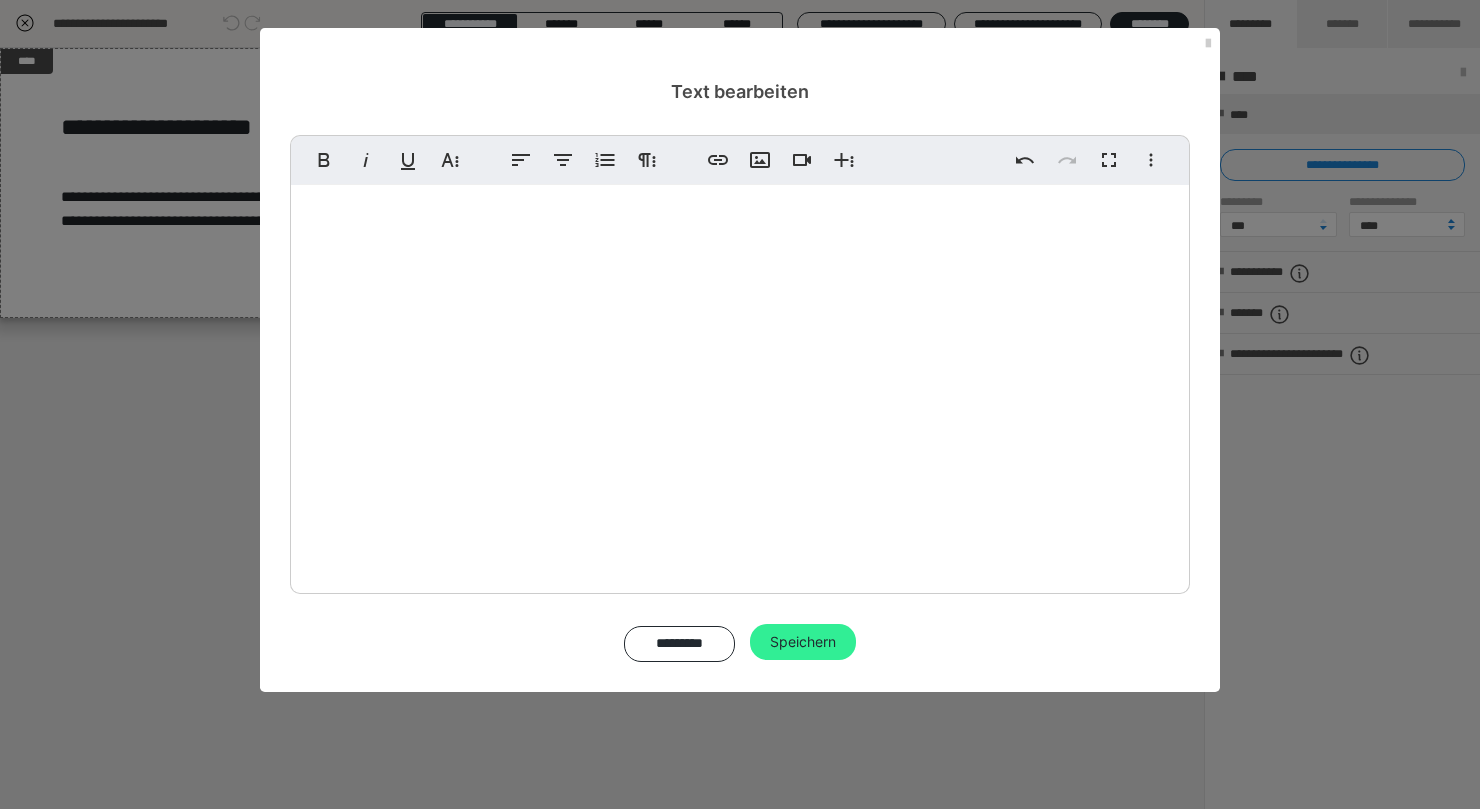 click on "Speichern" at bounding box center (803, 642) 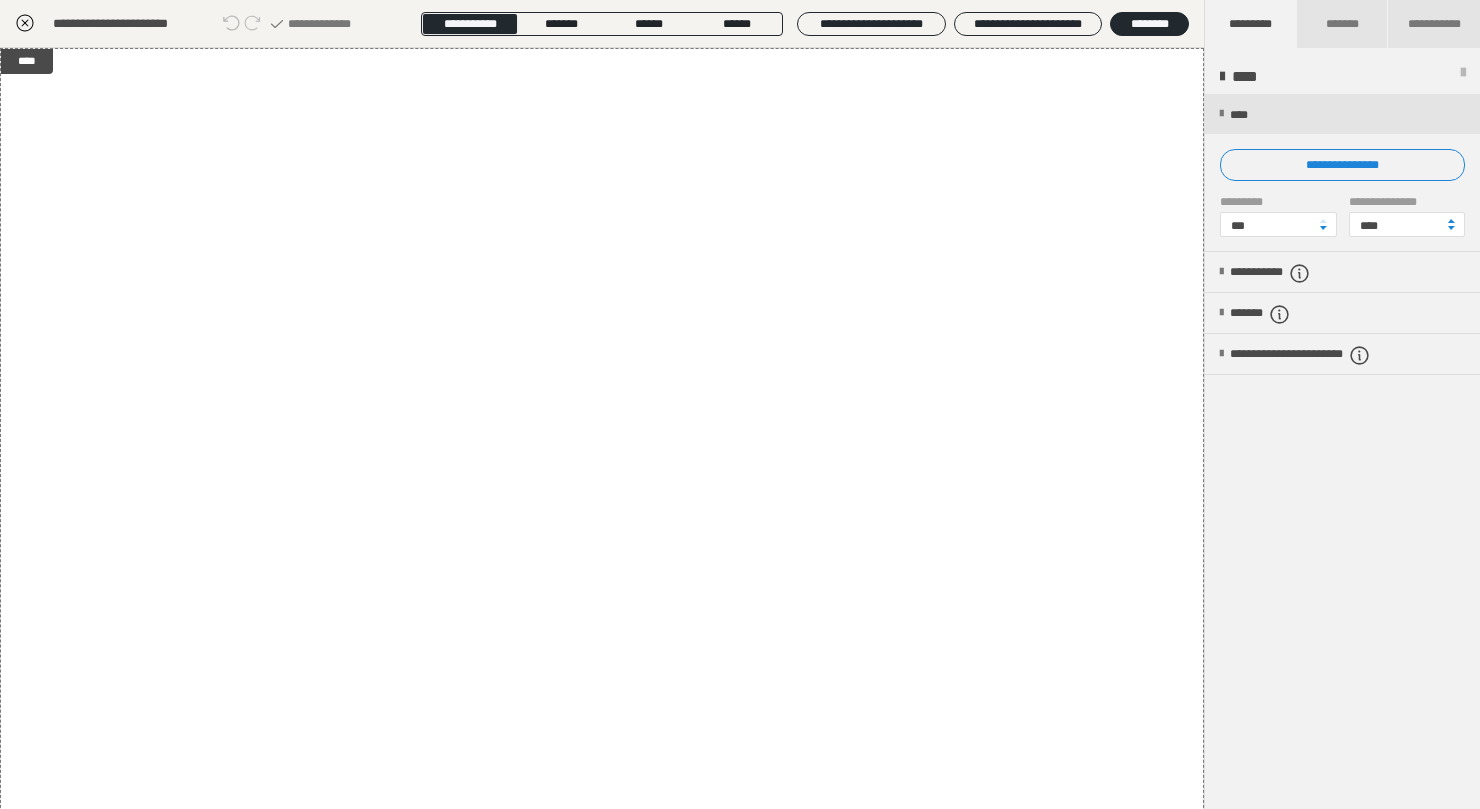 scroll, scrollTop: 93, scrollLeft: 0, axis: vertical 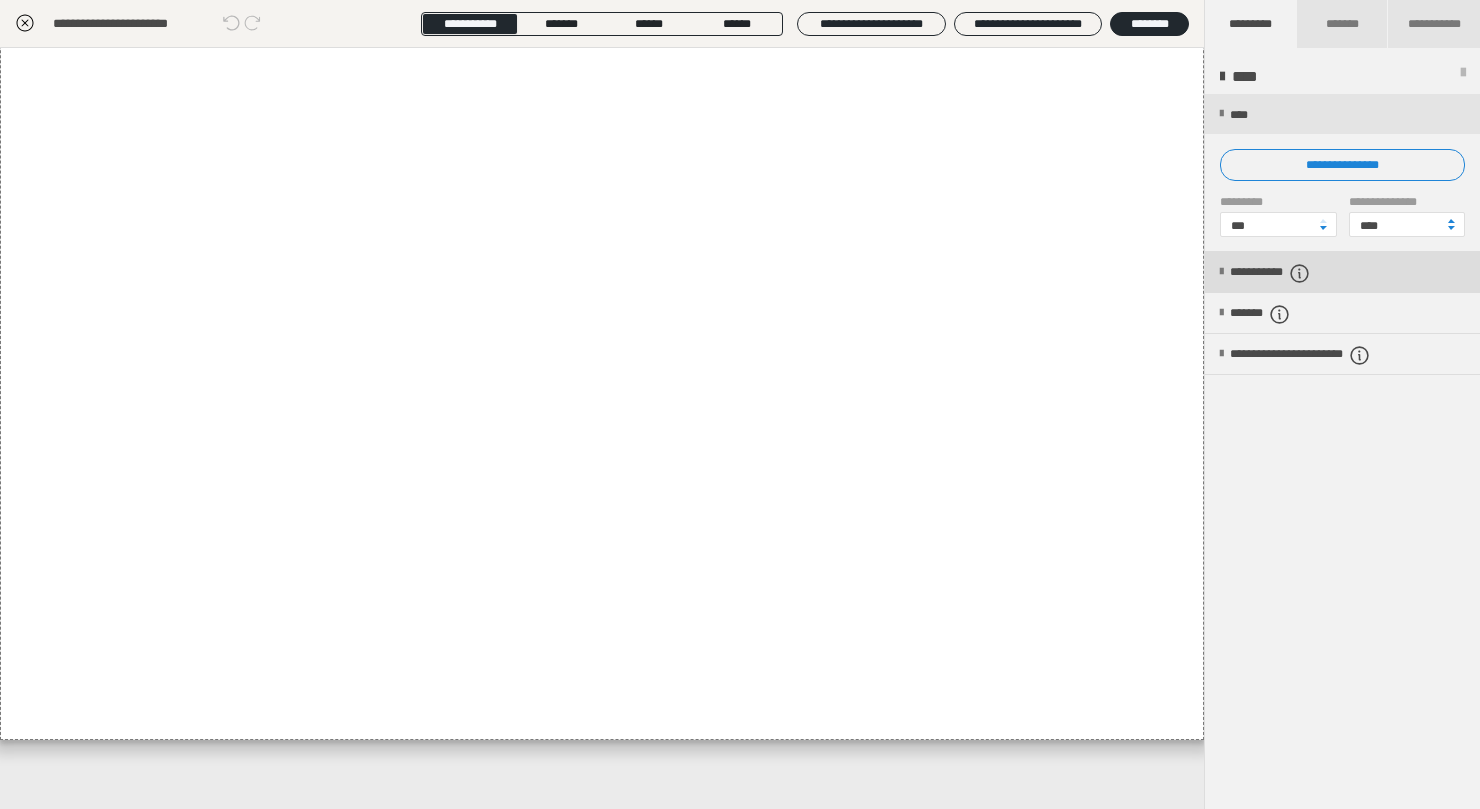 click on "**********" at bounding box center [1294, 273] 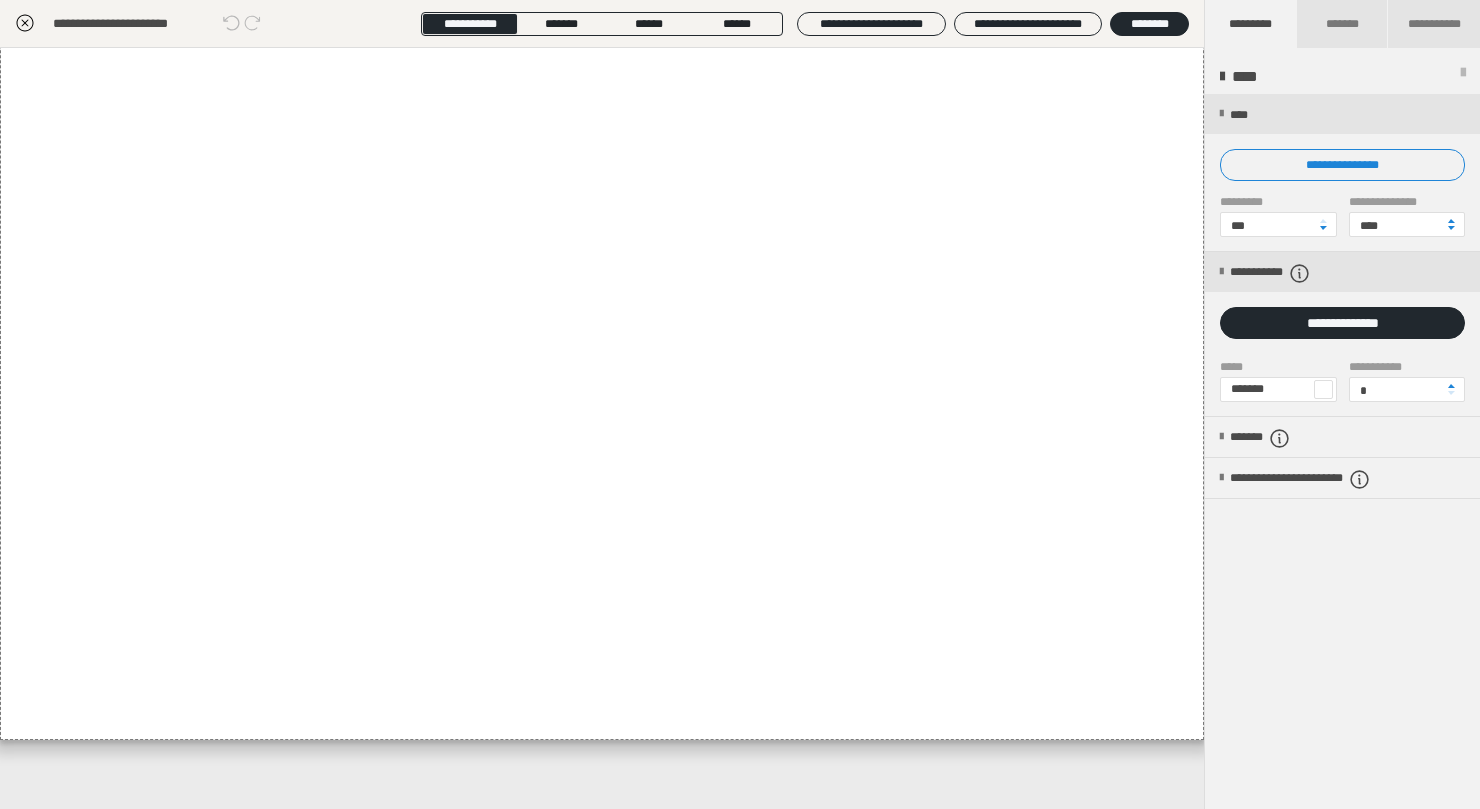 click at bounding box center (1323, 389) 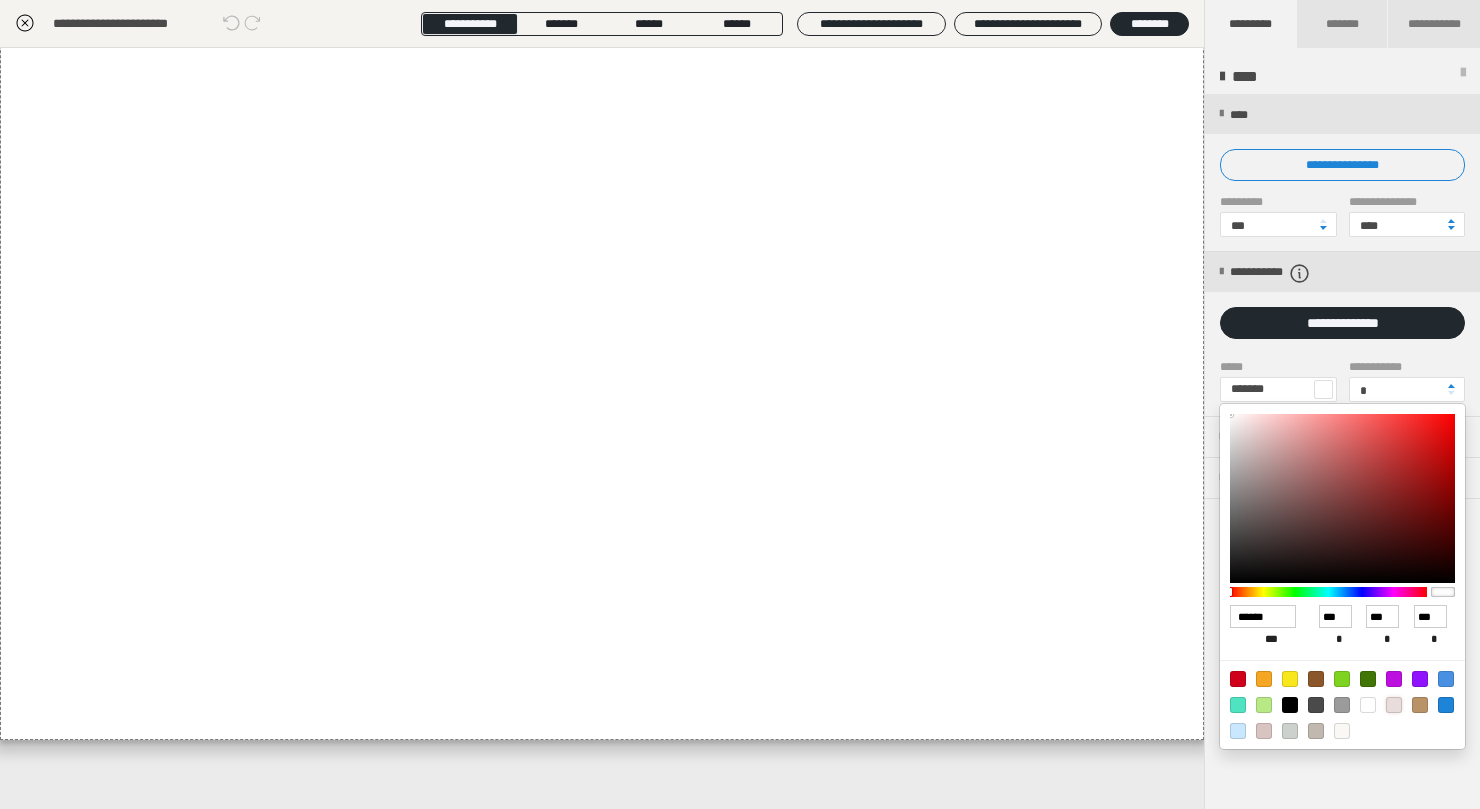 click at bounding box center (1394, 705) 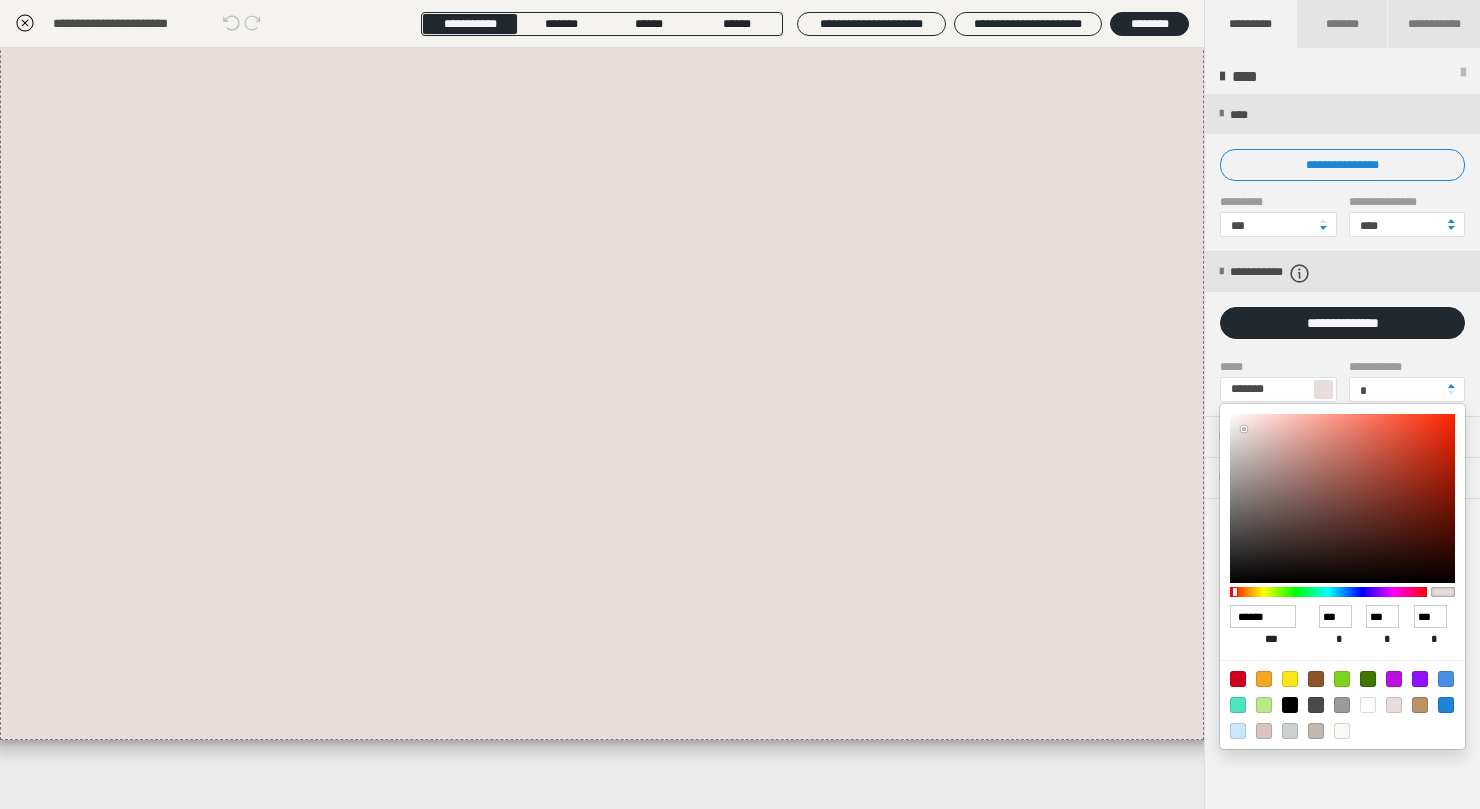 click at bounding box center [740, 404] 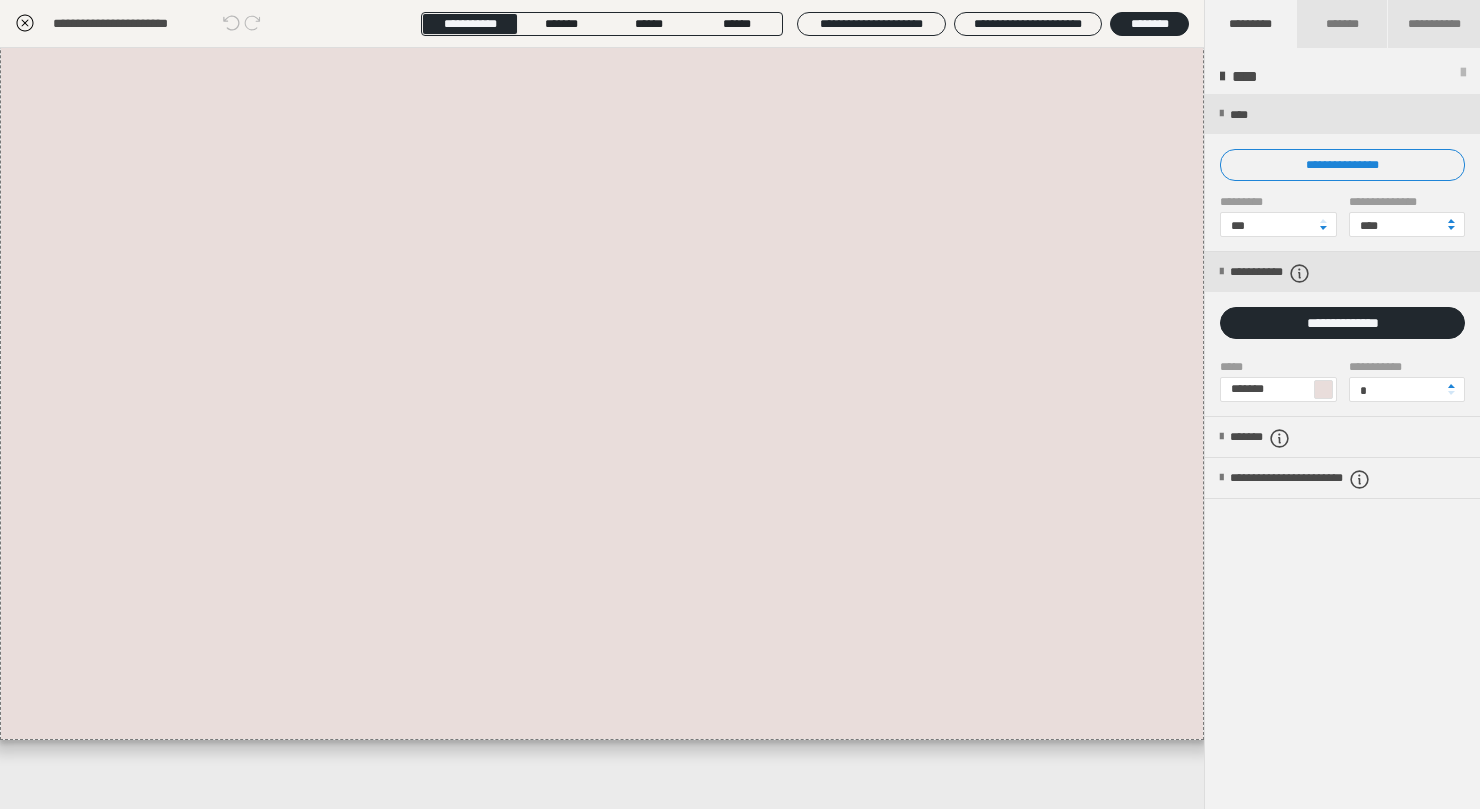 click 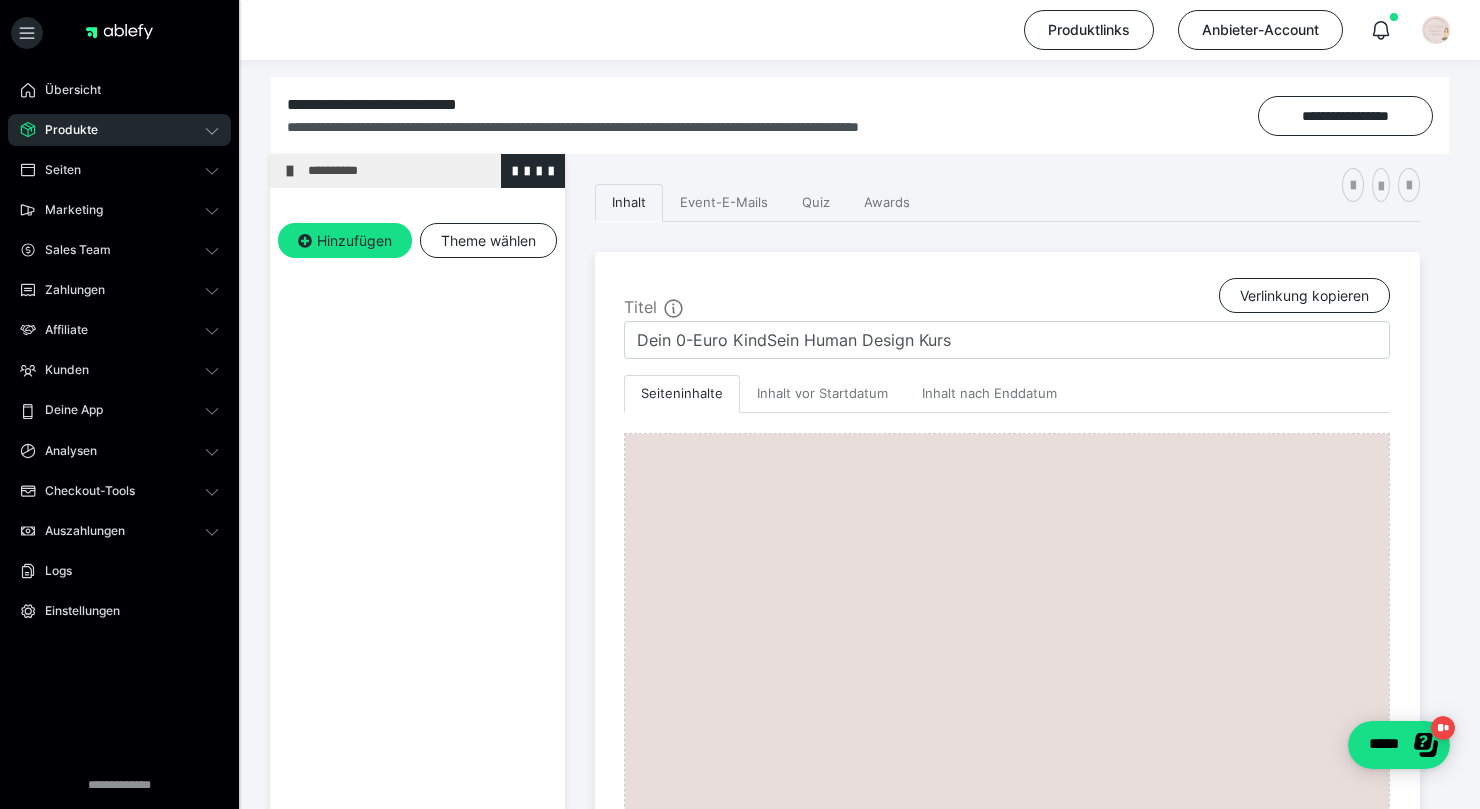 click on "**********" at bounding box center (417, 171) 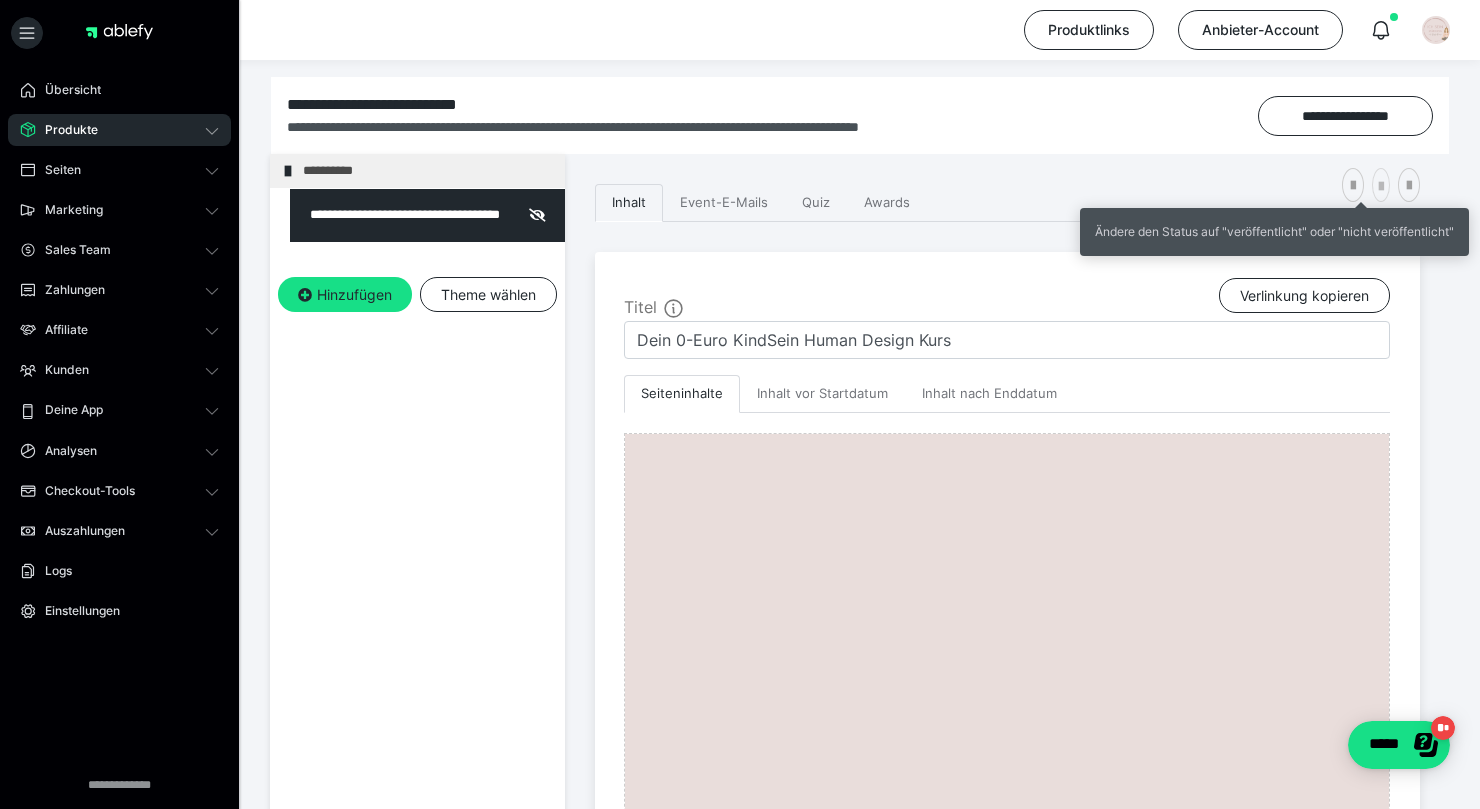 click at bounding box center (1381, 187) 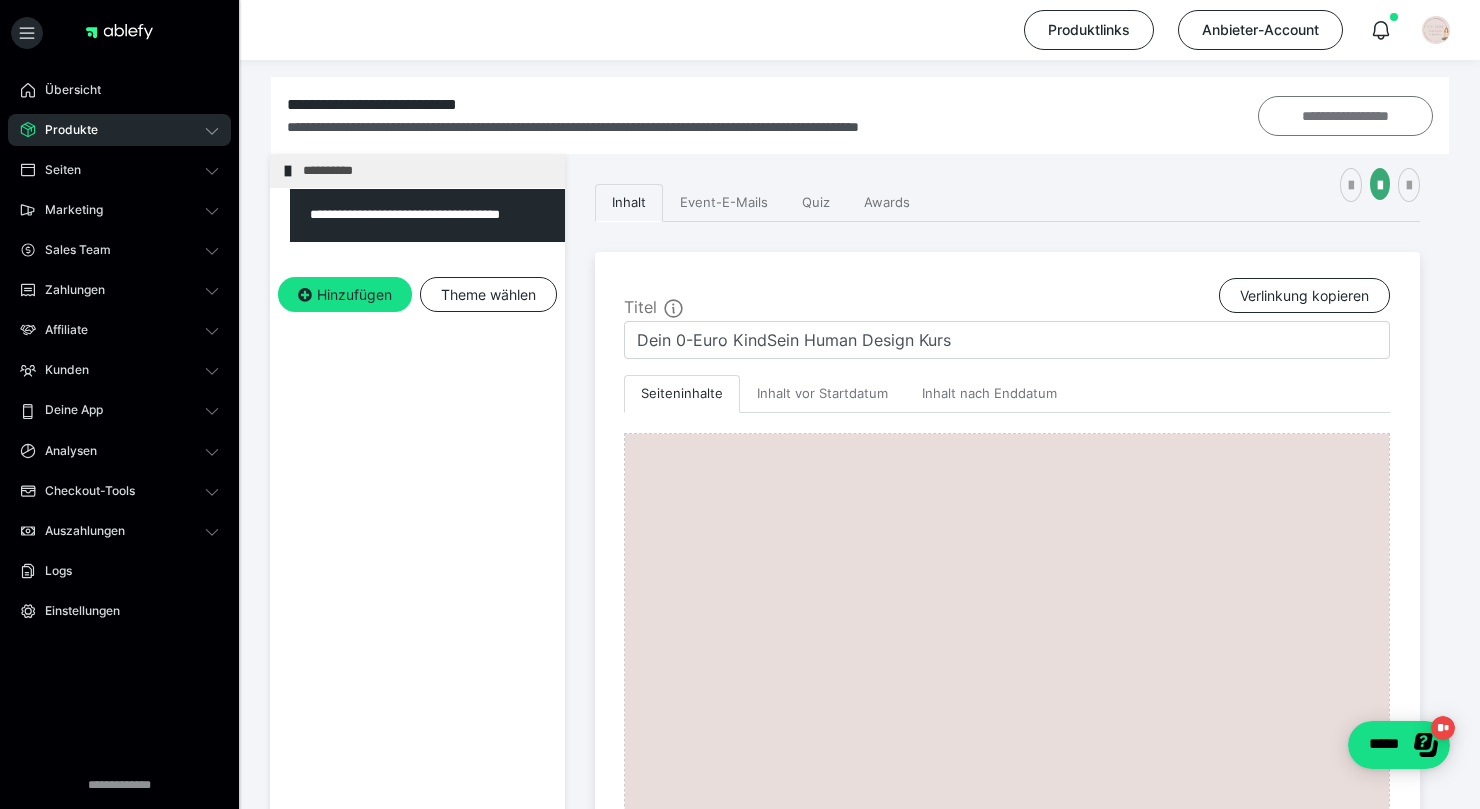 click on "**********" at bounding box center (1345, 116) 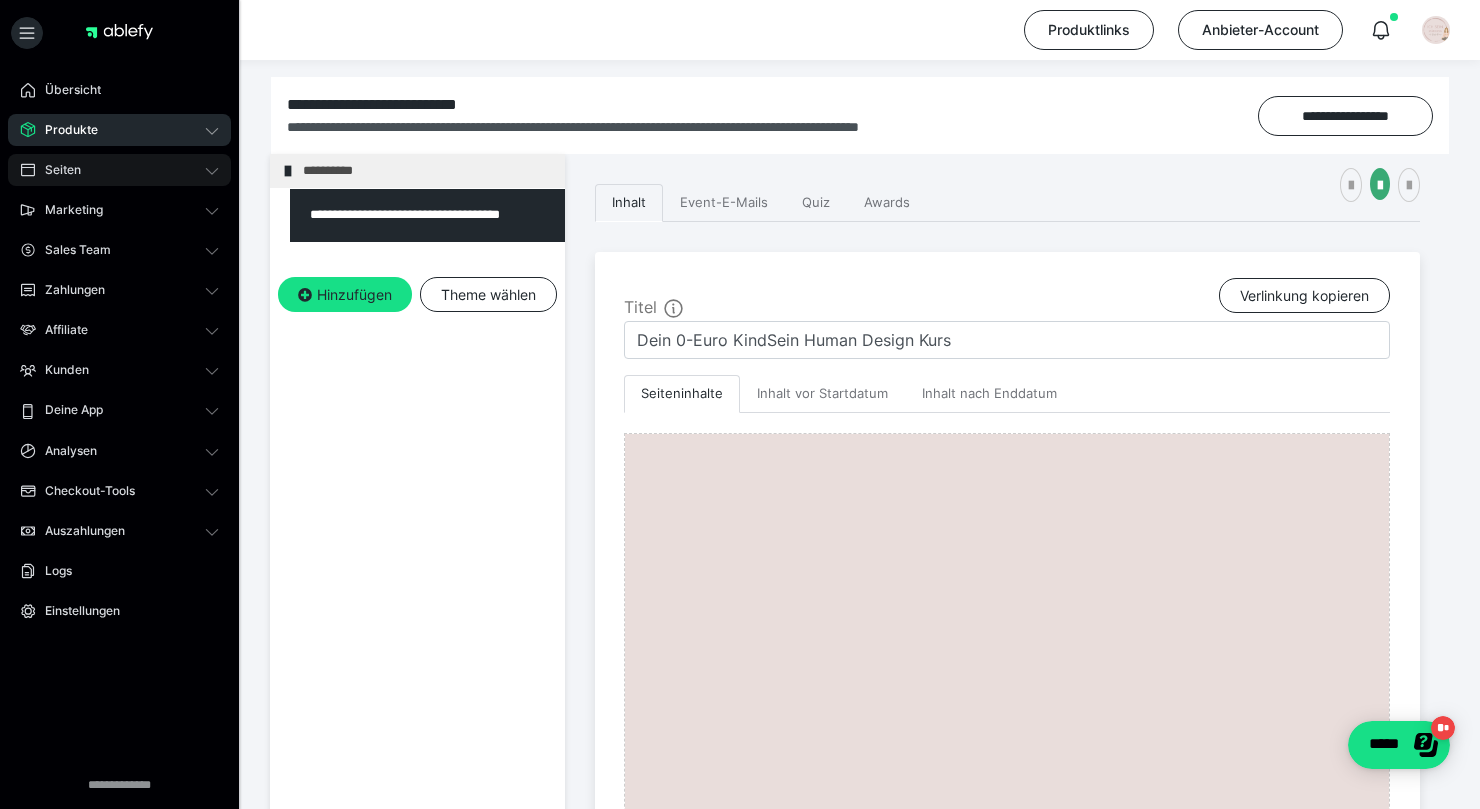 click on "Seiten" at bounding box center (119, 170) 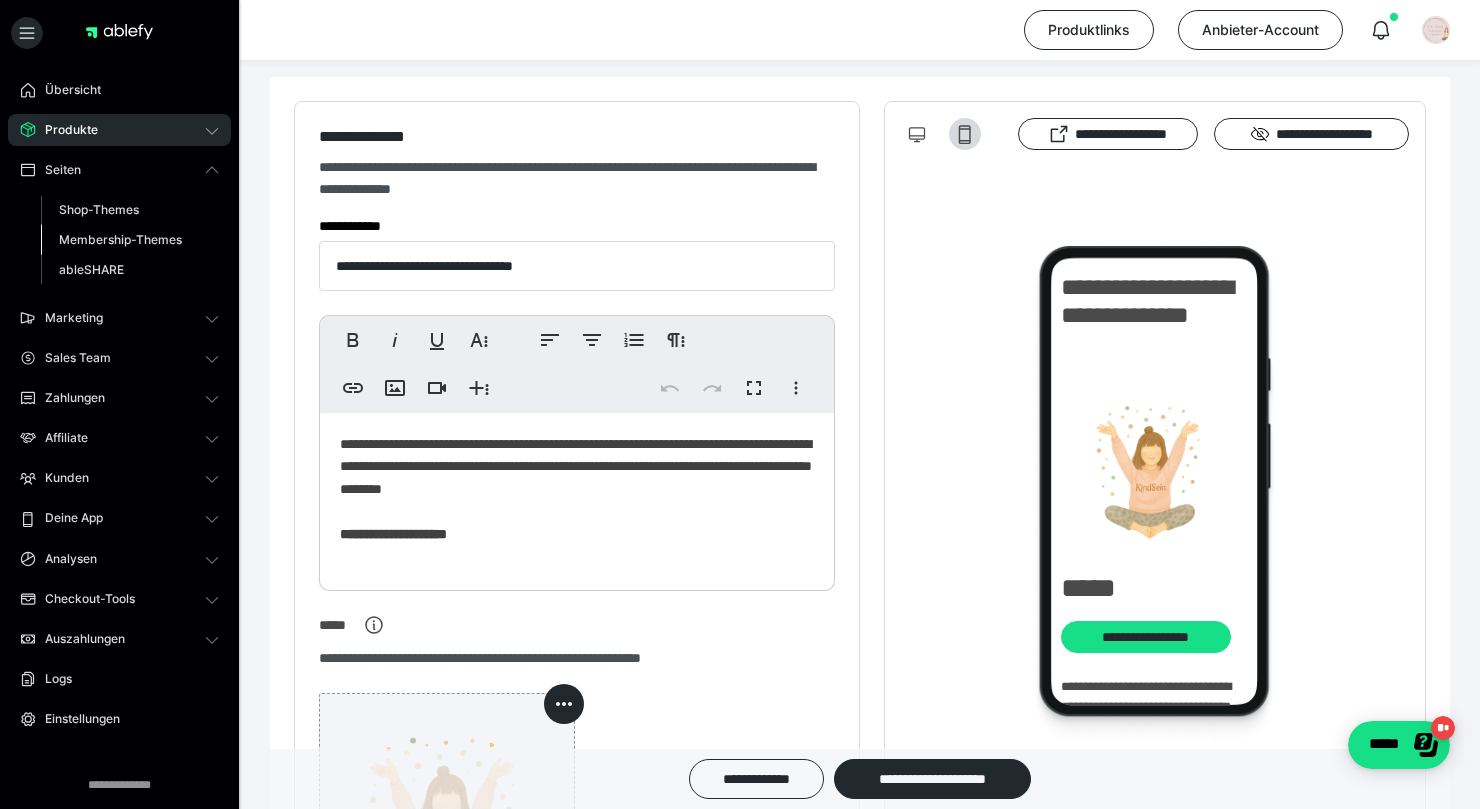 click on "Membership-Themes" at bounding box center [120, 239] 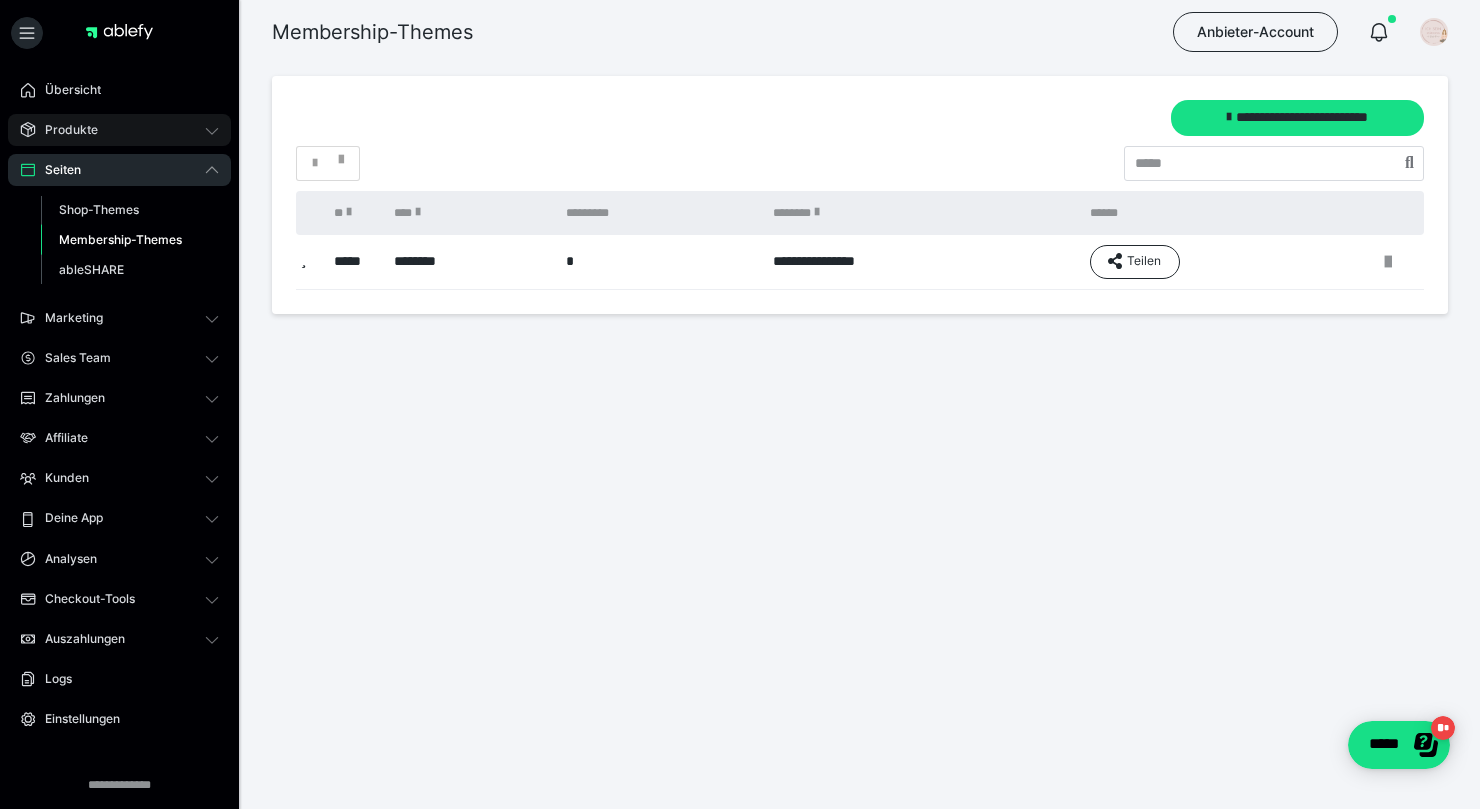click on "Produkte" at bounding box center [119, 130] 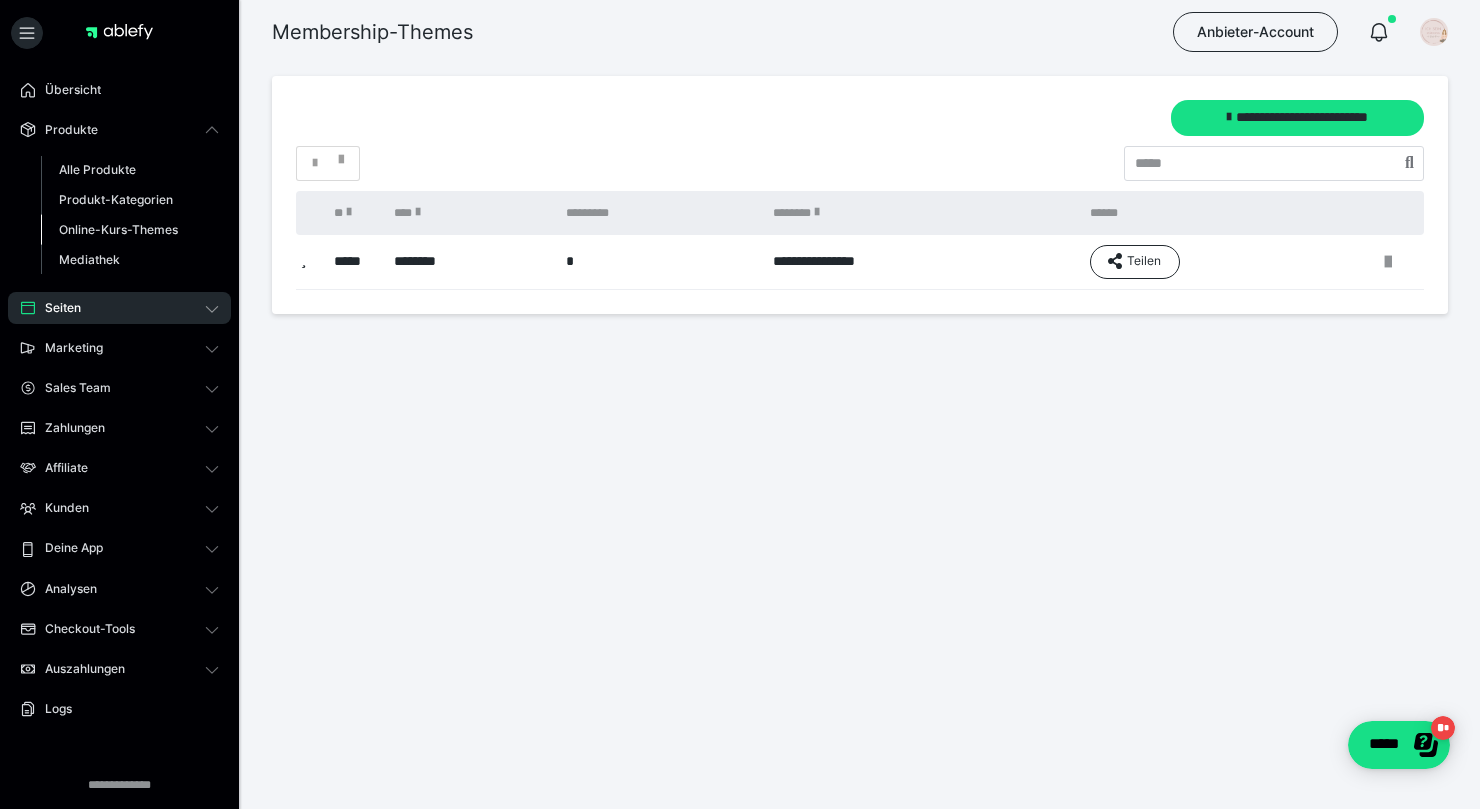 click on "Online-Kurs-Themes" at bounding box center (118, 229) 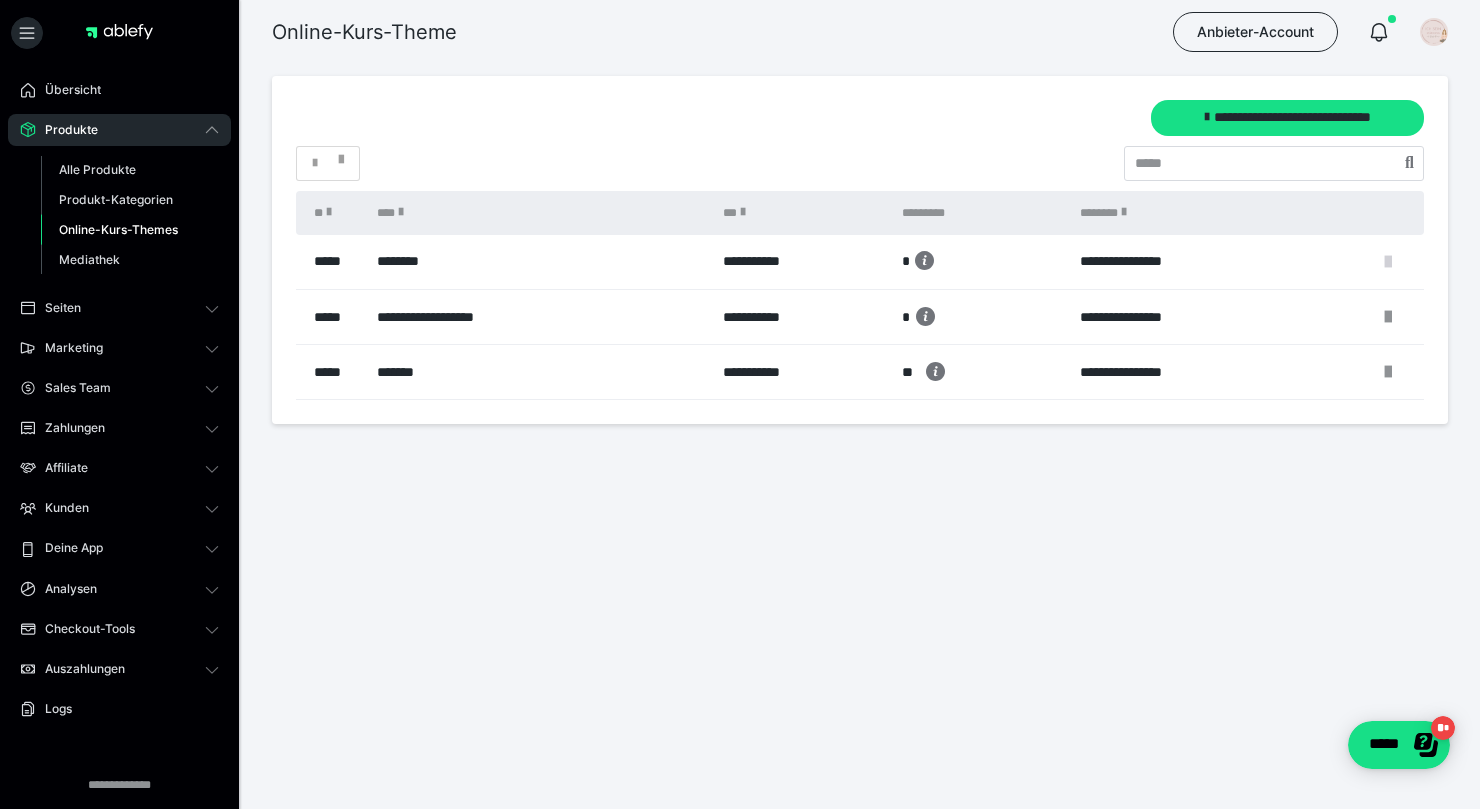 click at bounding box center (1388, 262) 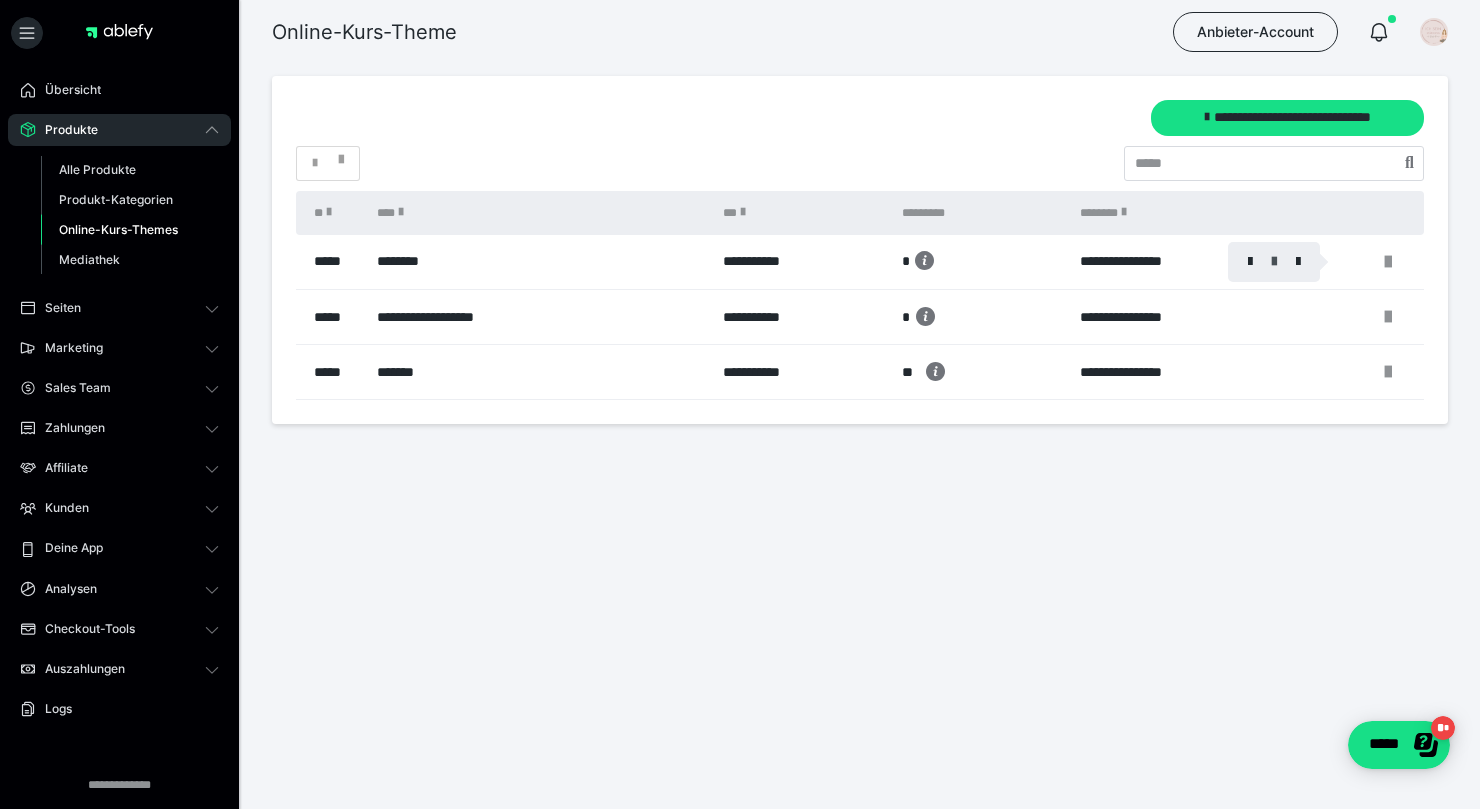 click at bounding box center [1274, 262] 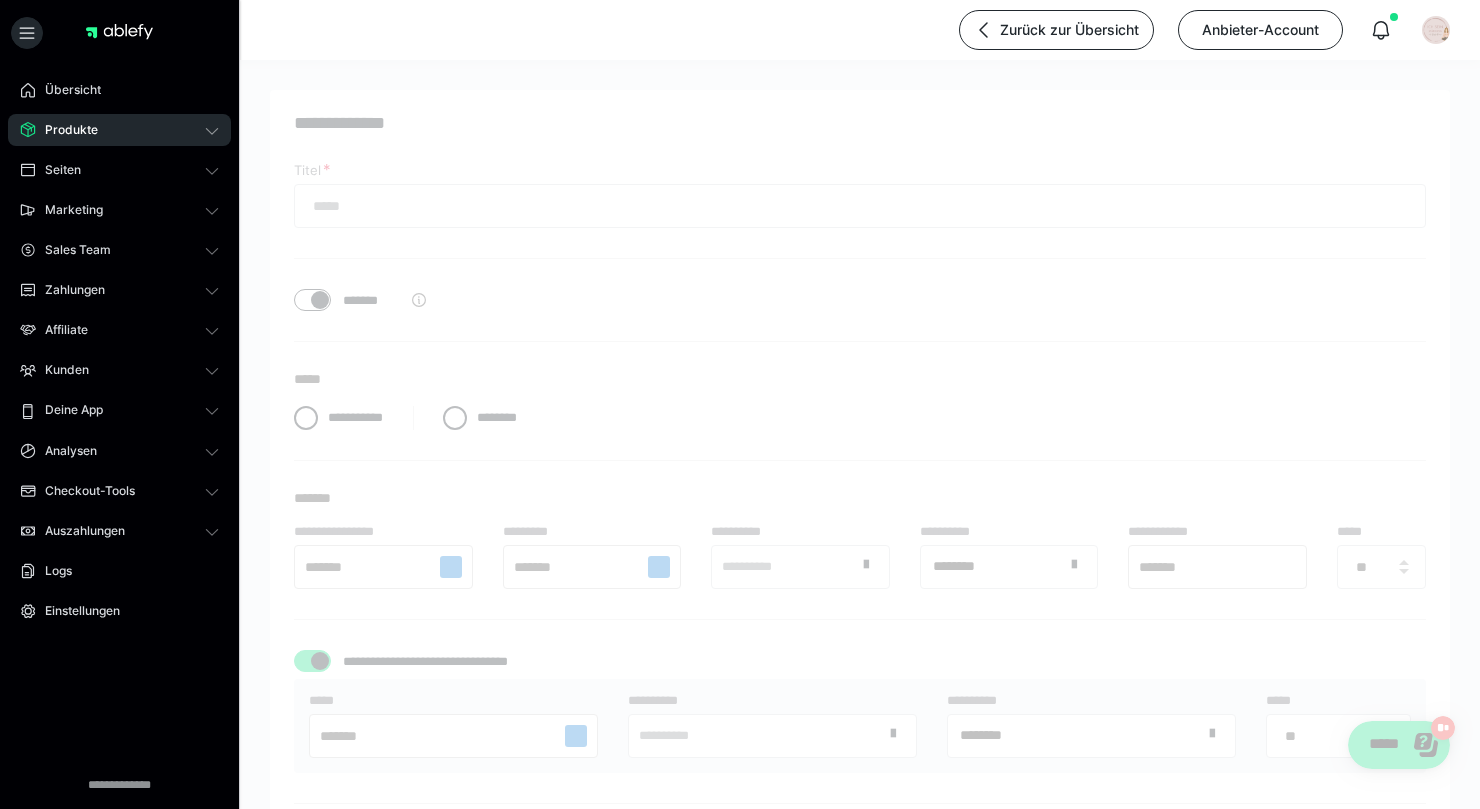 type on "********" 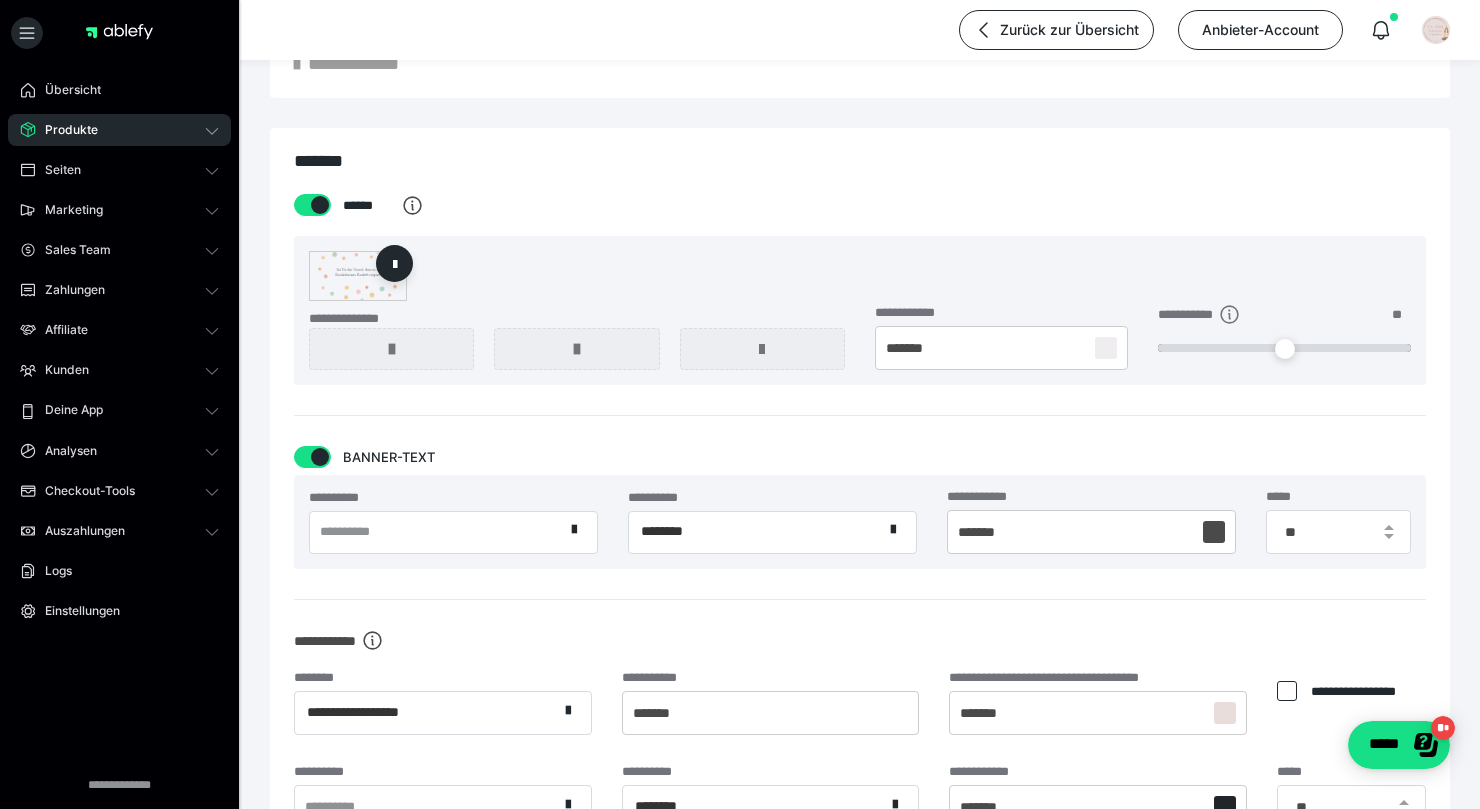 scroll, scrollTop: 1466, scrollLeft: 0, axis: vertical 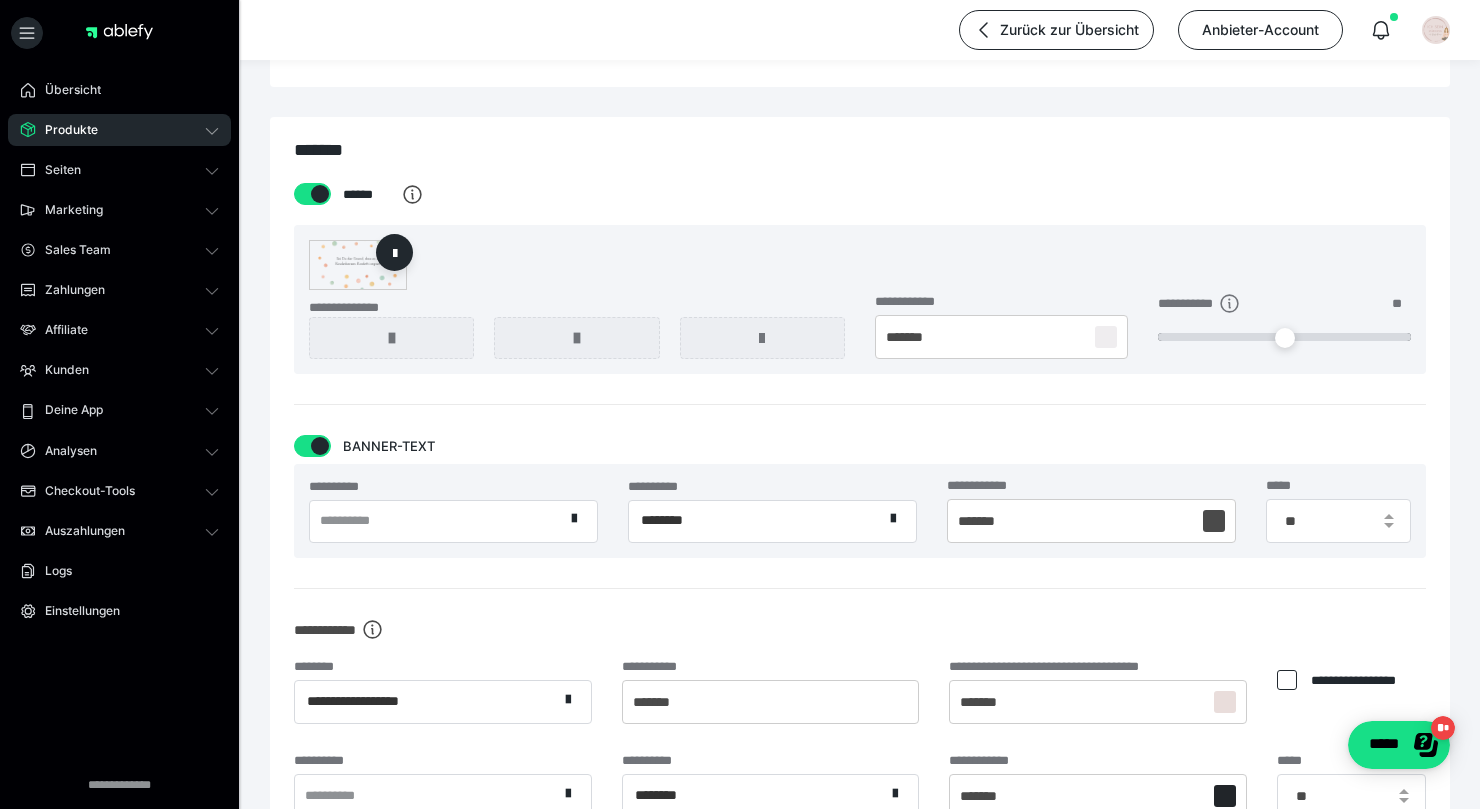 click at bounding box center (1106, 337) 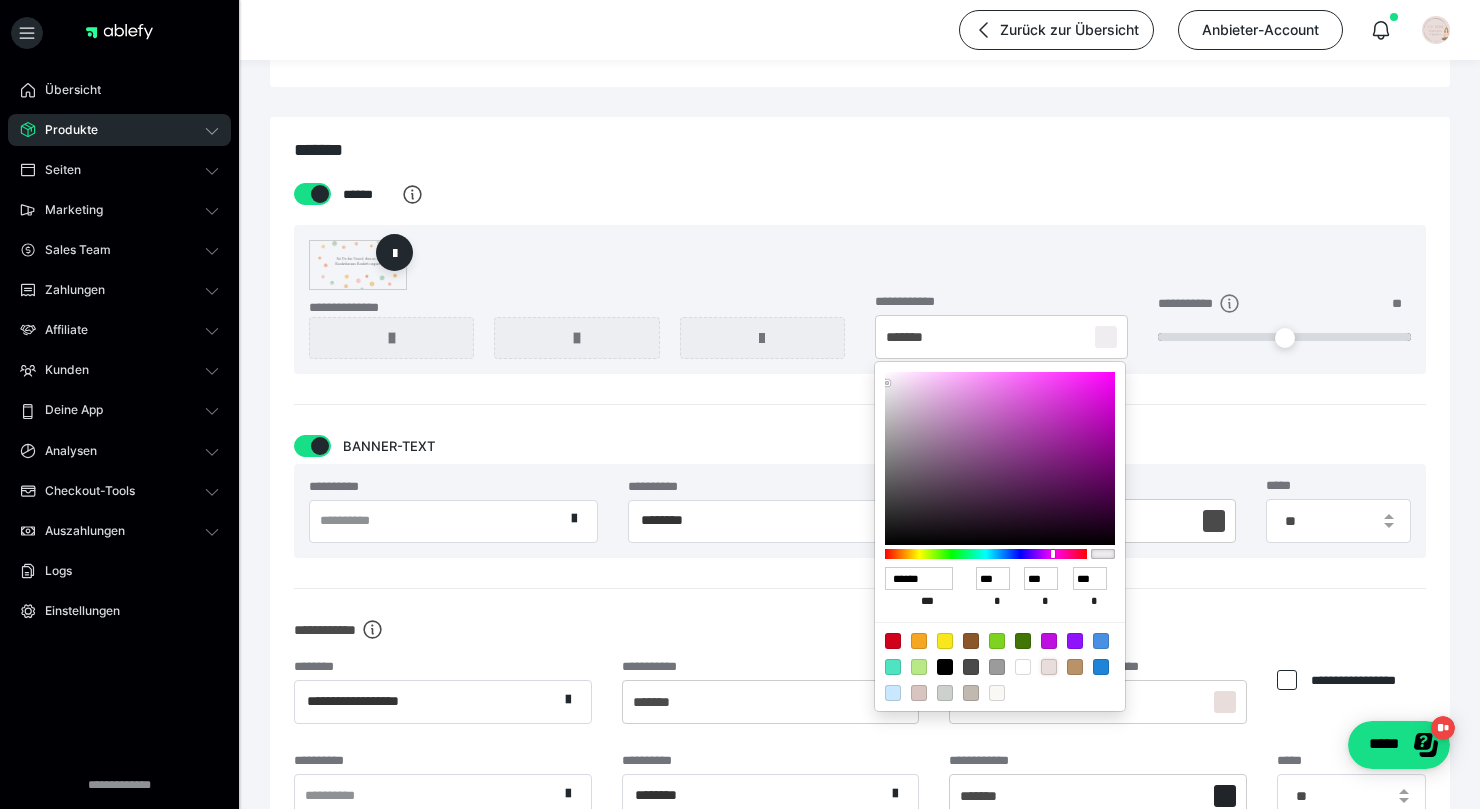 click at bounding box center (1049, 667) 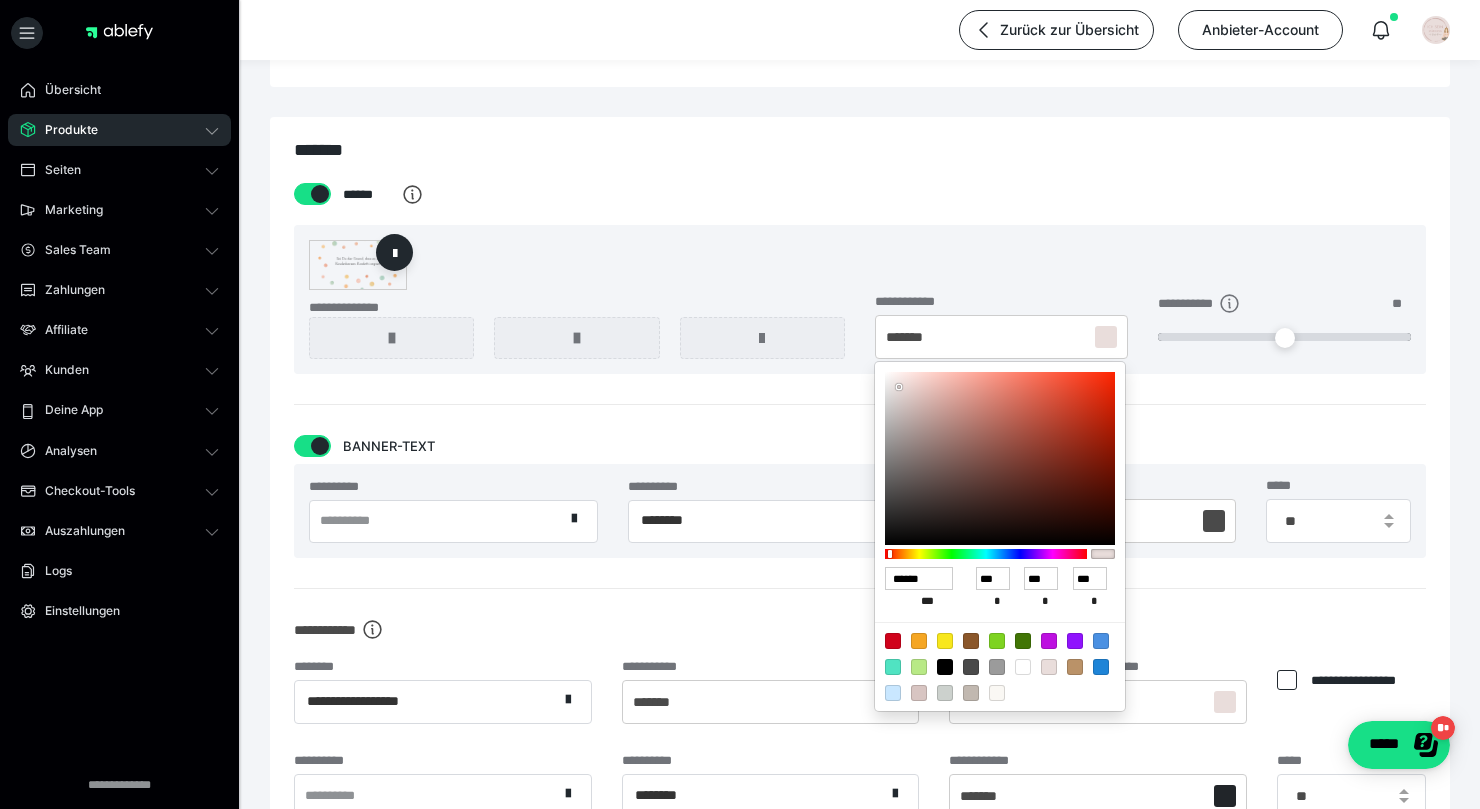 click at bounding box center [1023, 667] 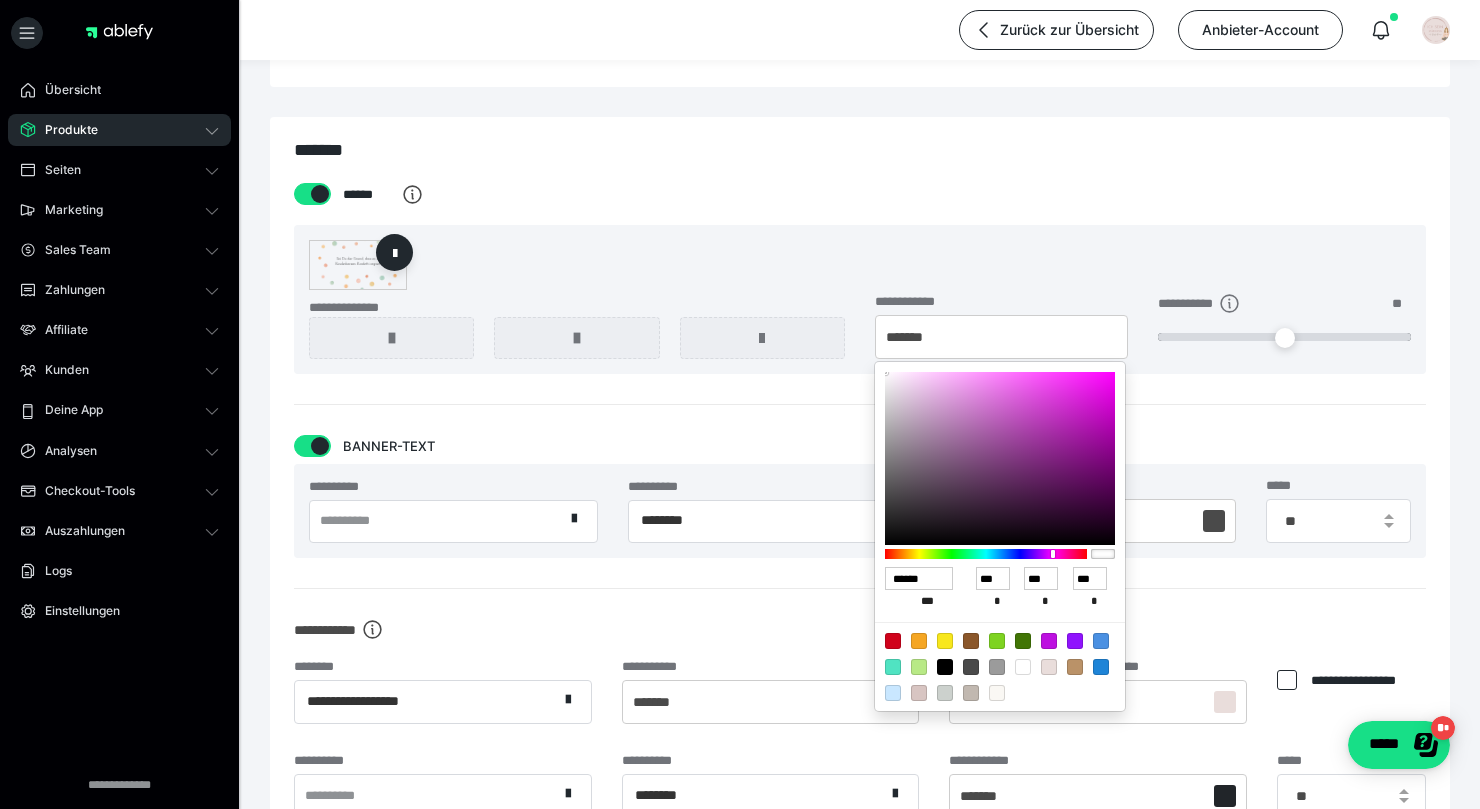 click at bounding box center [740, 404] 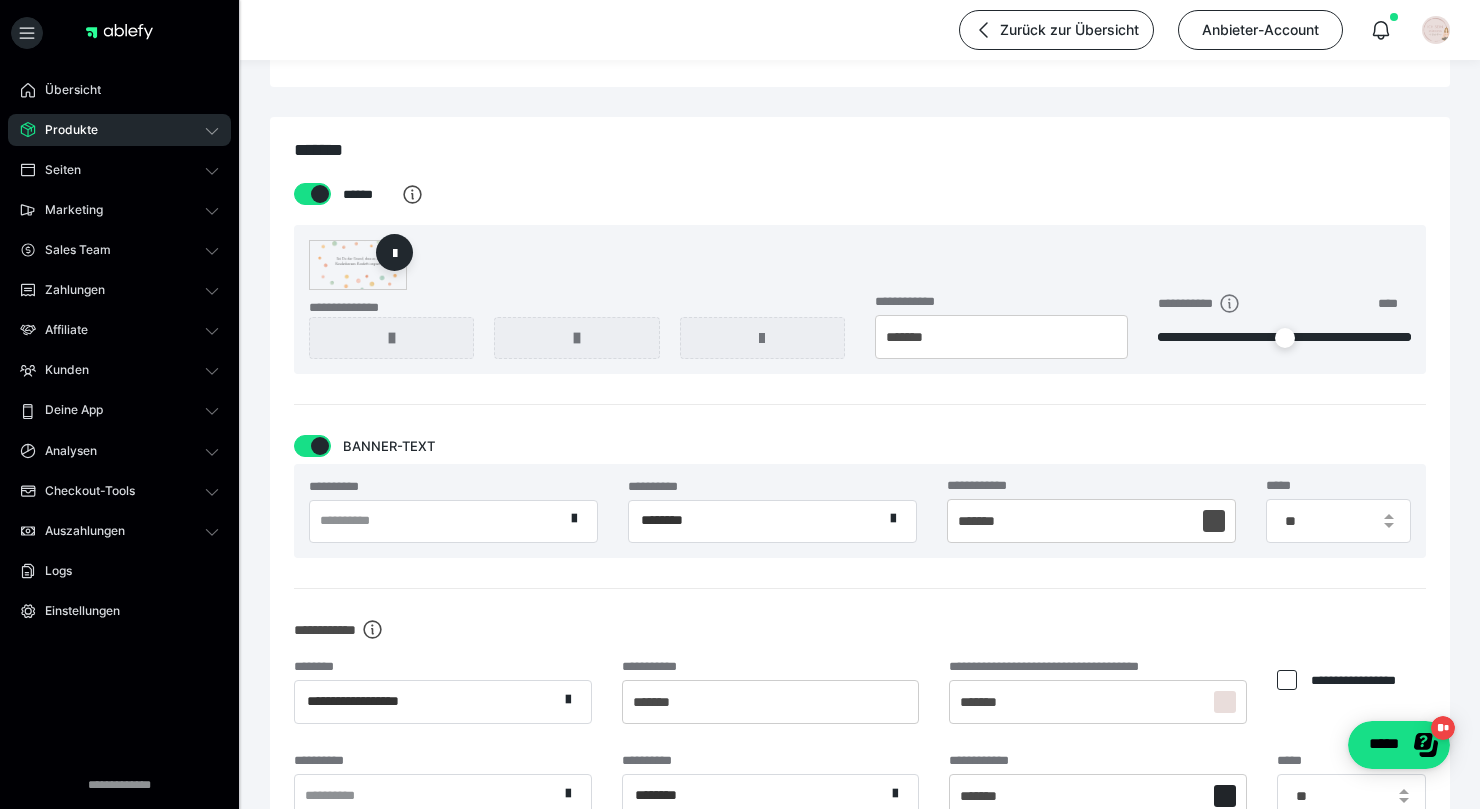 drag, startPoint x: 1170, startPoint y: 338, endPoint x: 1476, endPoint y: 364, distance: 307.1026 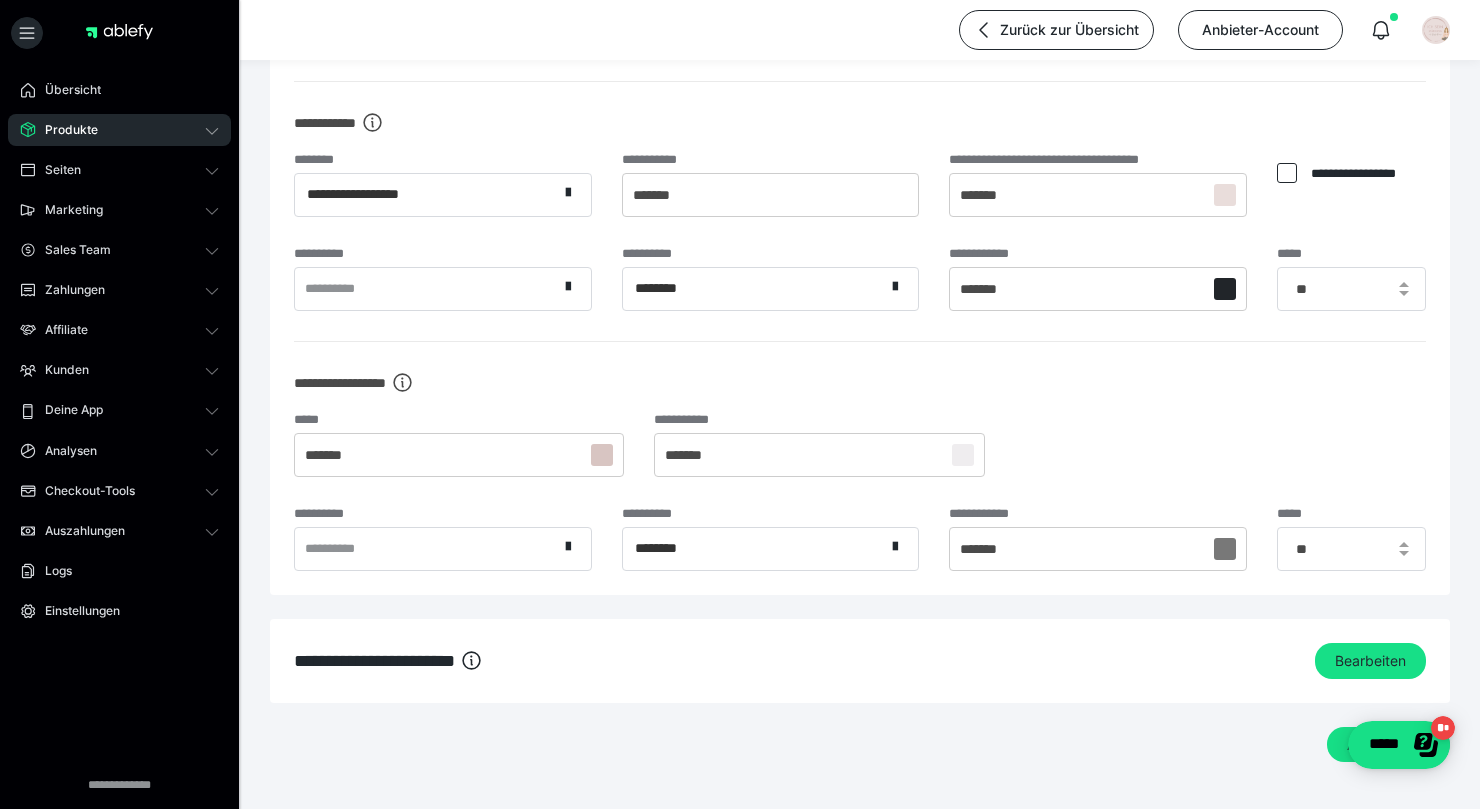 scroll, scrollTop: 2026, scrollLeft: 0, axis: vertical 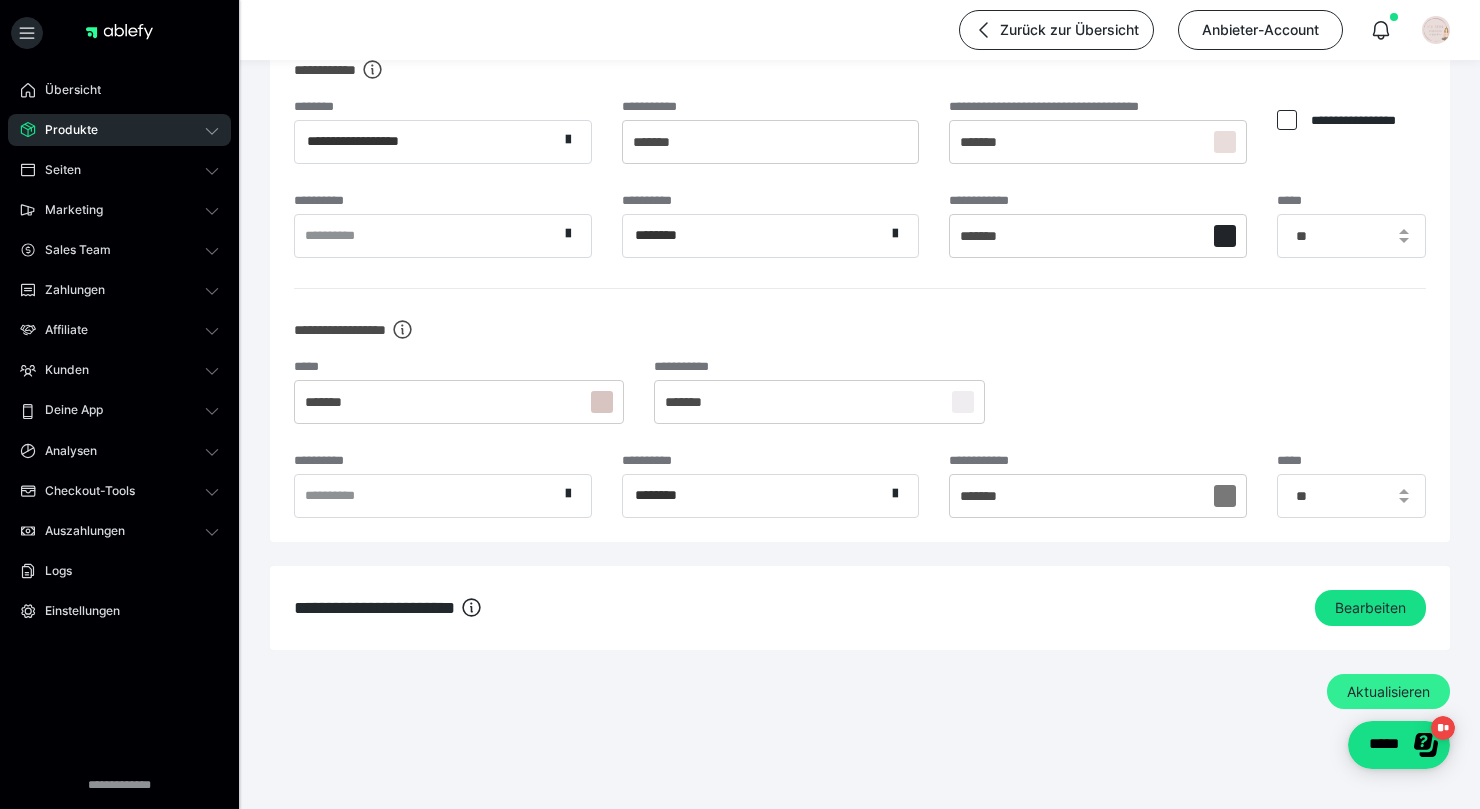 click on "Aktualisieren" at bounding box center [1388, 692] 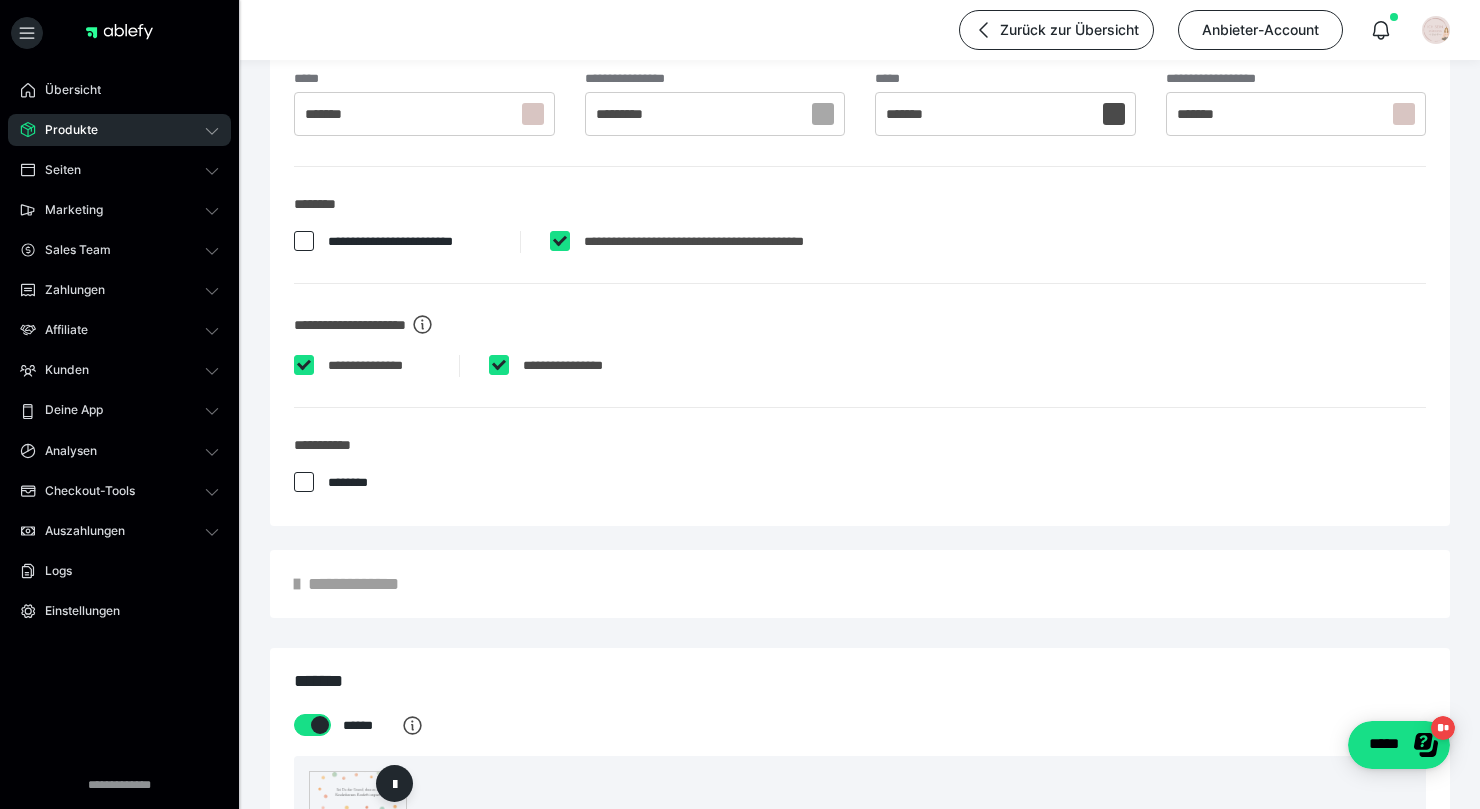 scroll, scrollTop: 911, scrollLeft: 0, axis: vertical 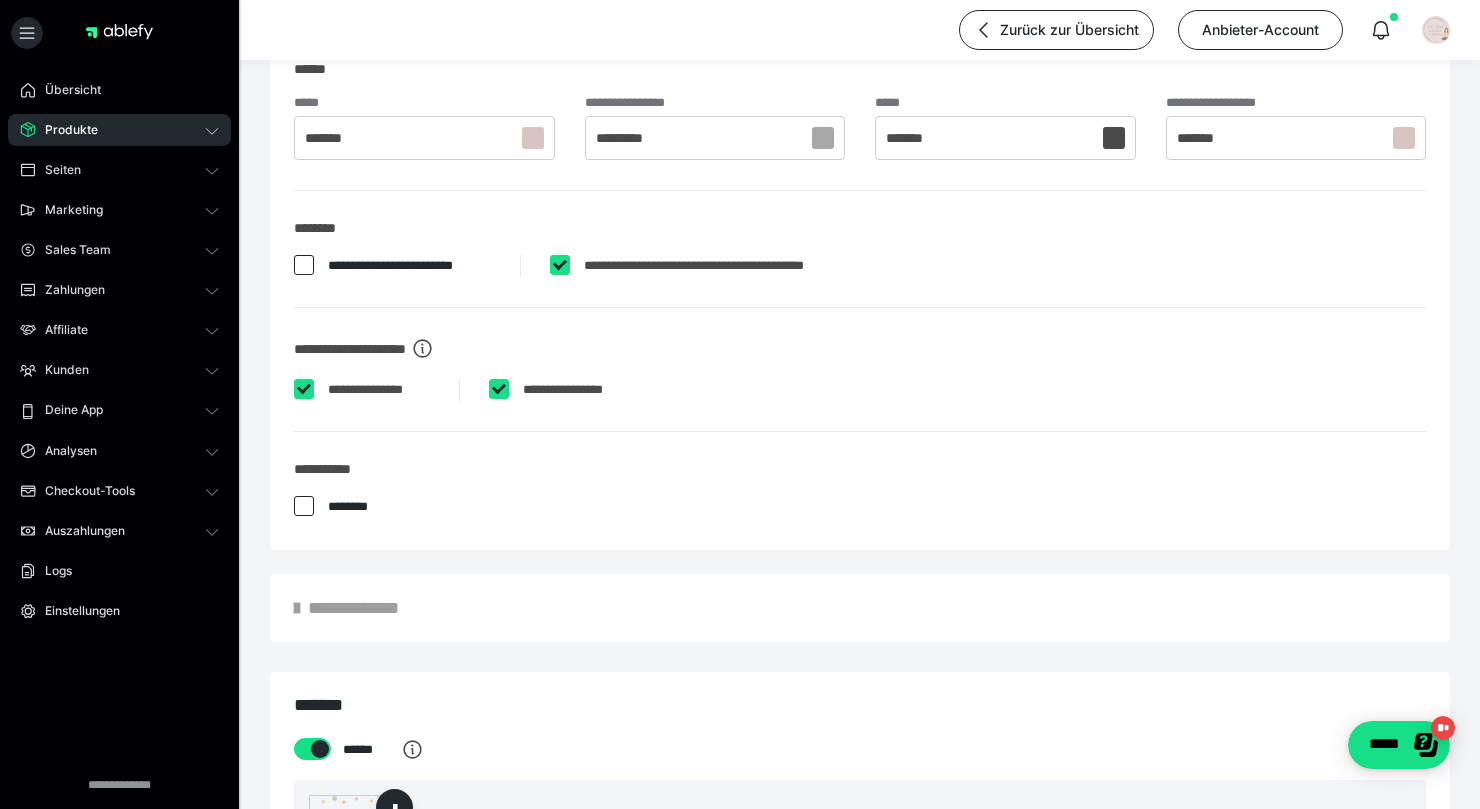 click at bounding box center (560, 265) 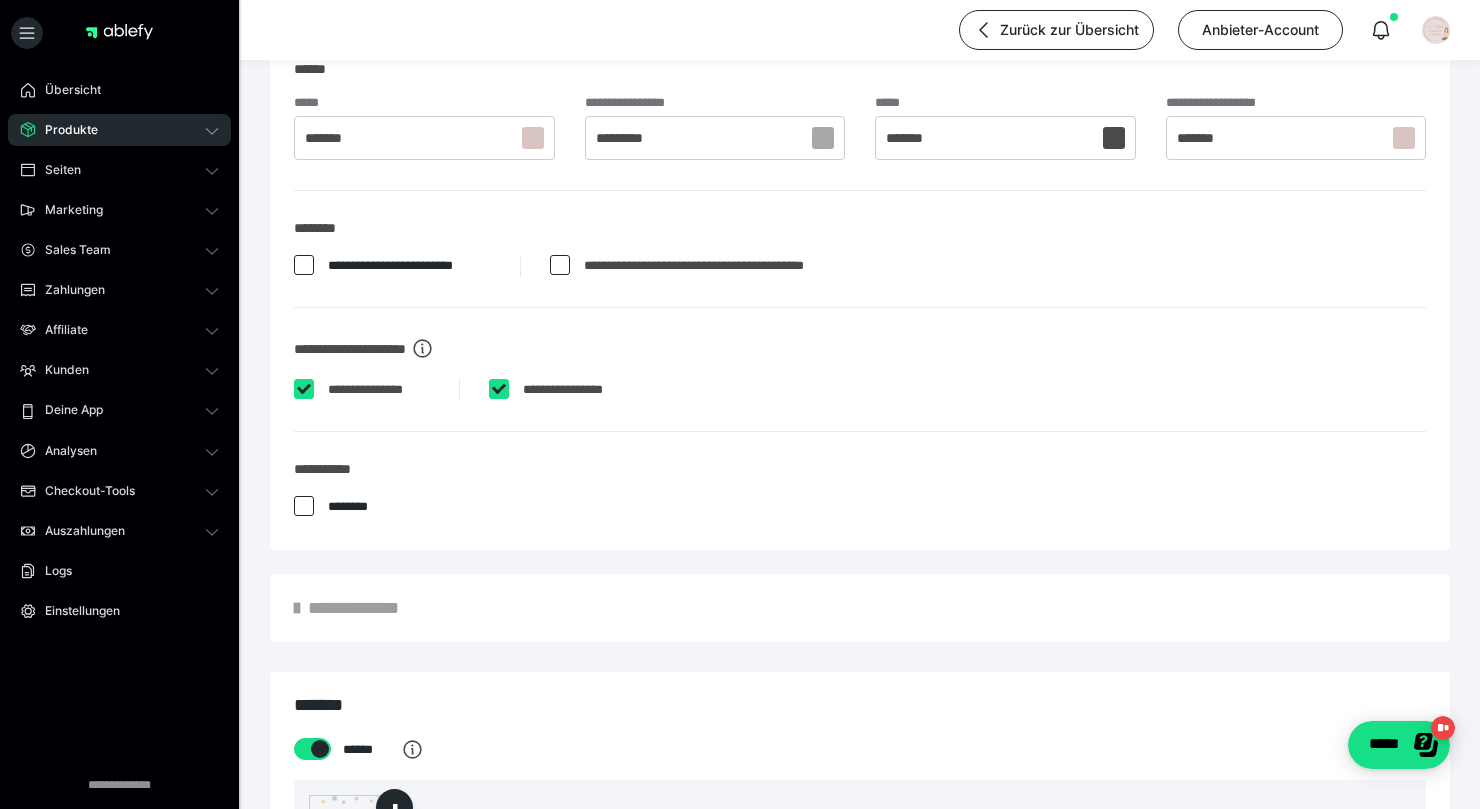 checkbox on "*****" 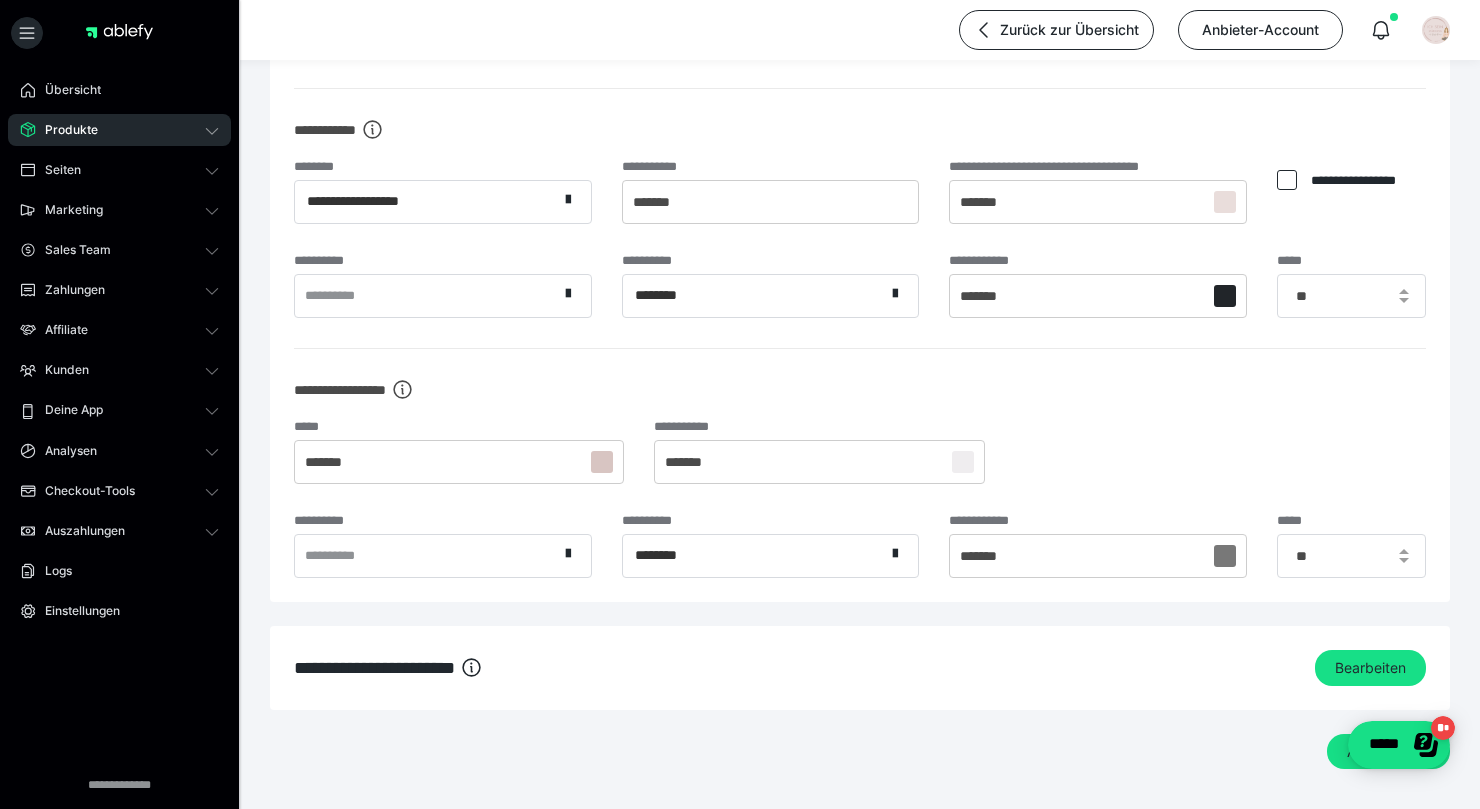 scroll, scrollTop: 2026, scrollLeft: 0, axis: vertical 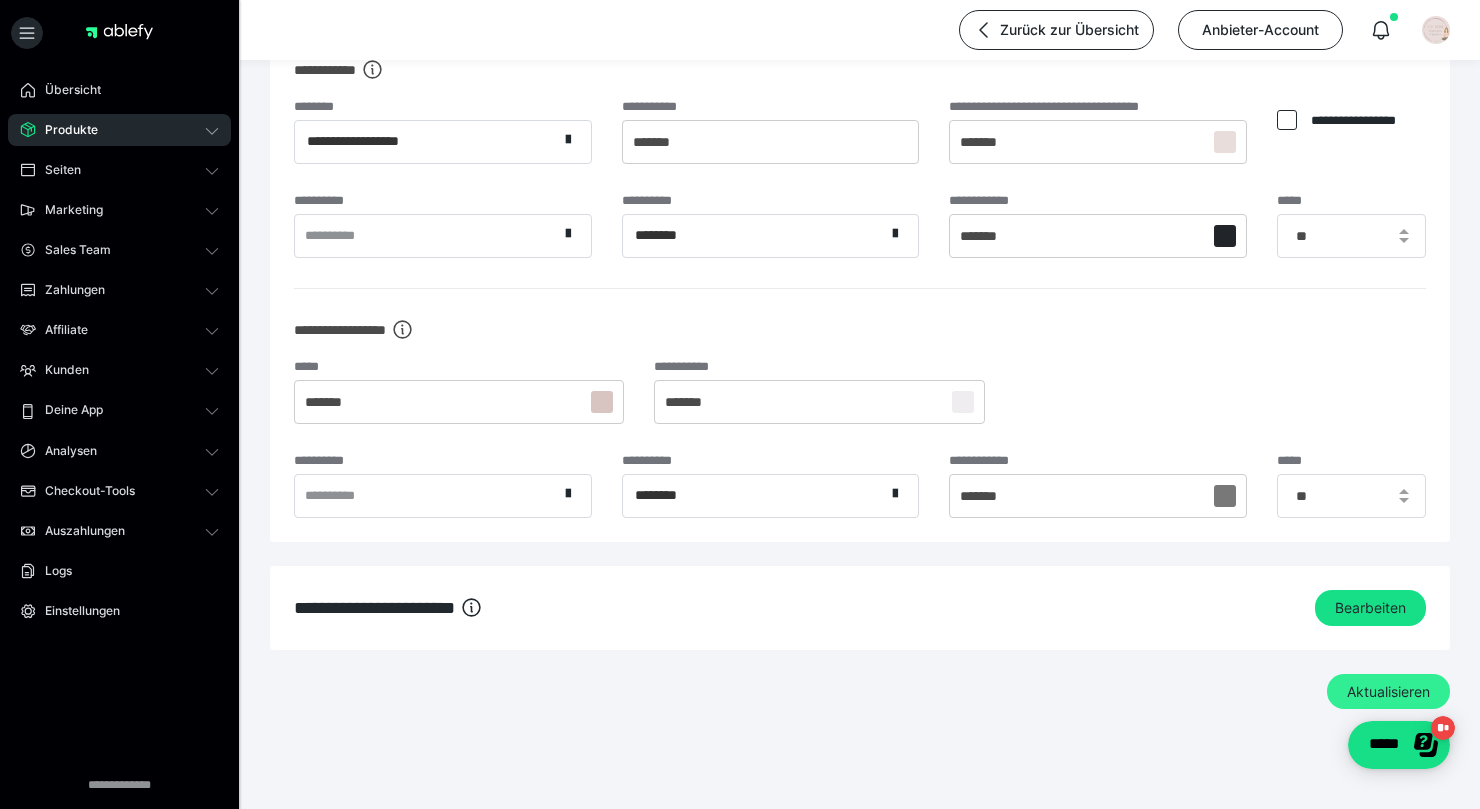 click on "Aktualisieren" at bounding box center (1388, 692) 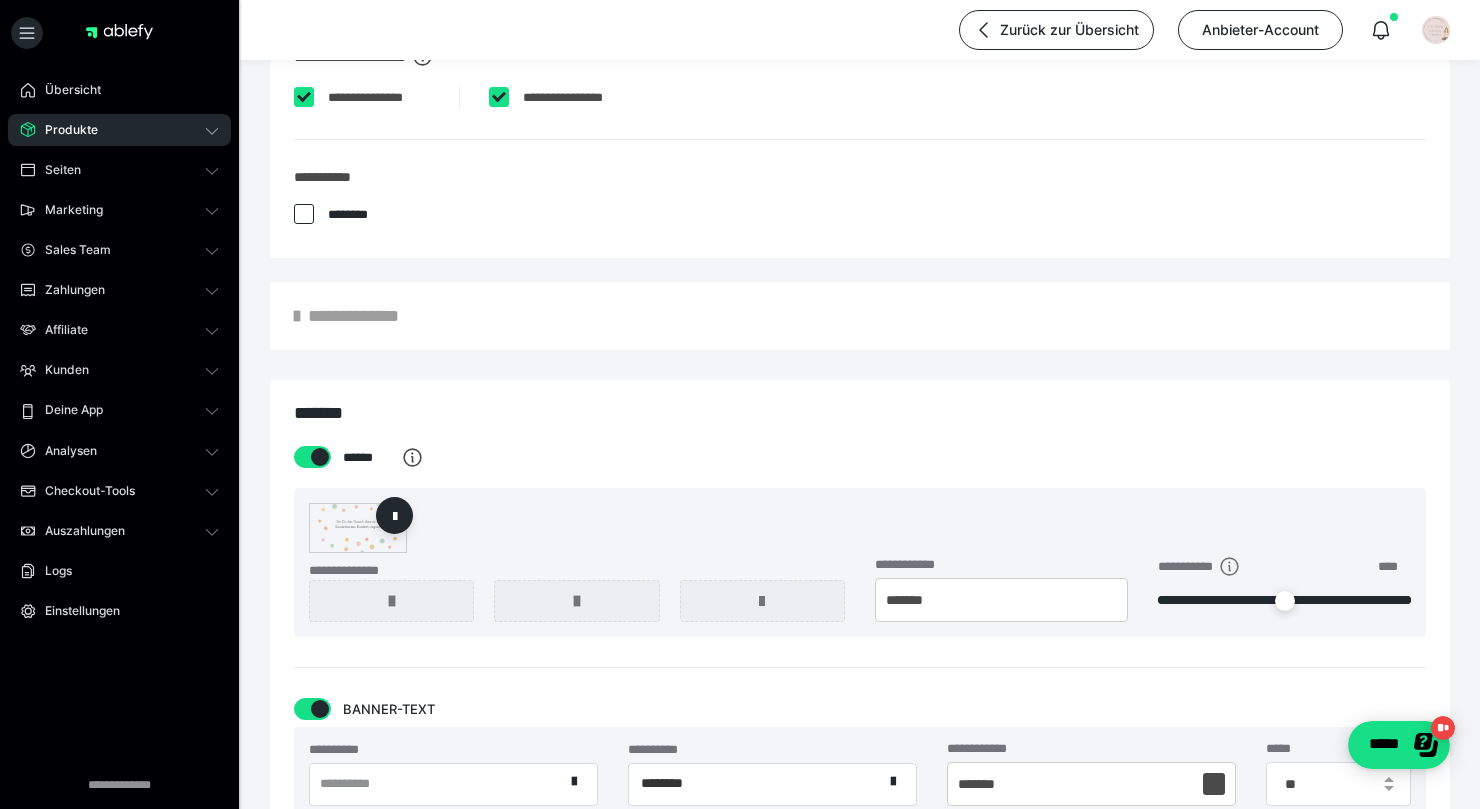scroll, scrollTop: 1204, scrollLeft: 0, axis: vertical 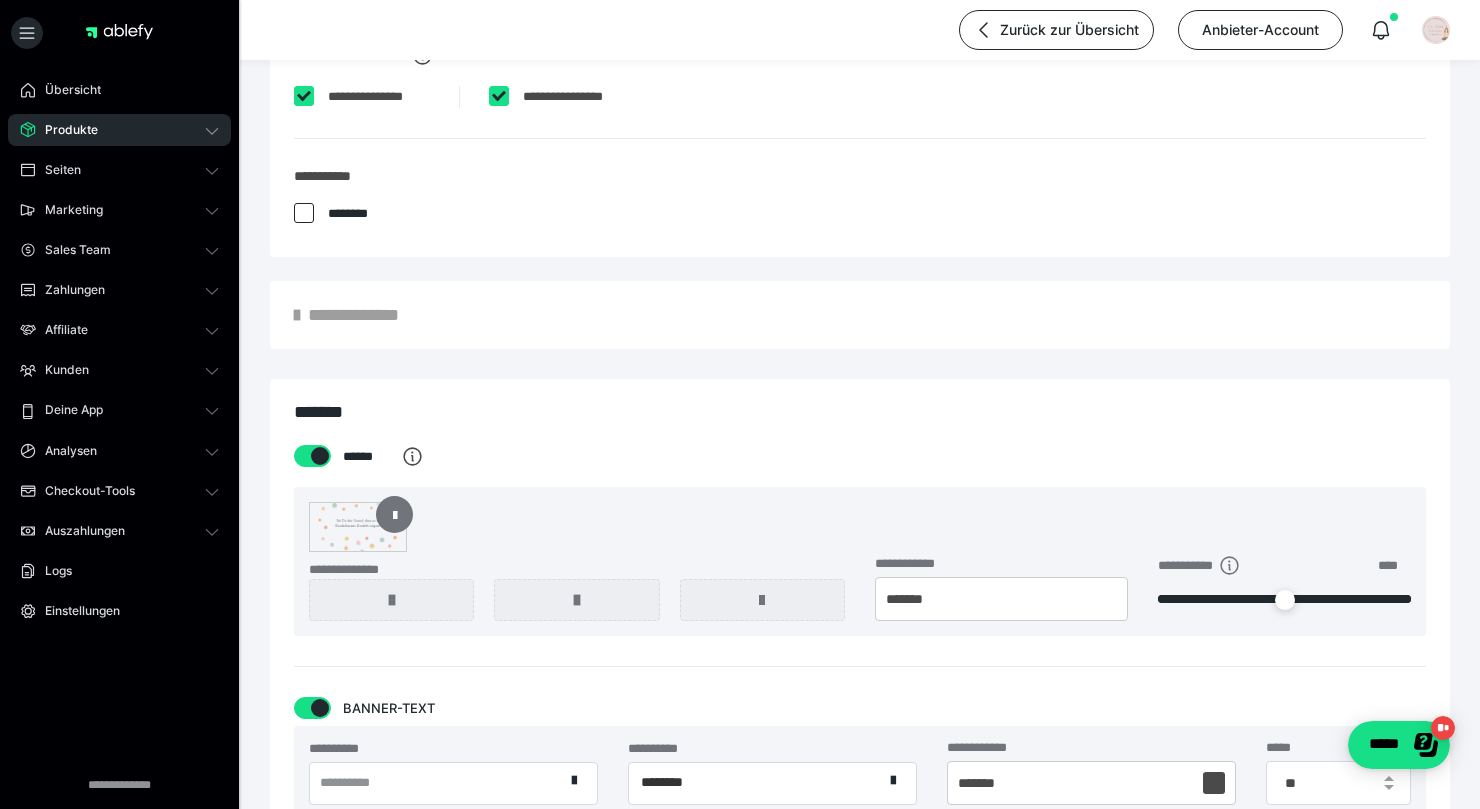 click at bounding box center [395, 514] 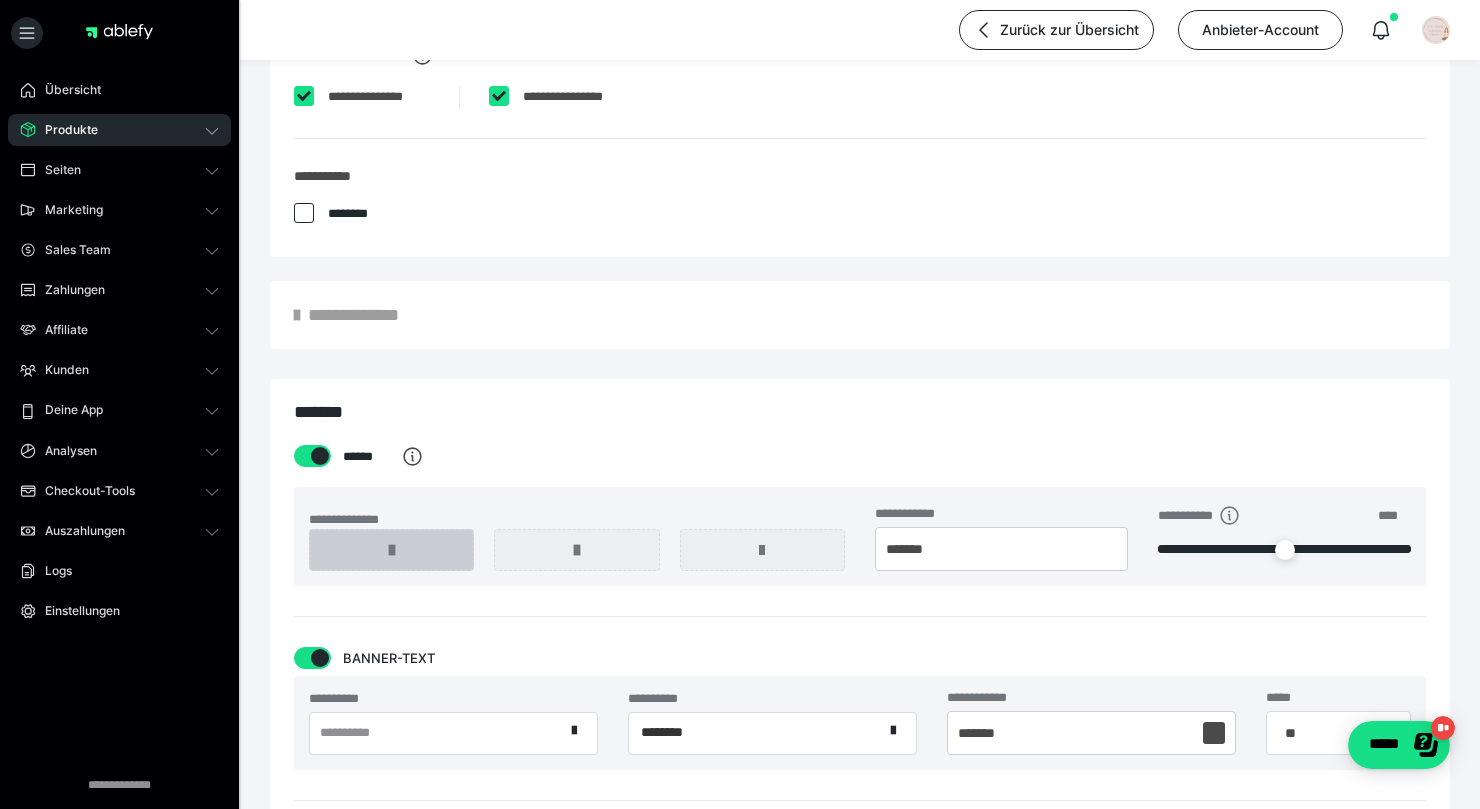 click at bounding box center (391, 550) 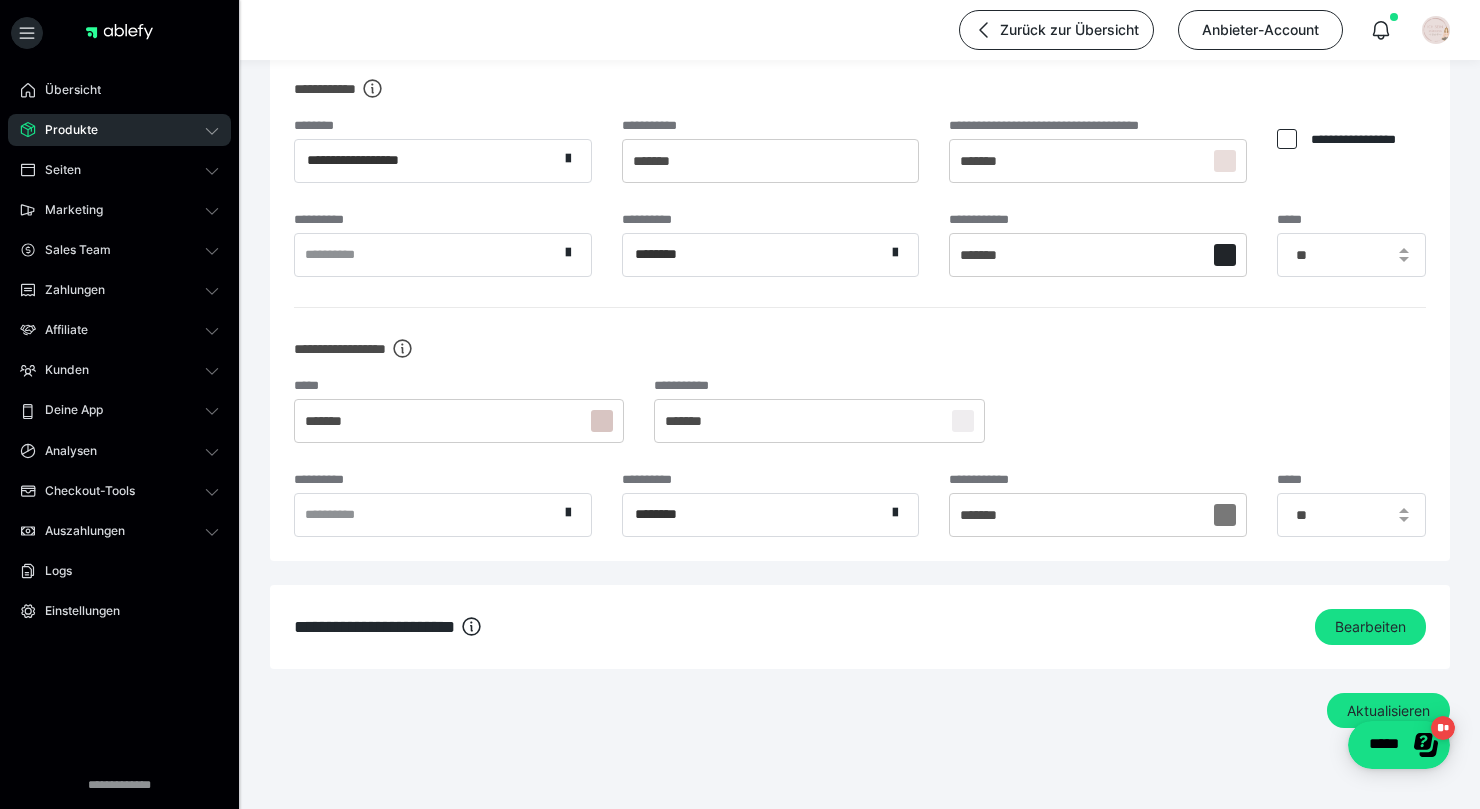 scroll, scrollTop: 2026, scrollLeft: 0, axis: vertical 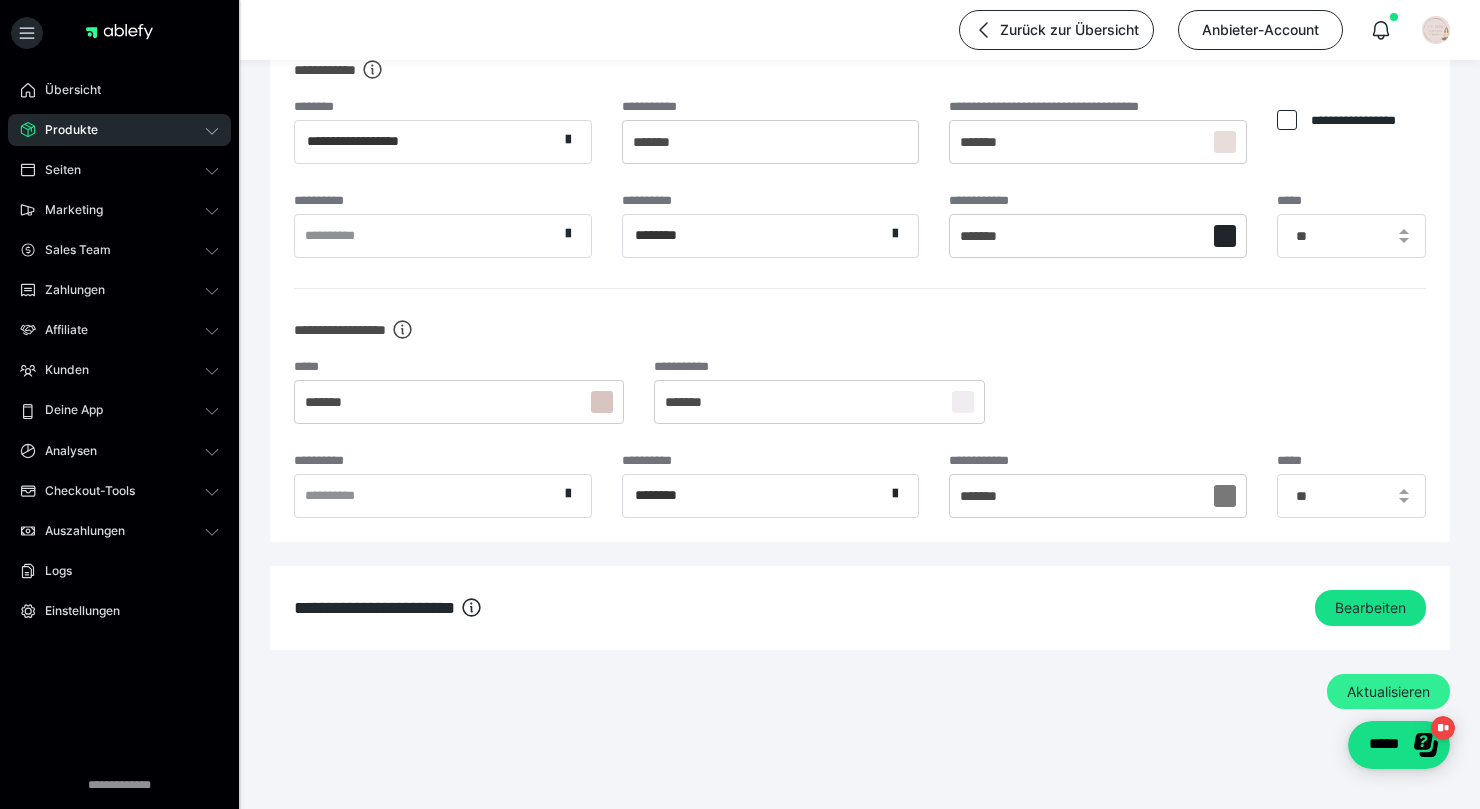click on "Aktualisieren" at bounding box center [1388, 692] 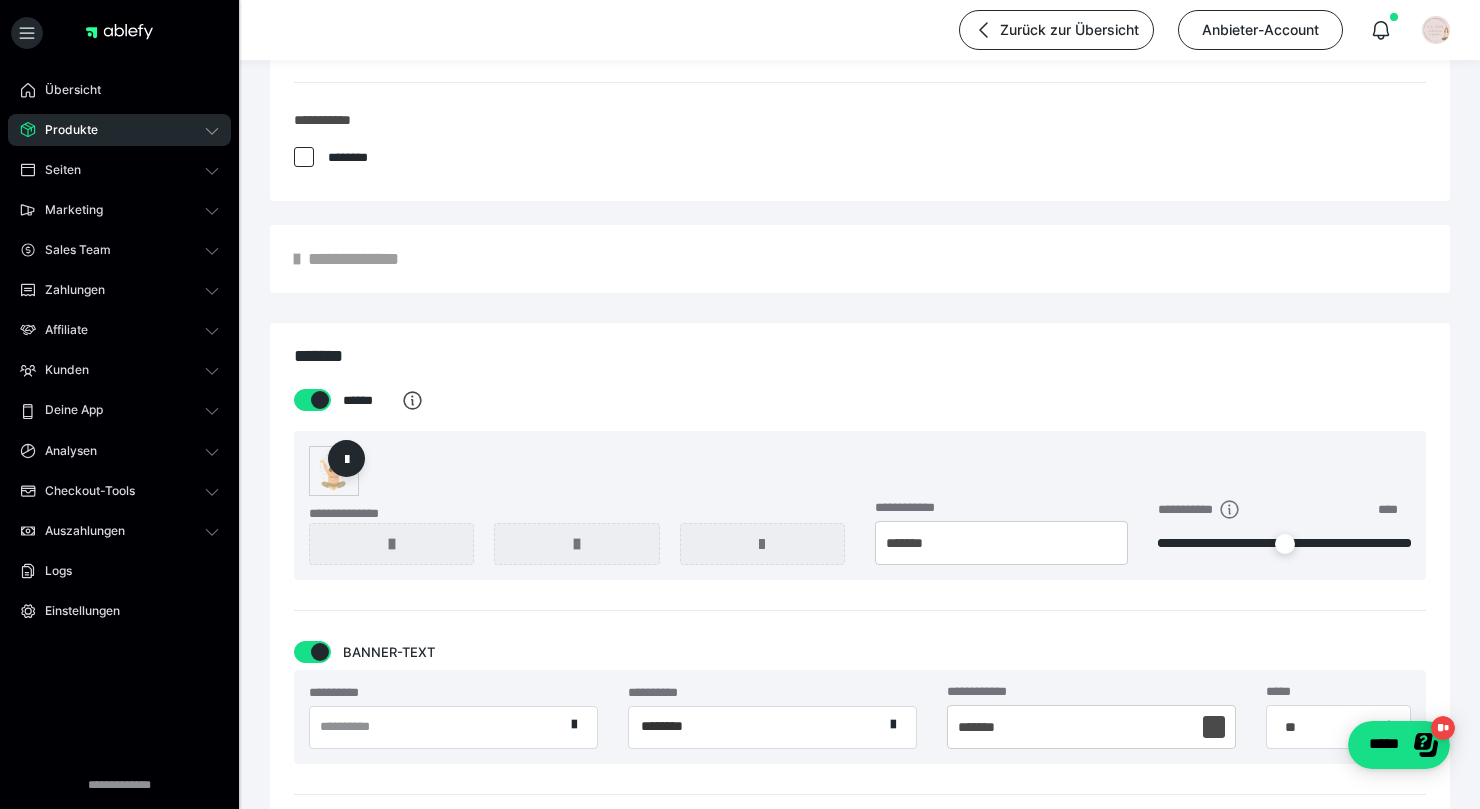 scroll, scrollTop: 1271, scrollLeft: 0, axis: vertical 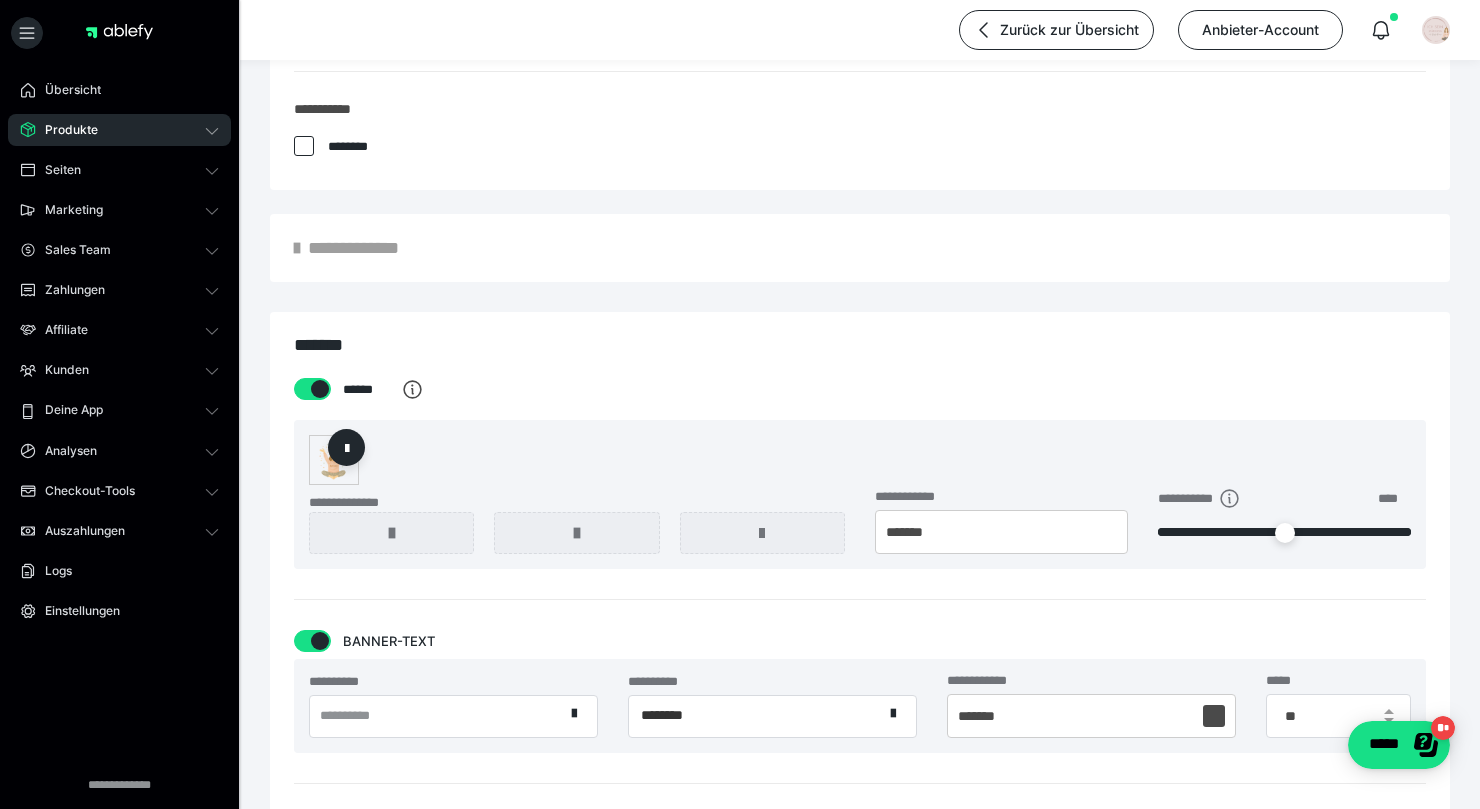 click at bounding box center (320, 641) 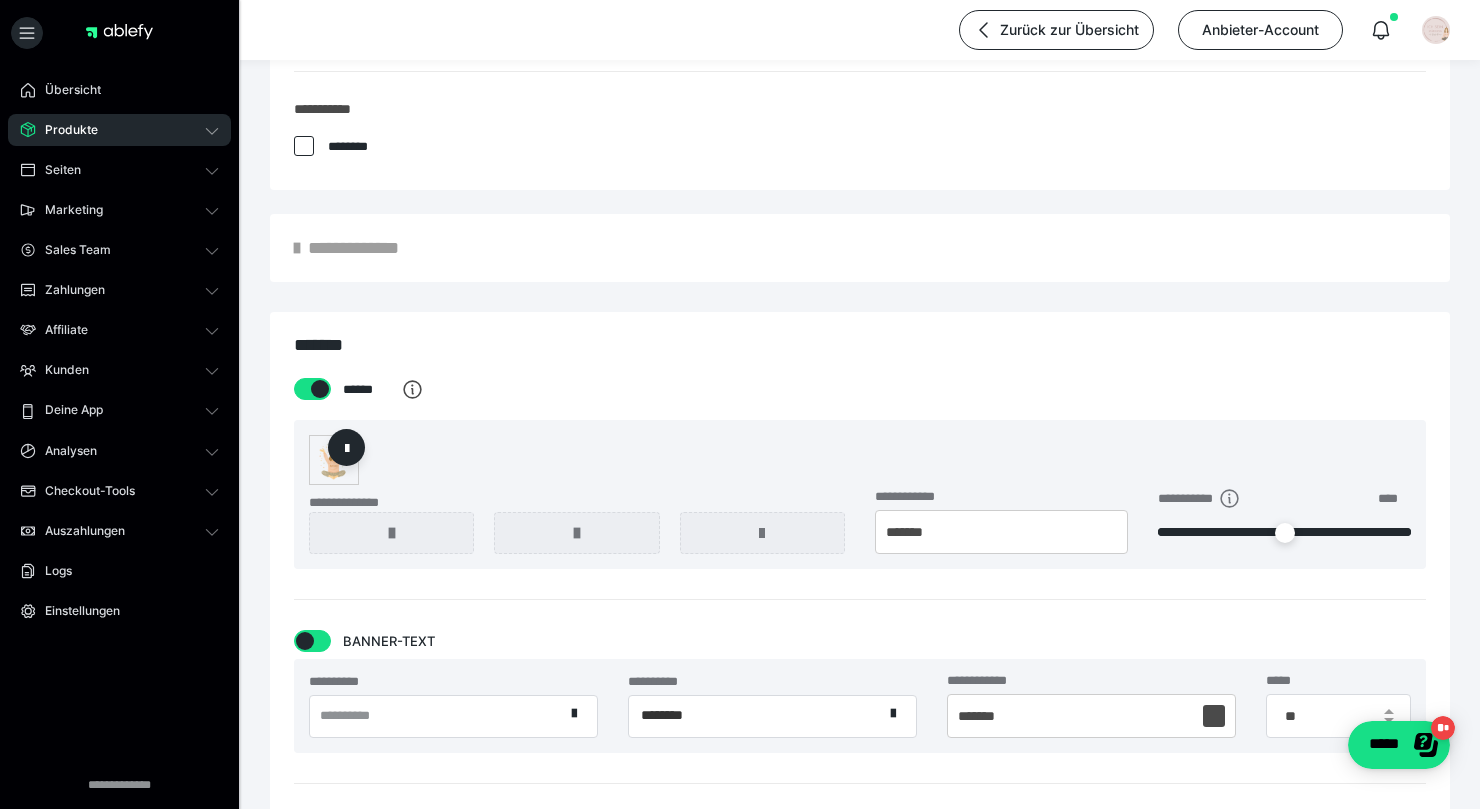 checkbox on "false" 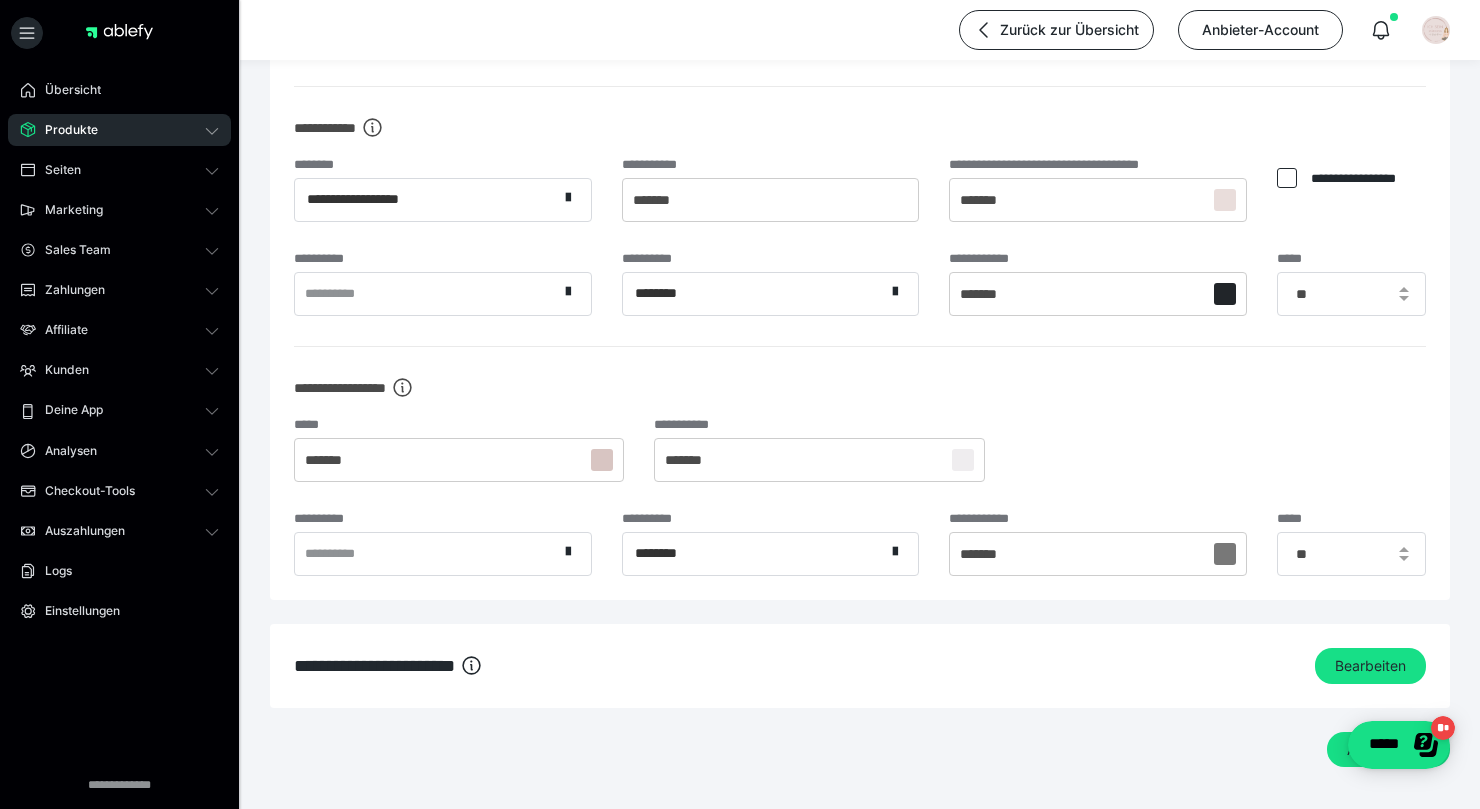 scroll, scrollTop: 1925, scrollLeft: 0, axis: vertical 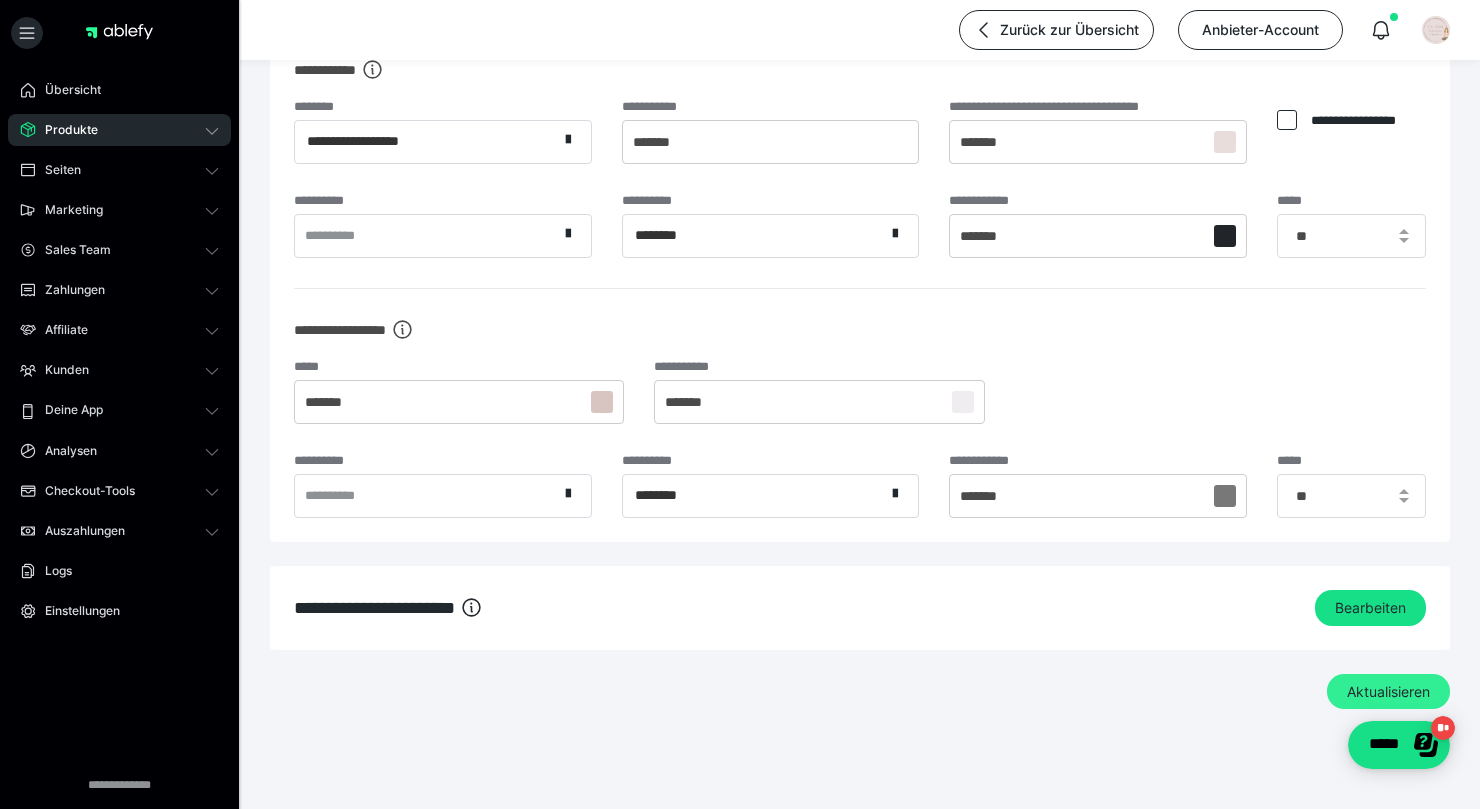 click on "Aktualisieren" at bounding box center (1388, 692) 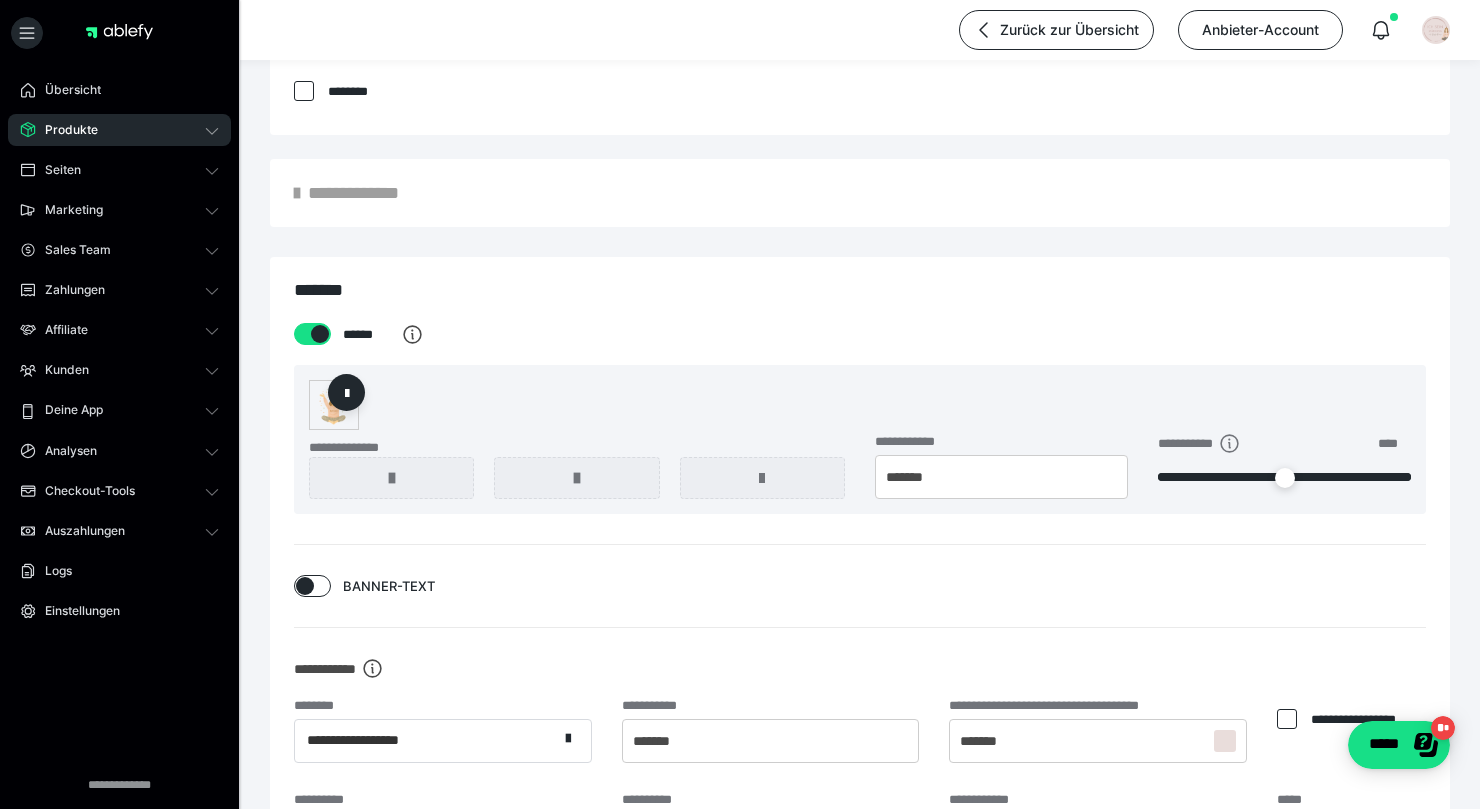 scroll, scrollTop: 1331, scrollLeft: 0, axis: vertical 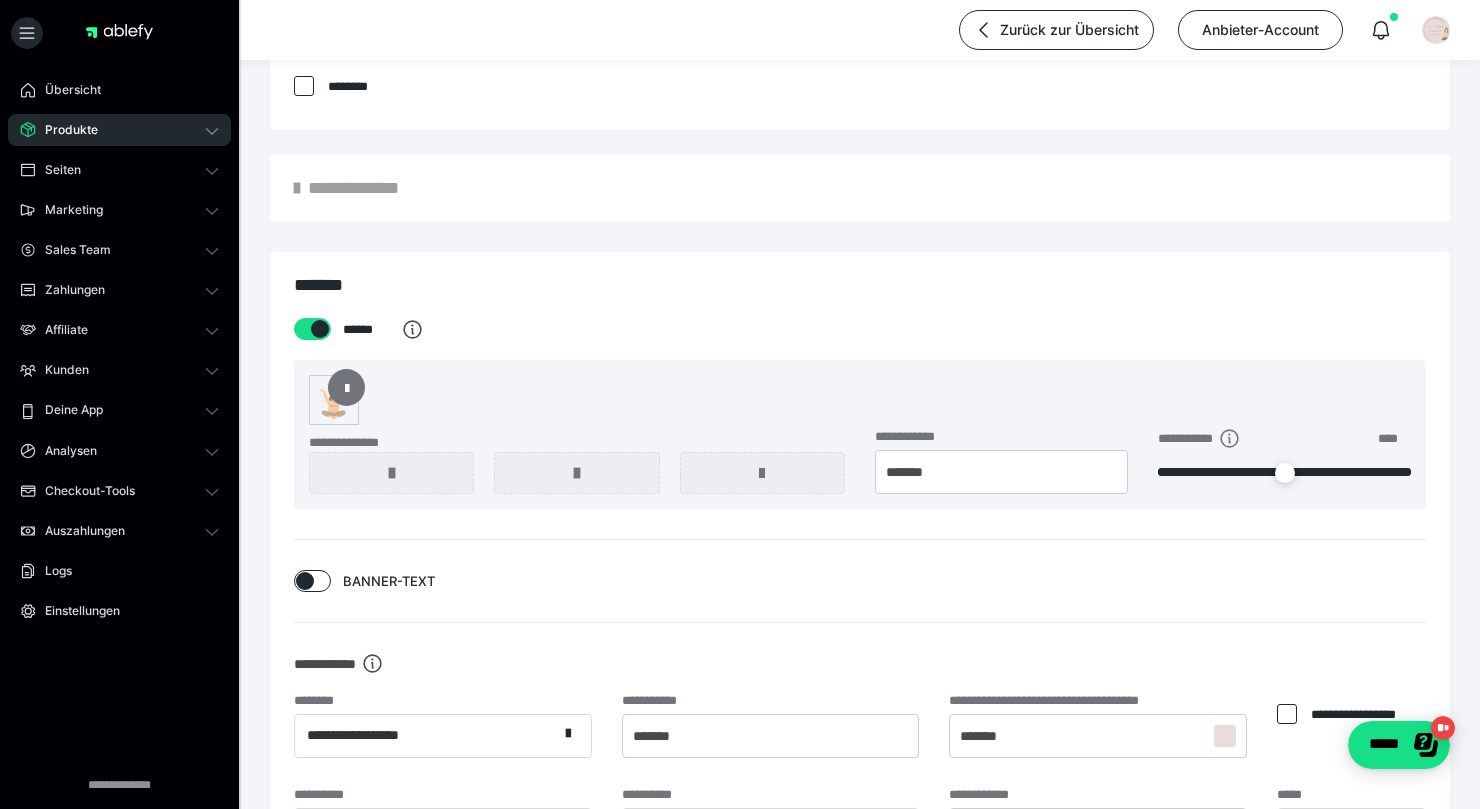 click at bounding box center (346, 387) 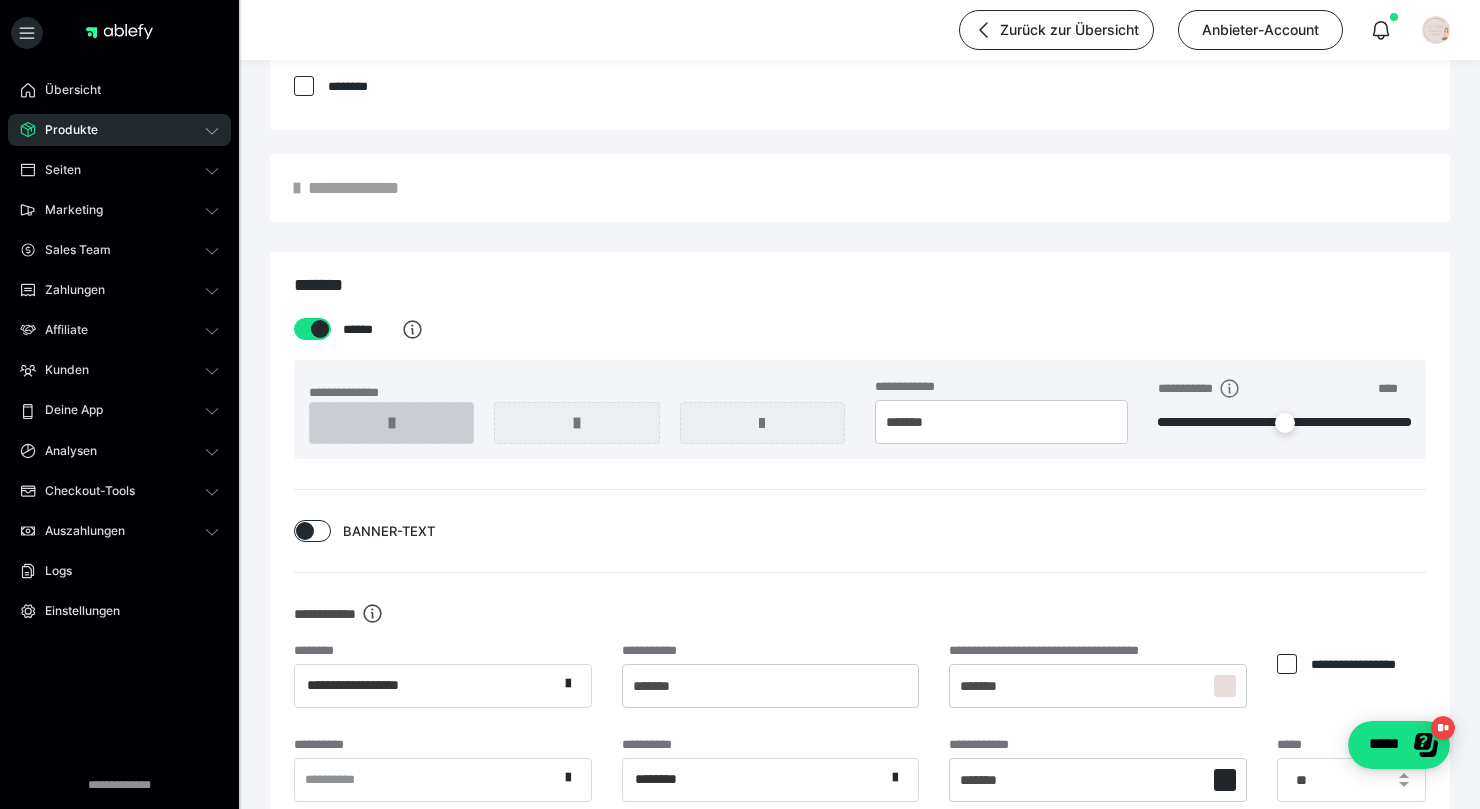click at bounding box center (391, 423) 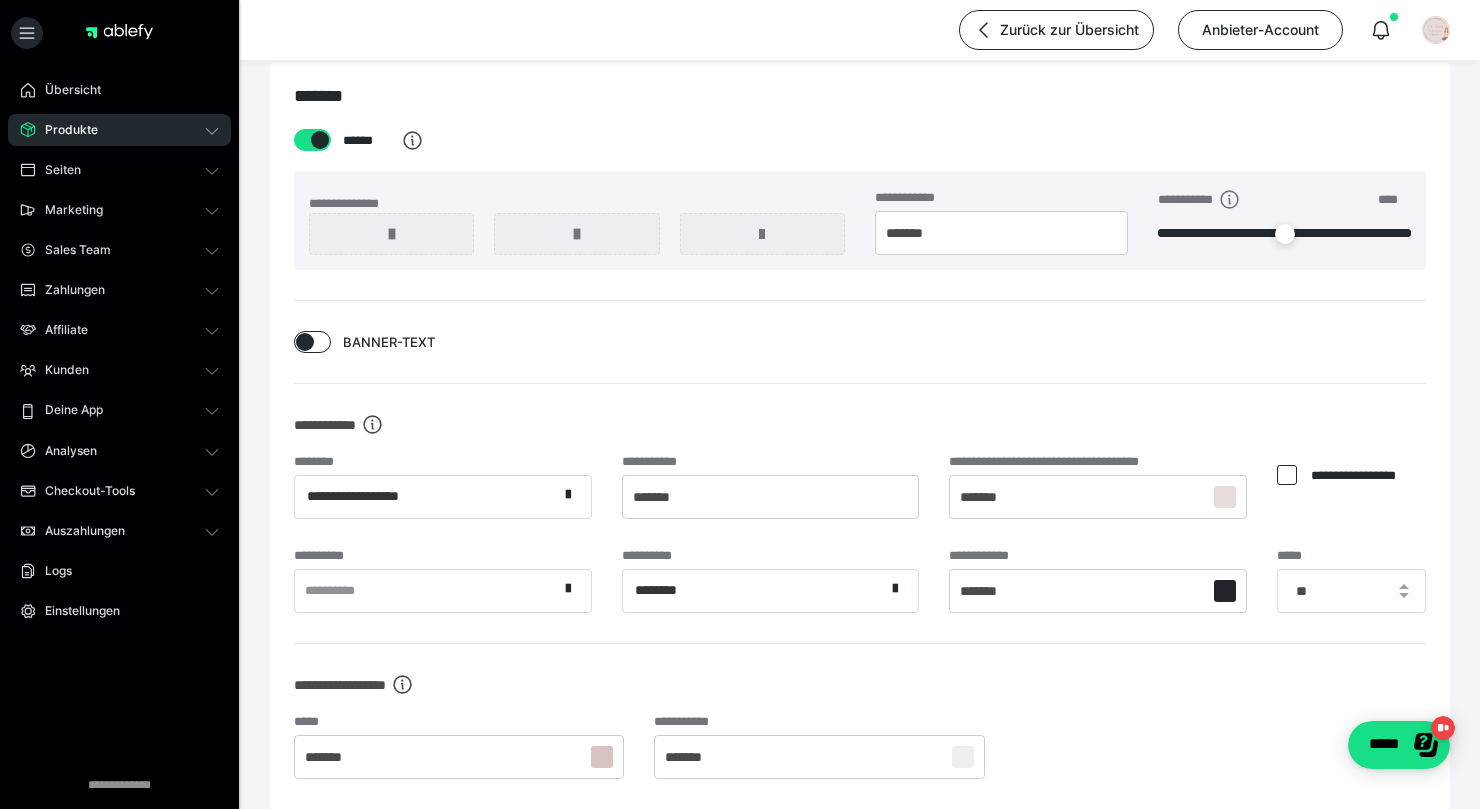 scroll, scrollTop: 1955, scrollLeft: 0, axis: vertical 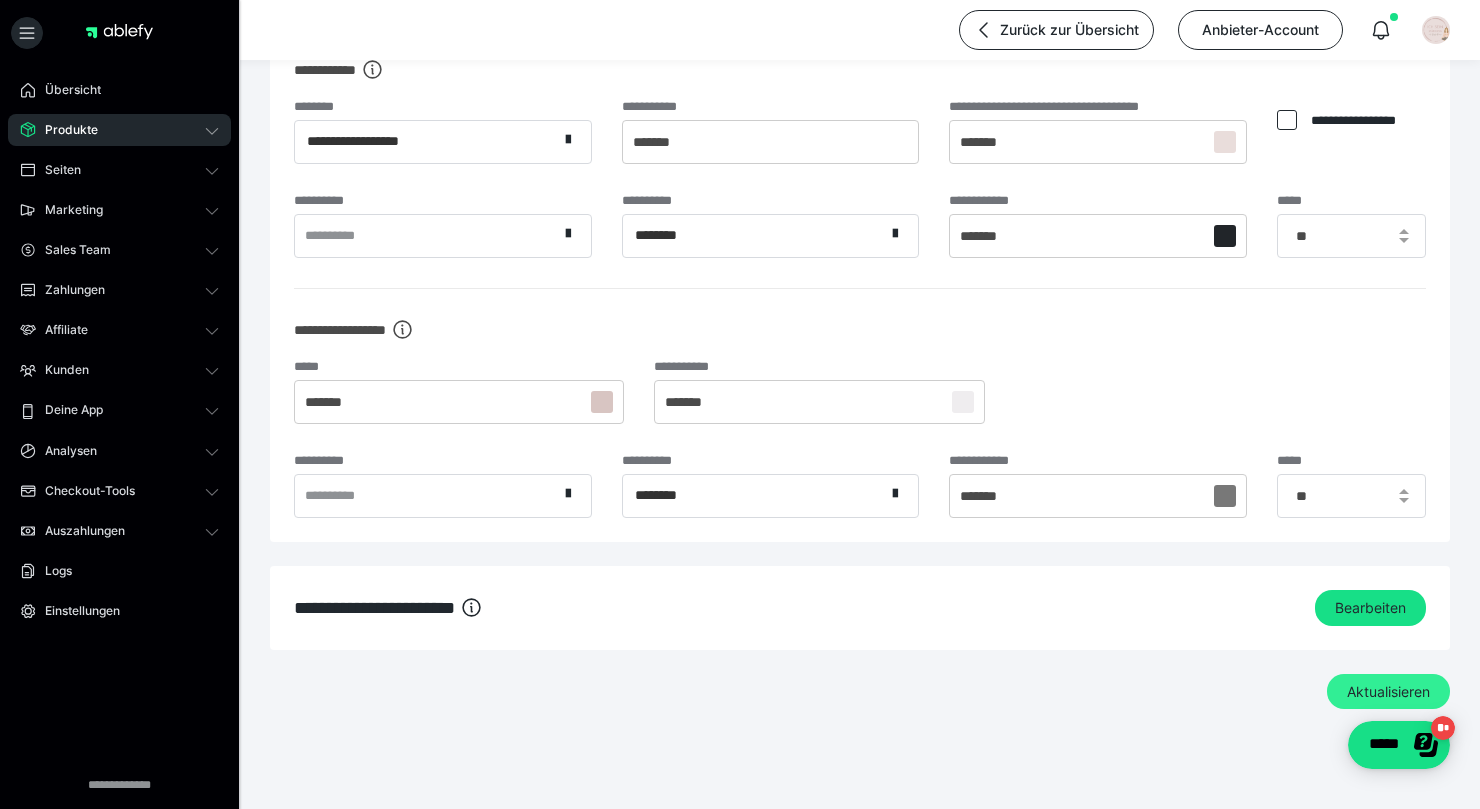click on "Aktualisieren" at bounding box center [1388, 692] 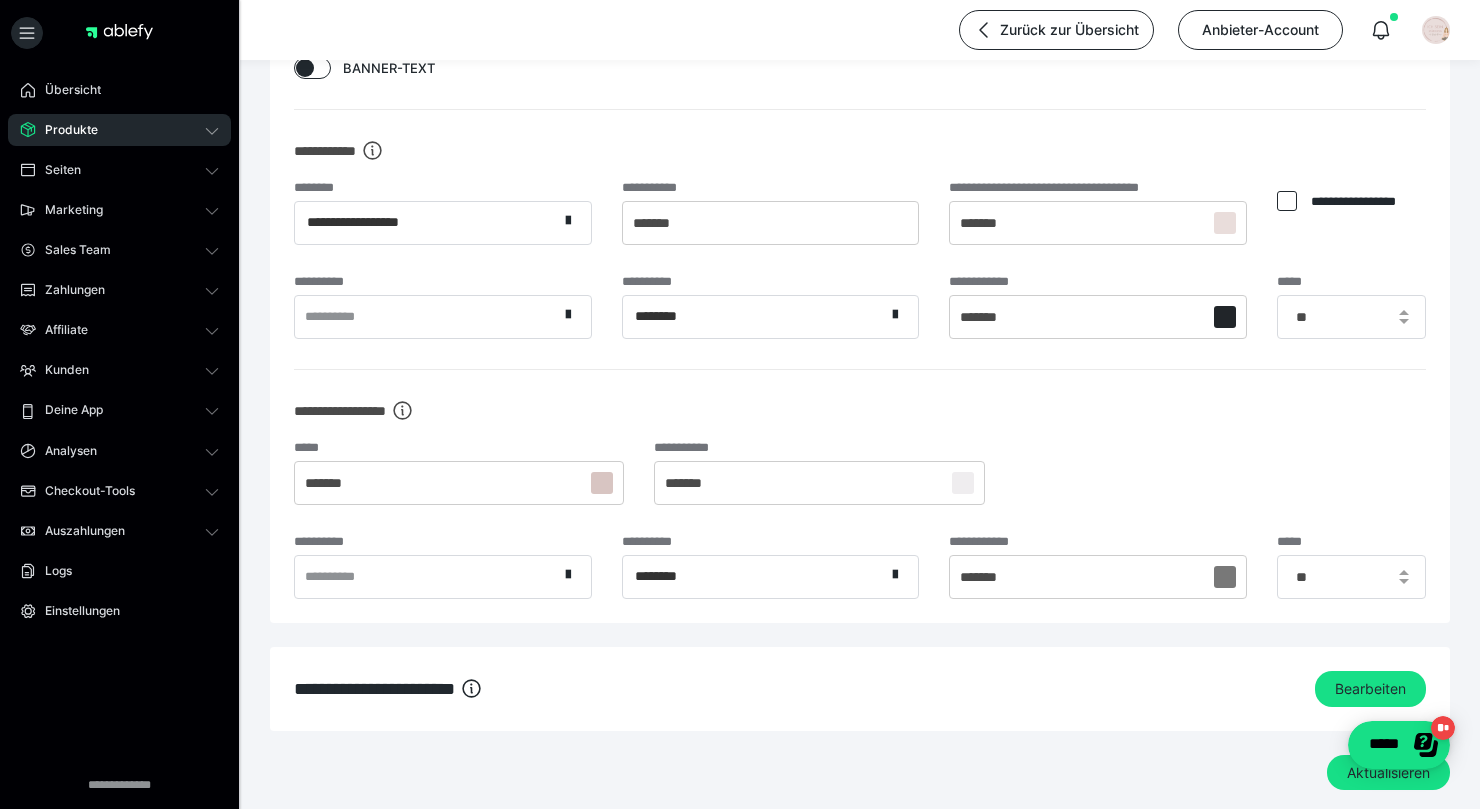 scroll, scrollTop: 1925, scrollLeft: 0, axis: vertical 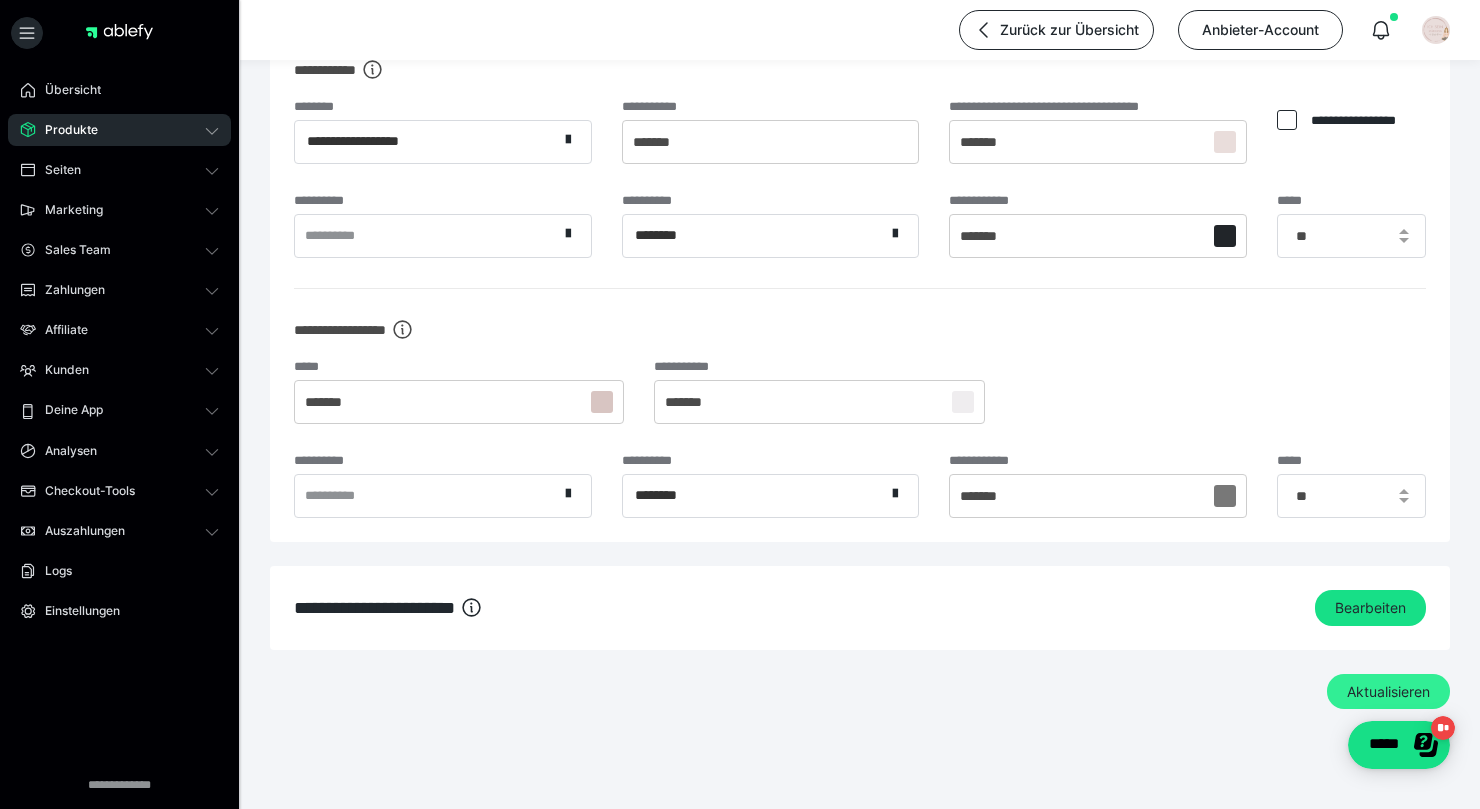 click on "Aktualisieren" at bounding box center (1388, 692) 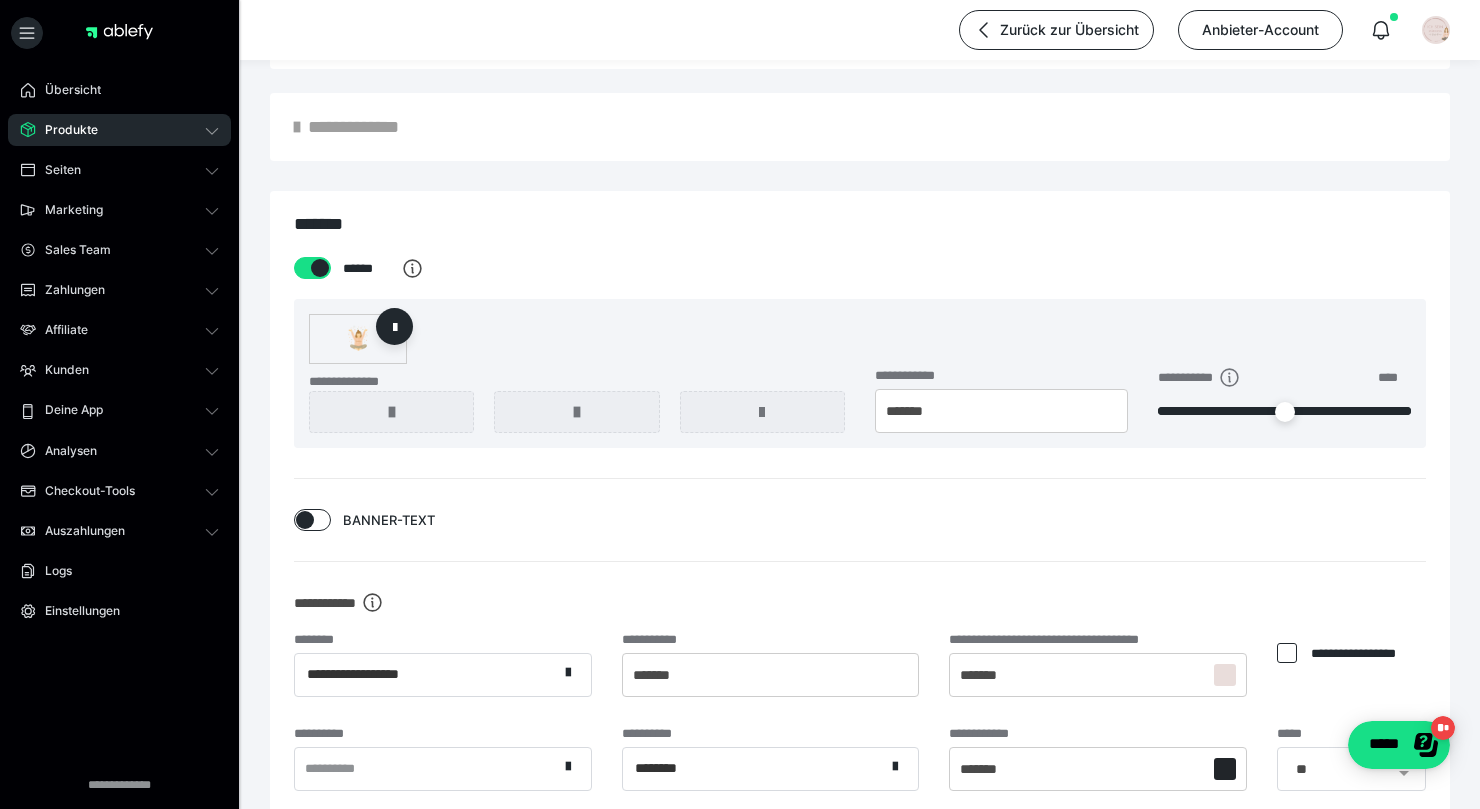 scroll, scrollTop: 1422, scrollLeft: 0, axis: vertical 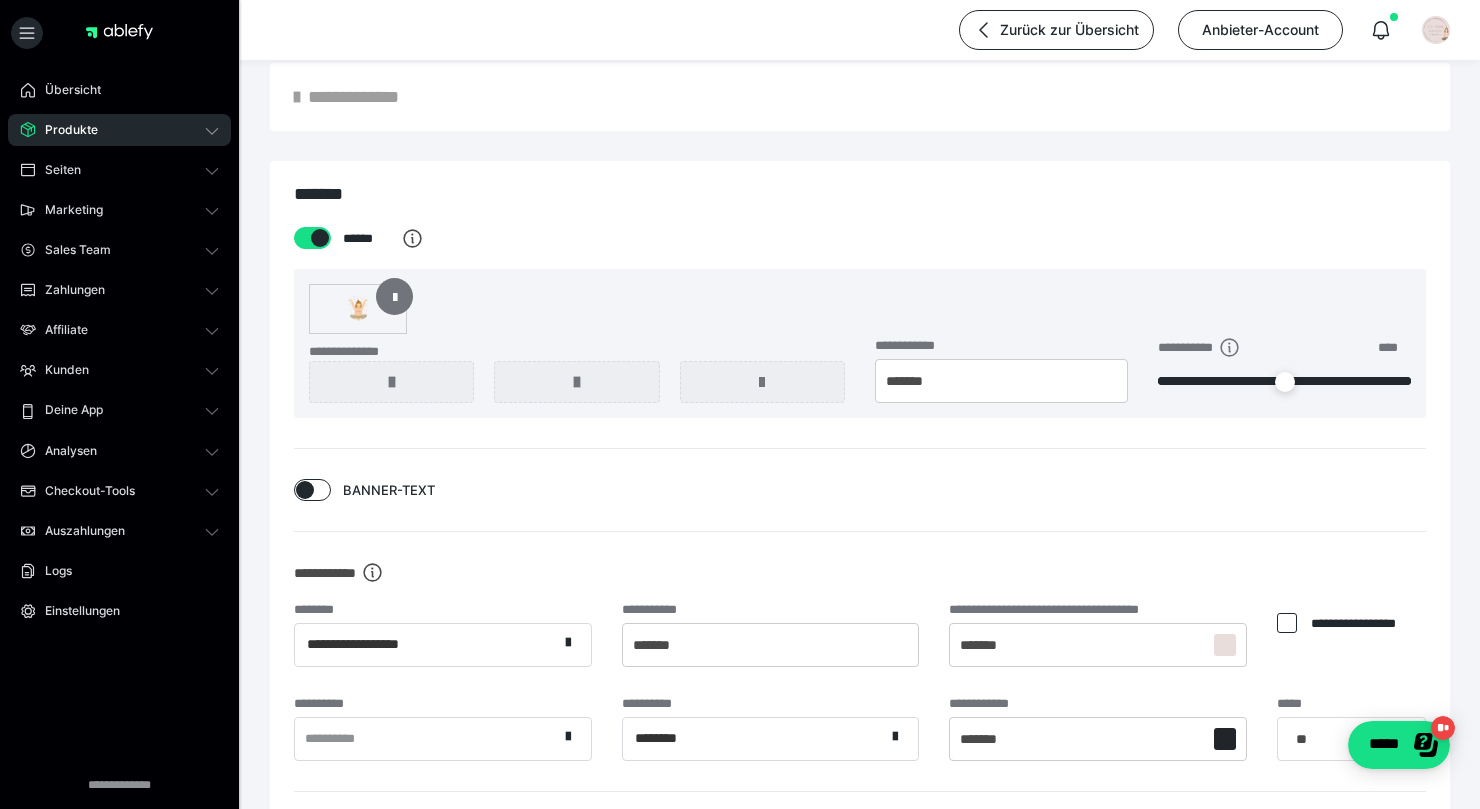 click at bounding box center [394, 296] 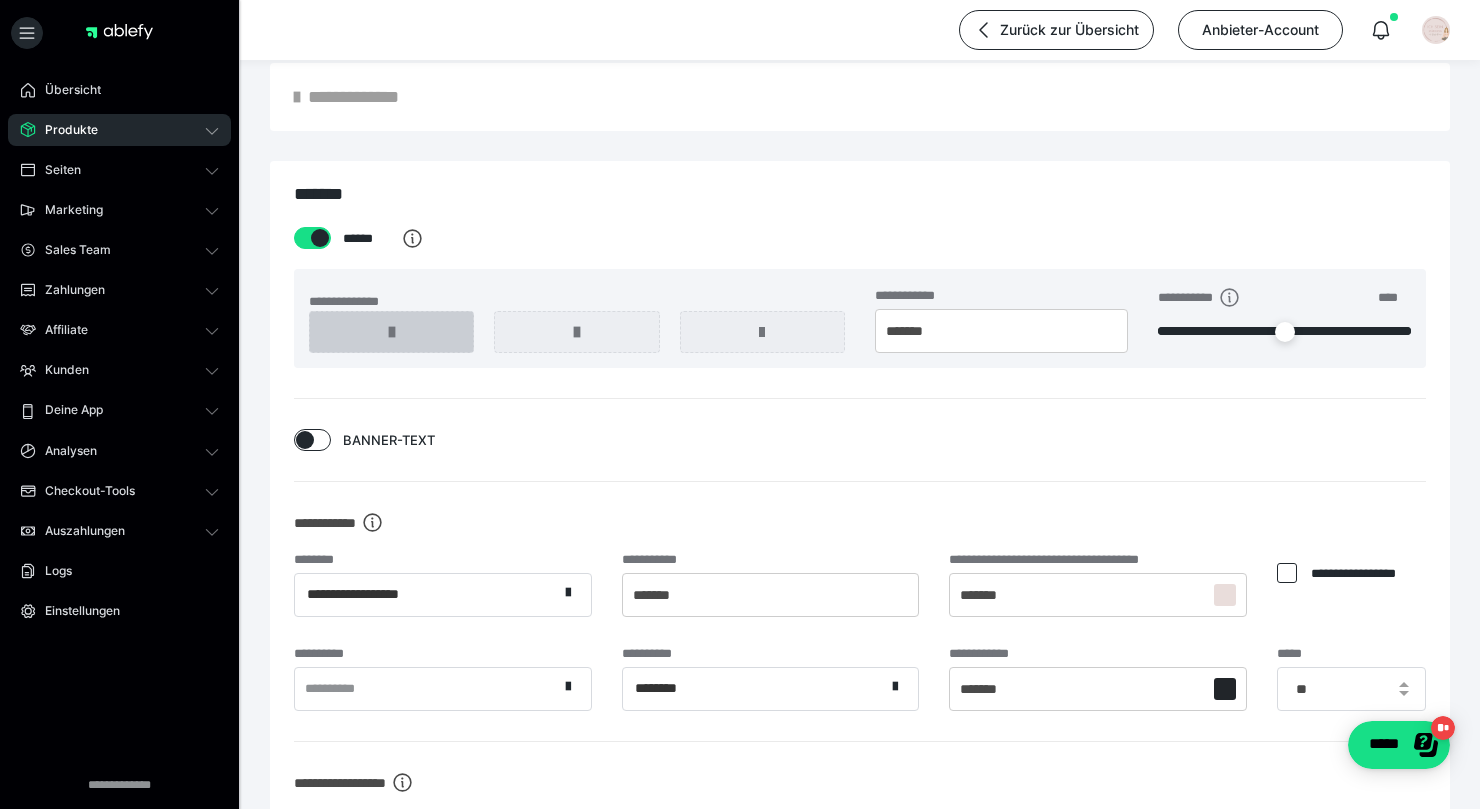 click at bounding box center [391, 332] 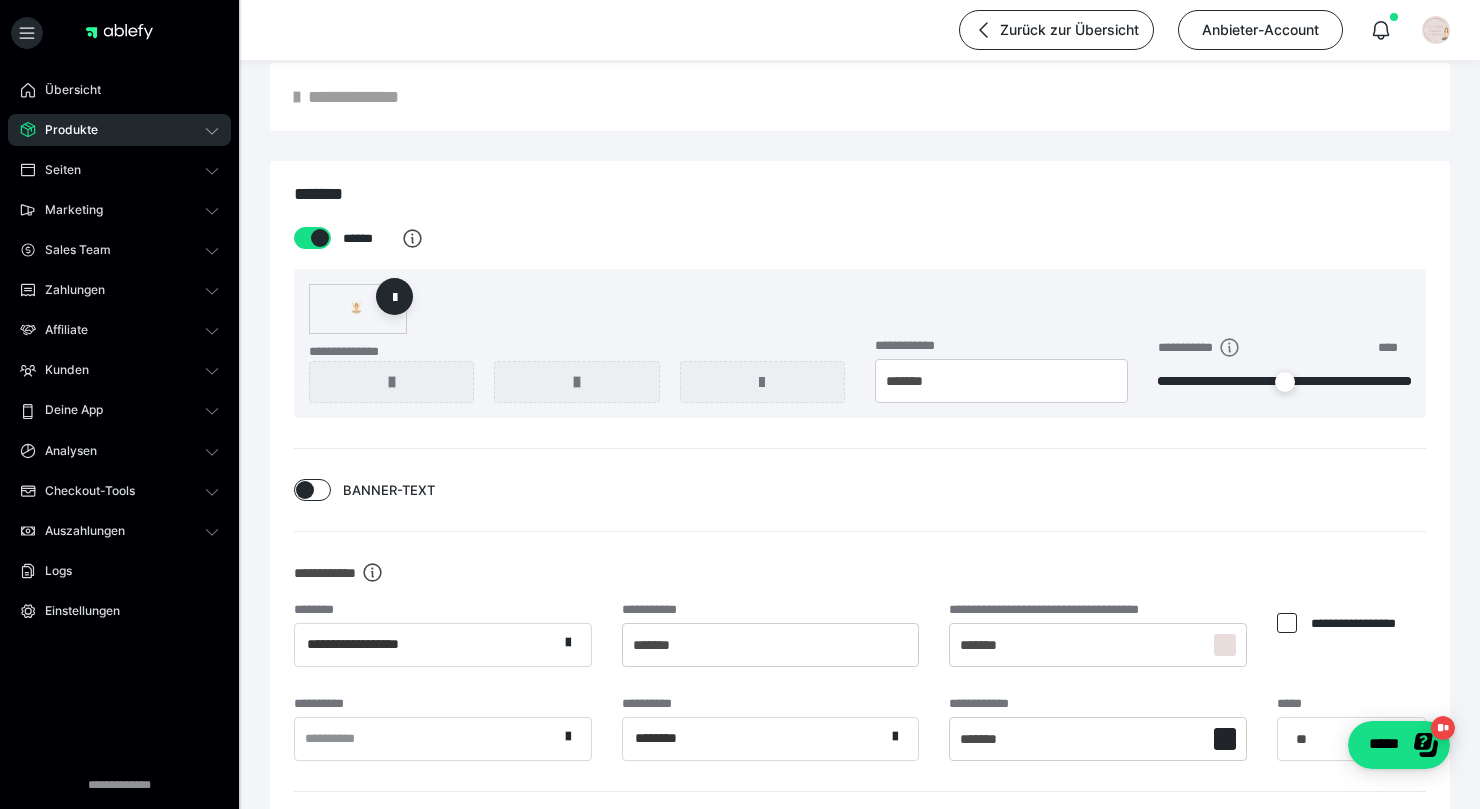 scroll, scrollTop: 1925, scrollLeft: 0, axis: vertical 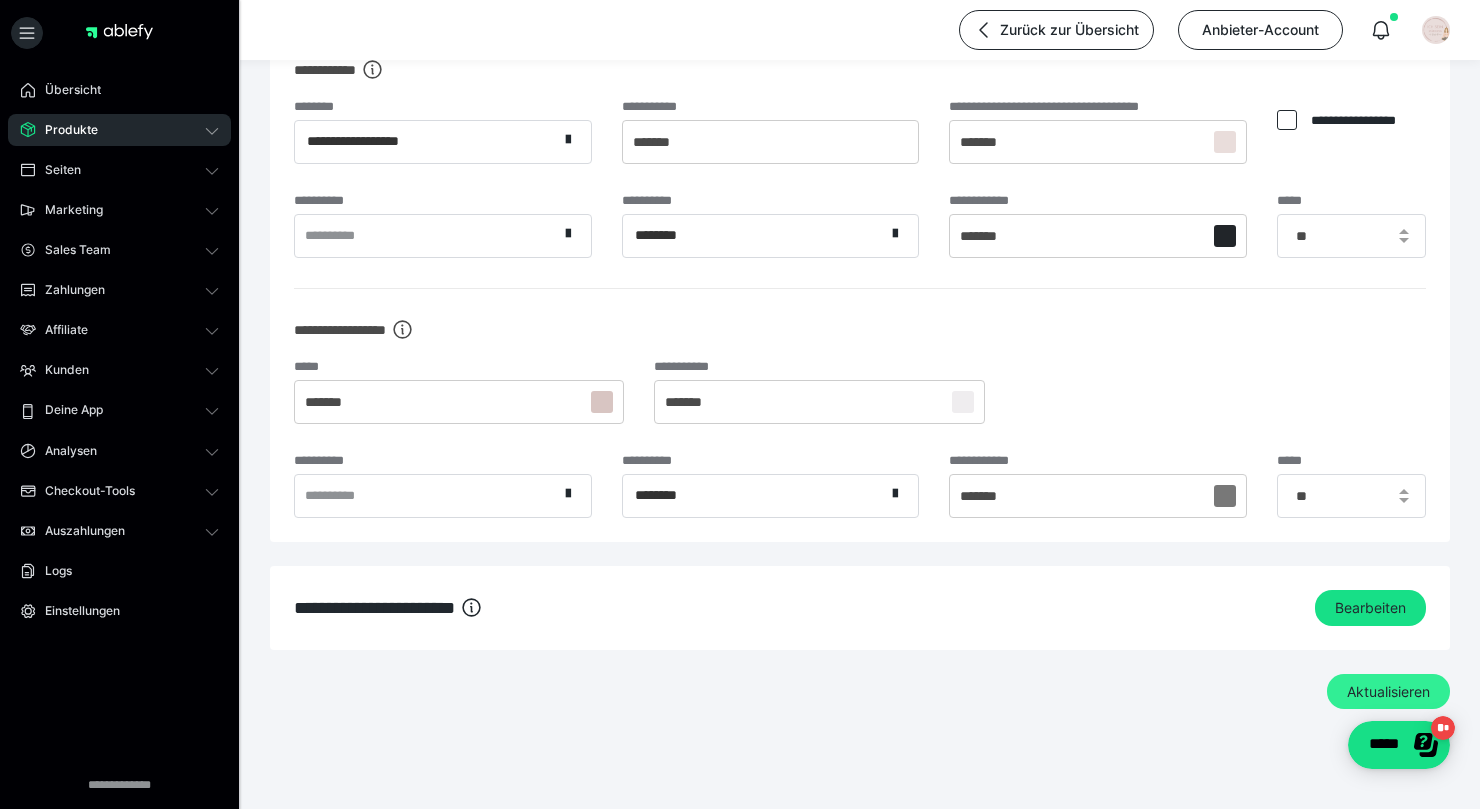 click on "Aktualisieren" at bounding box center [1388, 692] 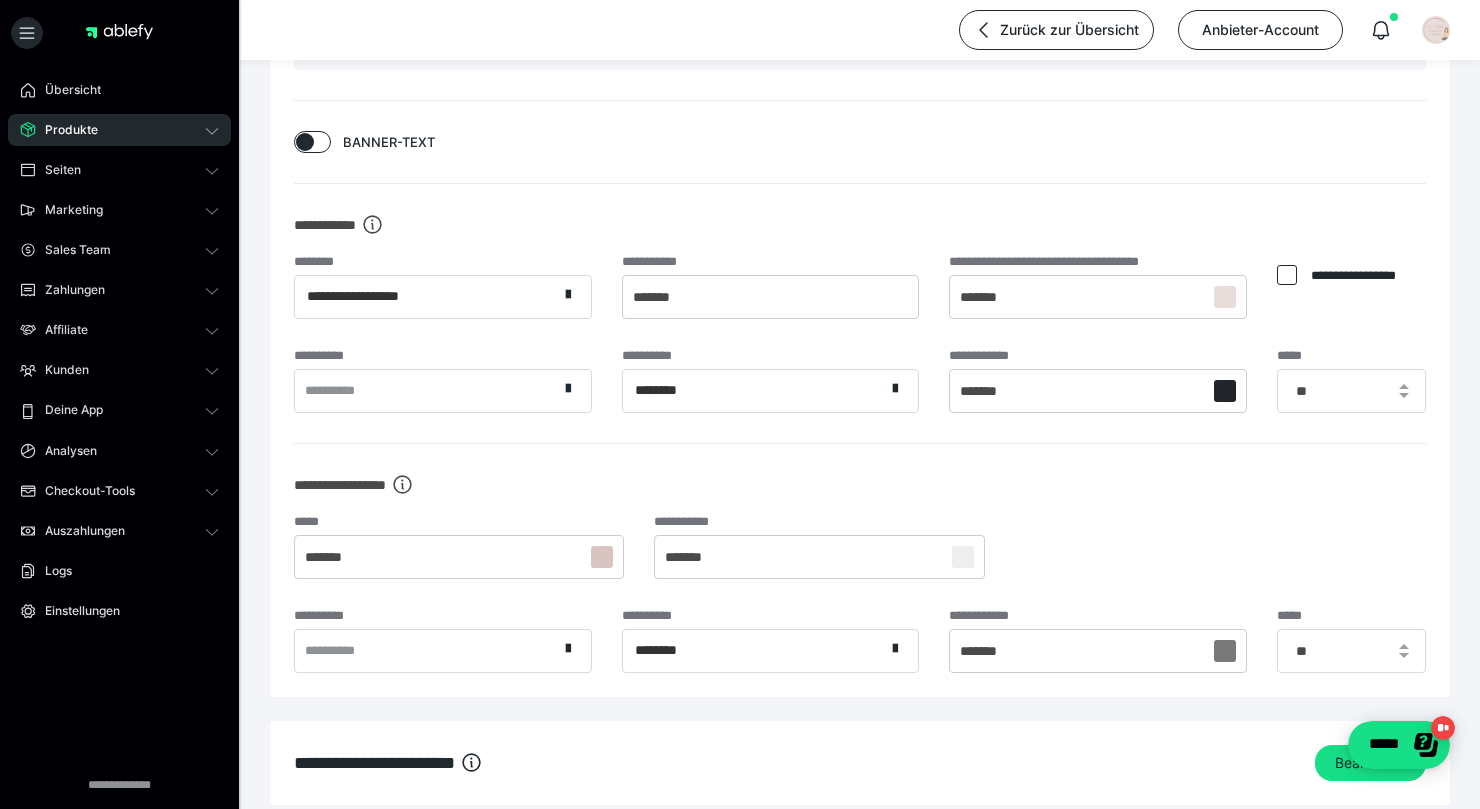scroll, scrollTop: 1763, scrollLeft: 0, axis: vertical 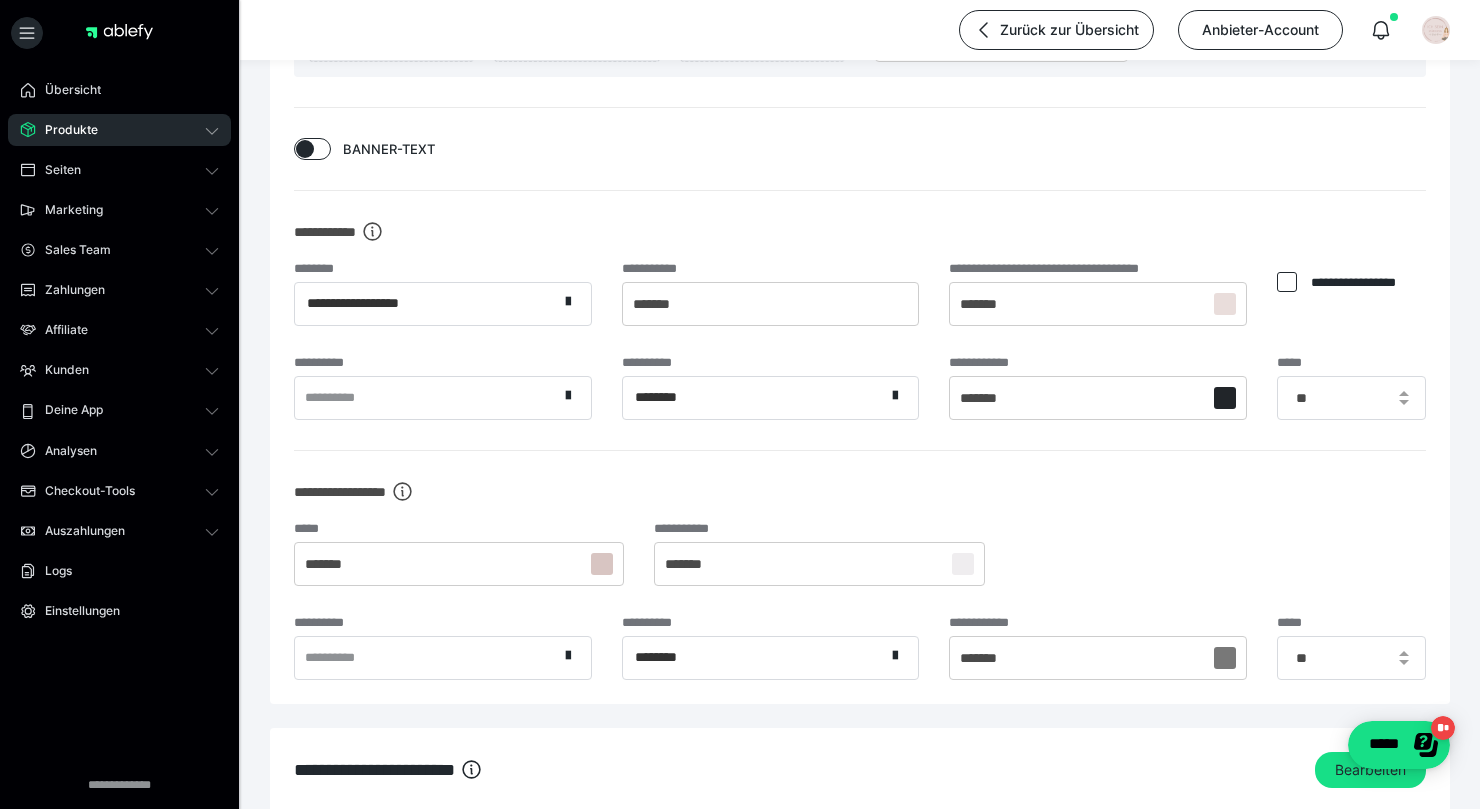 click at bounding box center [1225, 304] 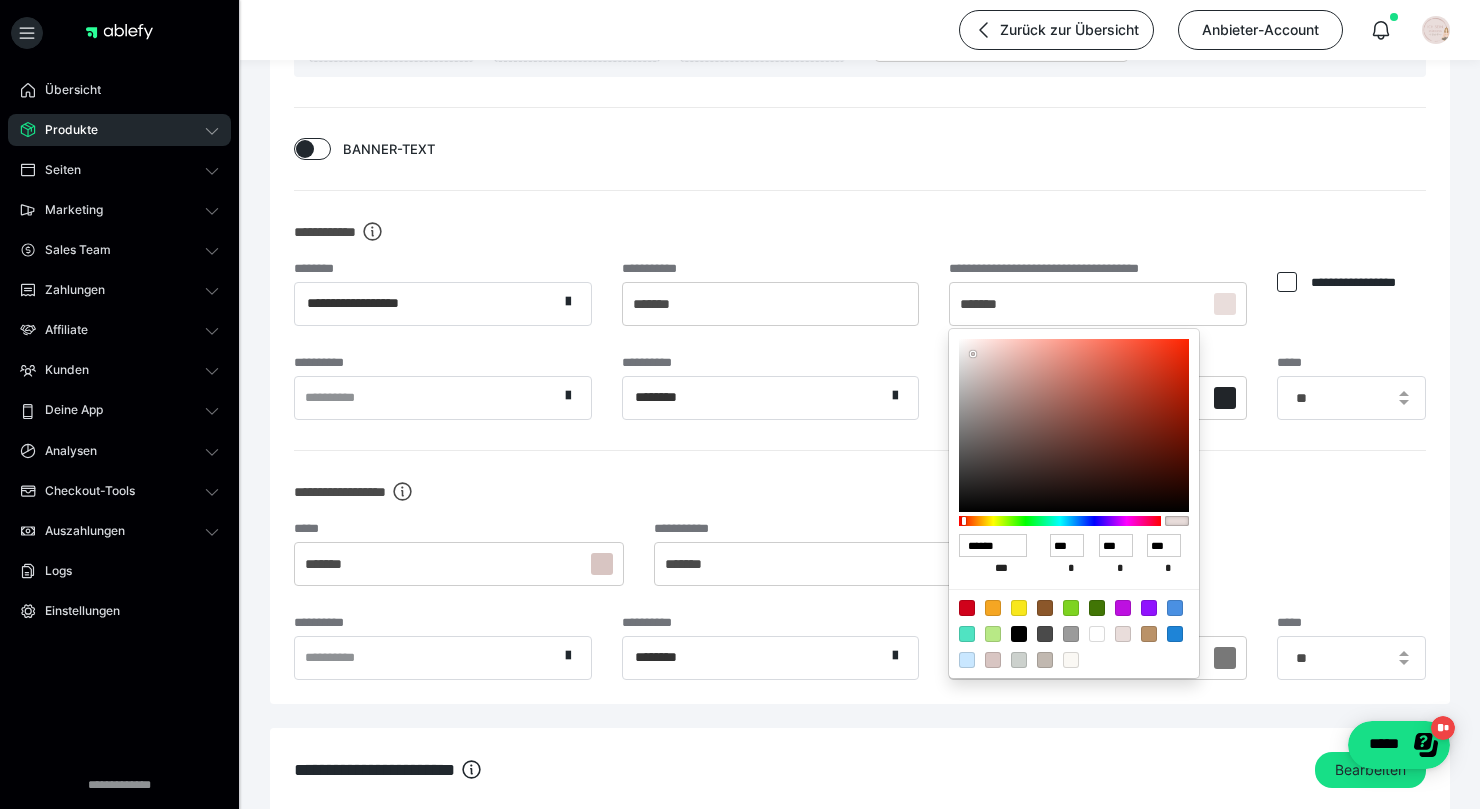 click at bounding box center [993, 660] 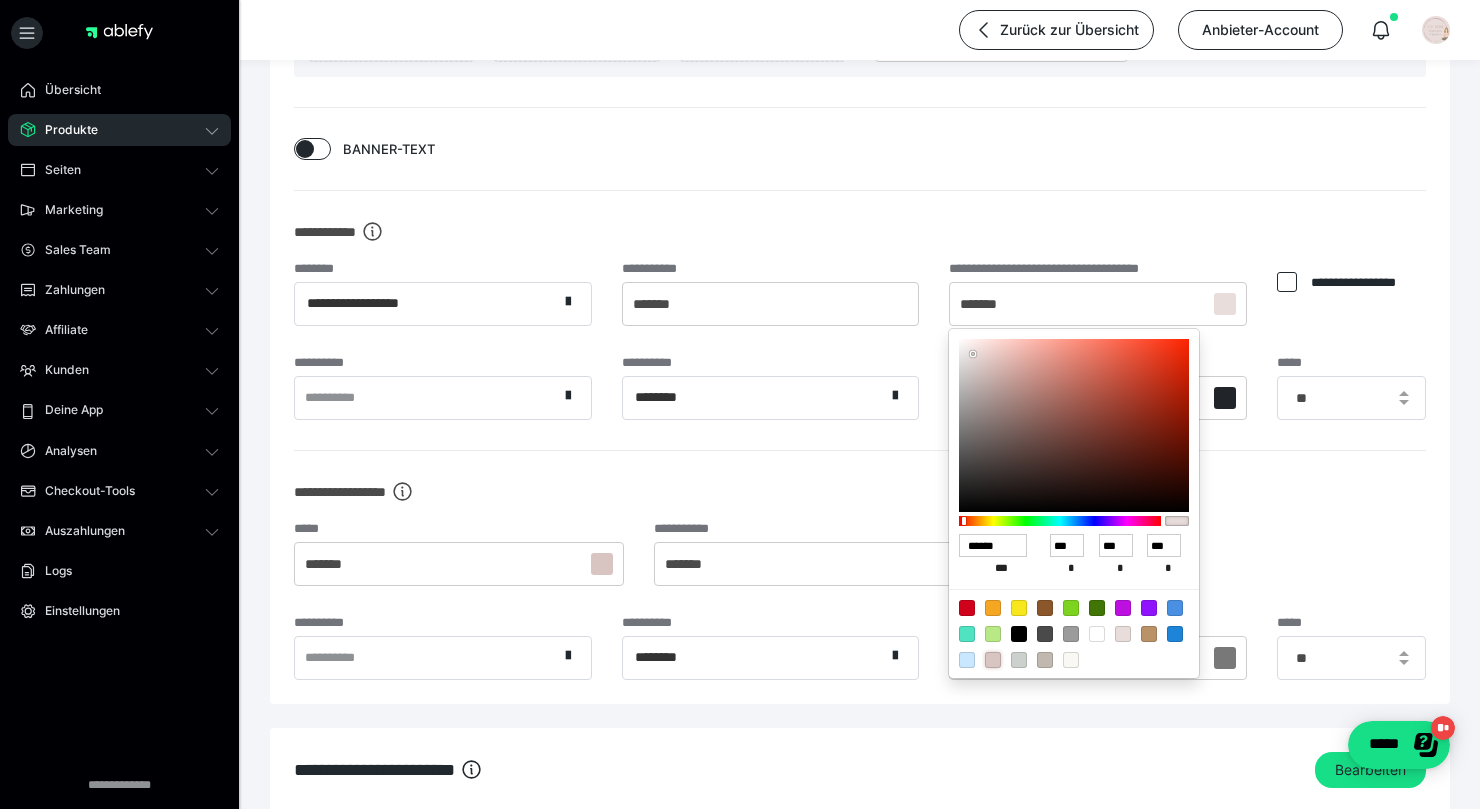 type on "******" 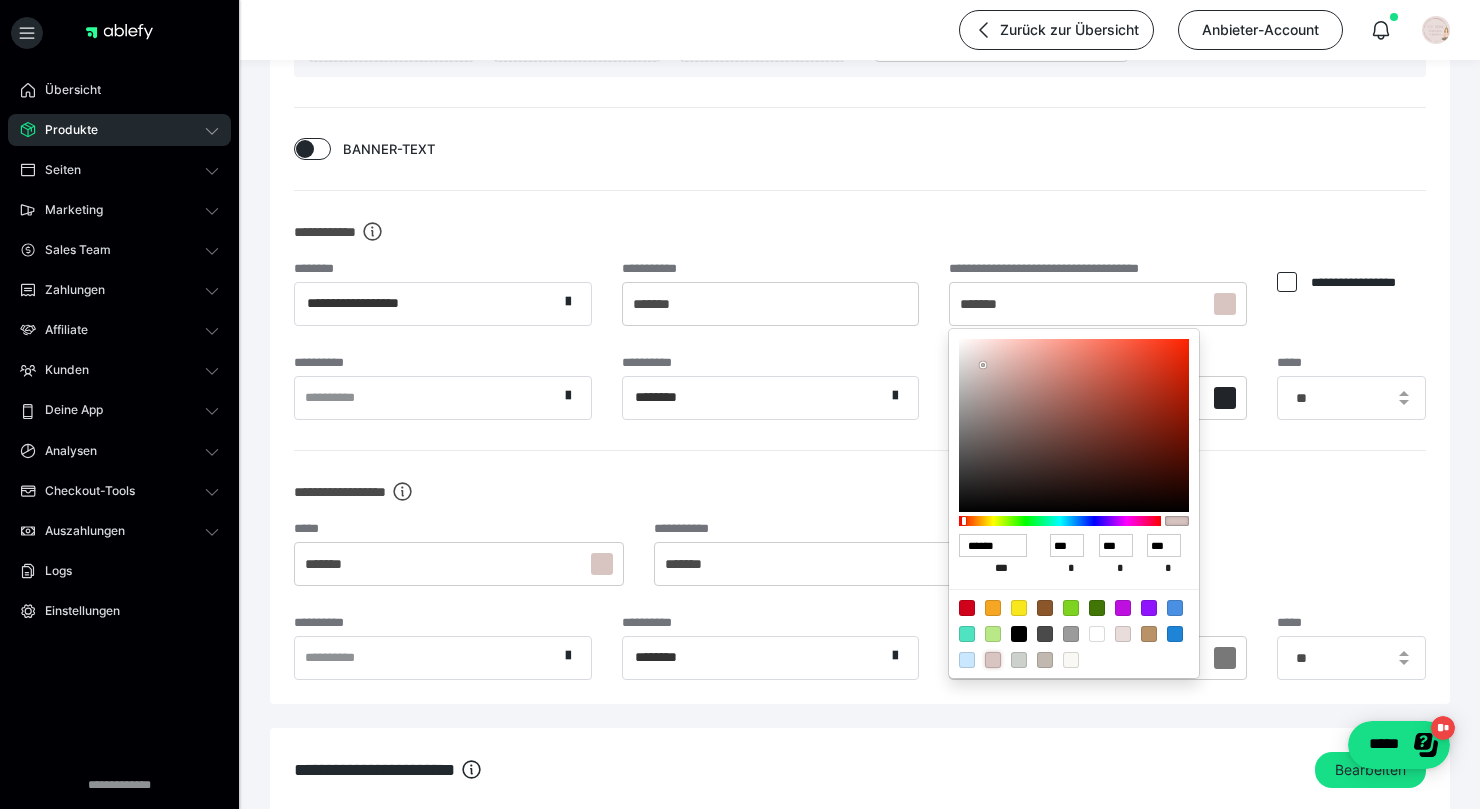 click at bounding box center [740, 404] 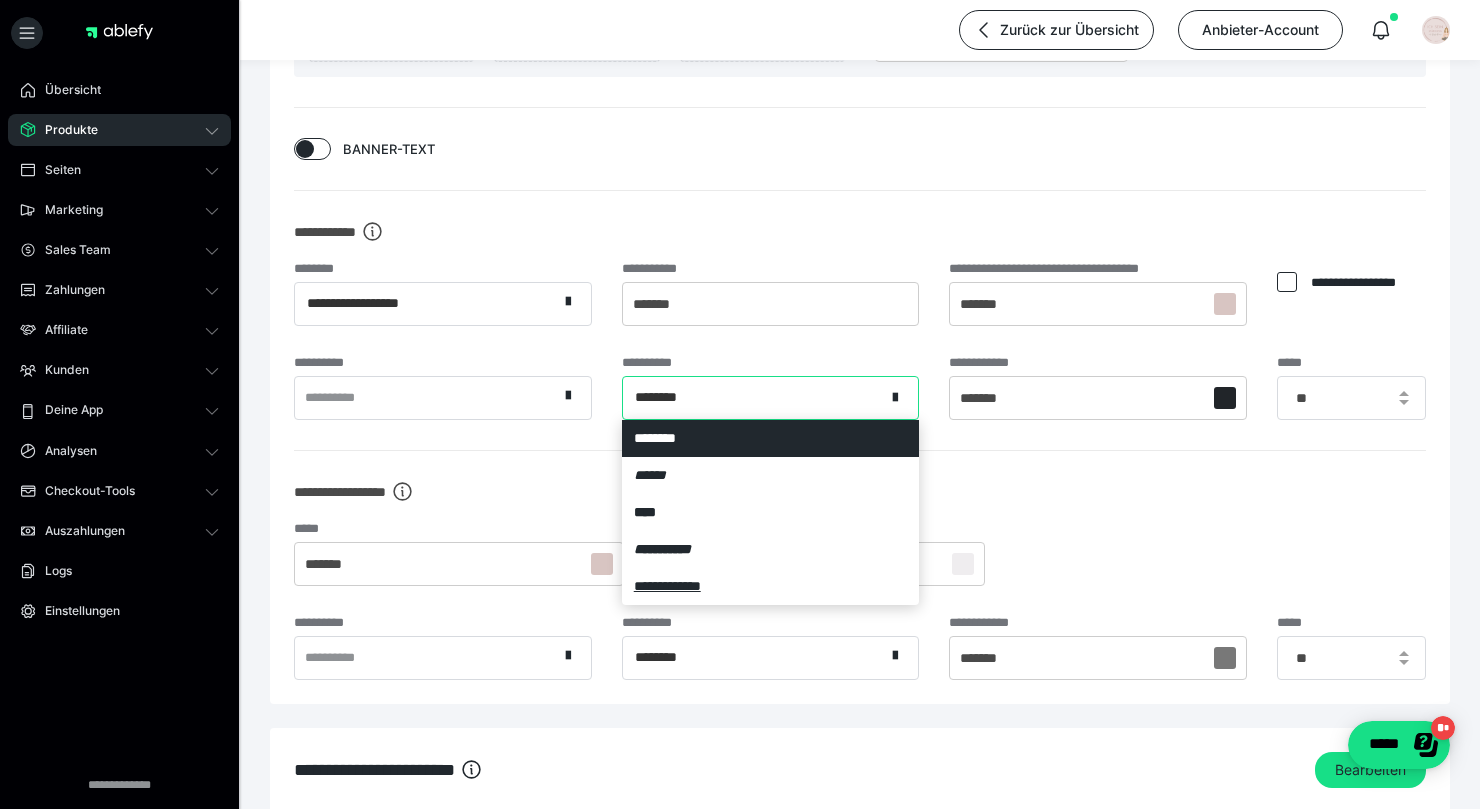 click on "********" at bounding box center (754, 397) 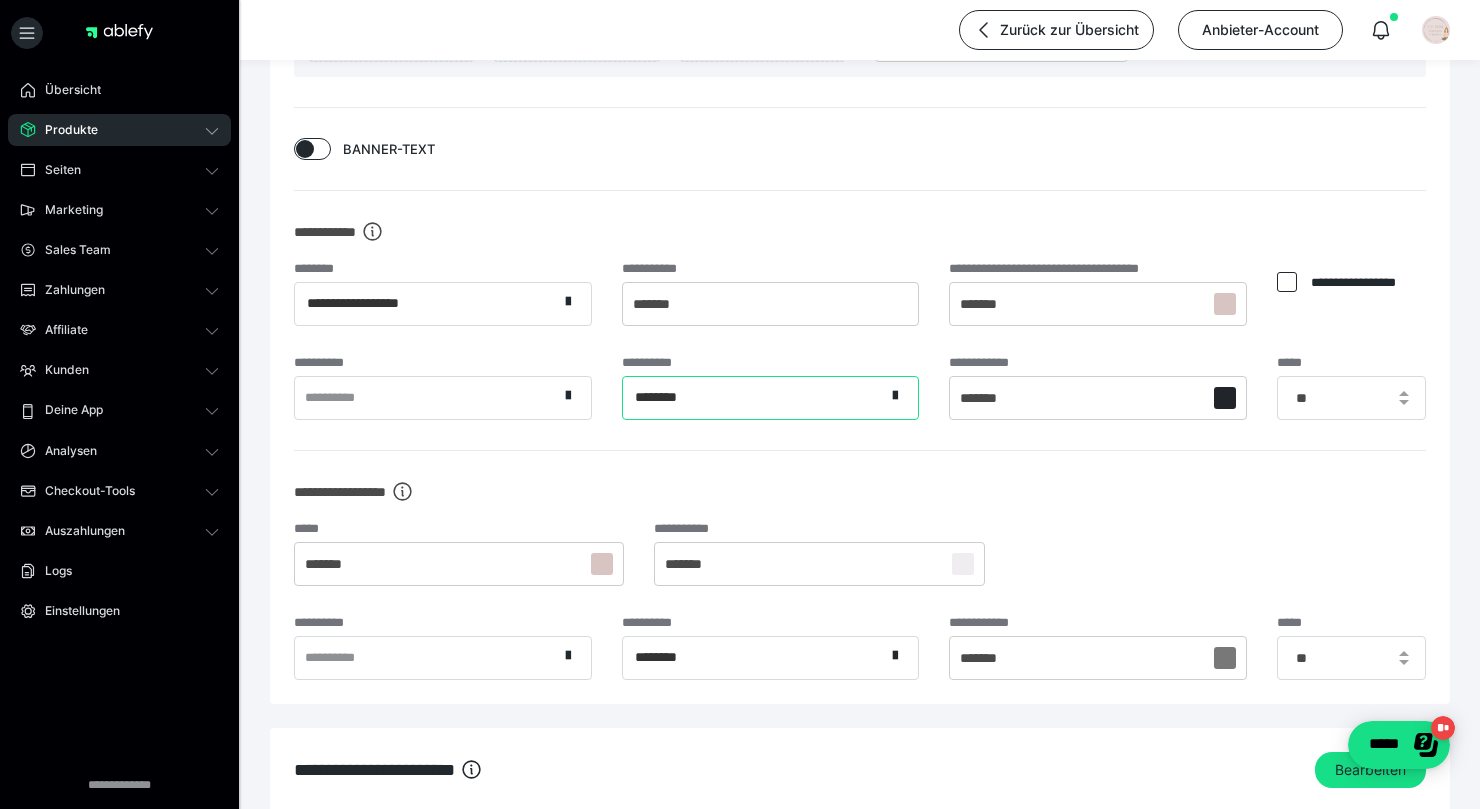 click on "********" at bounding box center [754, 397] 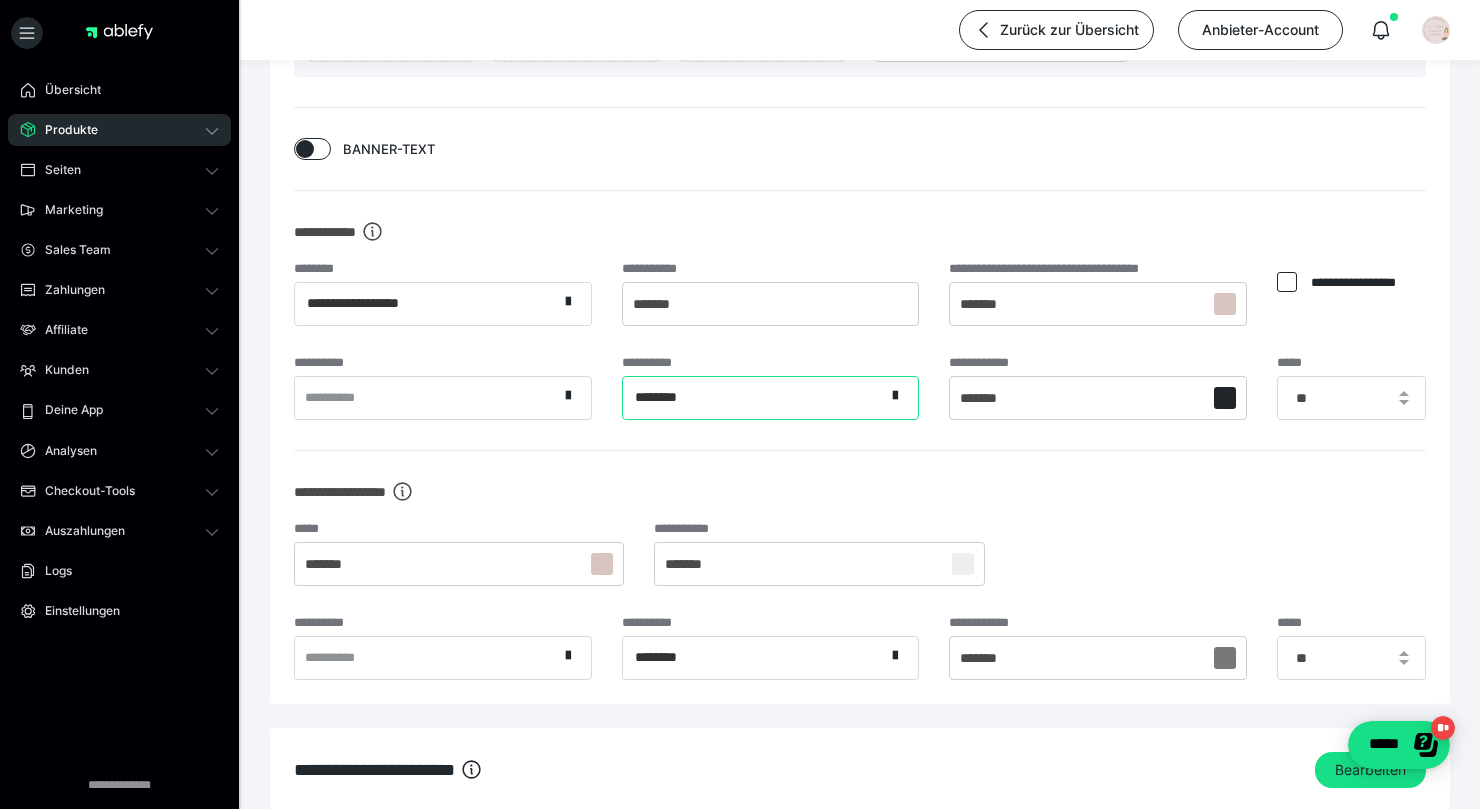 click on "**********" at bounding box center (426, 397) 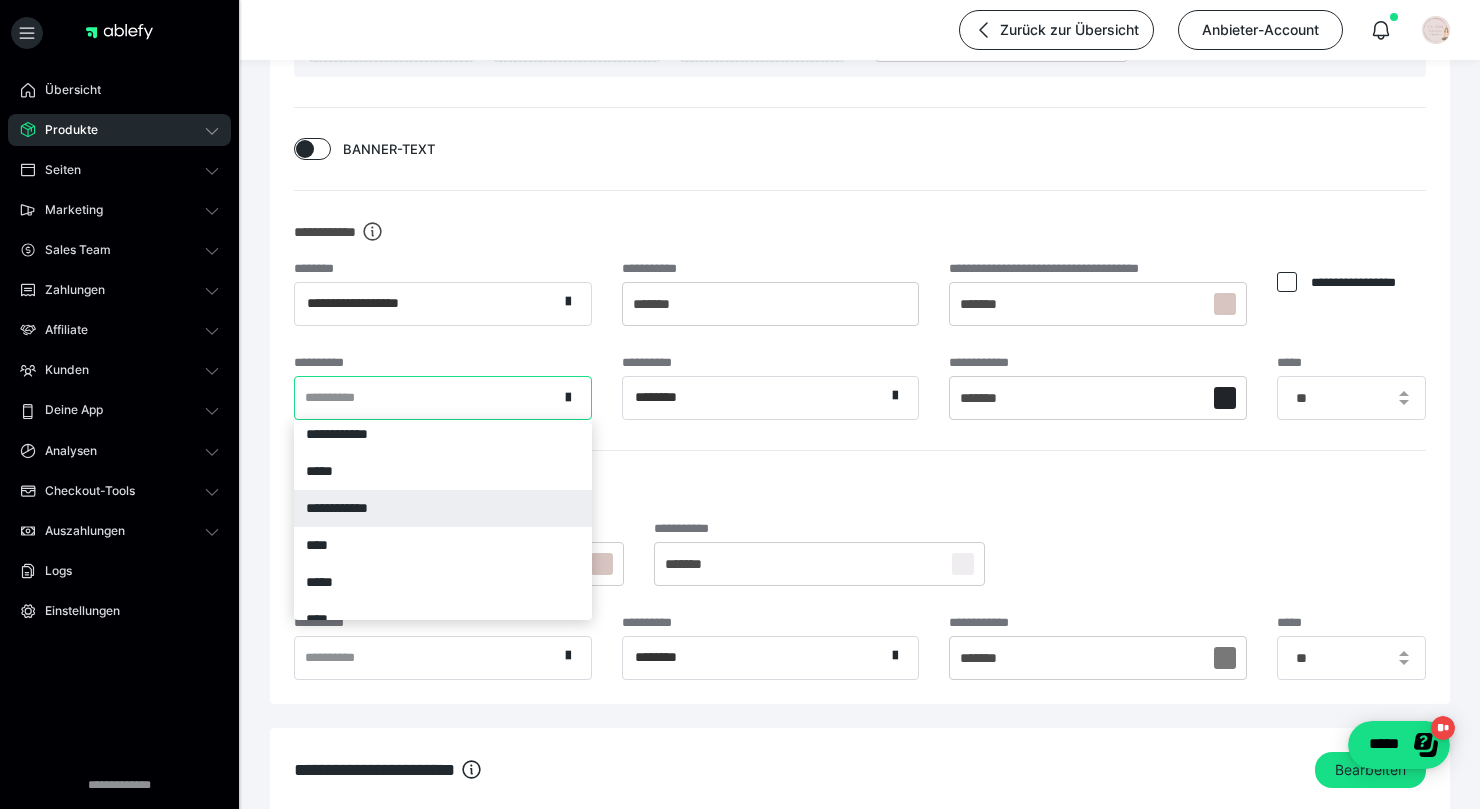 scroll, scrollTop: 1853, scrollLeft: 0, axis: vertical 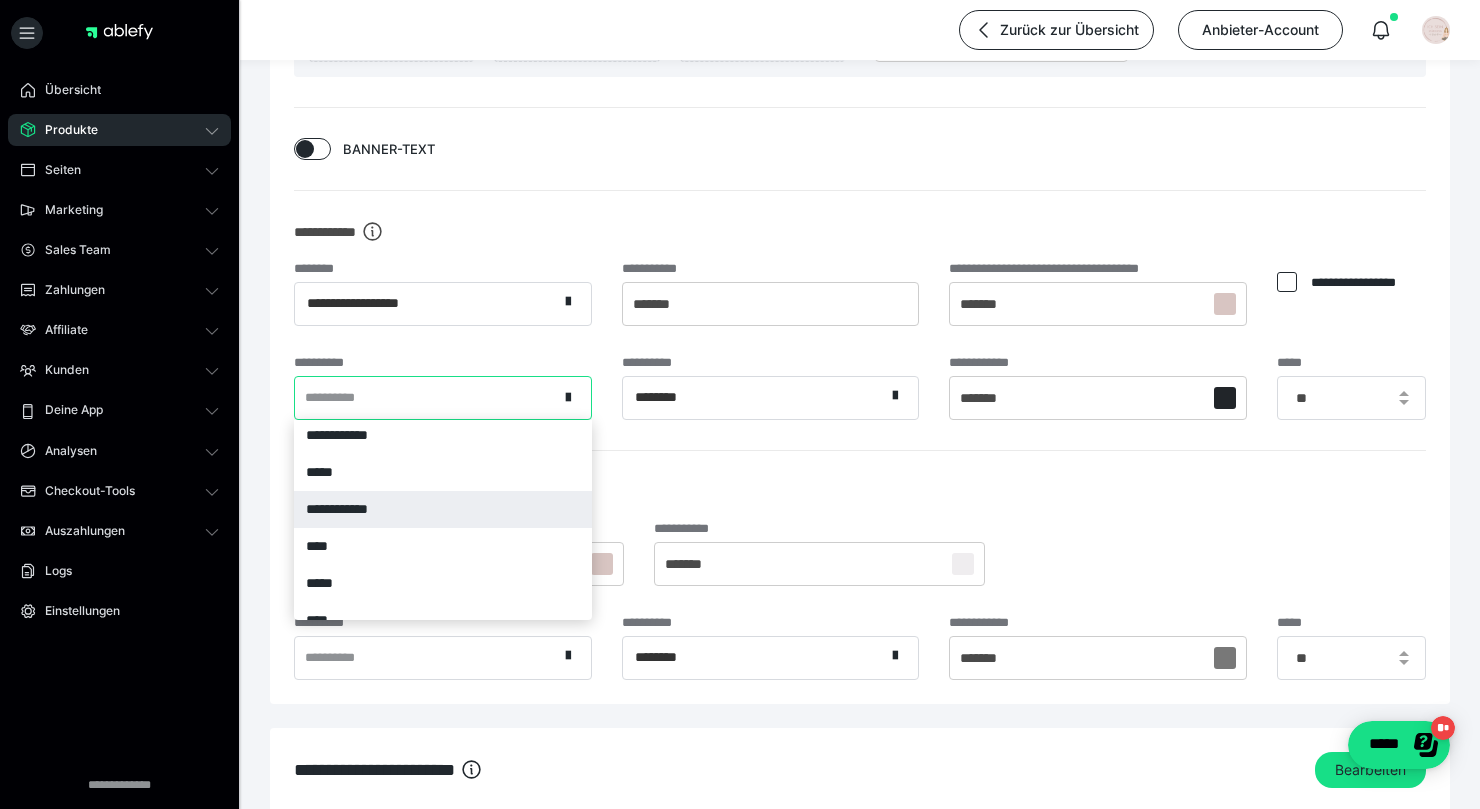 click on "**********" at bounding box center (443, 509) 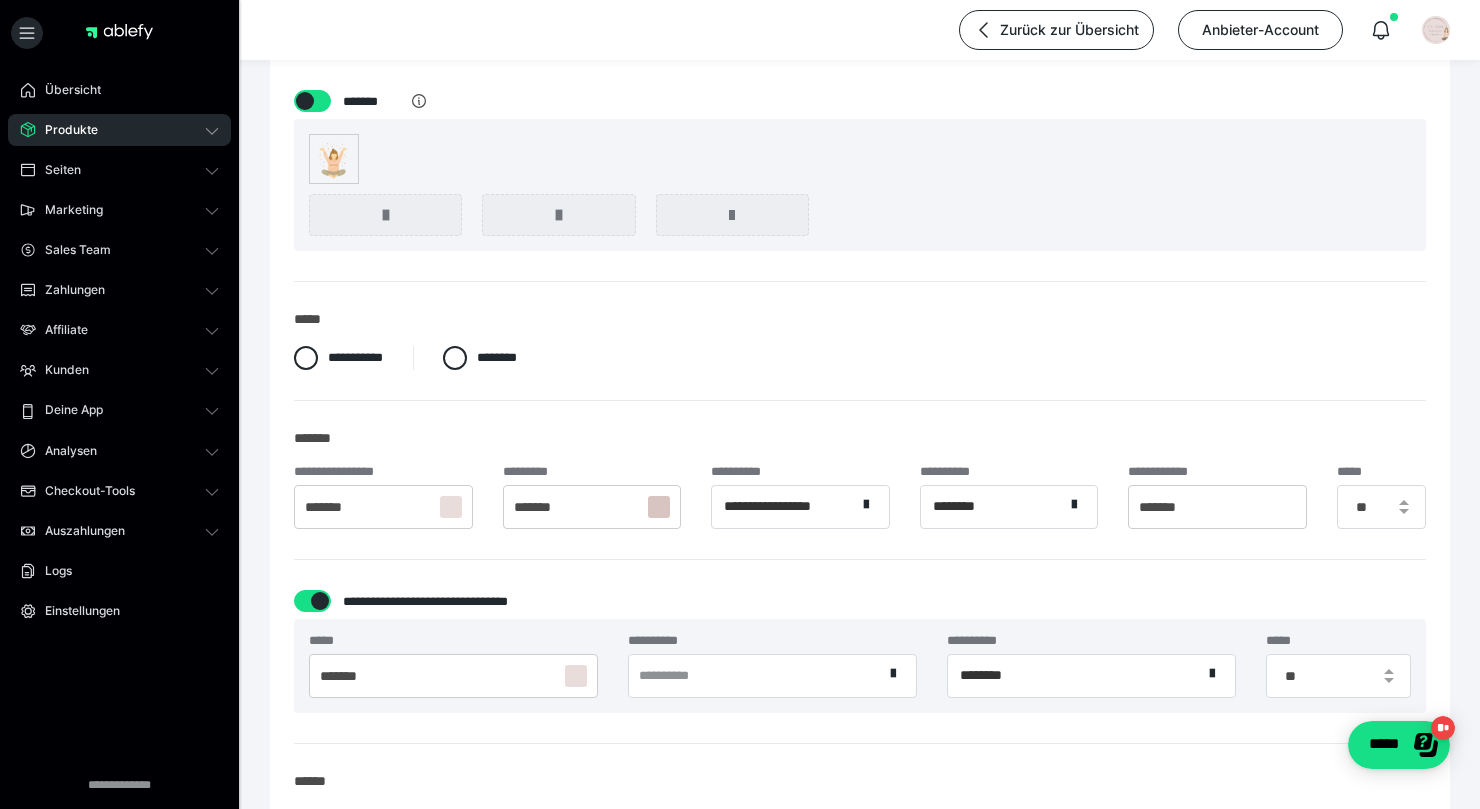 scroll, scrollTop: 207, scrollLeft: 0, axis: vertical 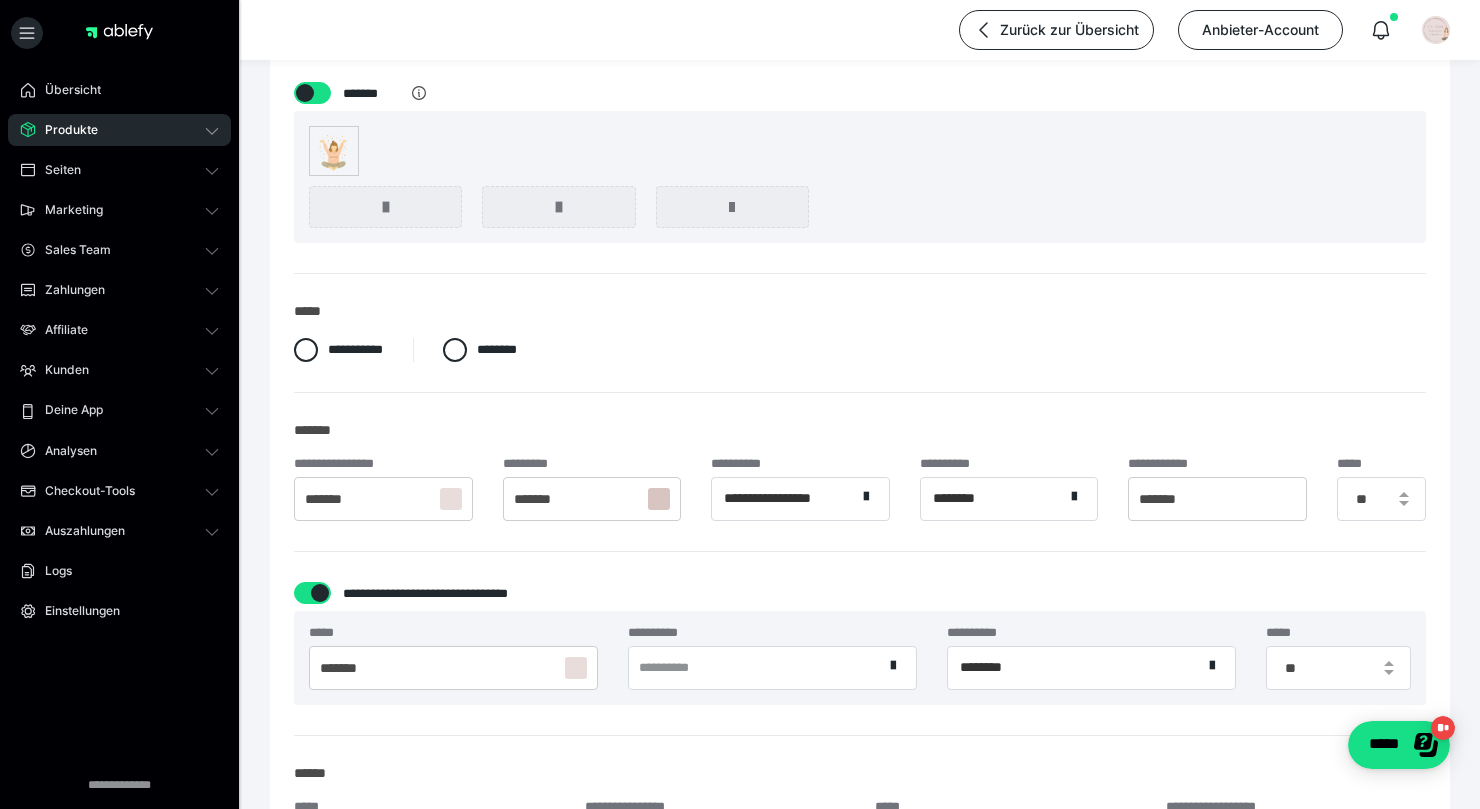 click on "**********" at bounding box center (784, 498) 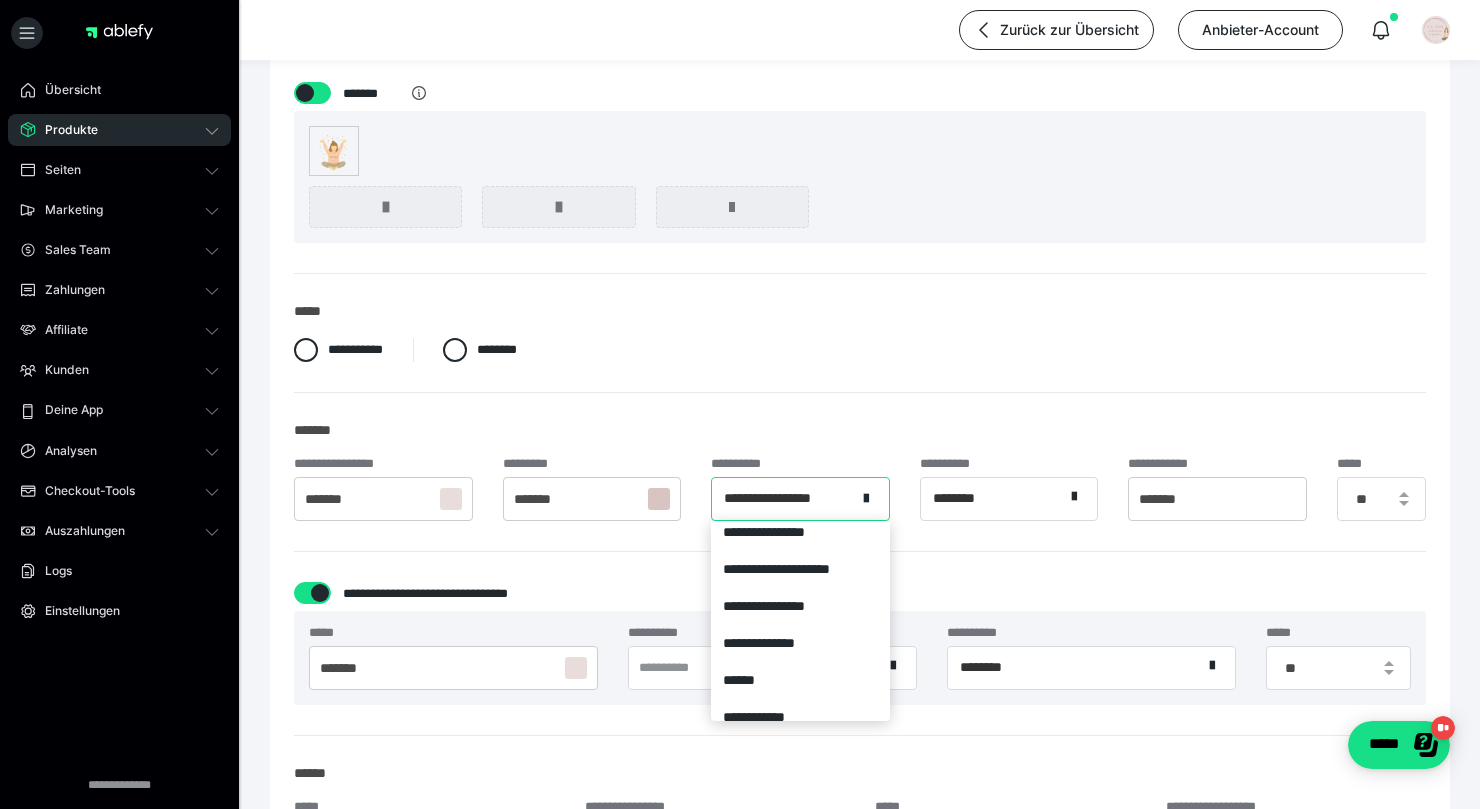 scroll, scrollTop: 2435, scrollLeft: 0, axis: vertical 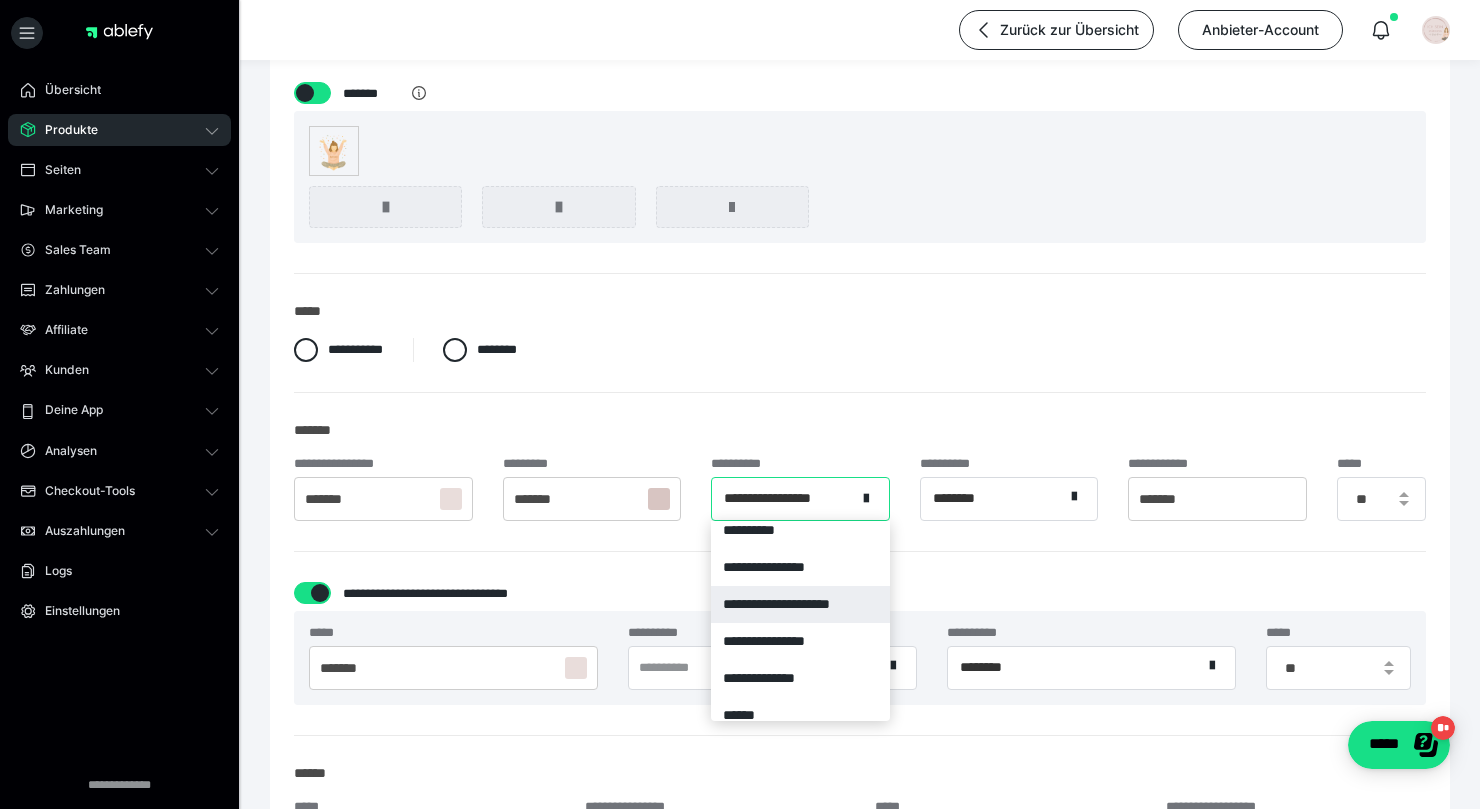 type on "*" 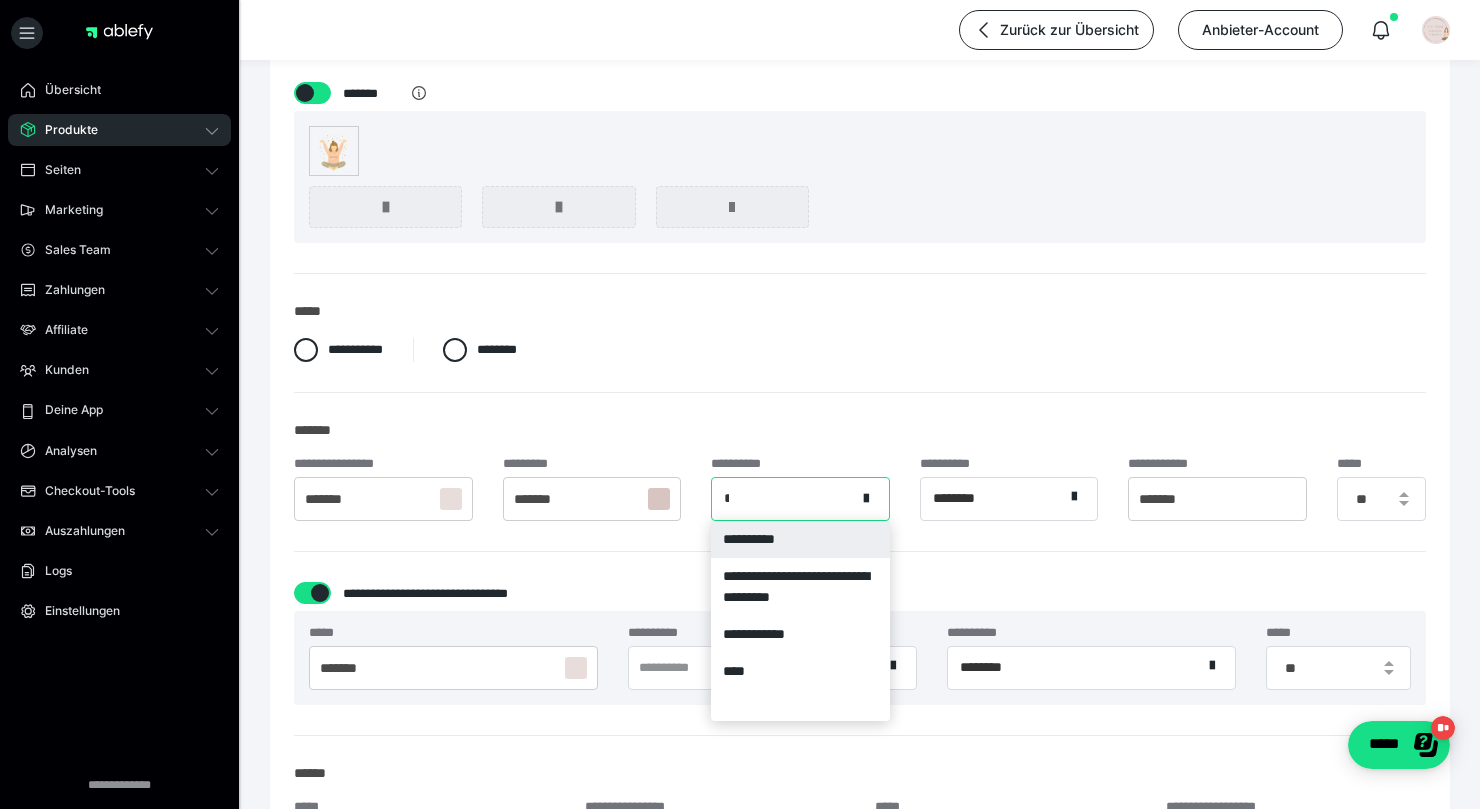 scroll, scrollTop: 0, scrollLeft: 0, axis: both 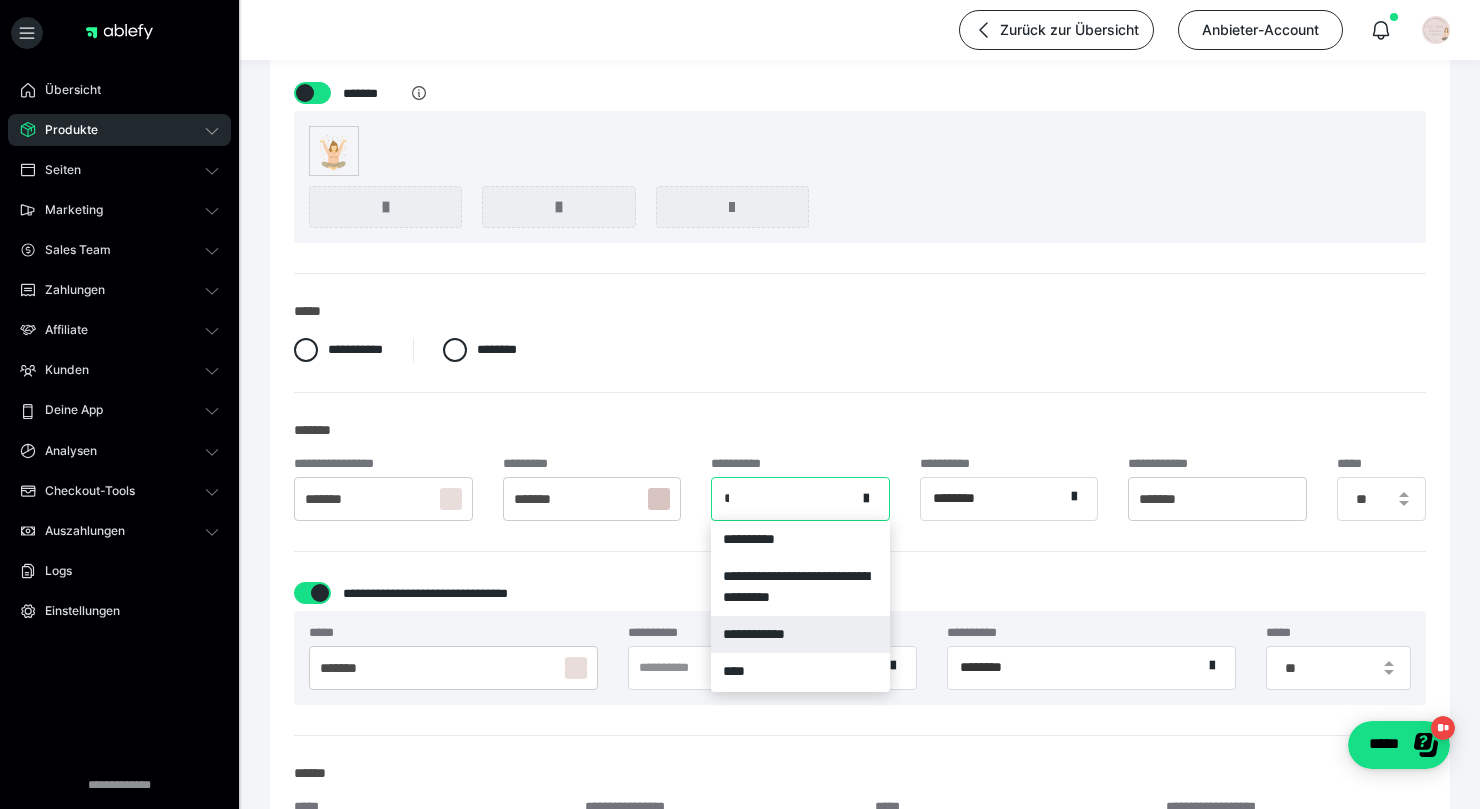 click on "**********" at bounding box center [800, 634] 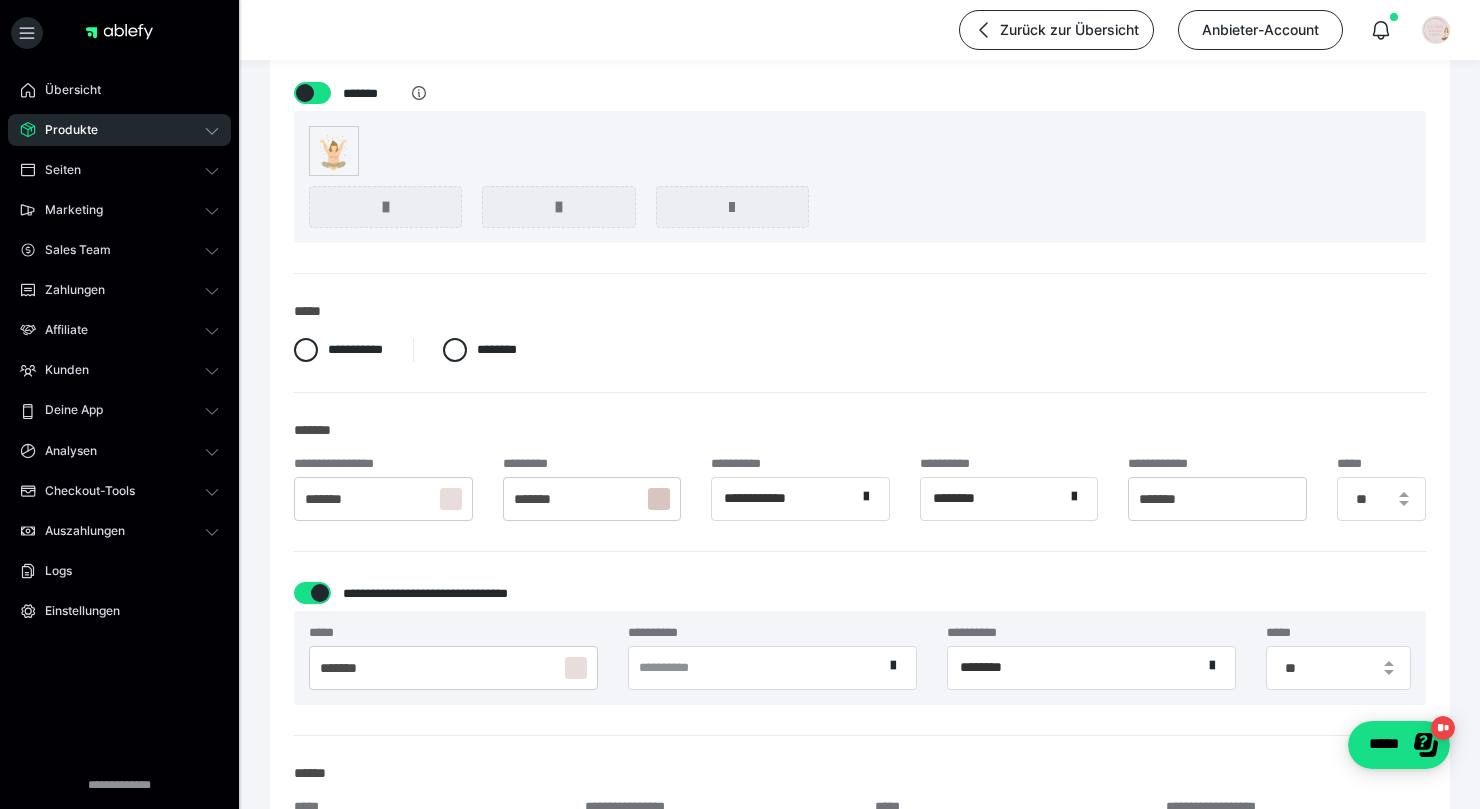 click on "**********" at bounding box center (860, 472) 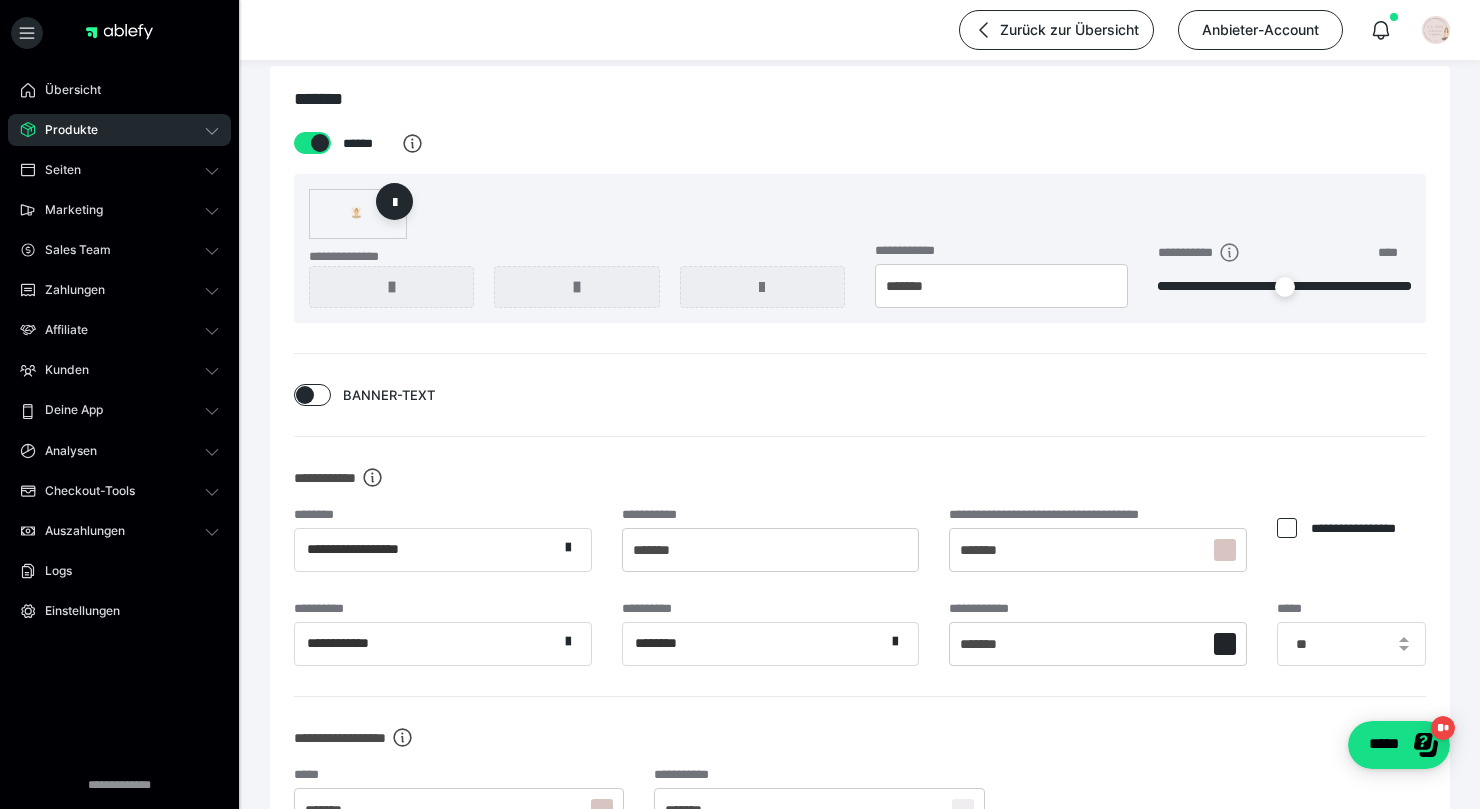 scroll, scrollTop: 1566, scrollLeft: 0, axis: vertical 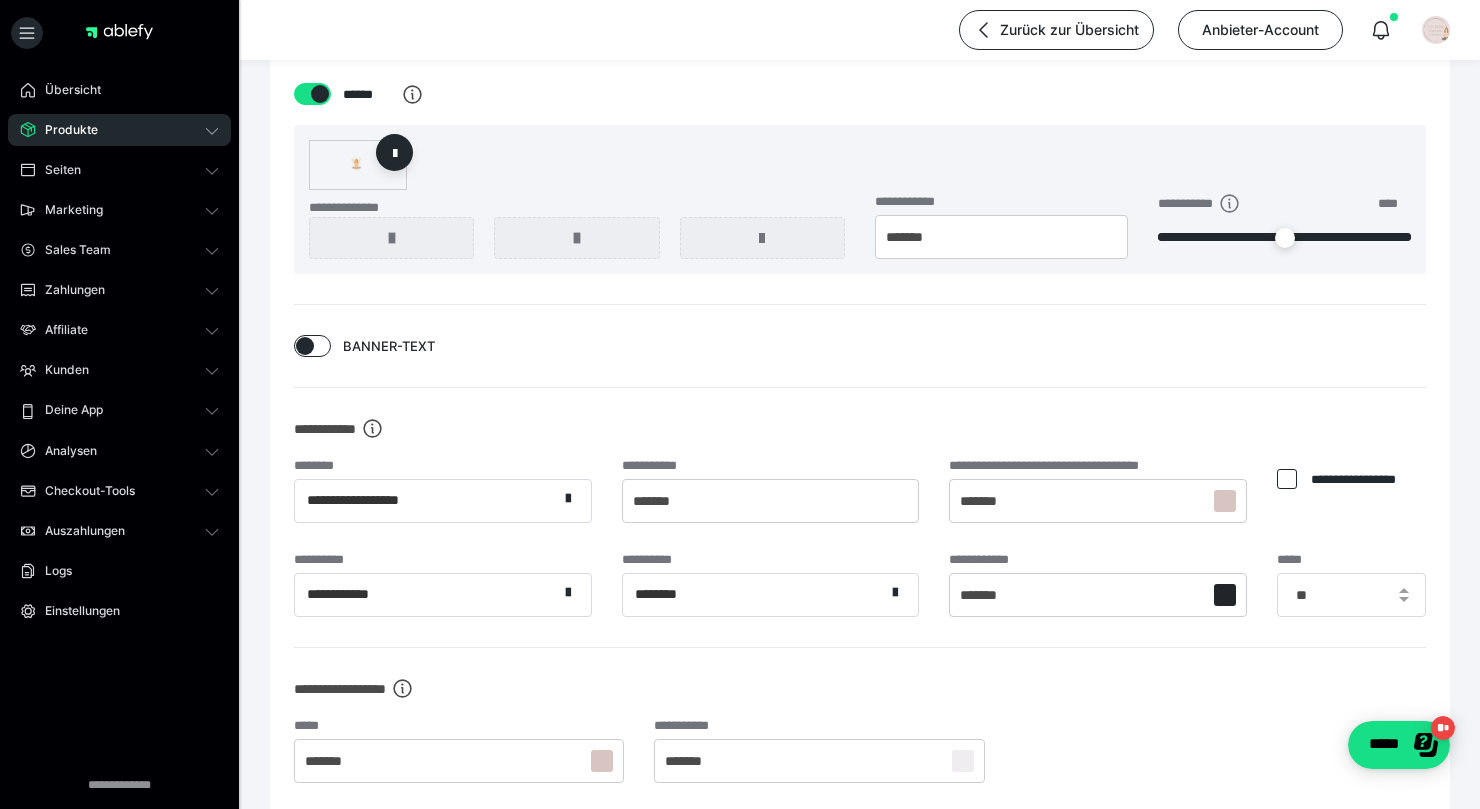 click at bounding box center (897, 501) 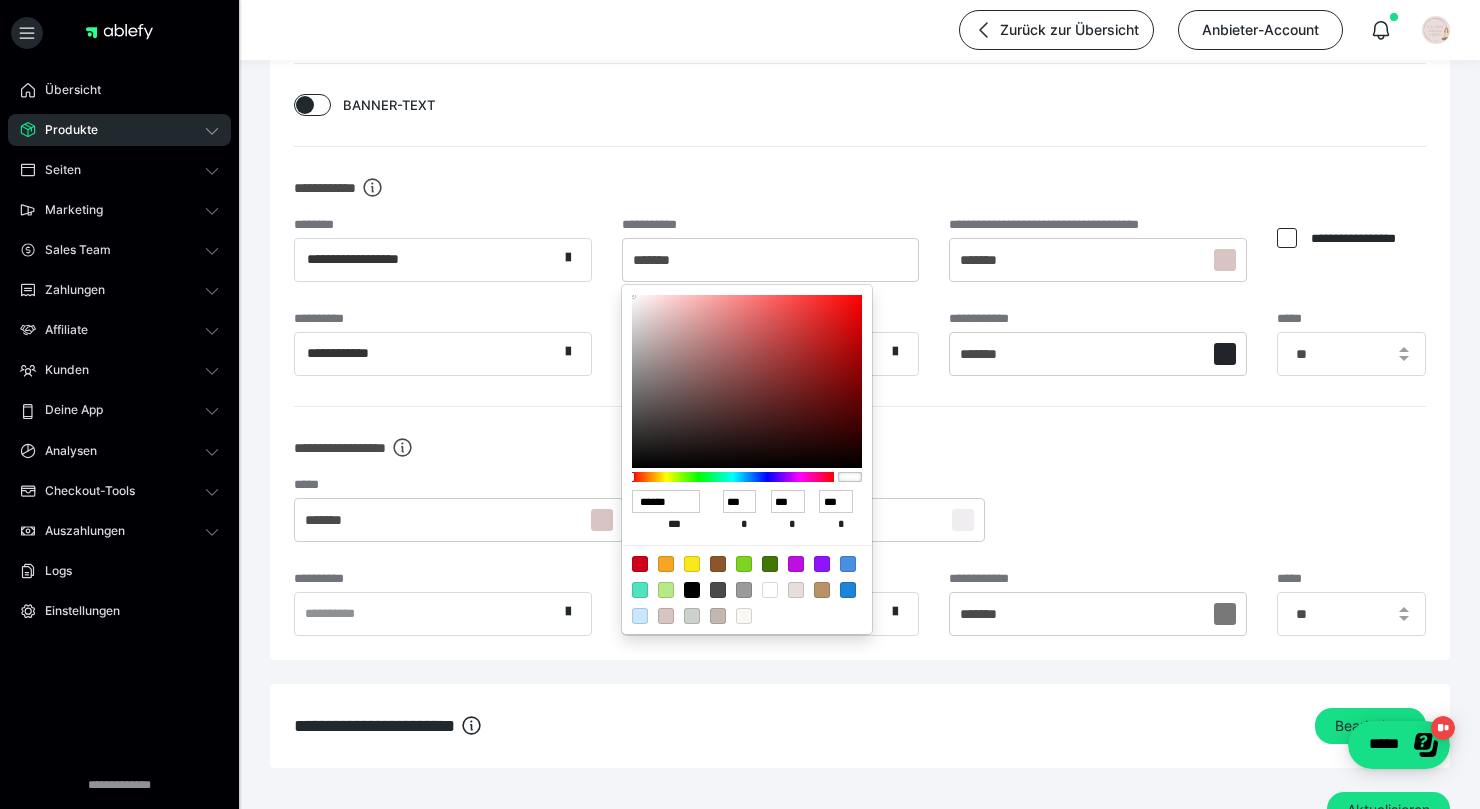 scroll, scrollTop: 1809, scrollLeft: 0, axis: vertical 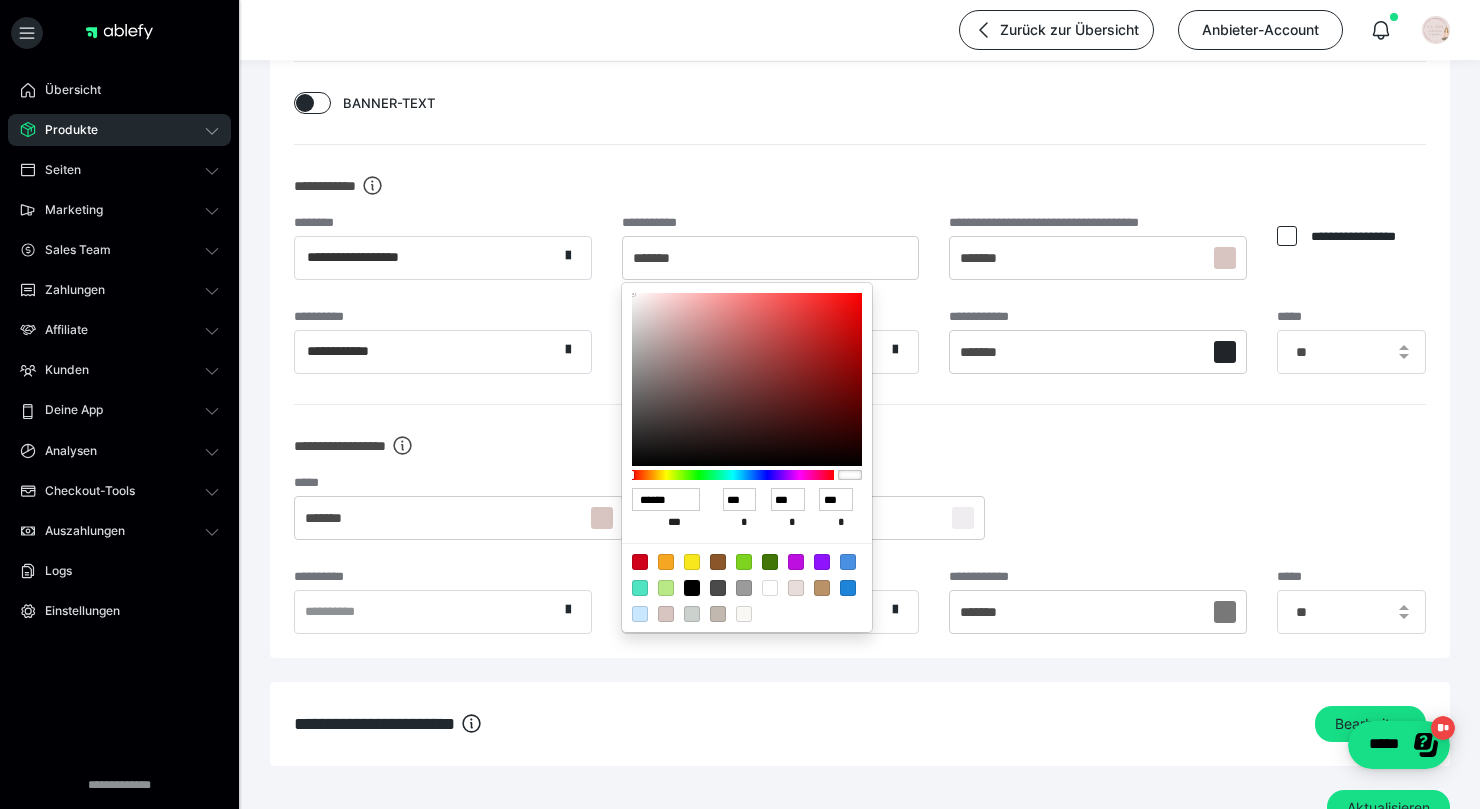 click at bounding box center (796, 588) 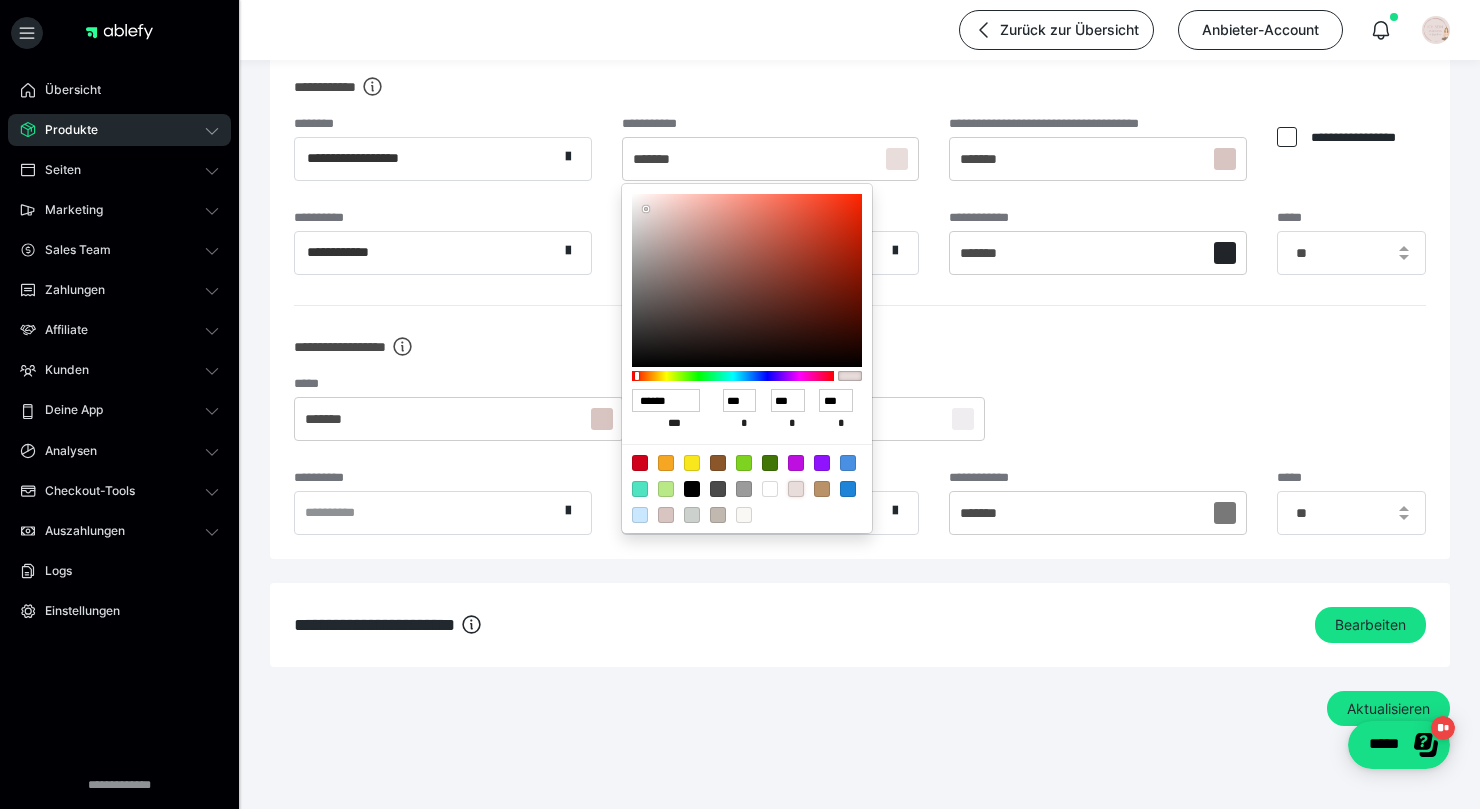 scroll, scrollTop: 1918, scrollLeft: 0, axis: vertical 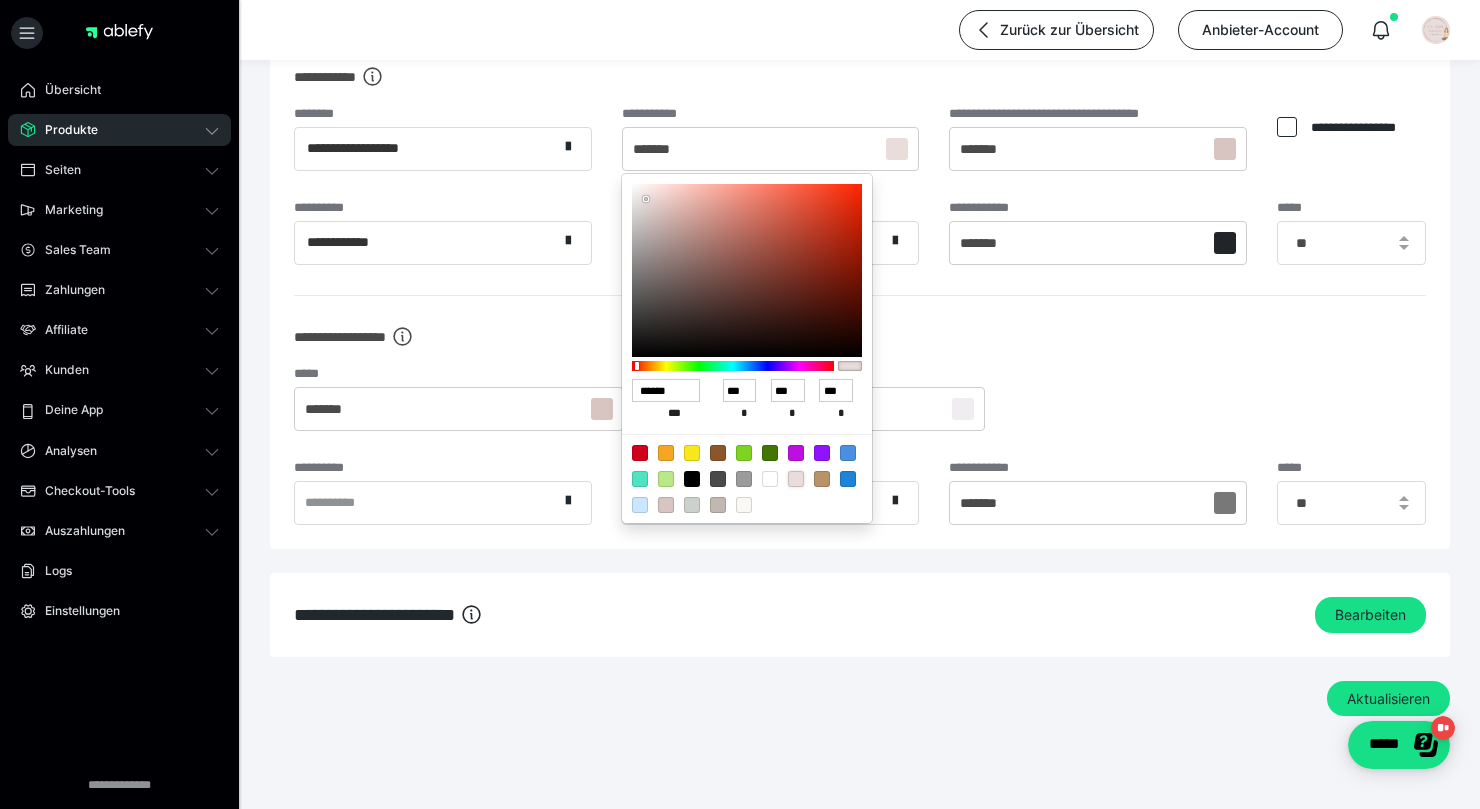click at bounding box center (740, 404) 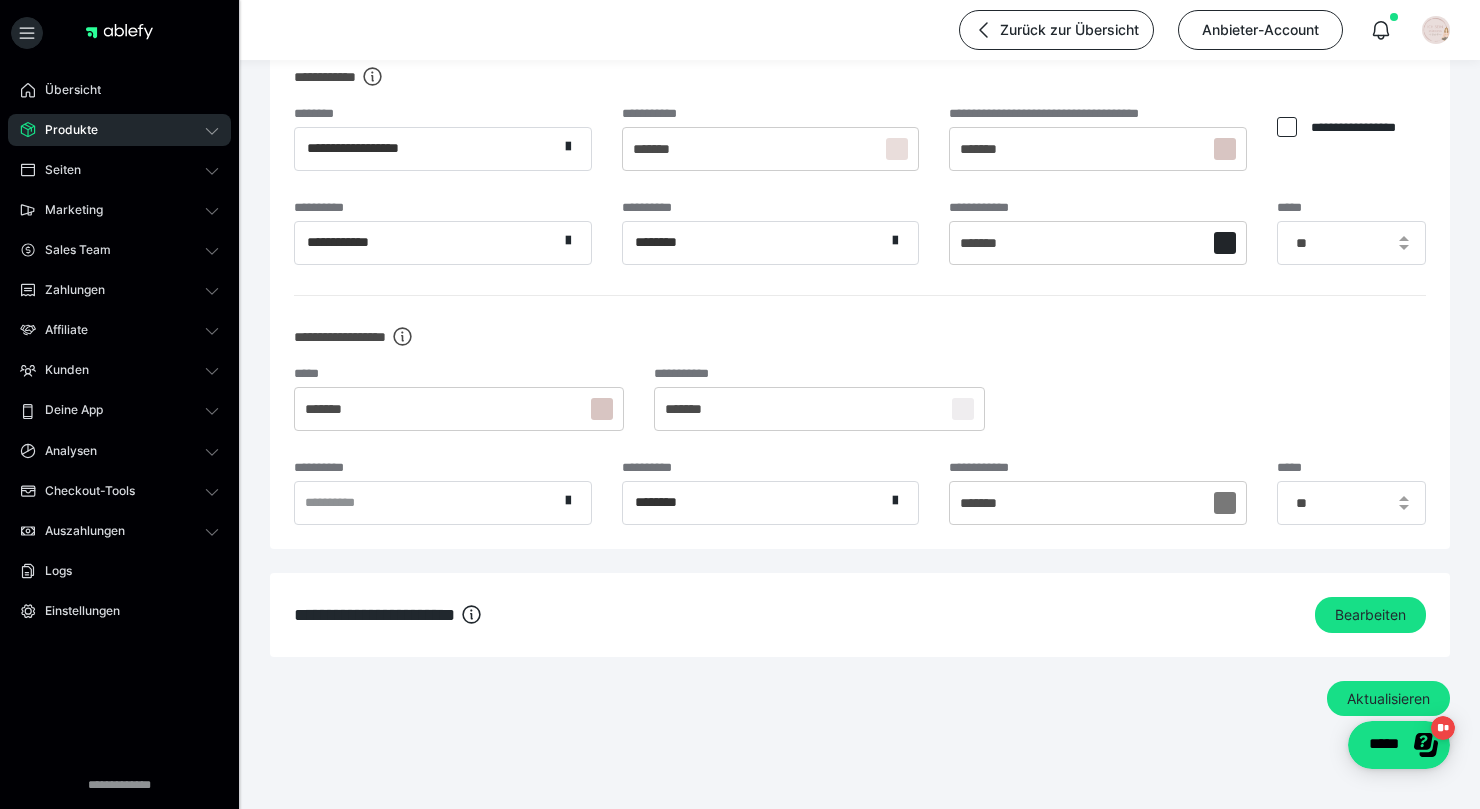 click on "Aktualisieren" at bounding box center (1388, 699) 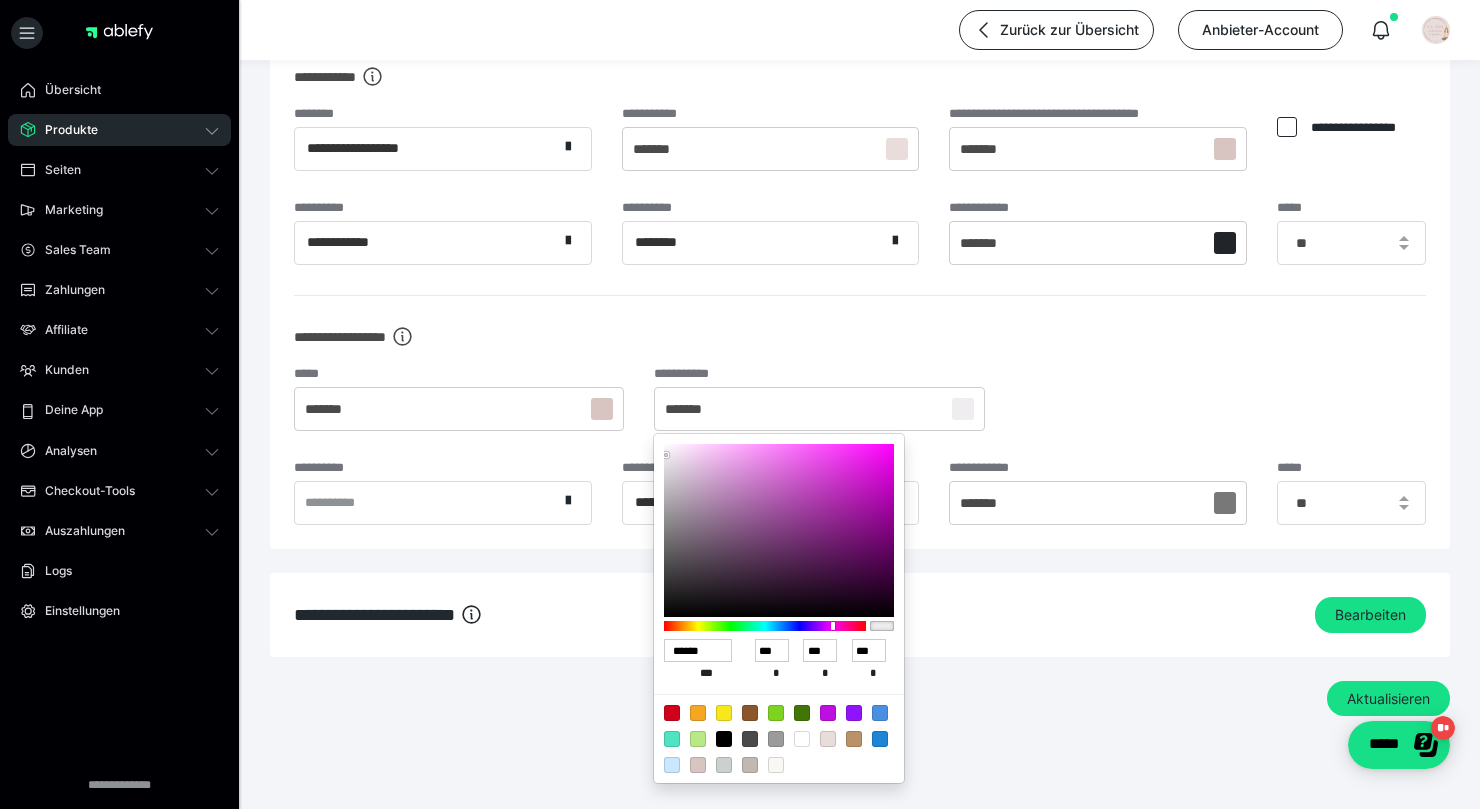 scroll, scrollTop: 1925, scrollLeft: 0, axis: vertical 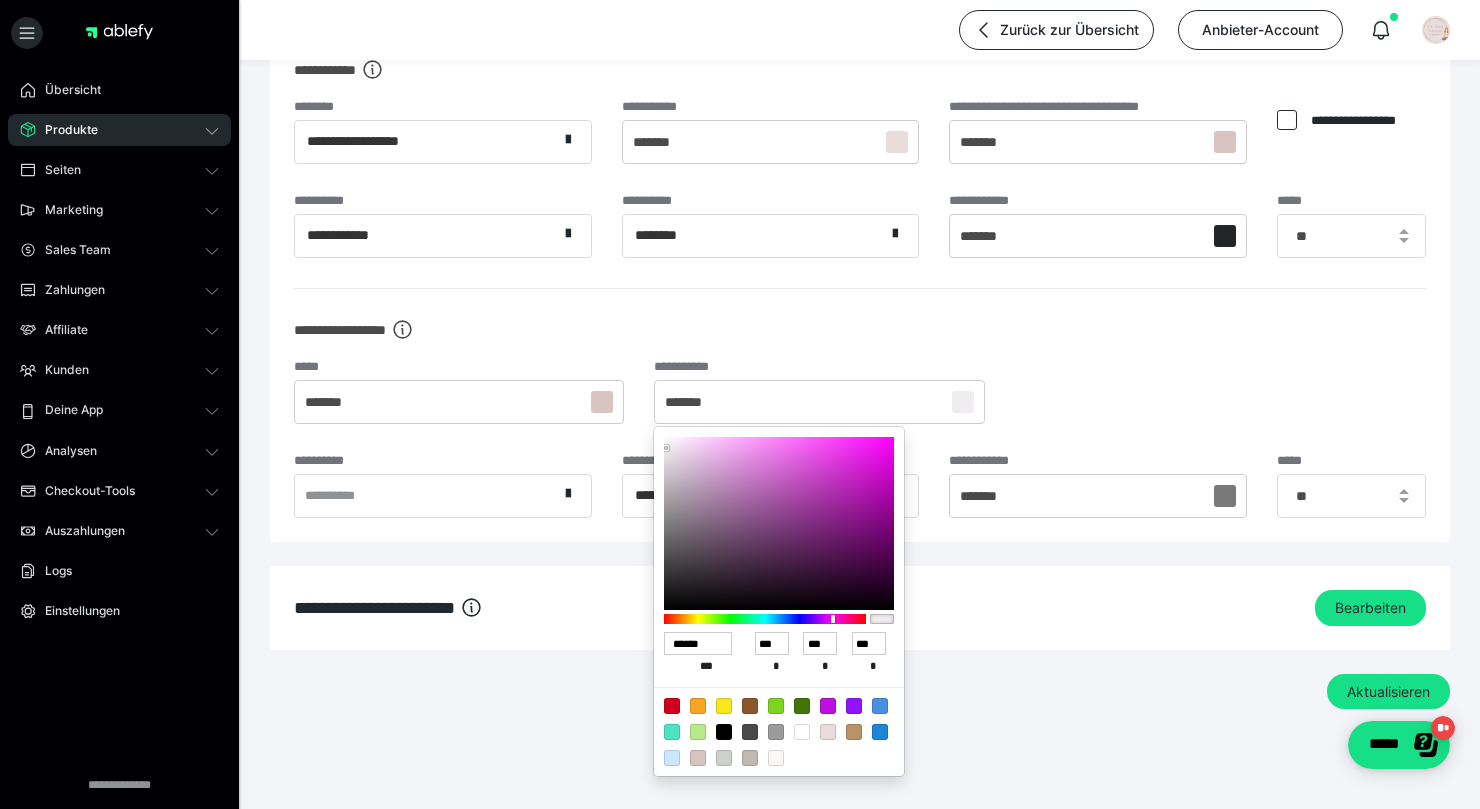 click at bounding box center (698, 758) 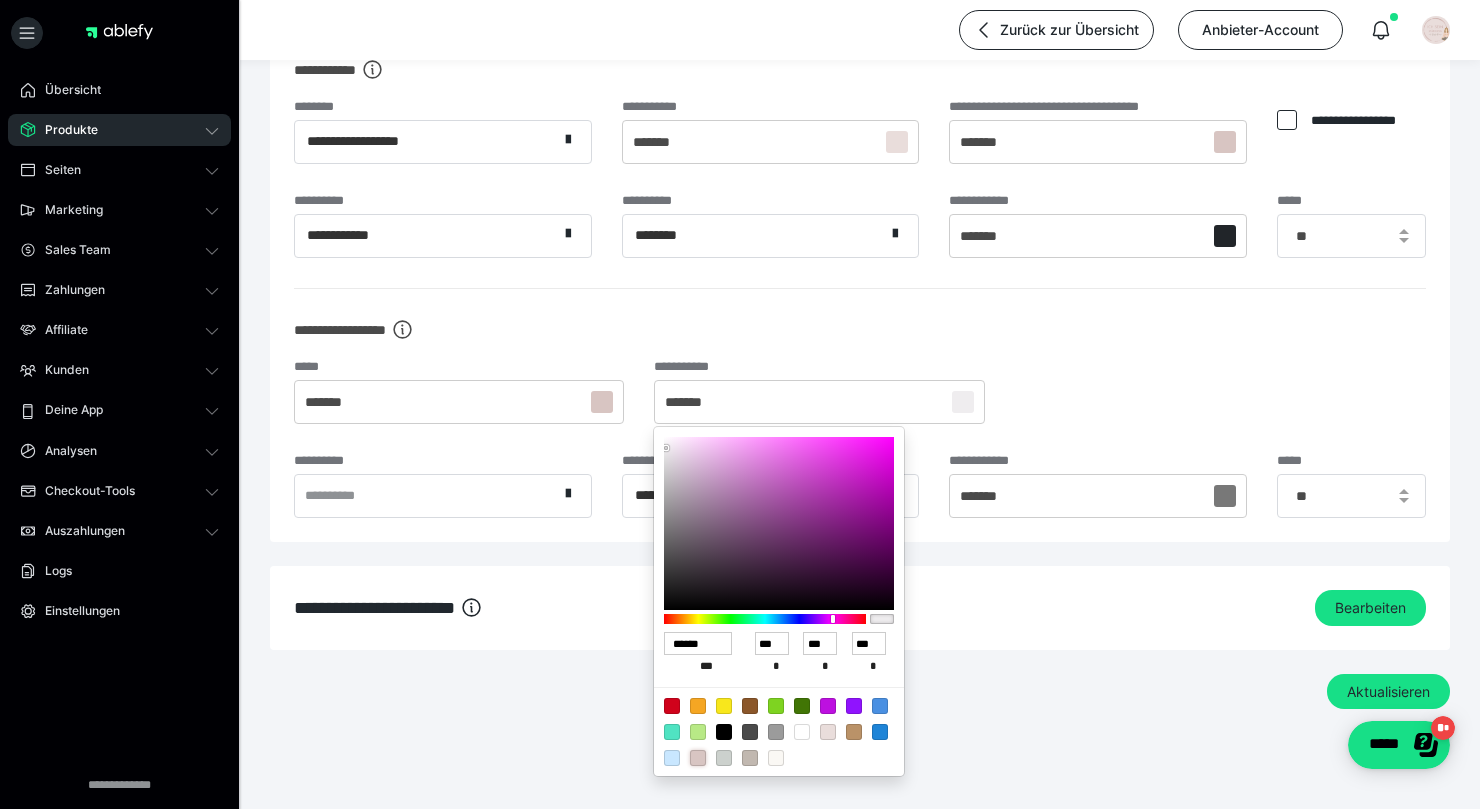 type on "******" 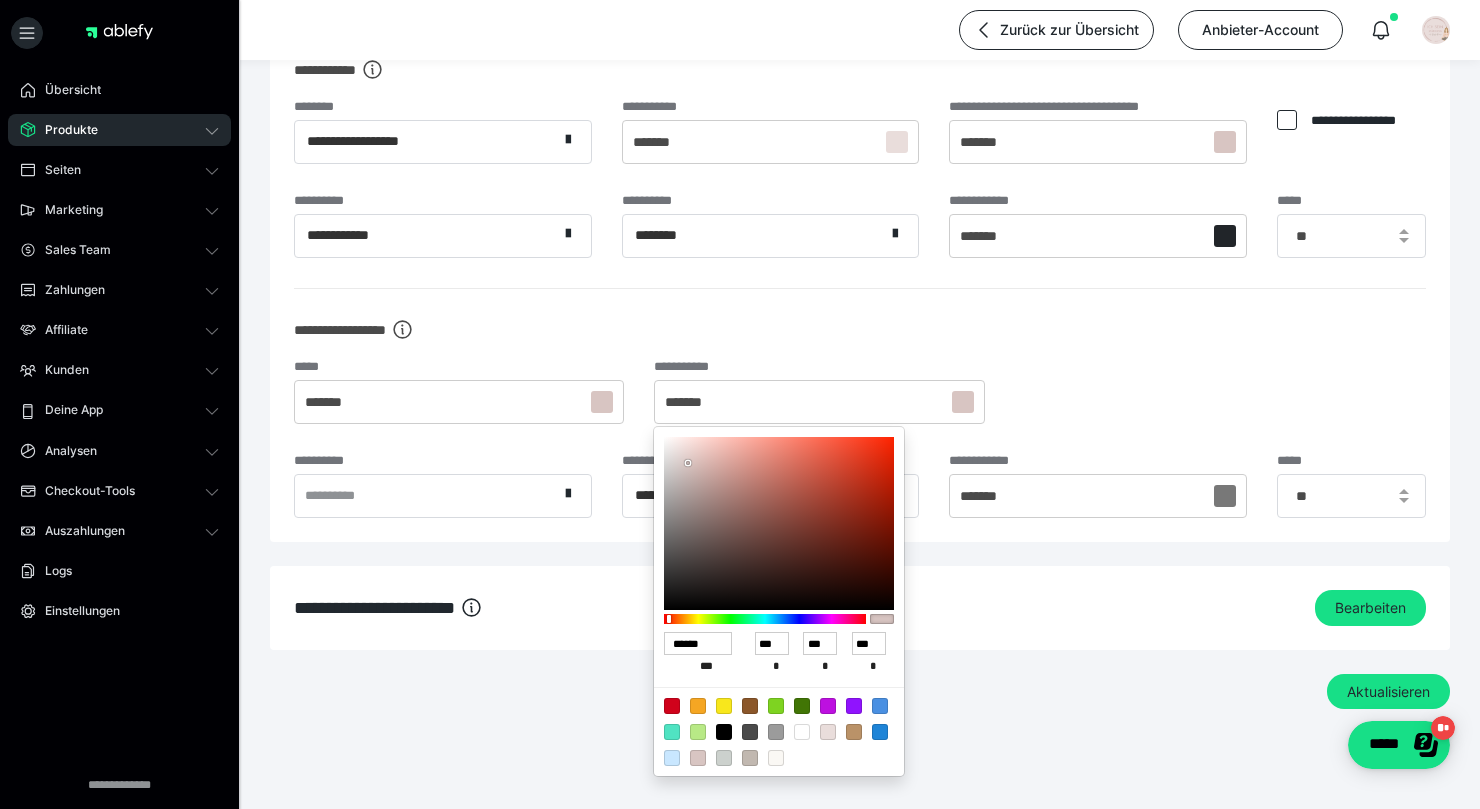 click at bounding box center [740, 404] 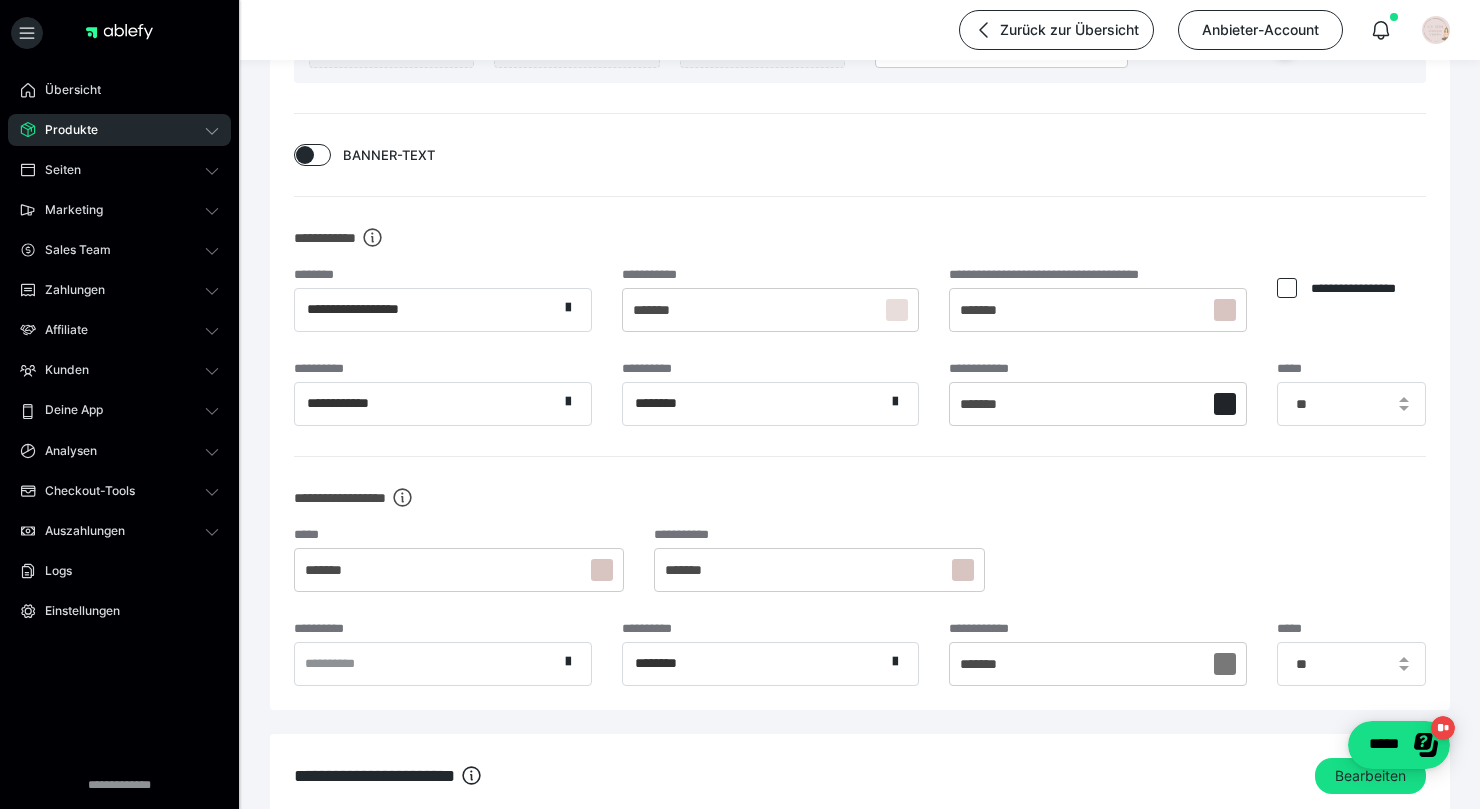scroll, scrollTop: 1784, scrollLeft: 0, axis: vertical 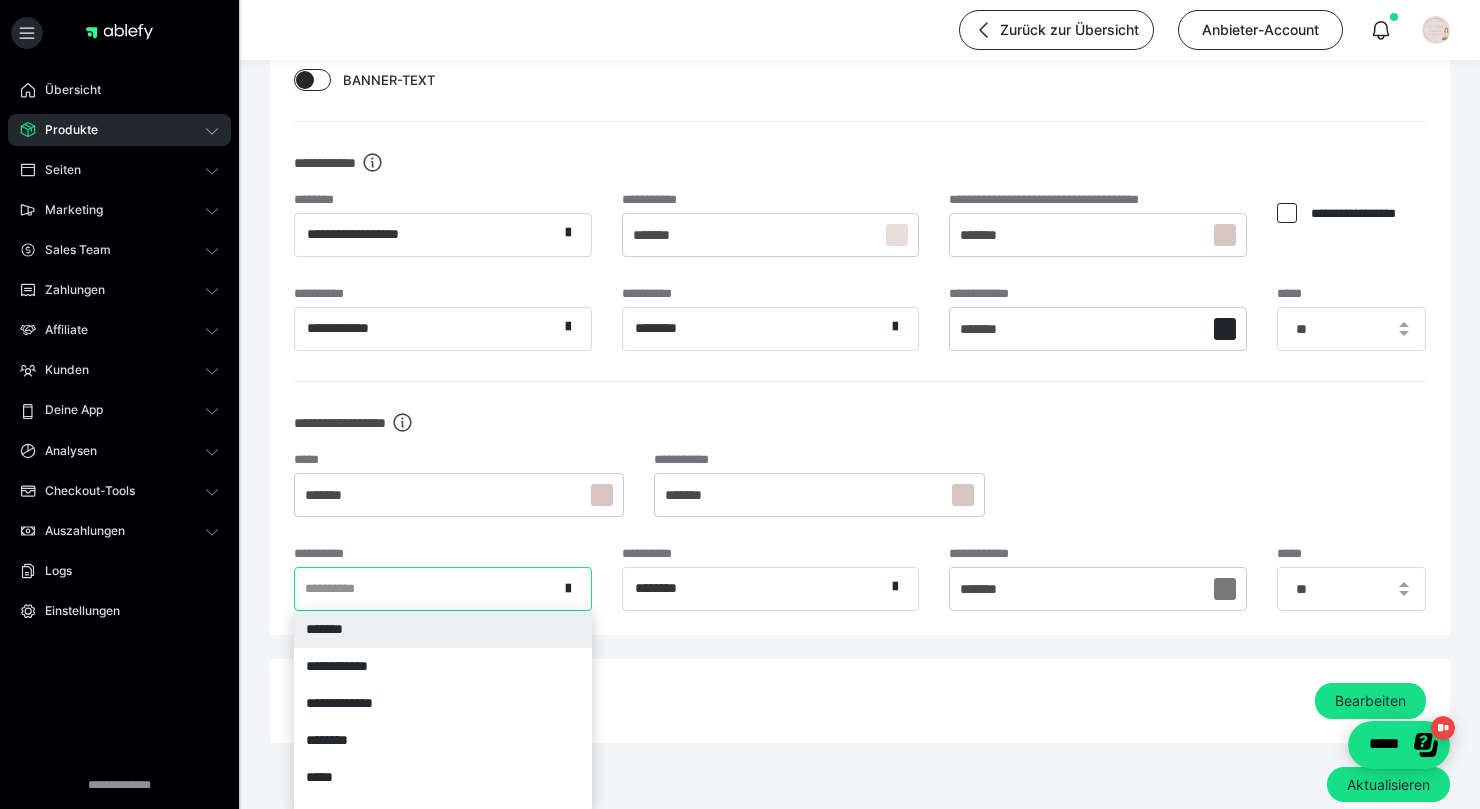 click on "**********" at bounding box center (443, 588) 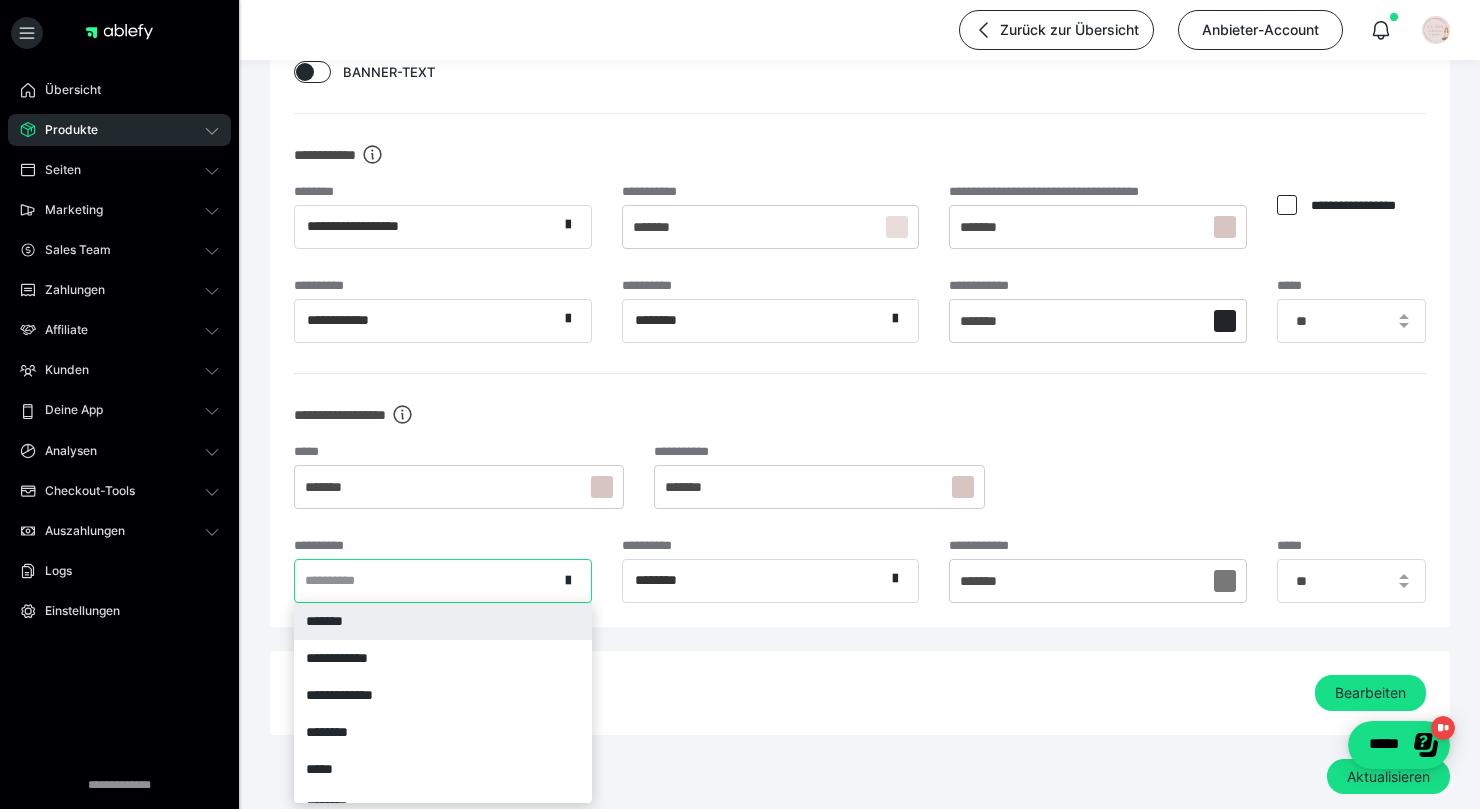 scroll, scrollTop: 1841, scrollLeft: 0, axis: vertical 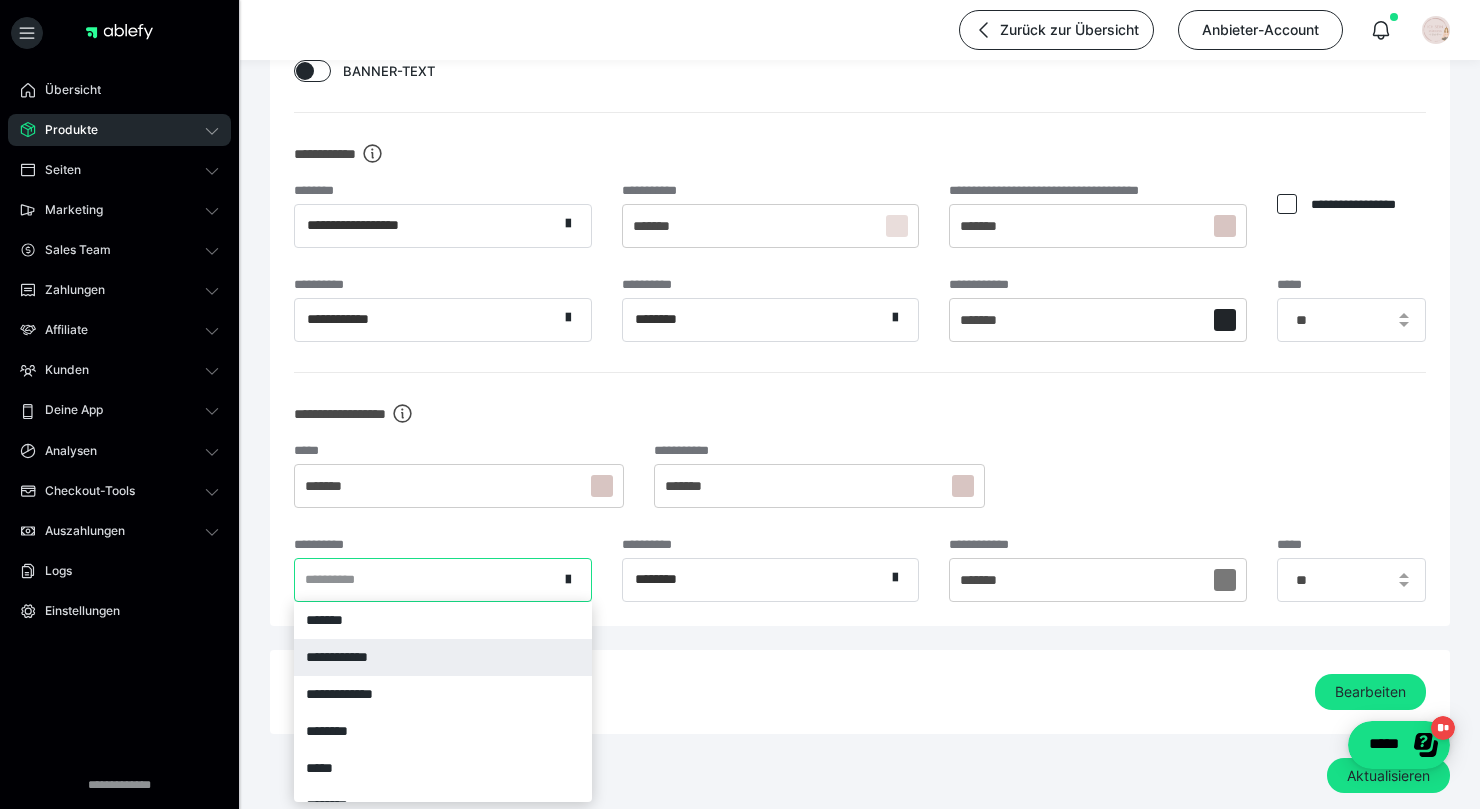 type on "*" 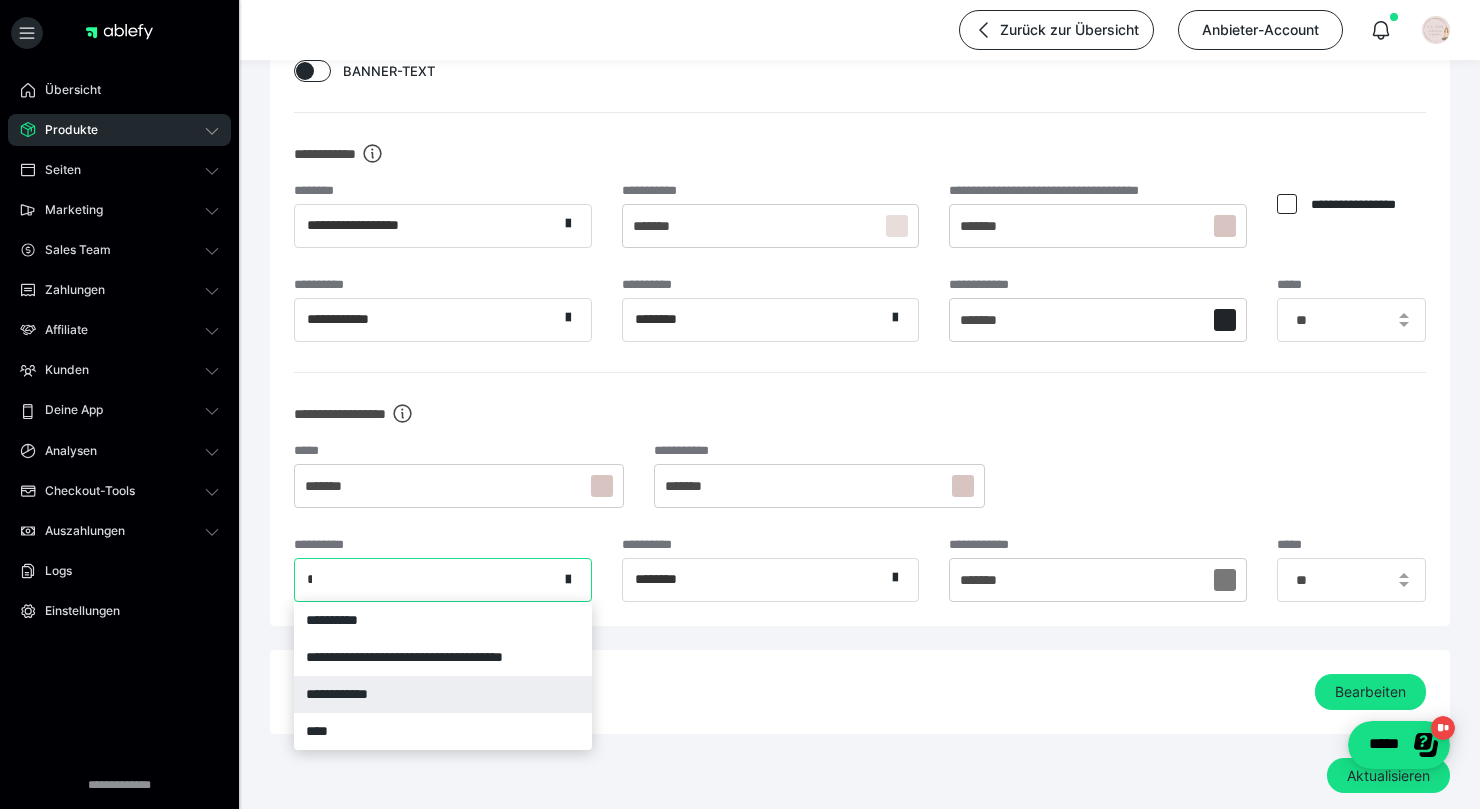 click on "**********" at bounding box center (443, 694) 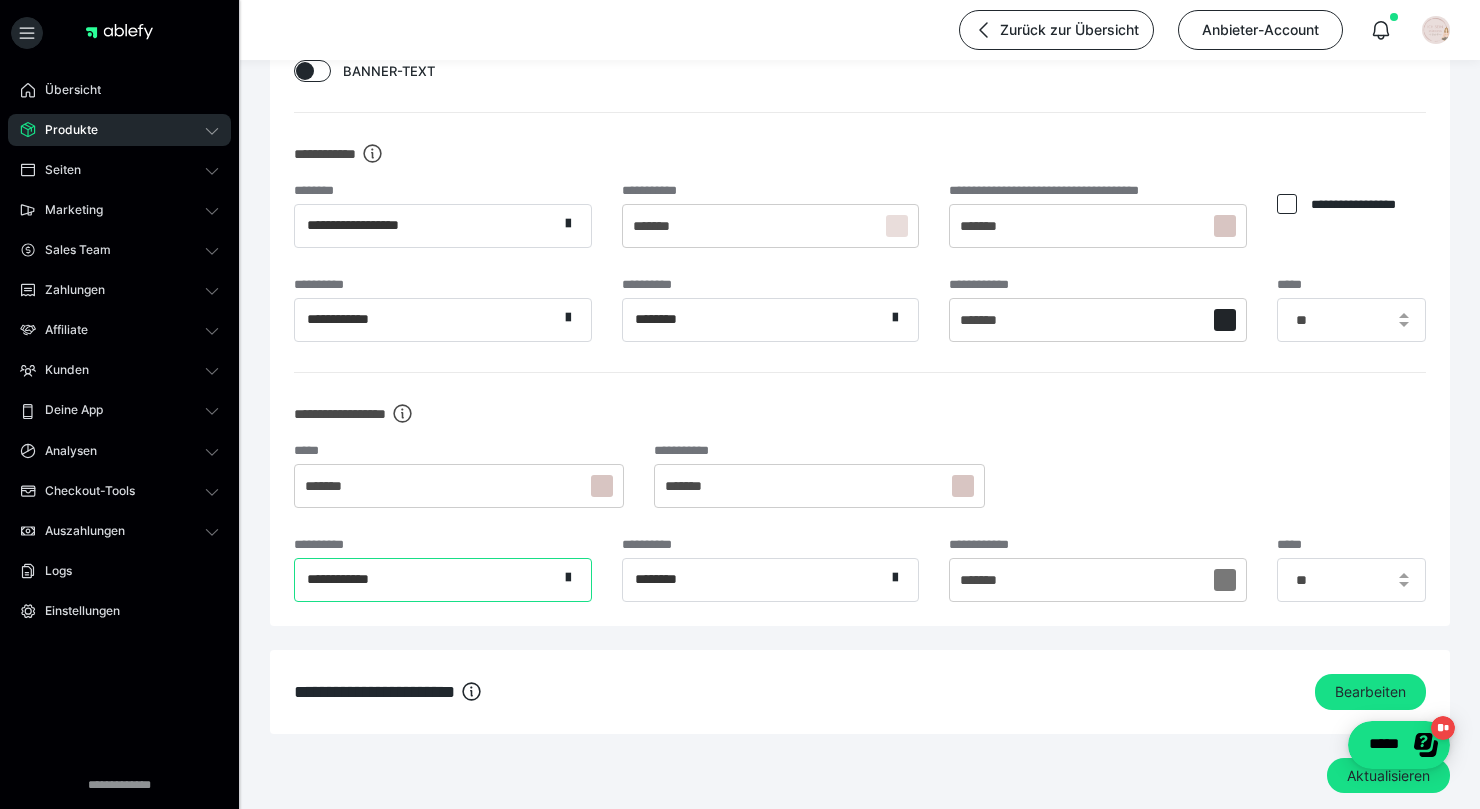 click on "**********" at bounding box center (860, -444) 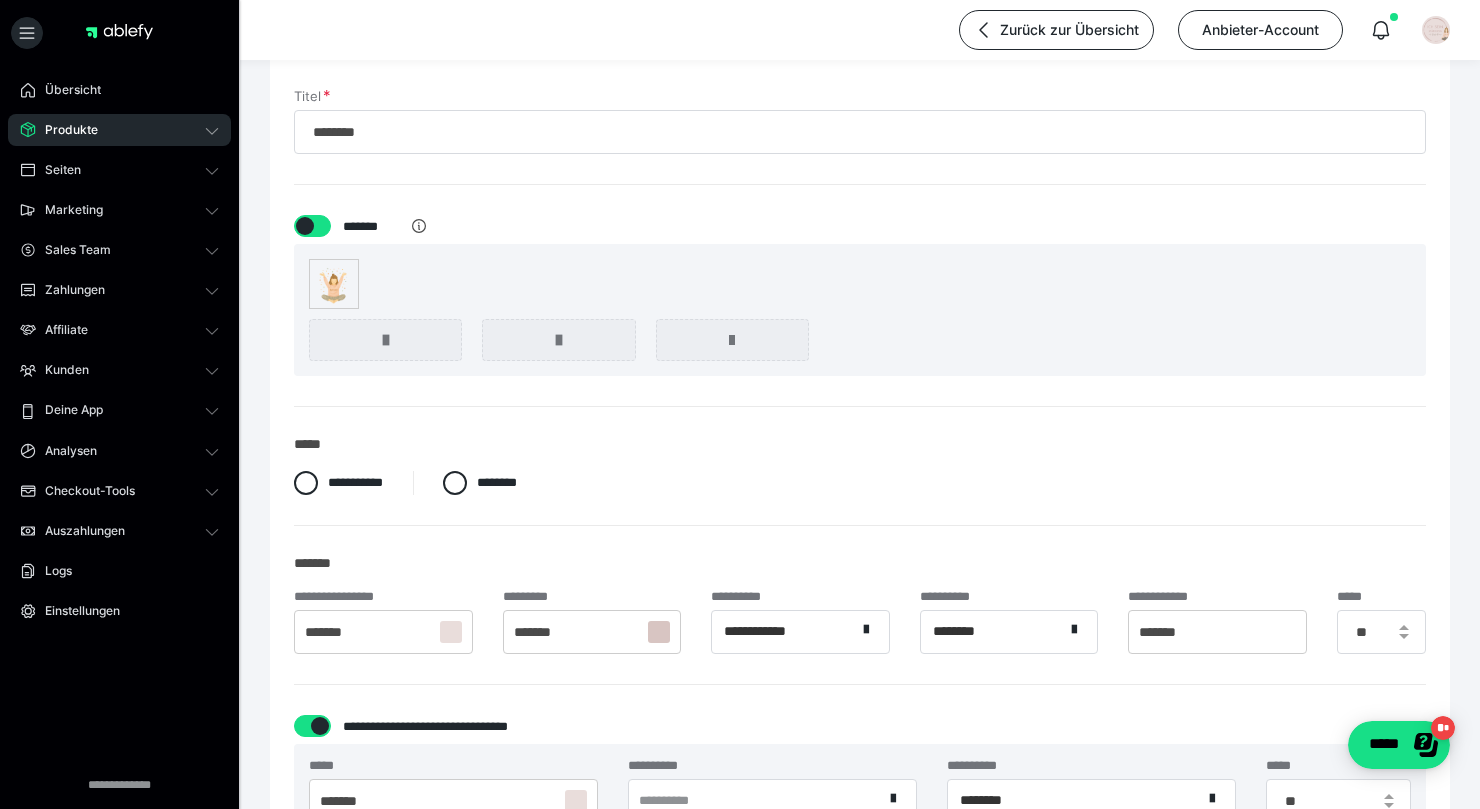 scroll, scrollTop: 60, scrollLeft: 0, axis: vertical 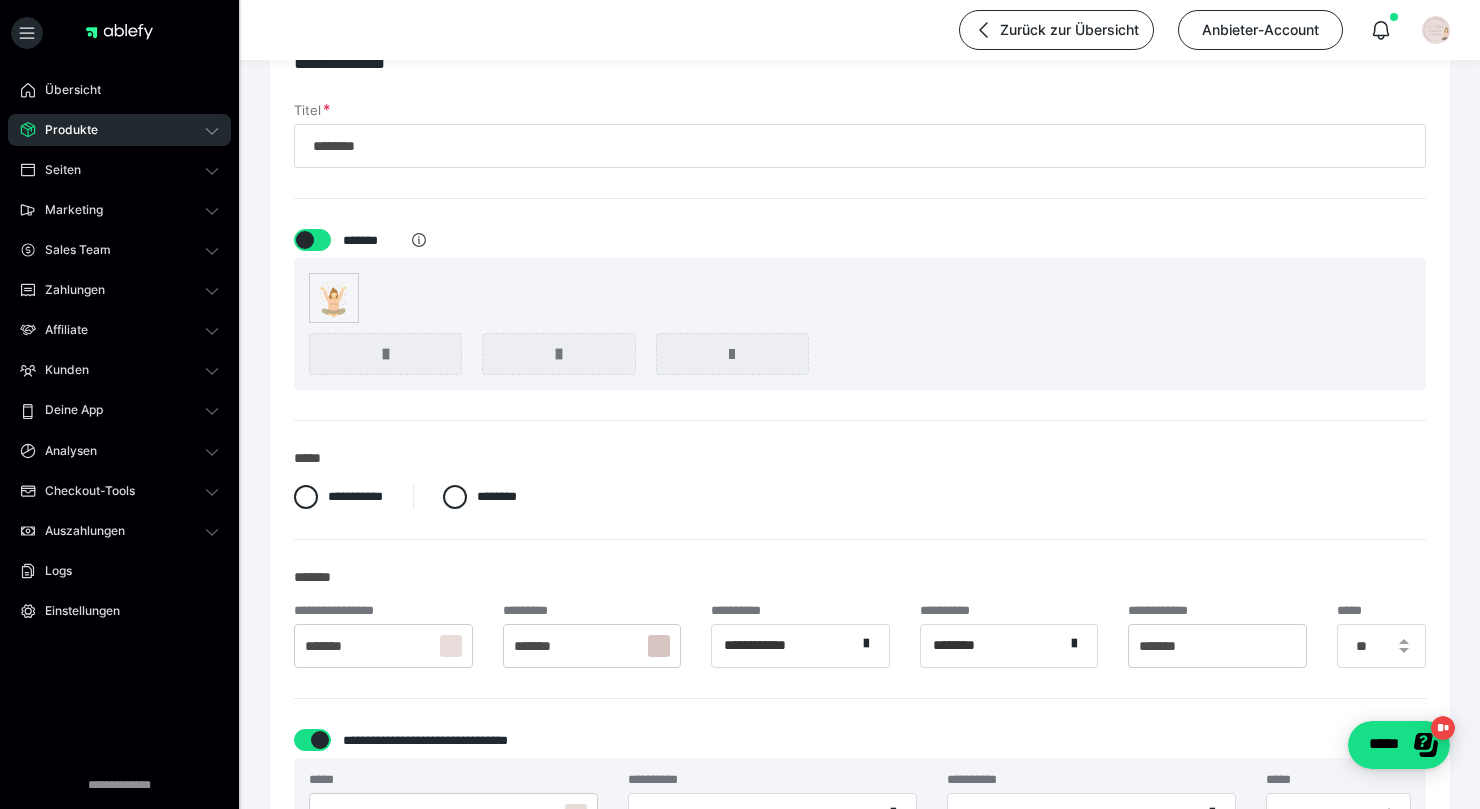 click at bounding box center [1285, 646] 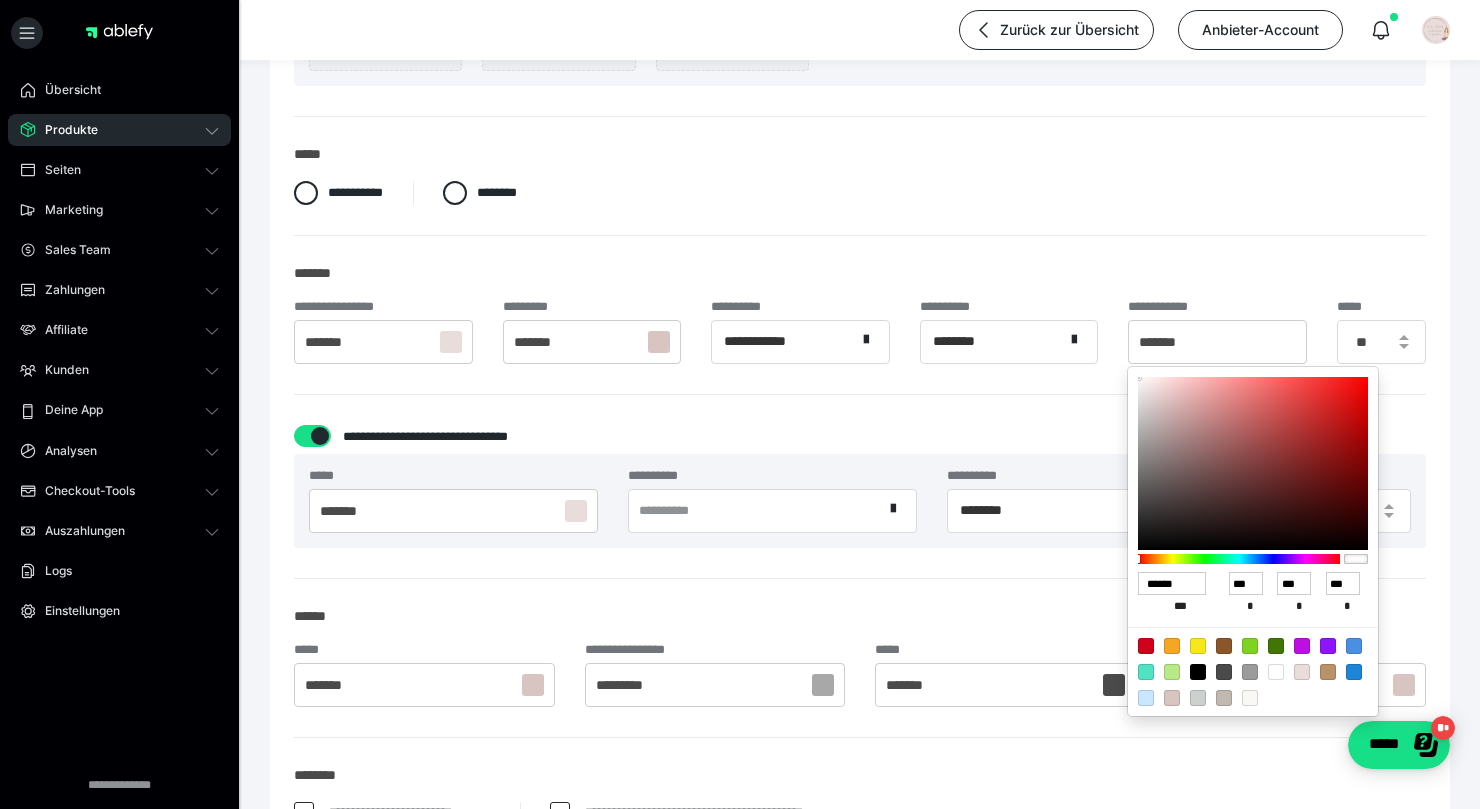 scroll, scrollTop: 370, scrollLeft: 0, axis: vertical 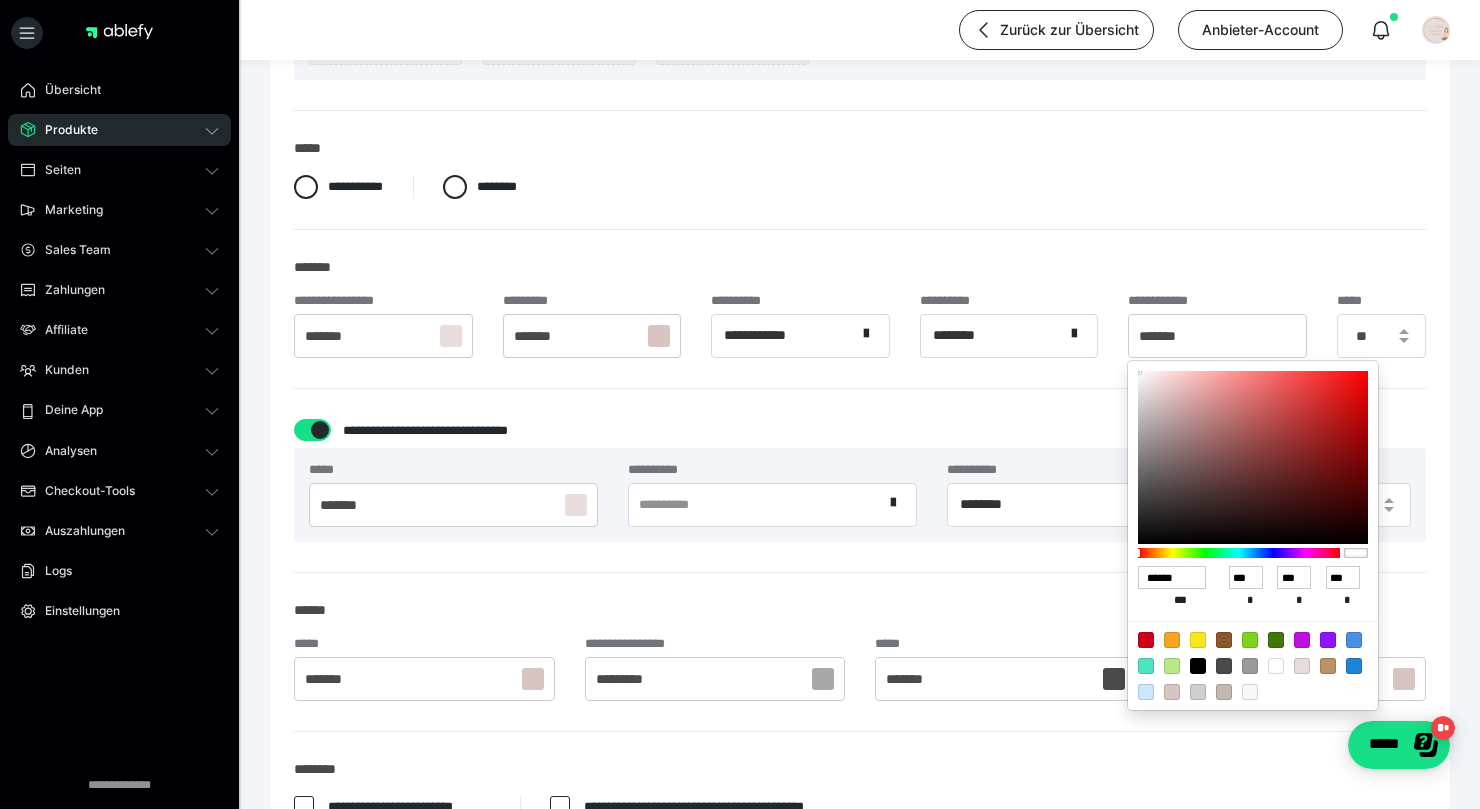 click at bounding box center (1224, 666) 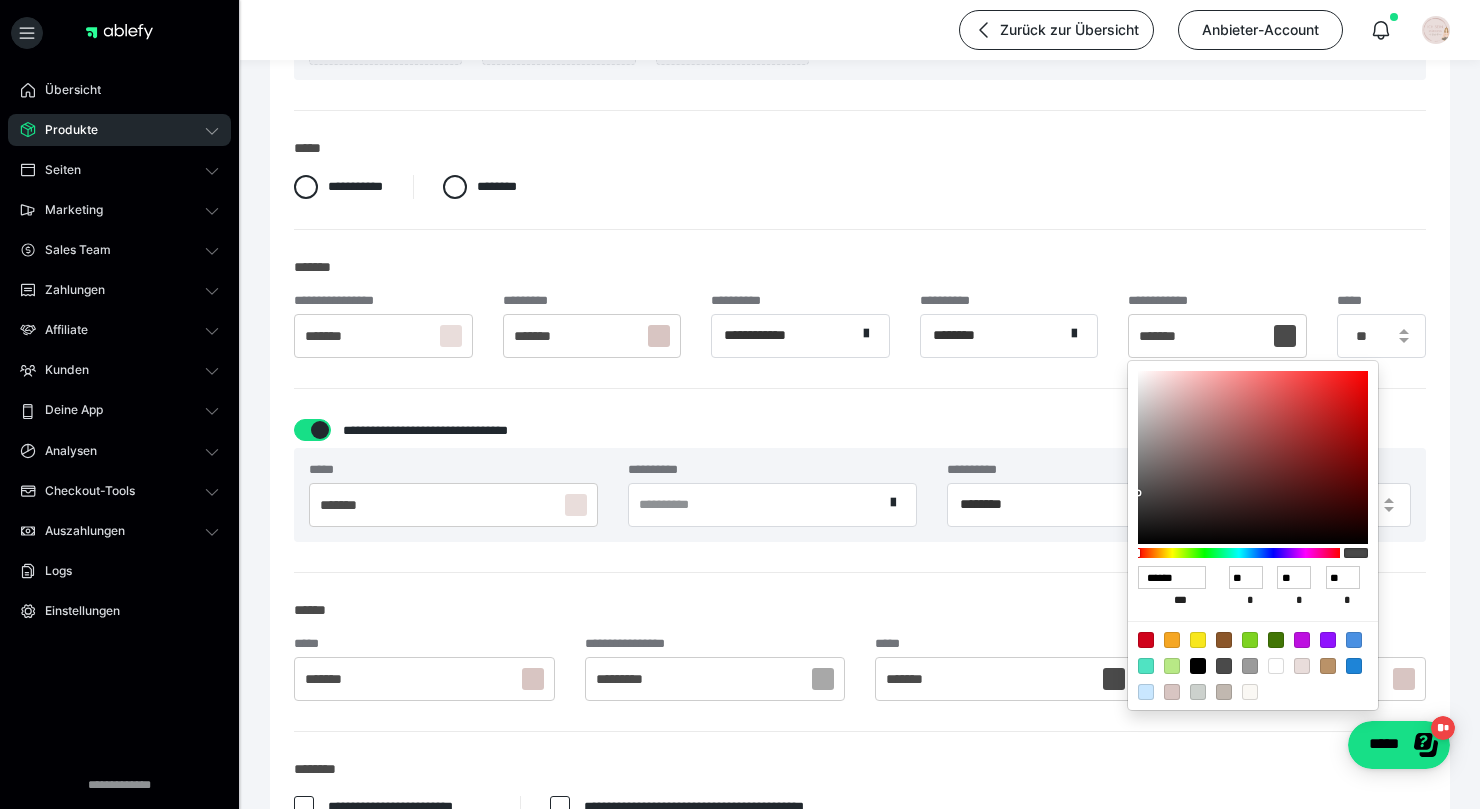 click at bounding box center [740, 404] 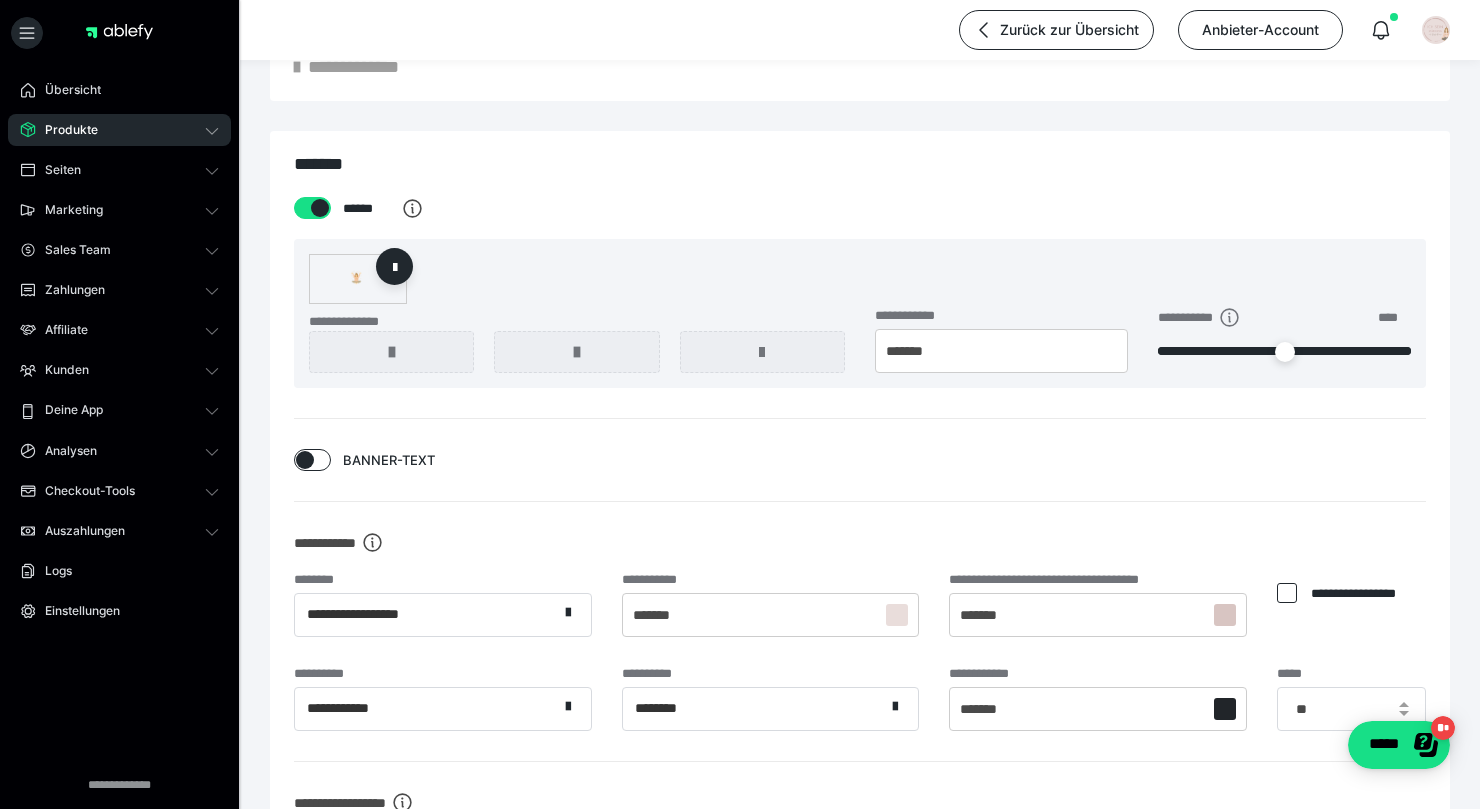 scroll, scrollTop: 1925, scrollLeft: 0, axis: vertical 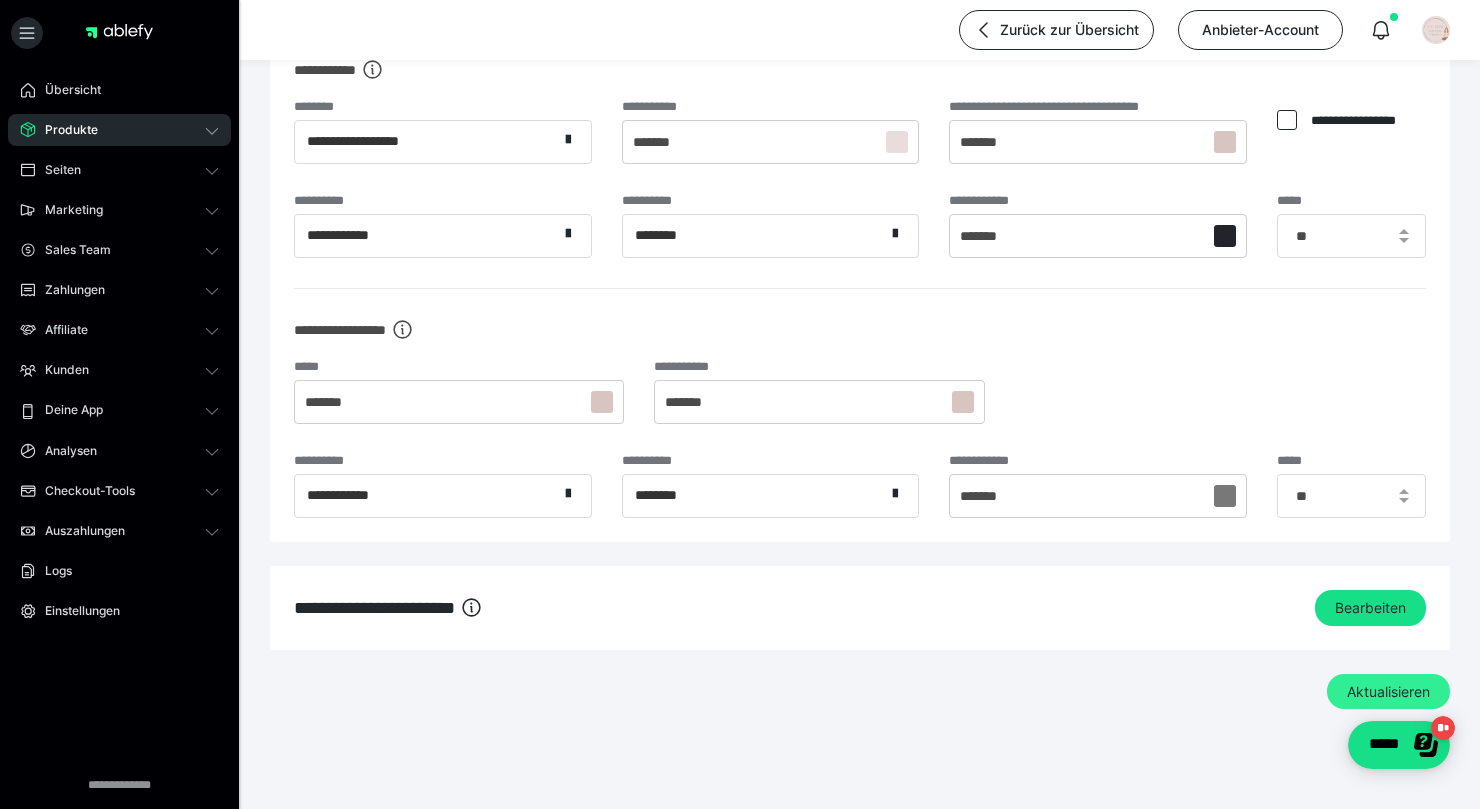 click on "Aktualisieren" at bounding box center [1388, 692] 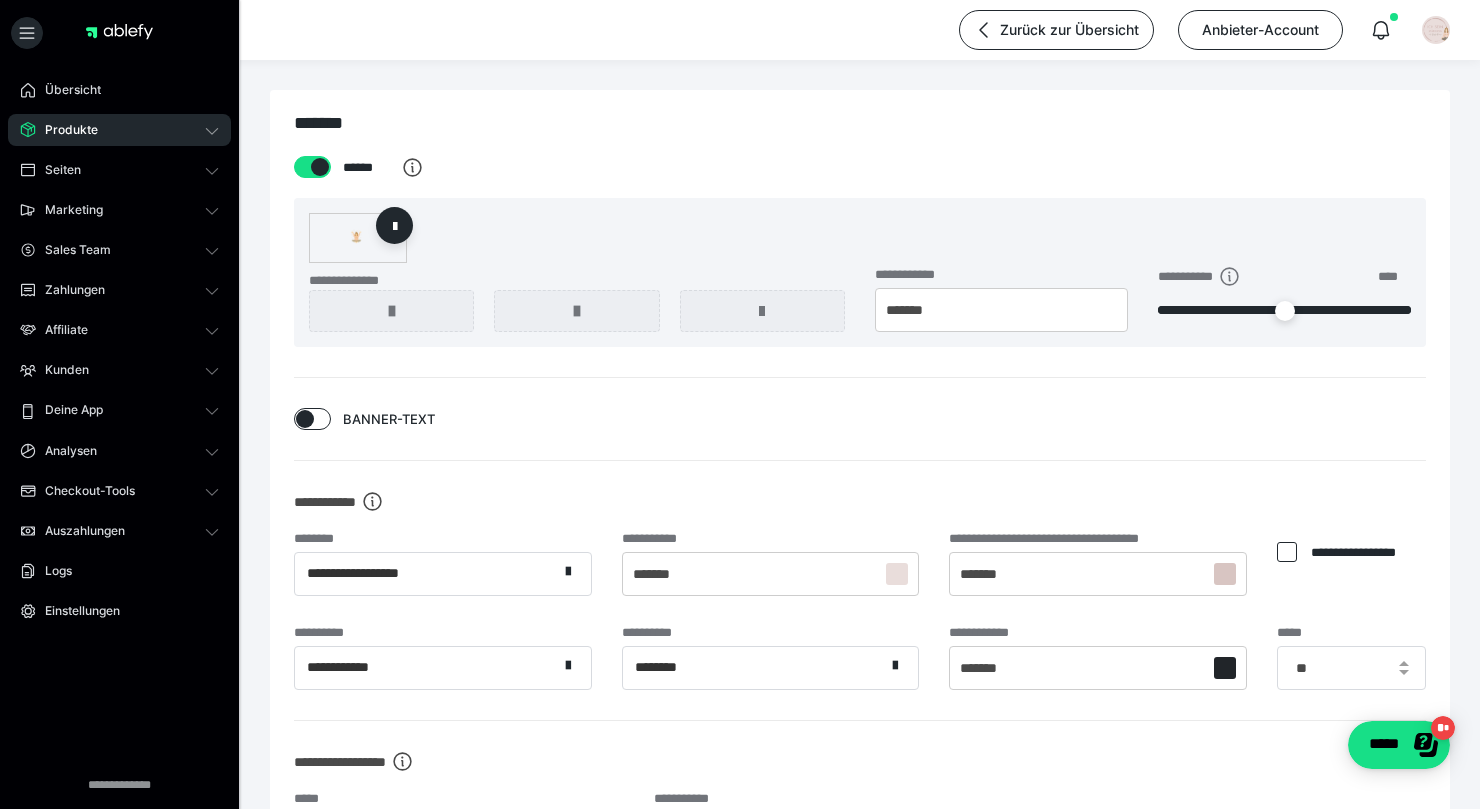 scroll, scrollTop: 1292, scrollLeft: 0, axis: vertical 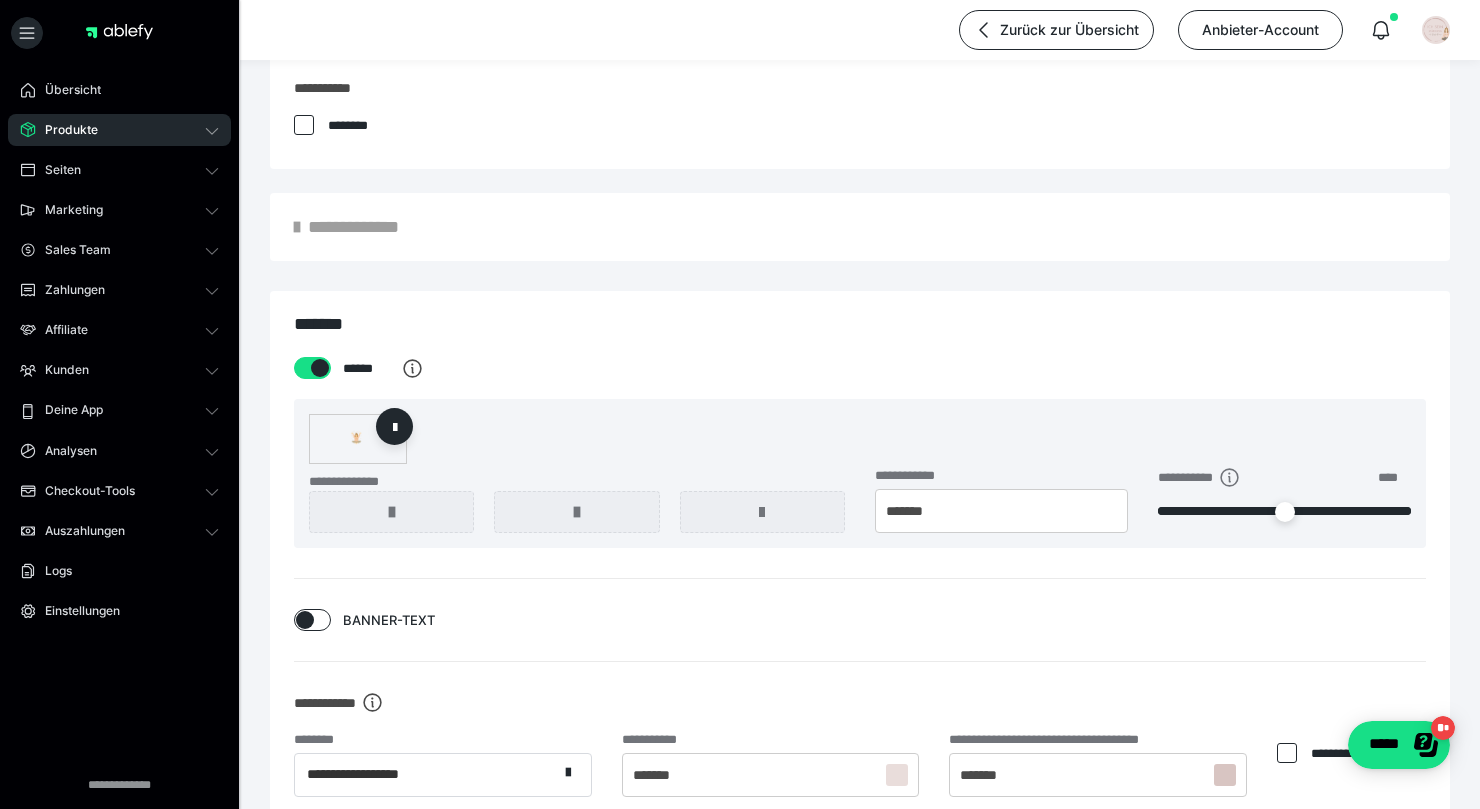 click at bounding box center (1106, 511) 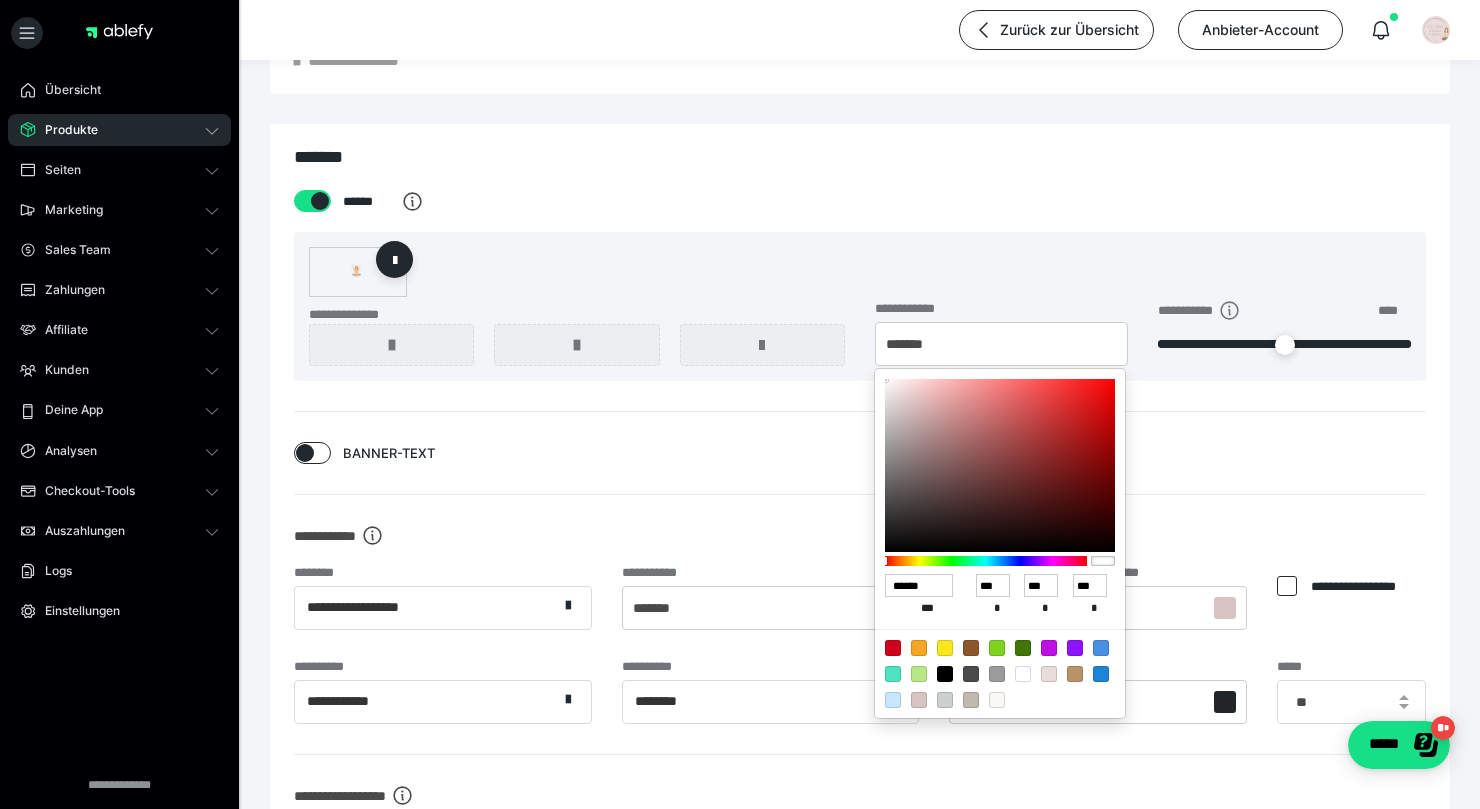 scroll, scrollTop: 1518, scrollLeft: 0, axis: vertical 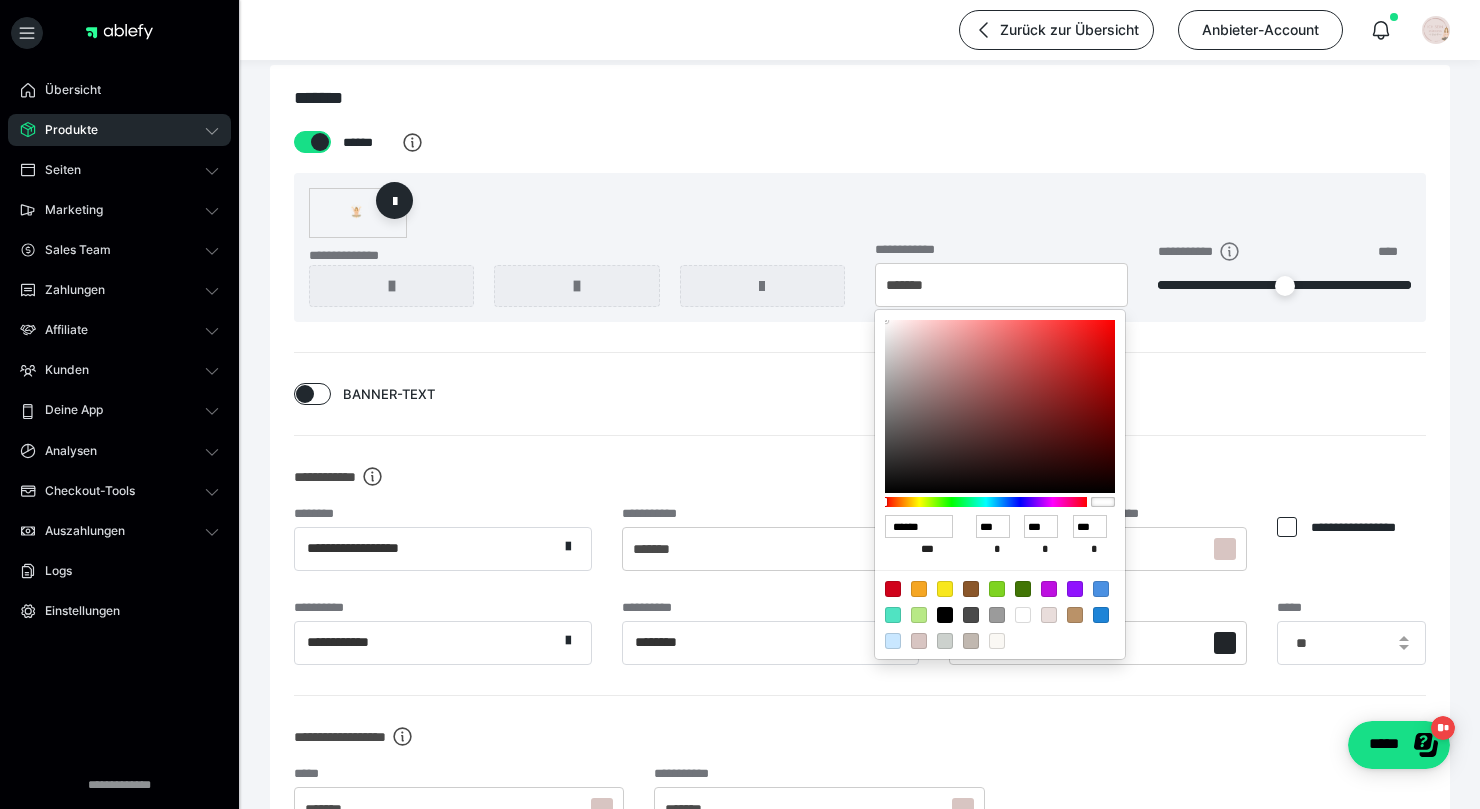click at bounding box center [1049, 615] 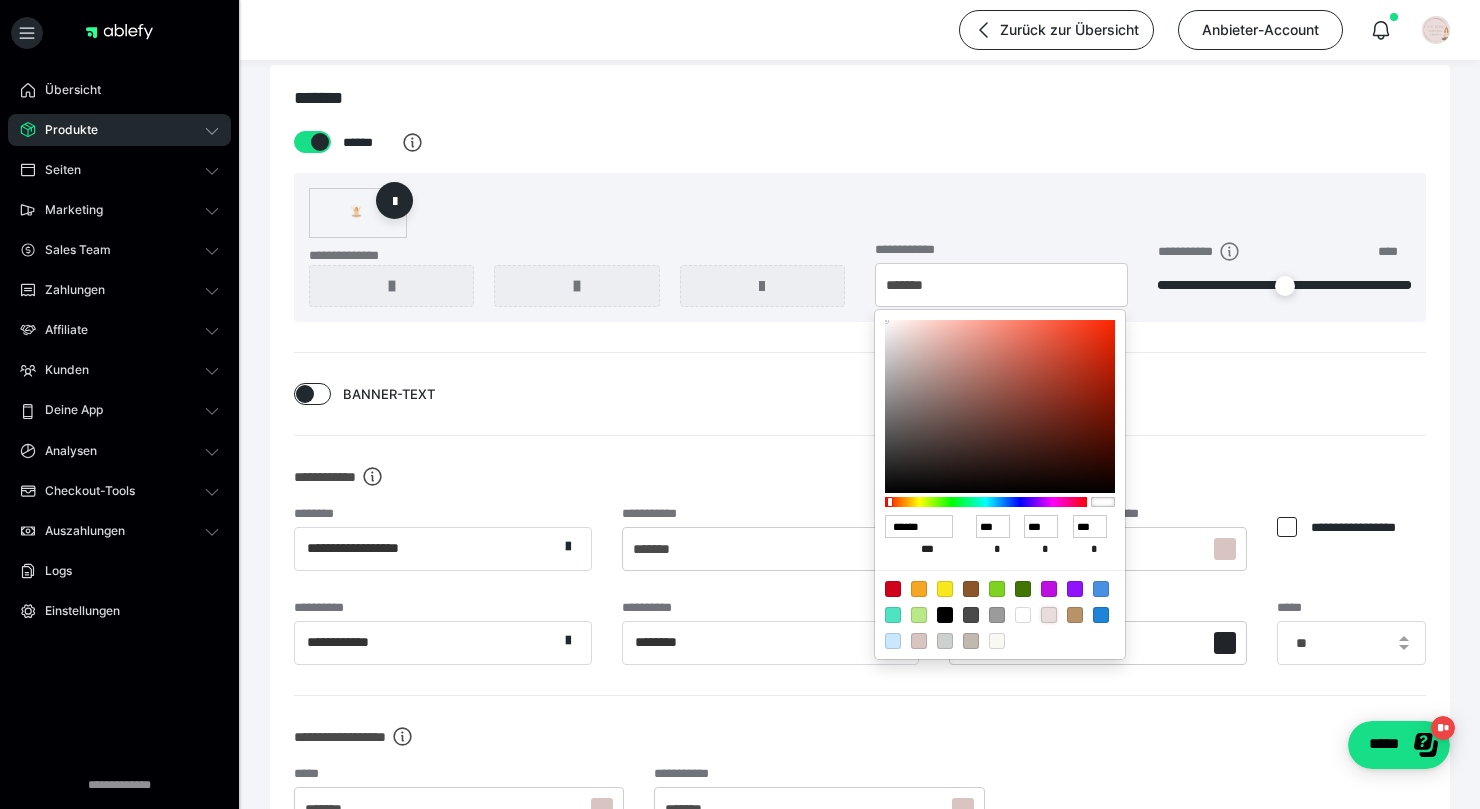 type on "******" 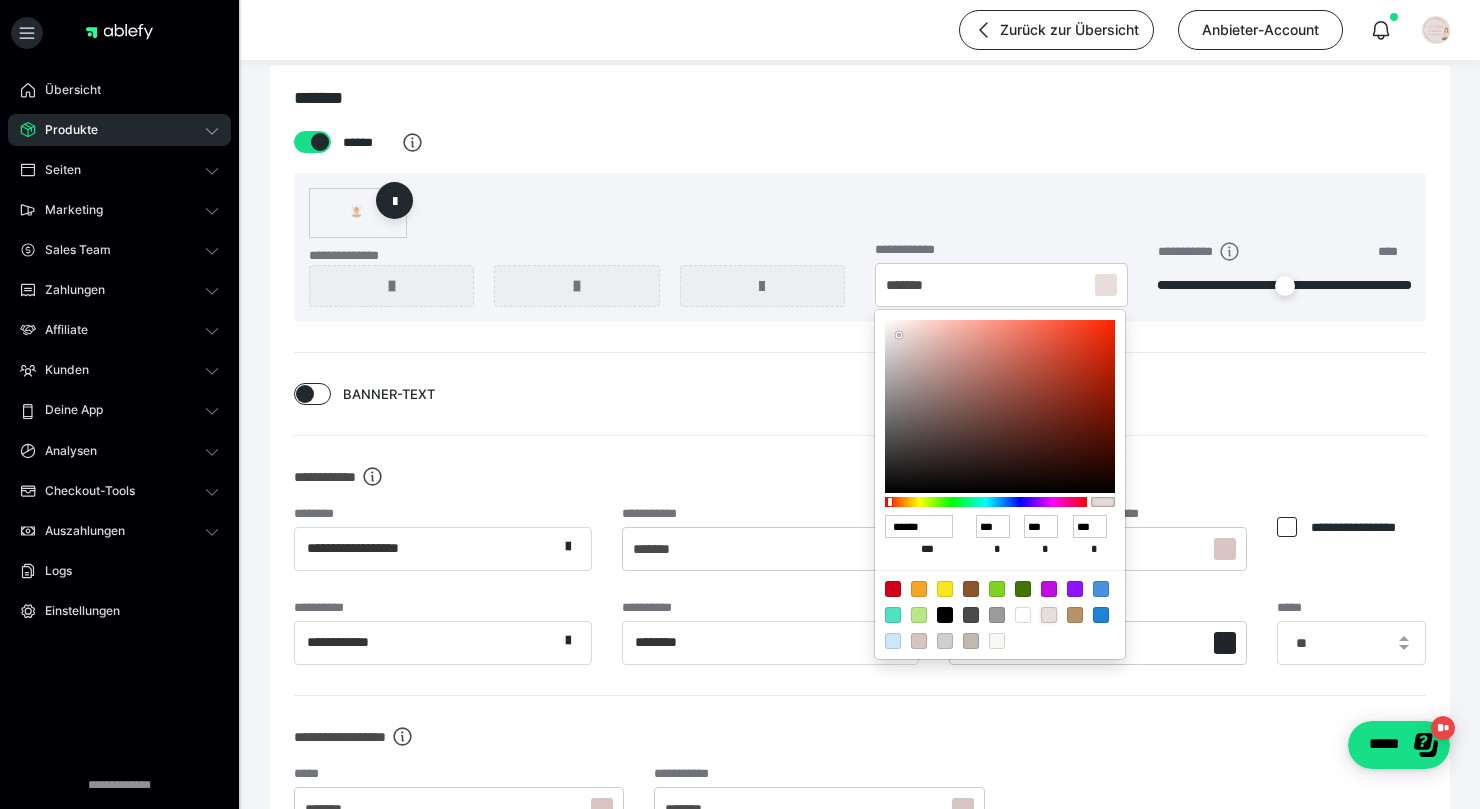 click at bounding box center (740, 404) 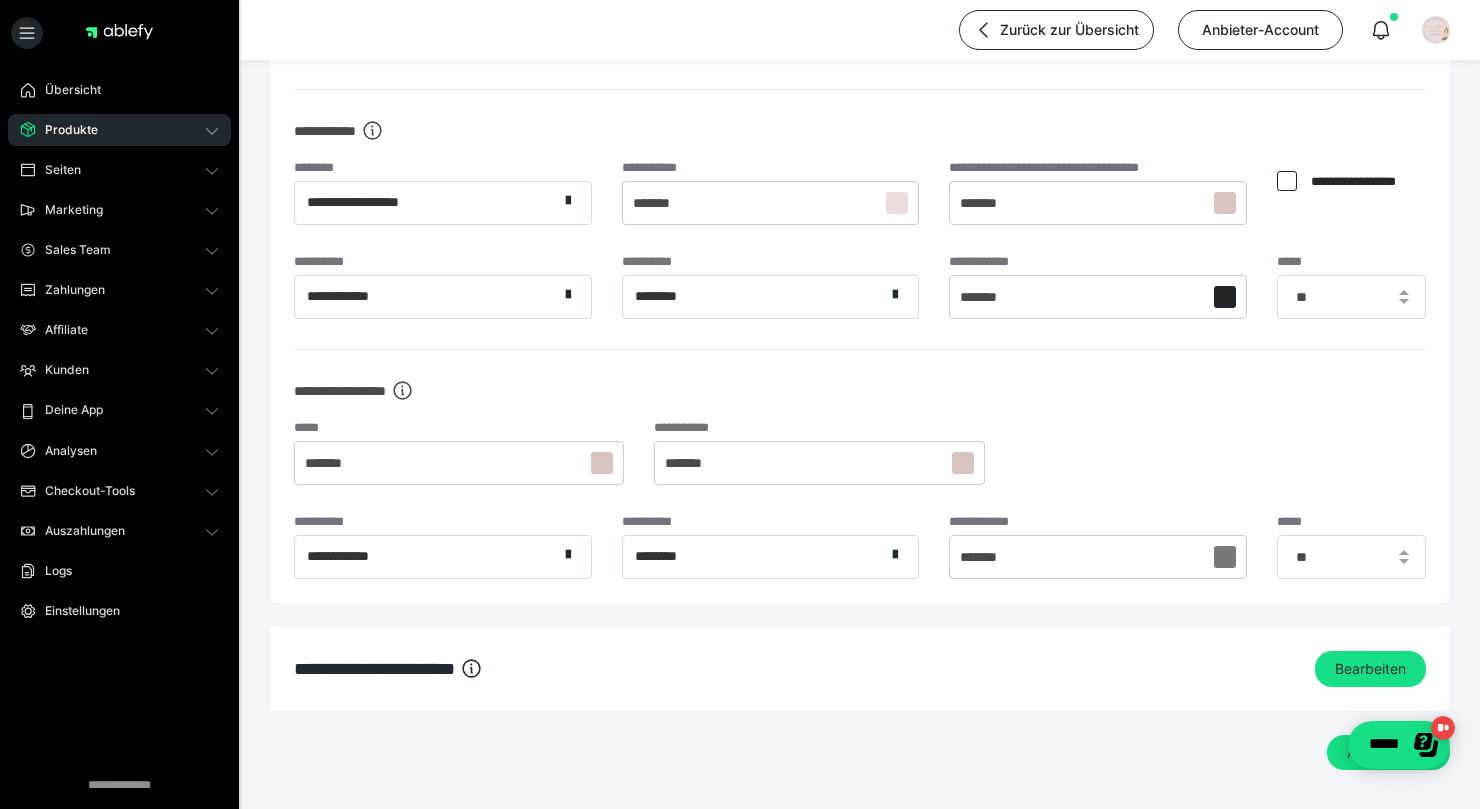 scroll, scrollTop: 1925, scrollLeft: 0, axis: vertical 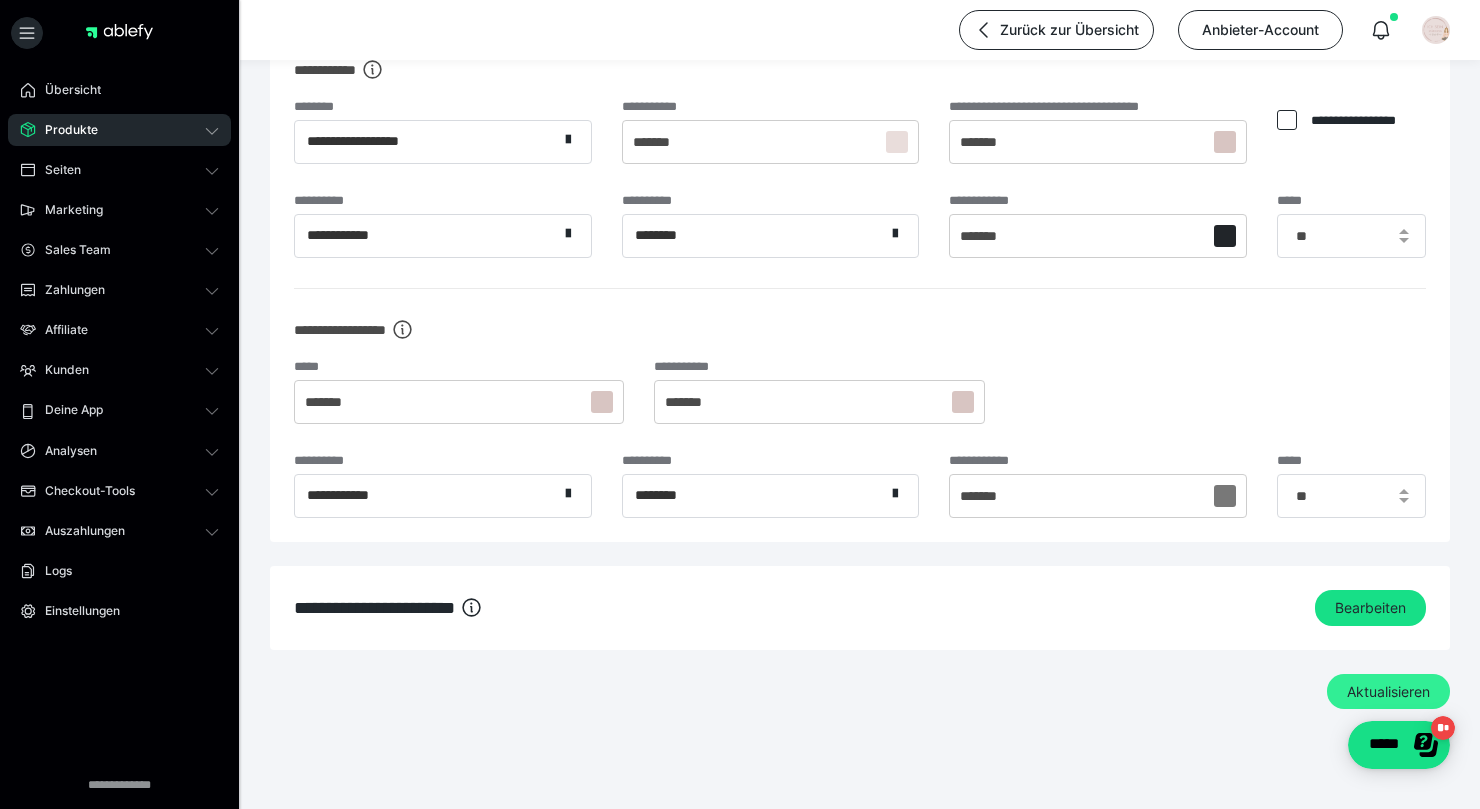 click on "Aktualisieren" at bounding box center [1388, 692] 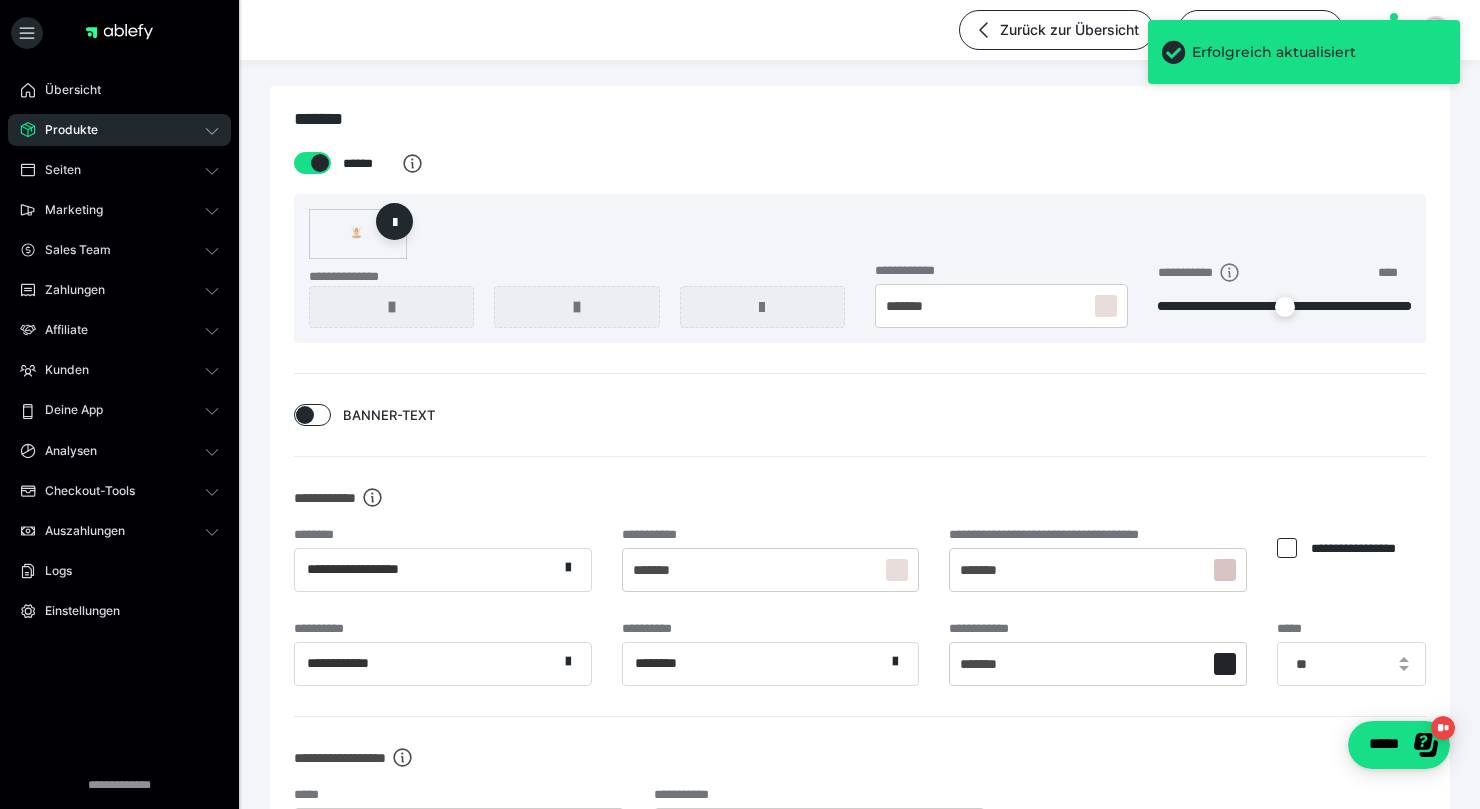 scroll, scrollTop: 1353, scrollLeft: 0, axis: vertical 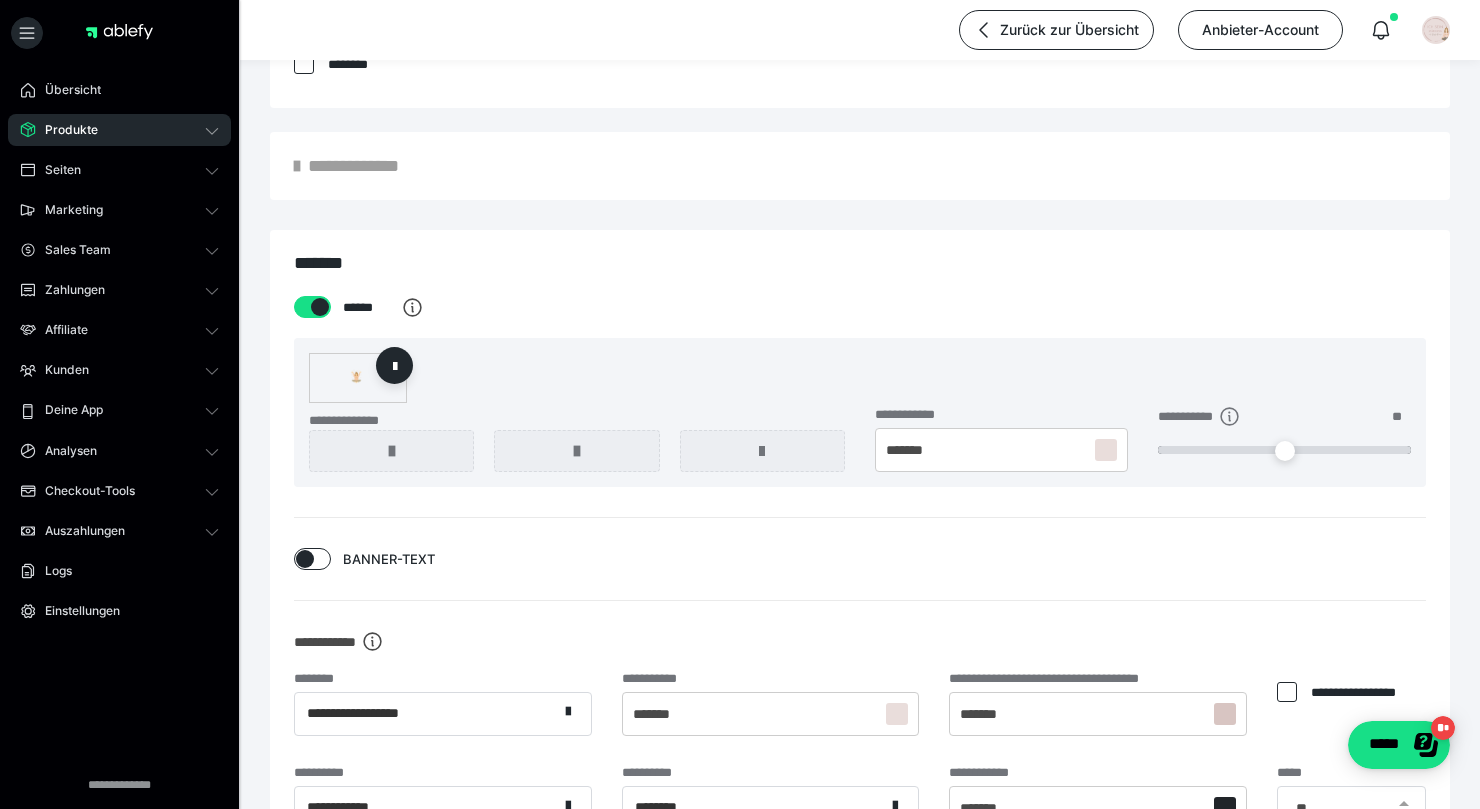 drag, startPoint x: 1403, startPoint y: 455, endPoint x: 1120, endPoint y: 453, distance: 283.00708 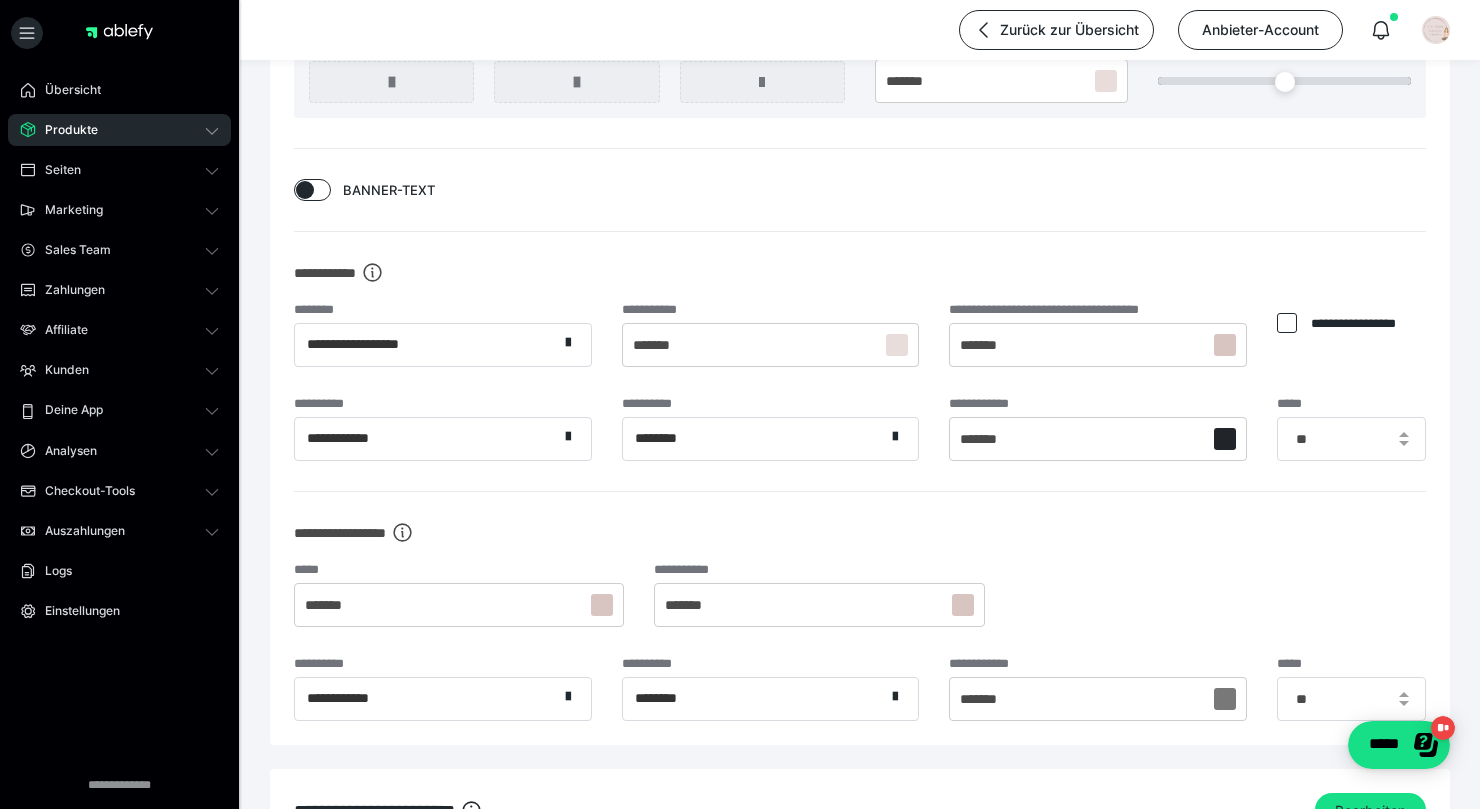 scroll, scrollTop: 1925, scrollLeft: 0, axis: vertical 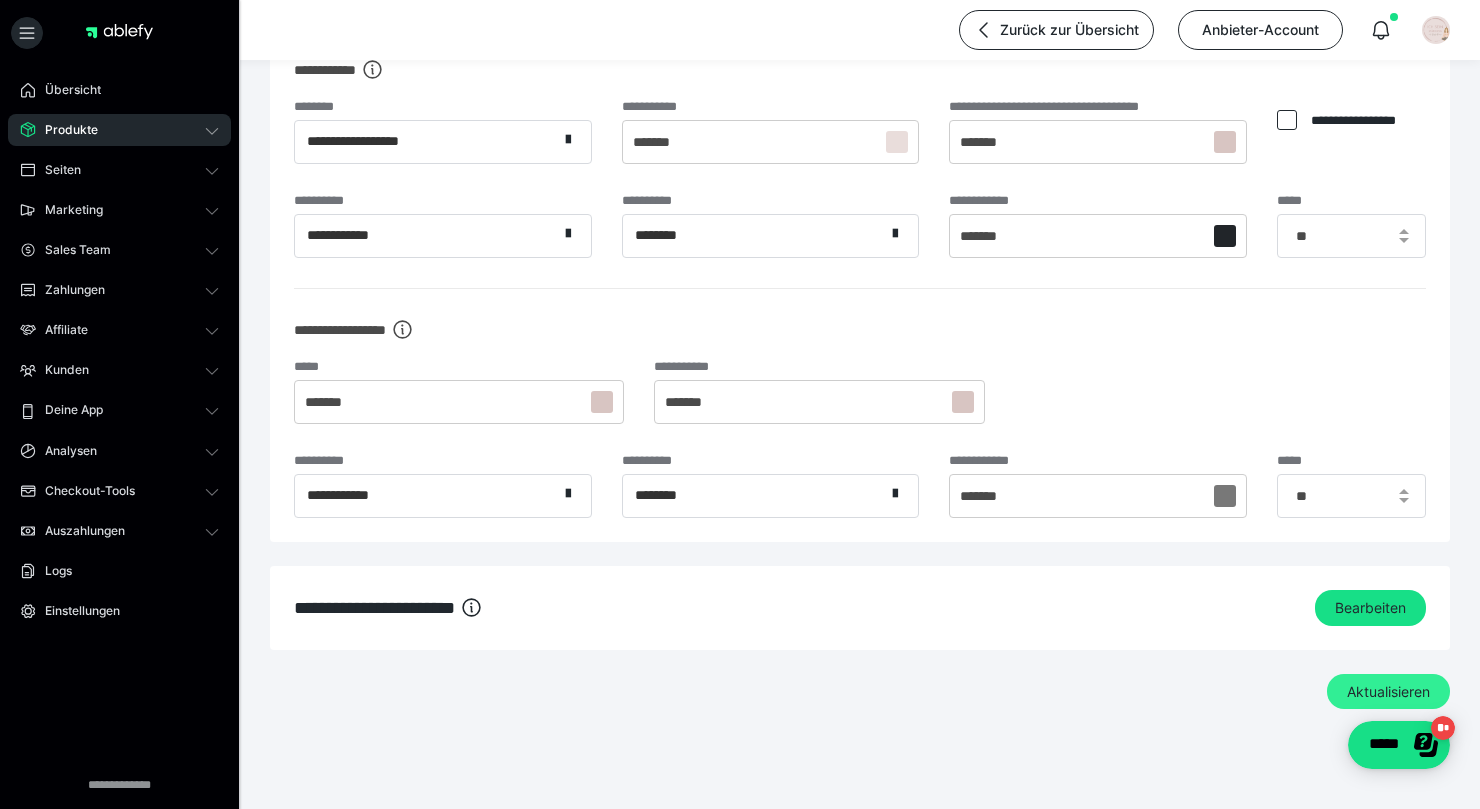 click on "Aktualisieren" at bounding box center [1388, 692] 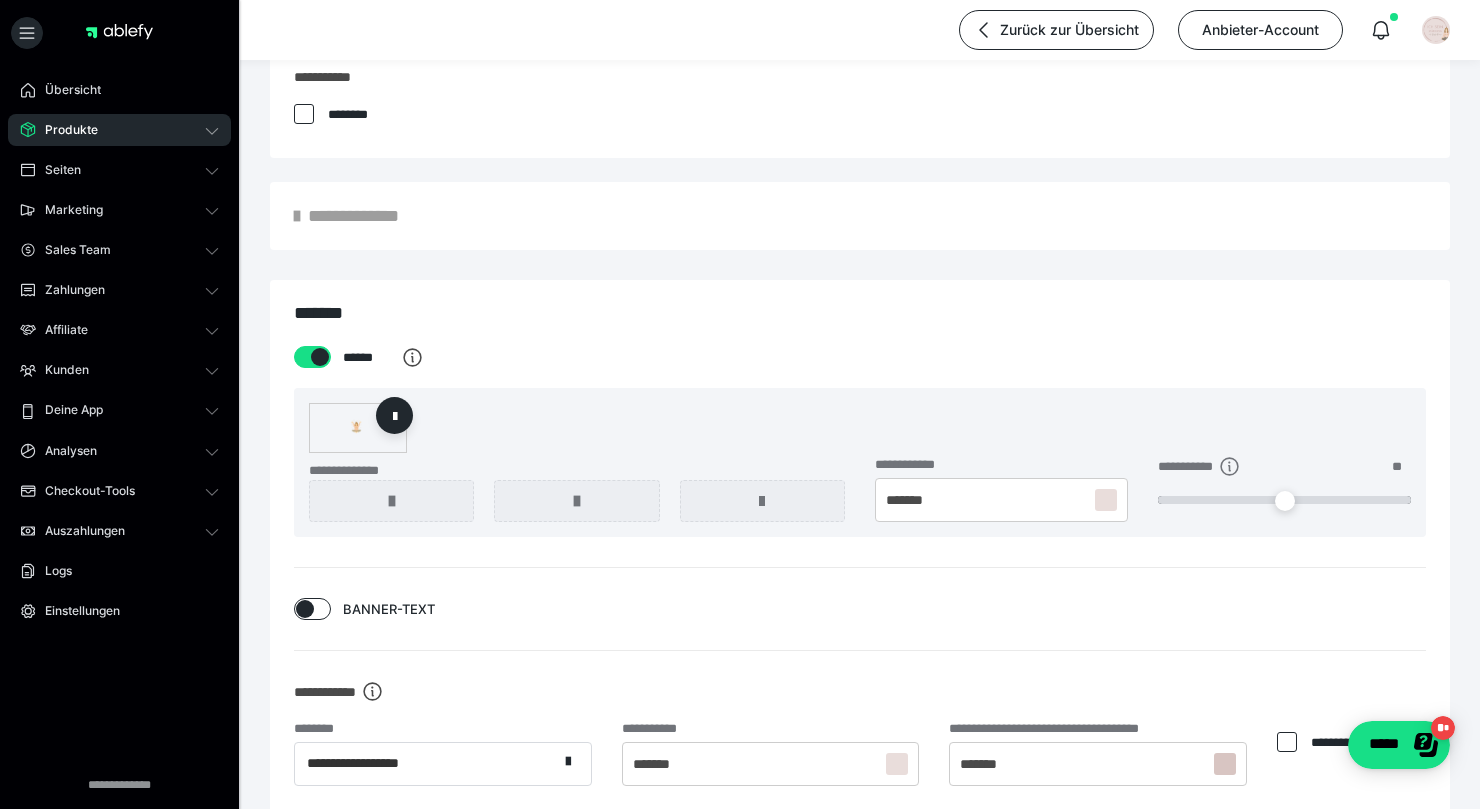 scroll, scrollTop: 1305, scrollLeft: 0, axis: vertical 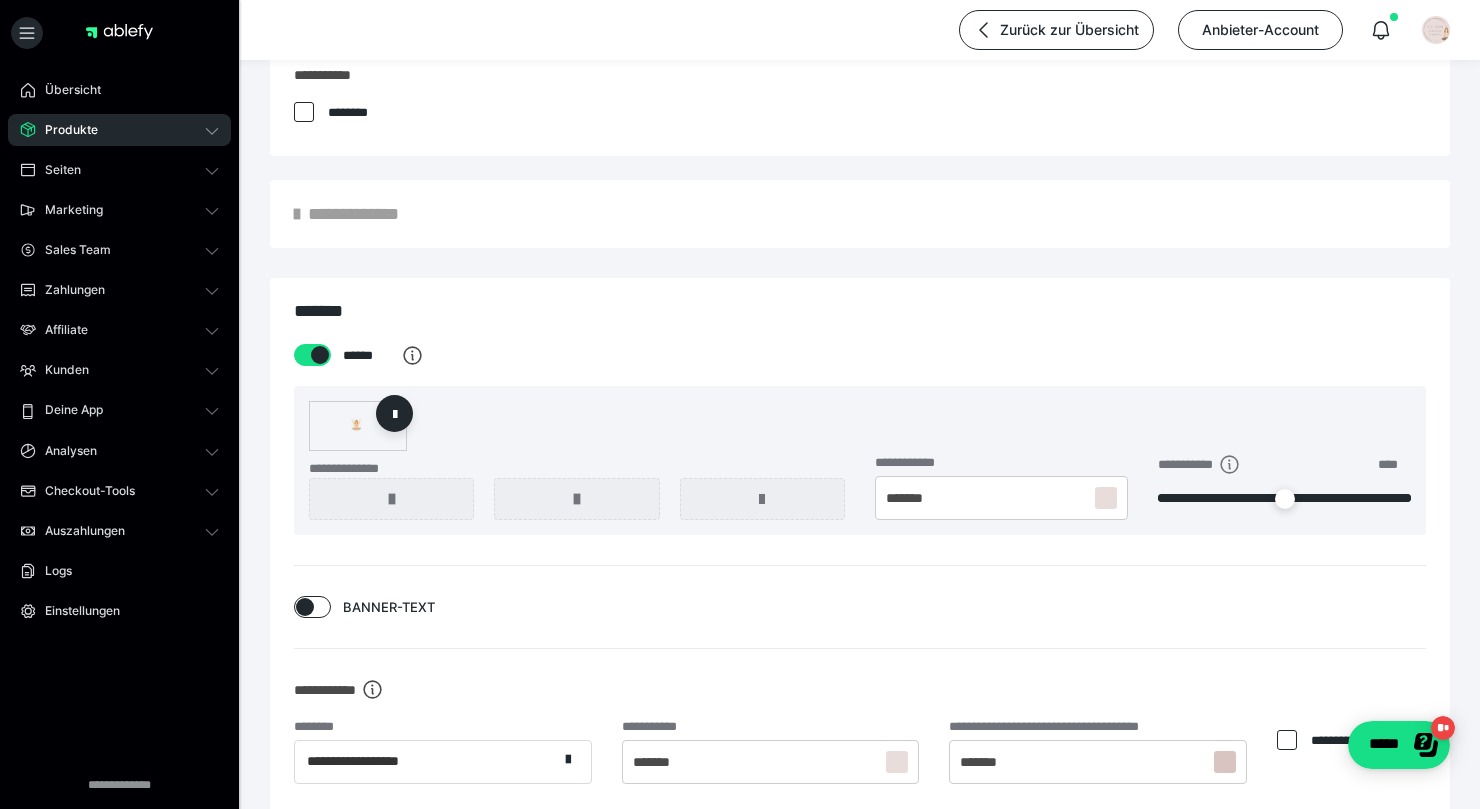 drag, startPoint x: 1170, startPoint y: 505, endPoint x: 1473, endPoint y: 506, distance: 303.00165 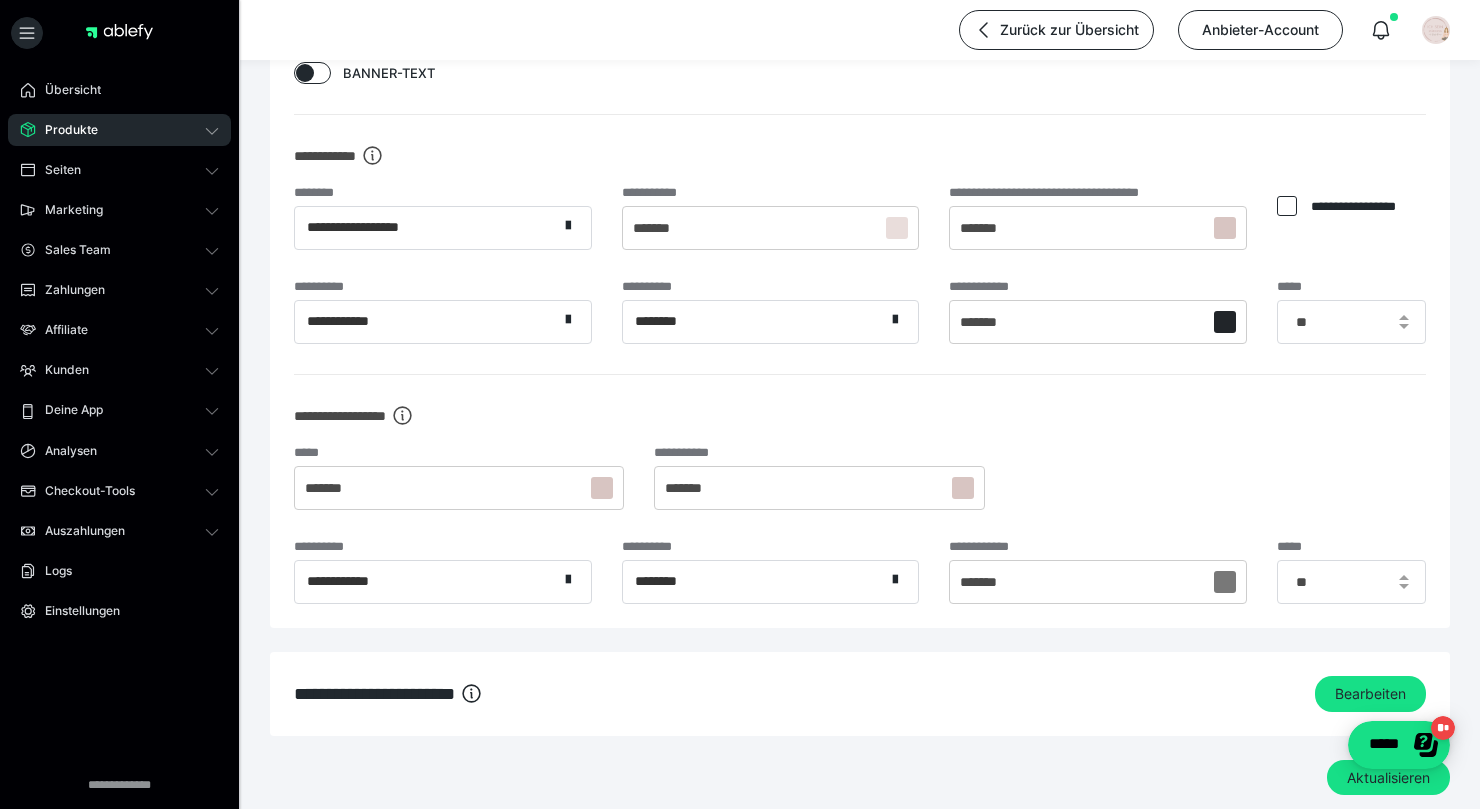 scroll, scrollTop: 1925, scrollLeft: 0, axis: vertical 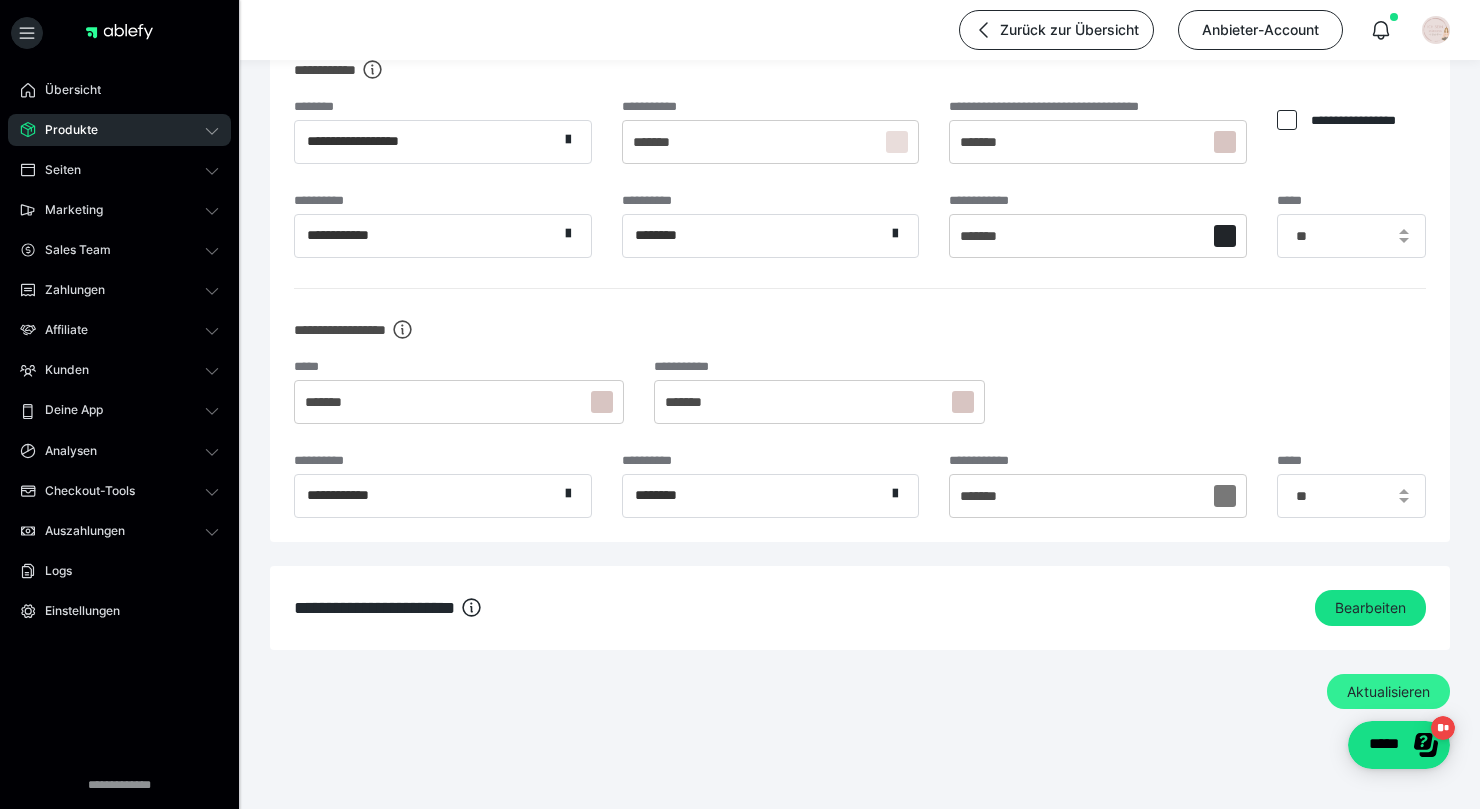 click on "Aktualisieren" at bounding box center (1388, 692) 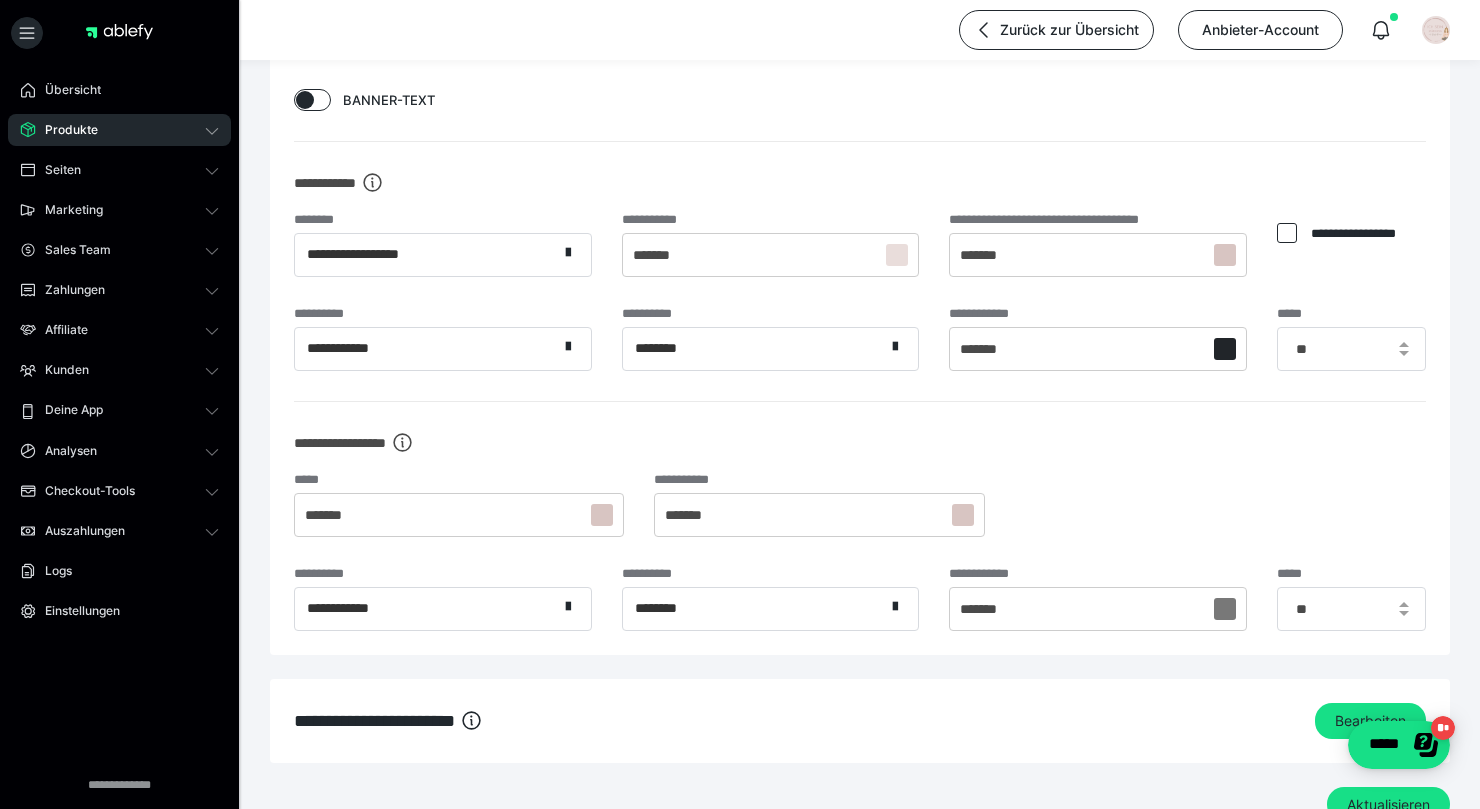 scroll, scrollTop: 1925, scrollLeft: 0, axis: vertical 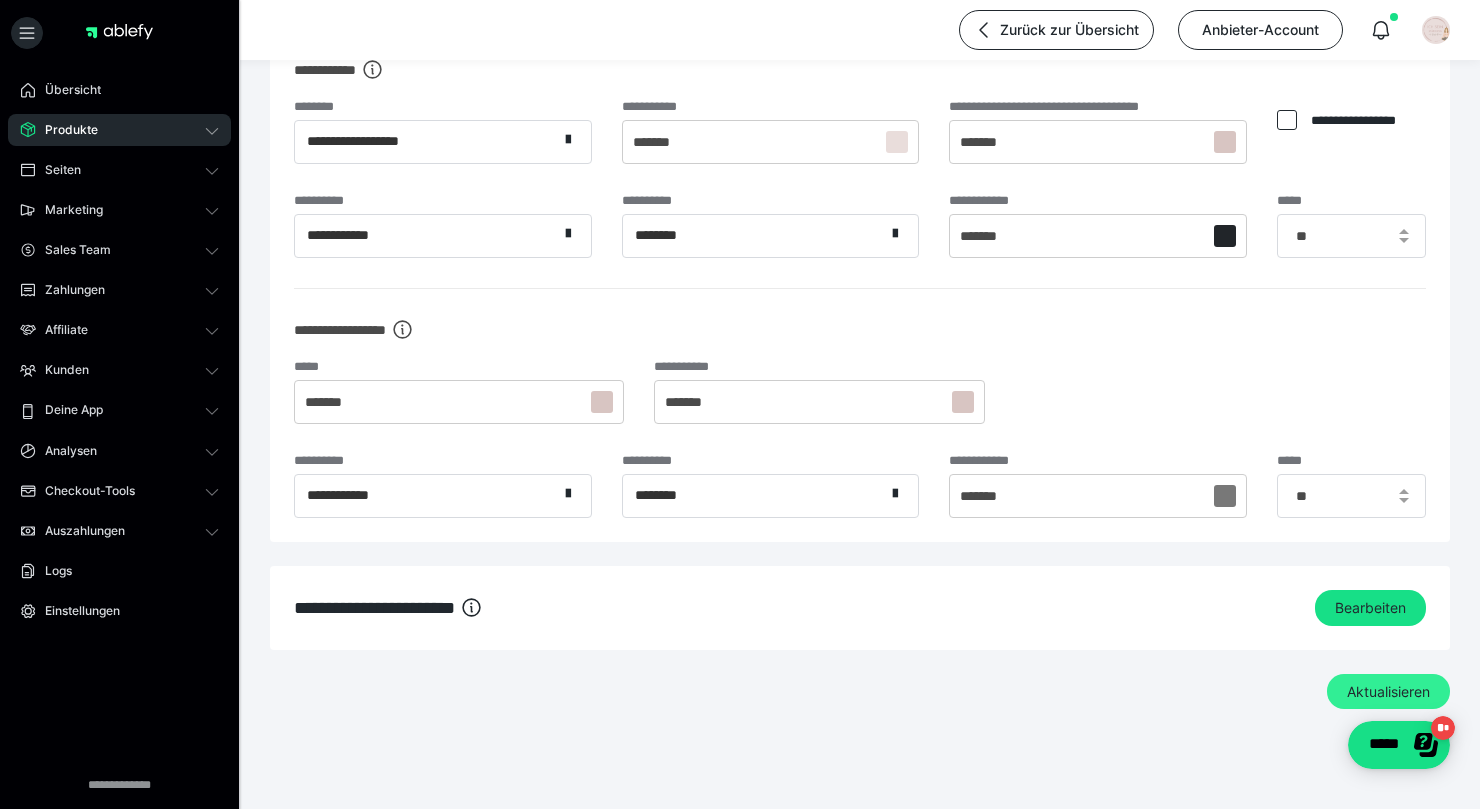 click on "Aktualisieren" at bounding box center (1388, 692) 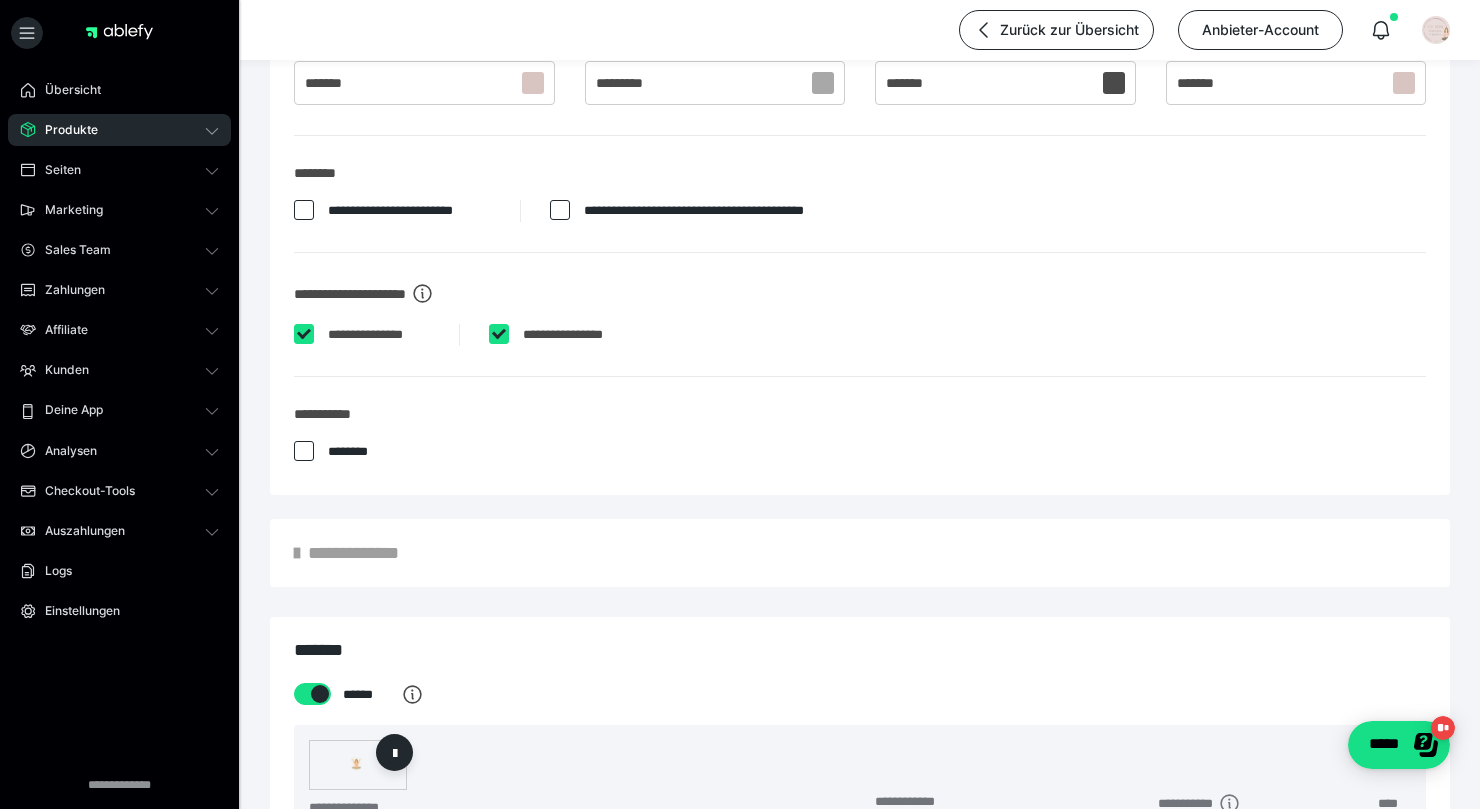 scroll, scrollTop: 965, scrollLeft: 0, axis: vertical 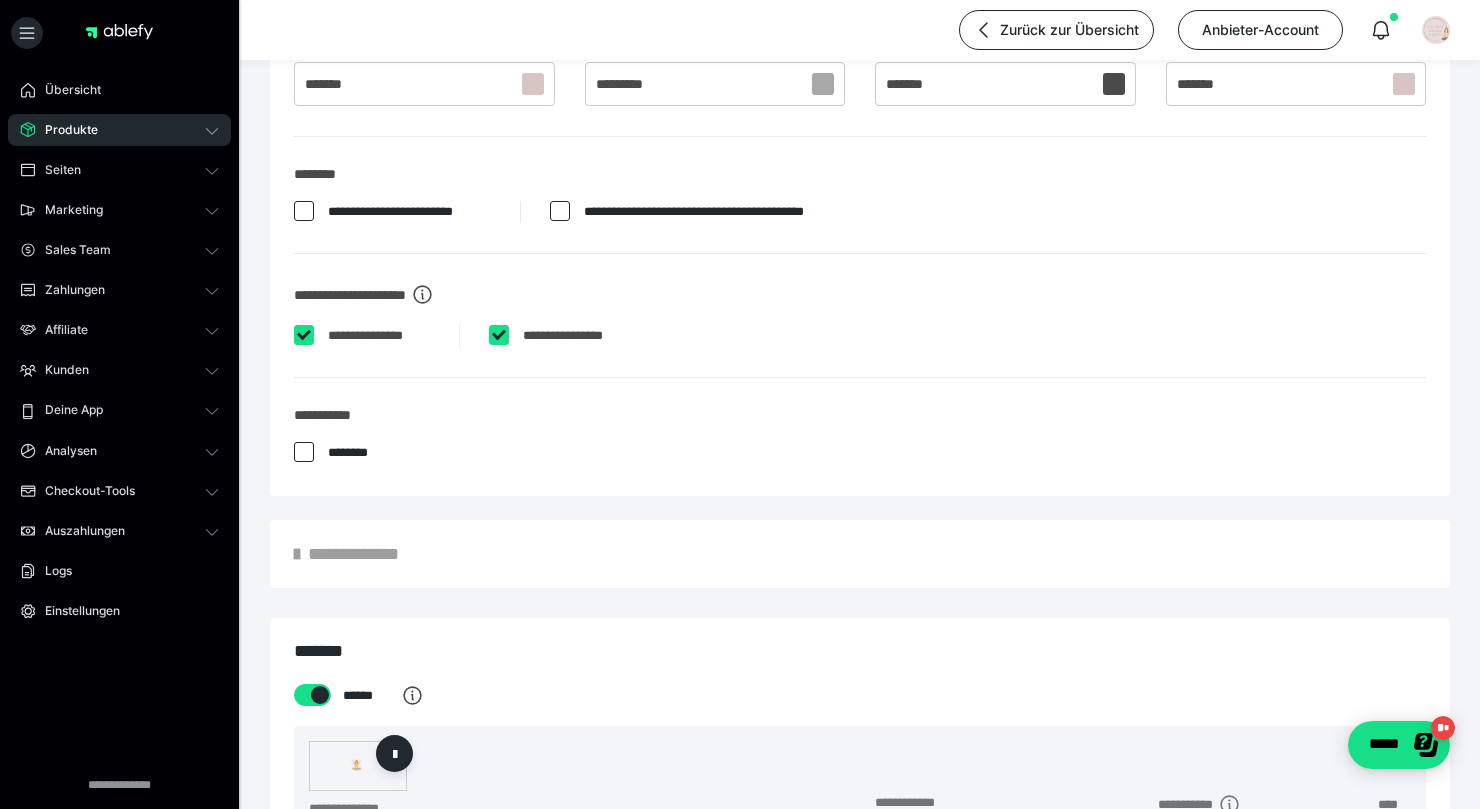 click on "********" at bounding box center (350, 453) 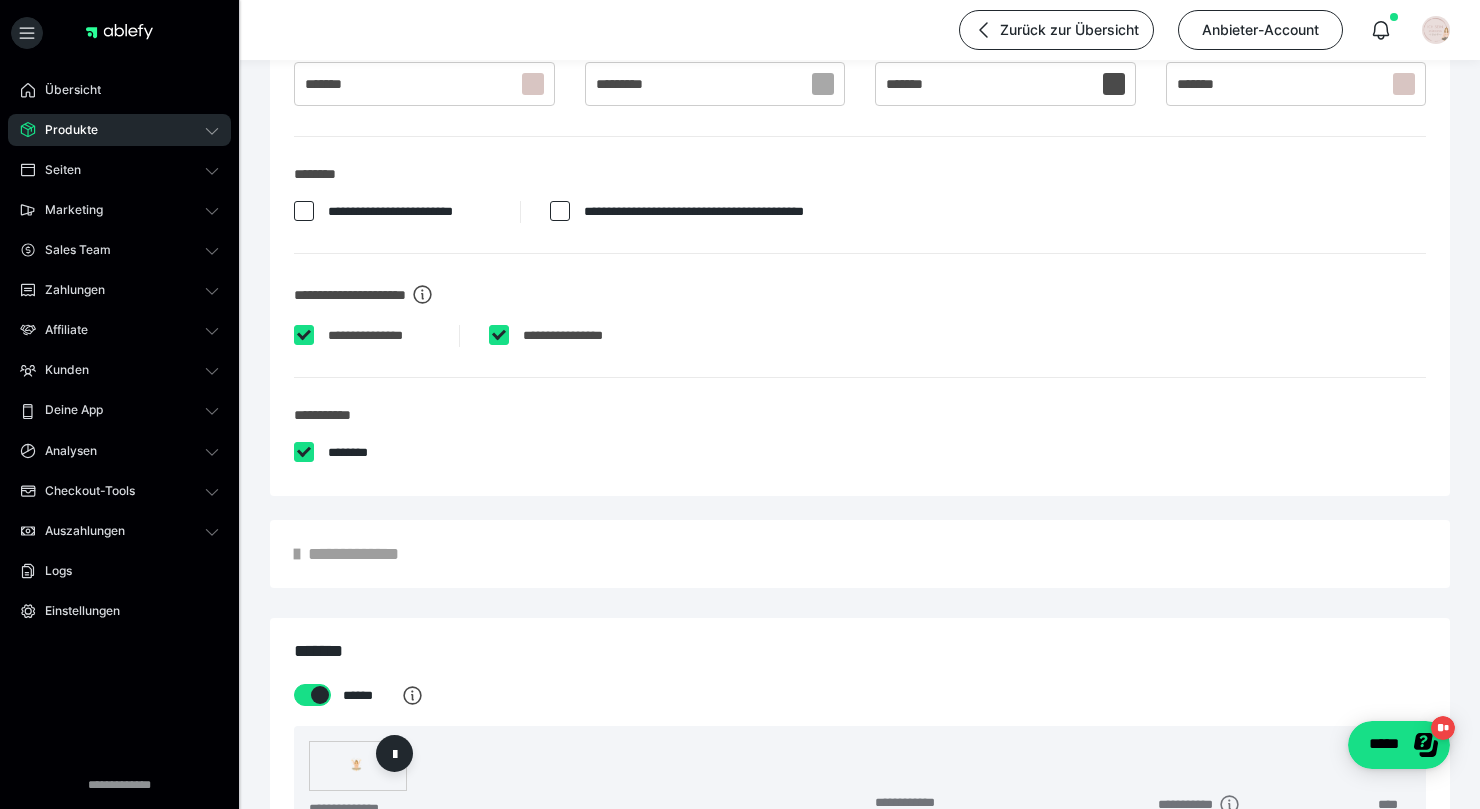 checkbox on "****" 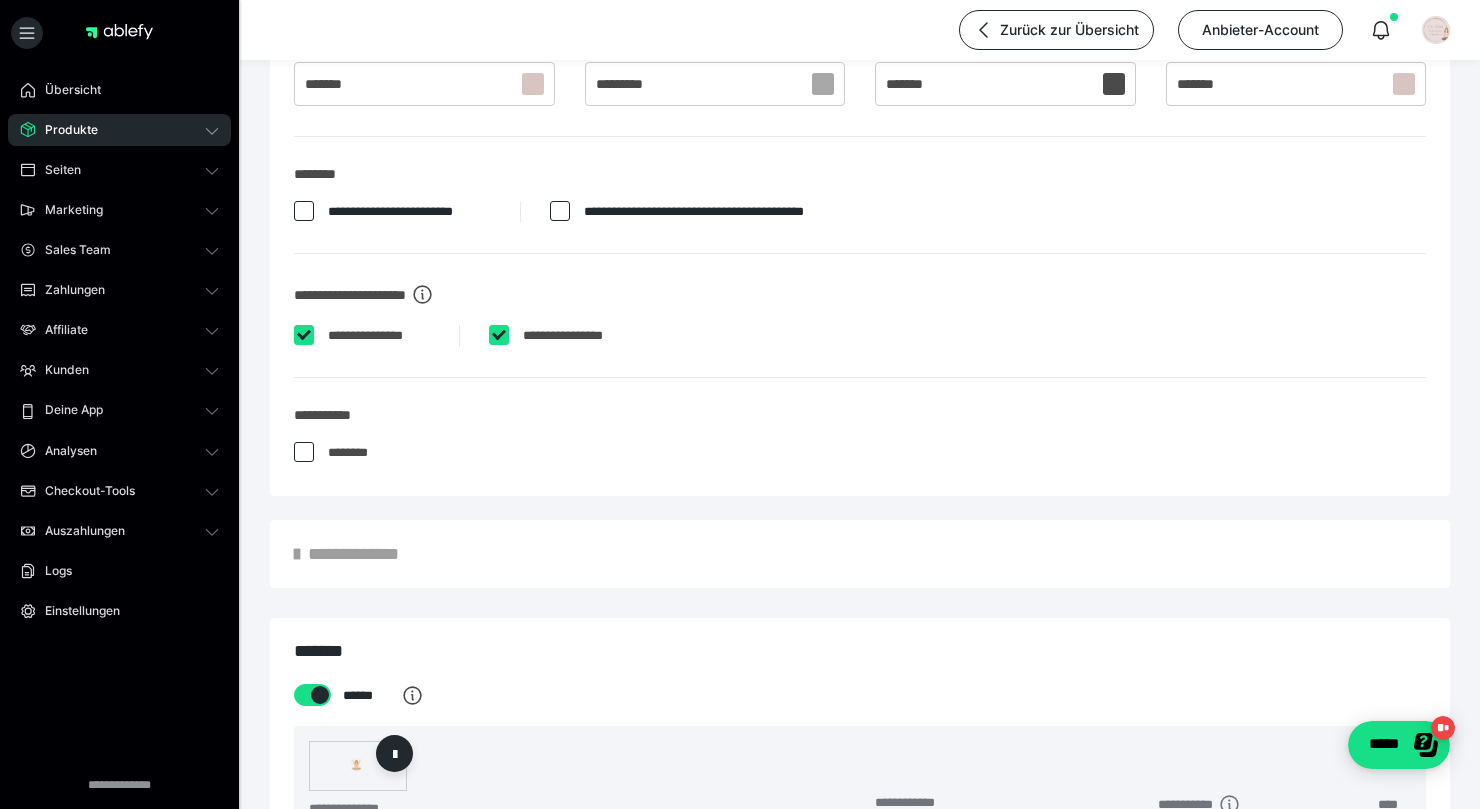 scroll, scrollTop: 1925, scrollLeft: 0, axis: vertical 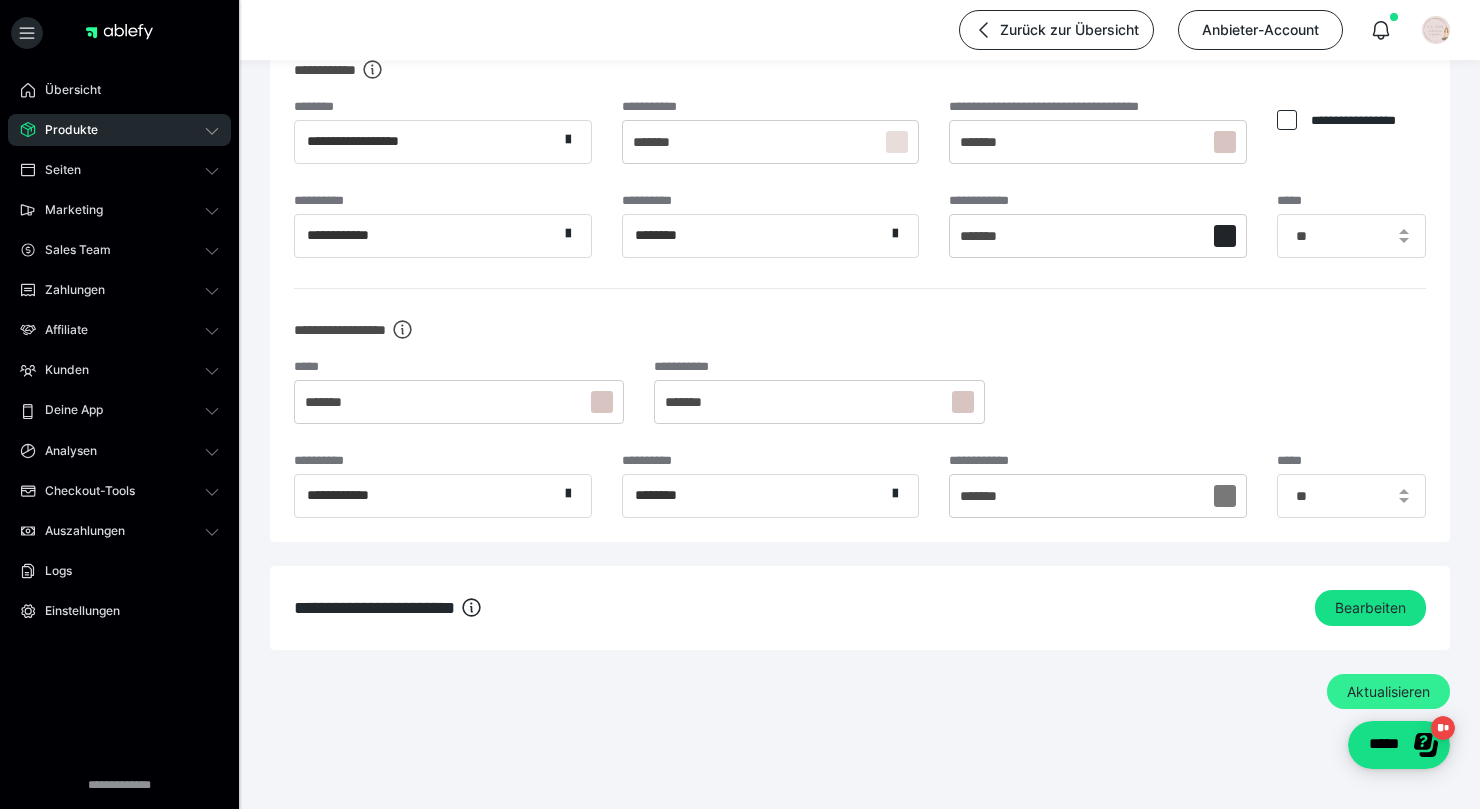 click on "Aktualisieren" at bounding box center [1388, 692] 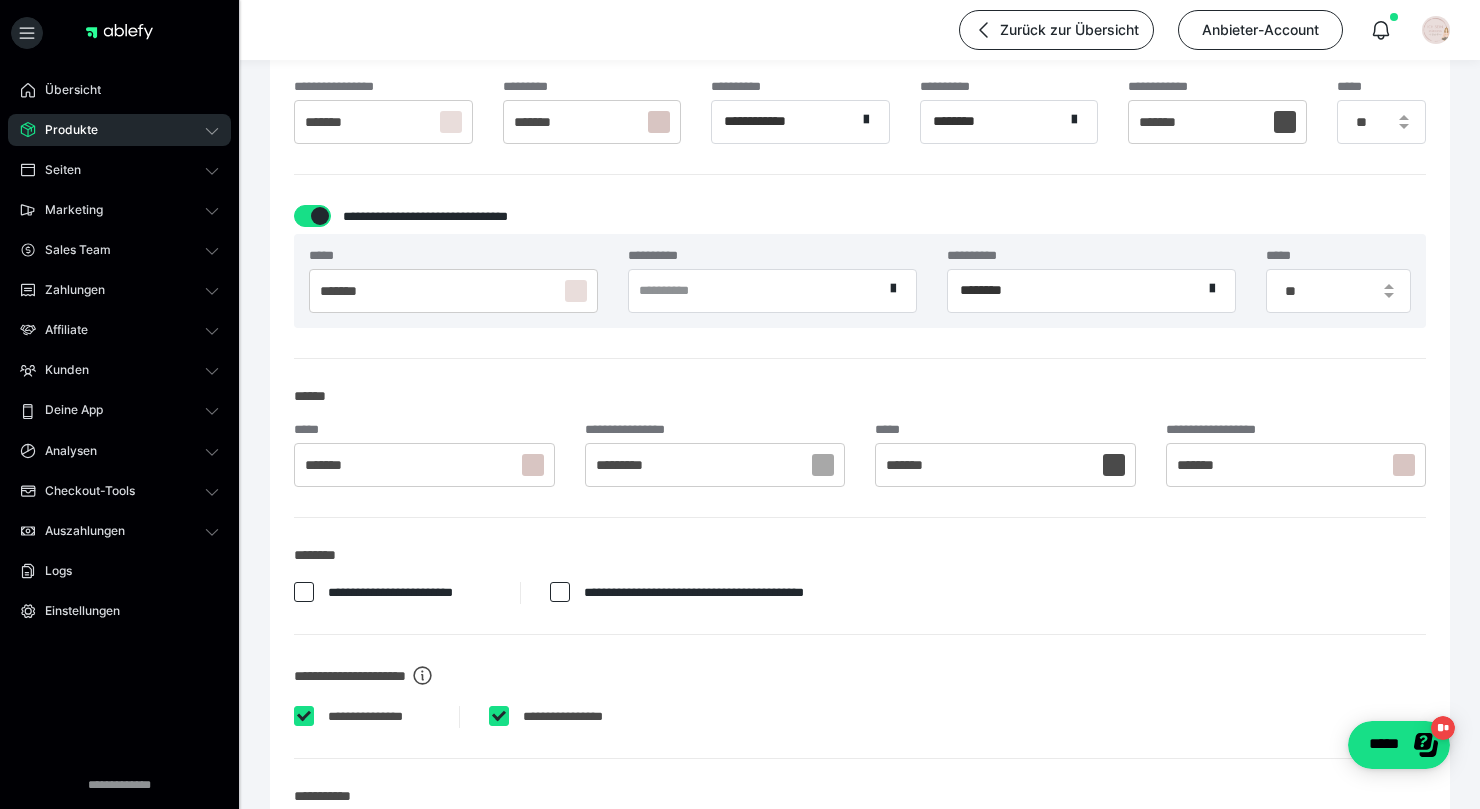 scroll, scrollTop: 609, scrollLeft: 0, axis: vertical 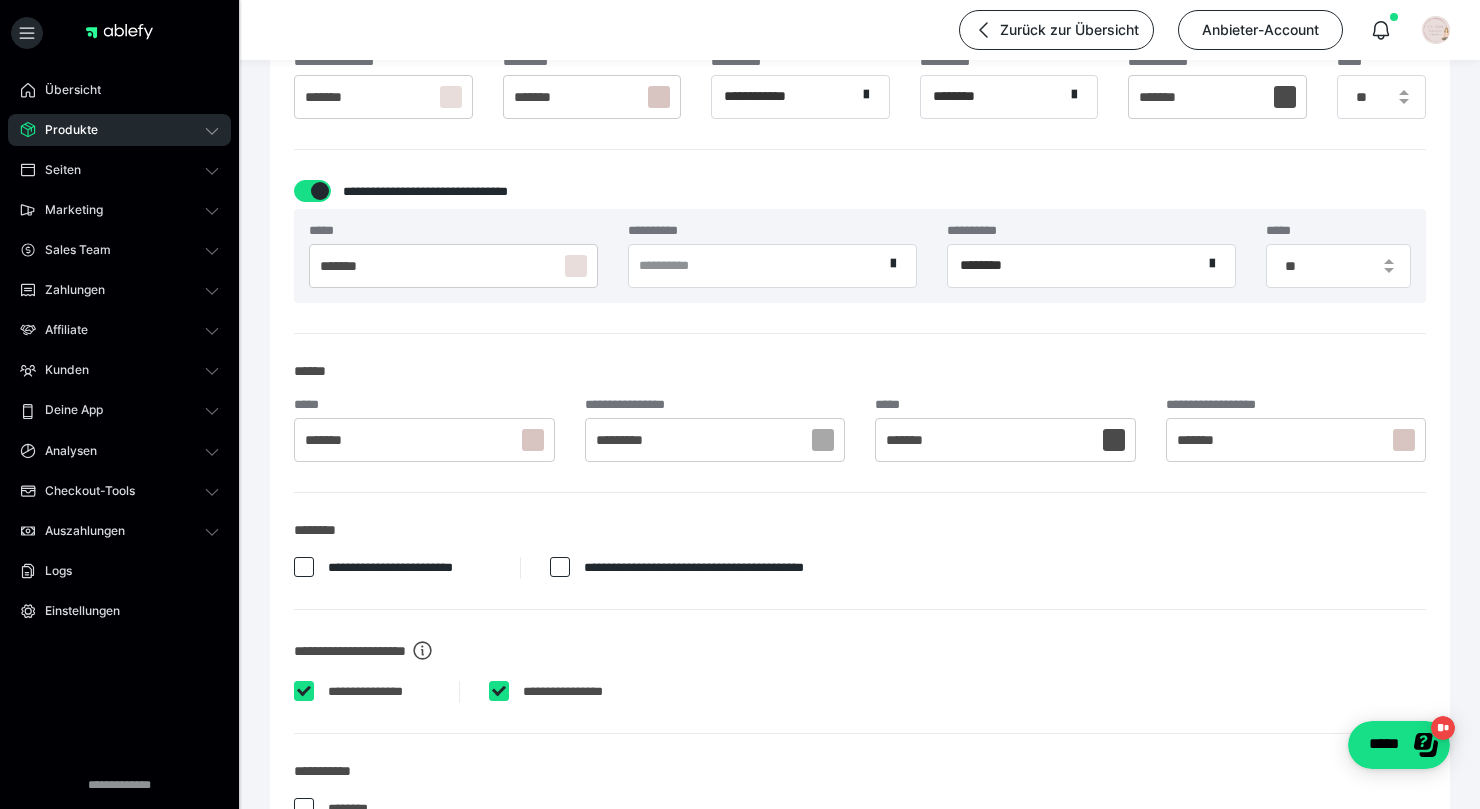 click on "**********" at bounding box center (725, 568) 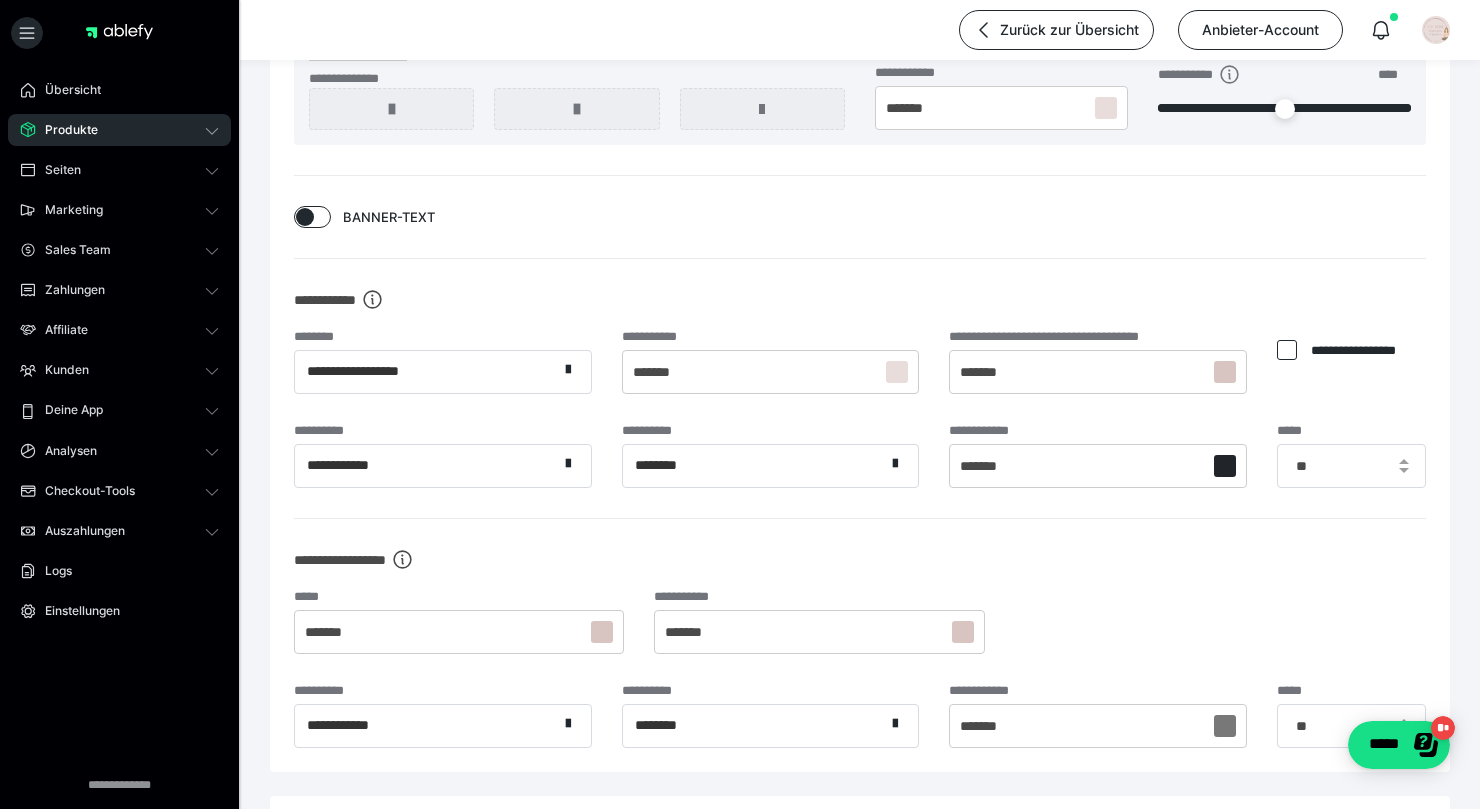 scroll, scrollTop: 1925, scrollLeft: 0, axis: vertical 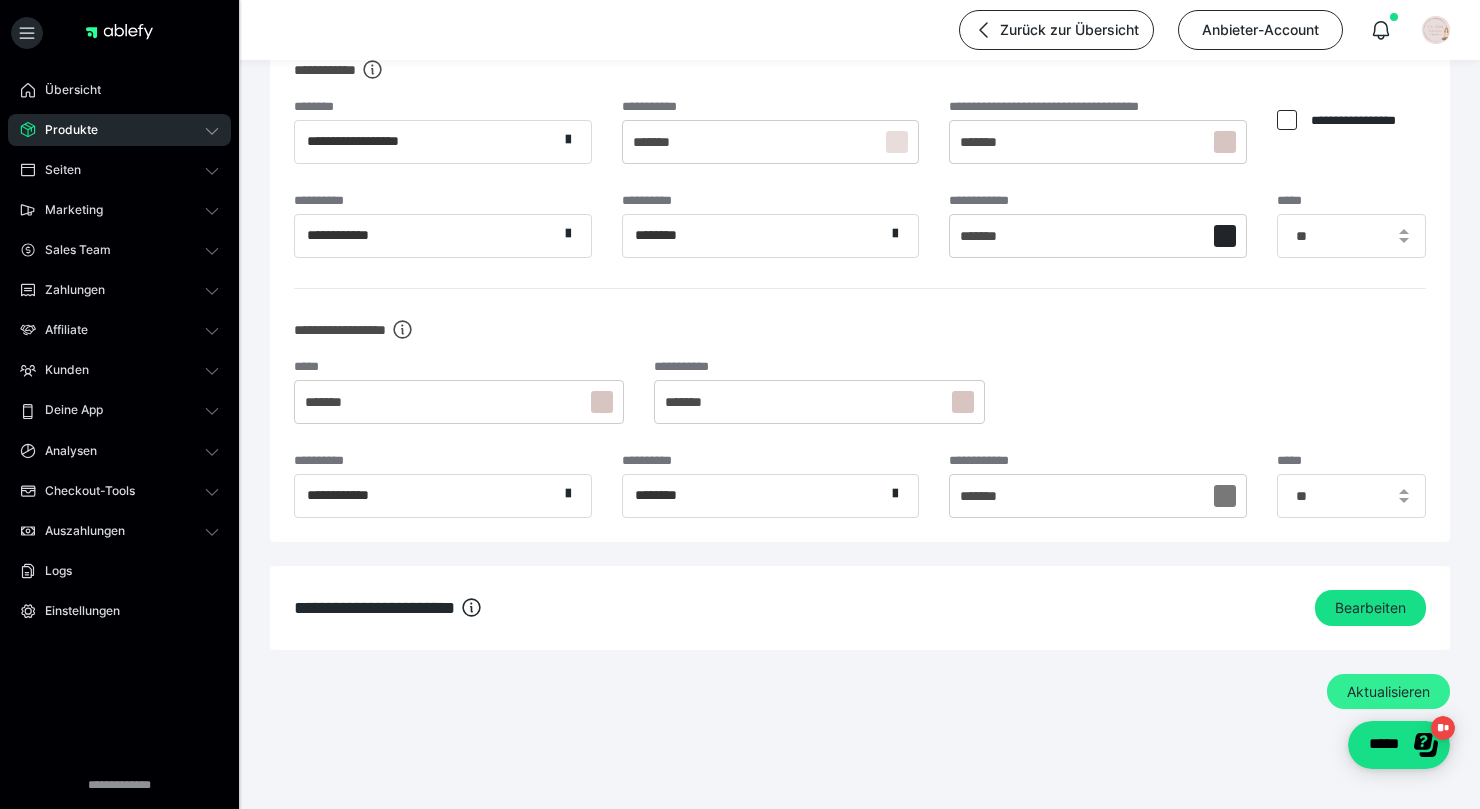 click on "Aktualisieren" at bounding box center [1388, 692] 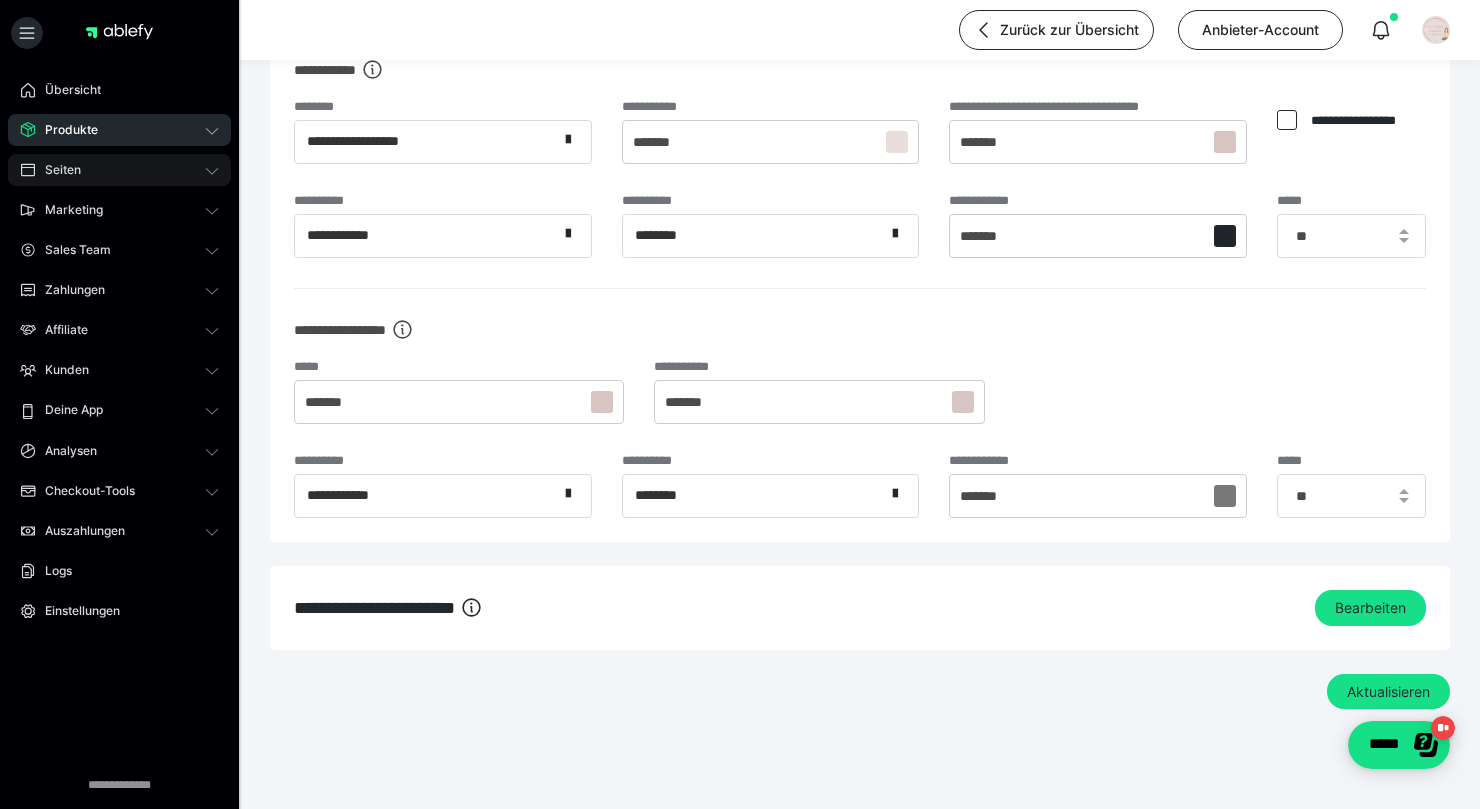 click on "Seiten" at bounding box center (119, 170) 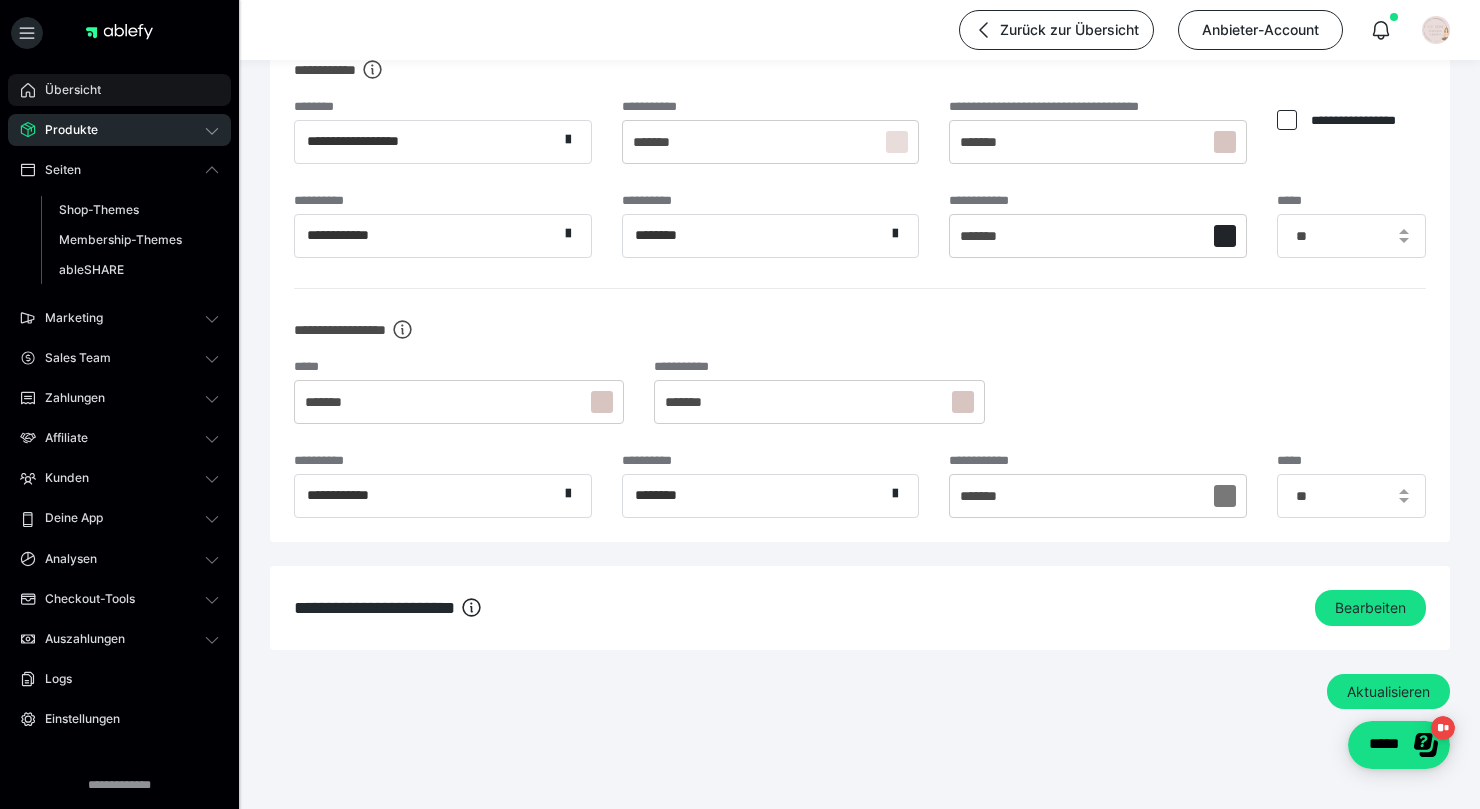 click on "Übersicht" at bounding box center (66, 90) 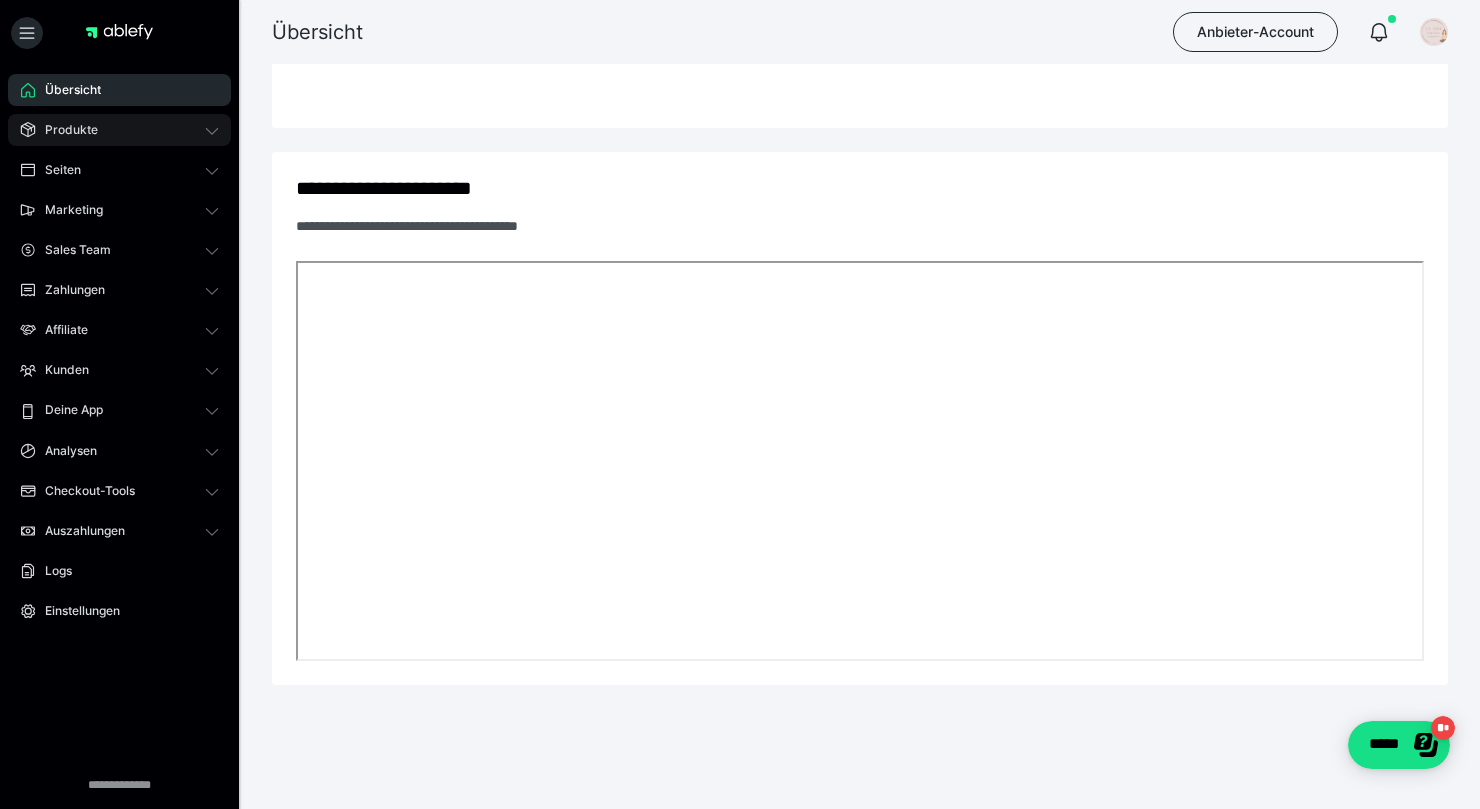 click on "Produkte" at bounding box center (64, 130) 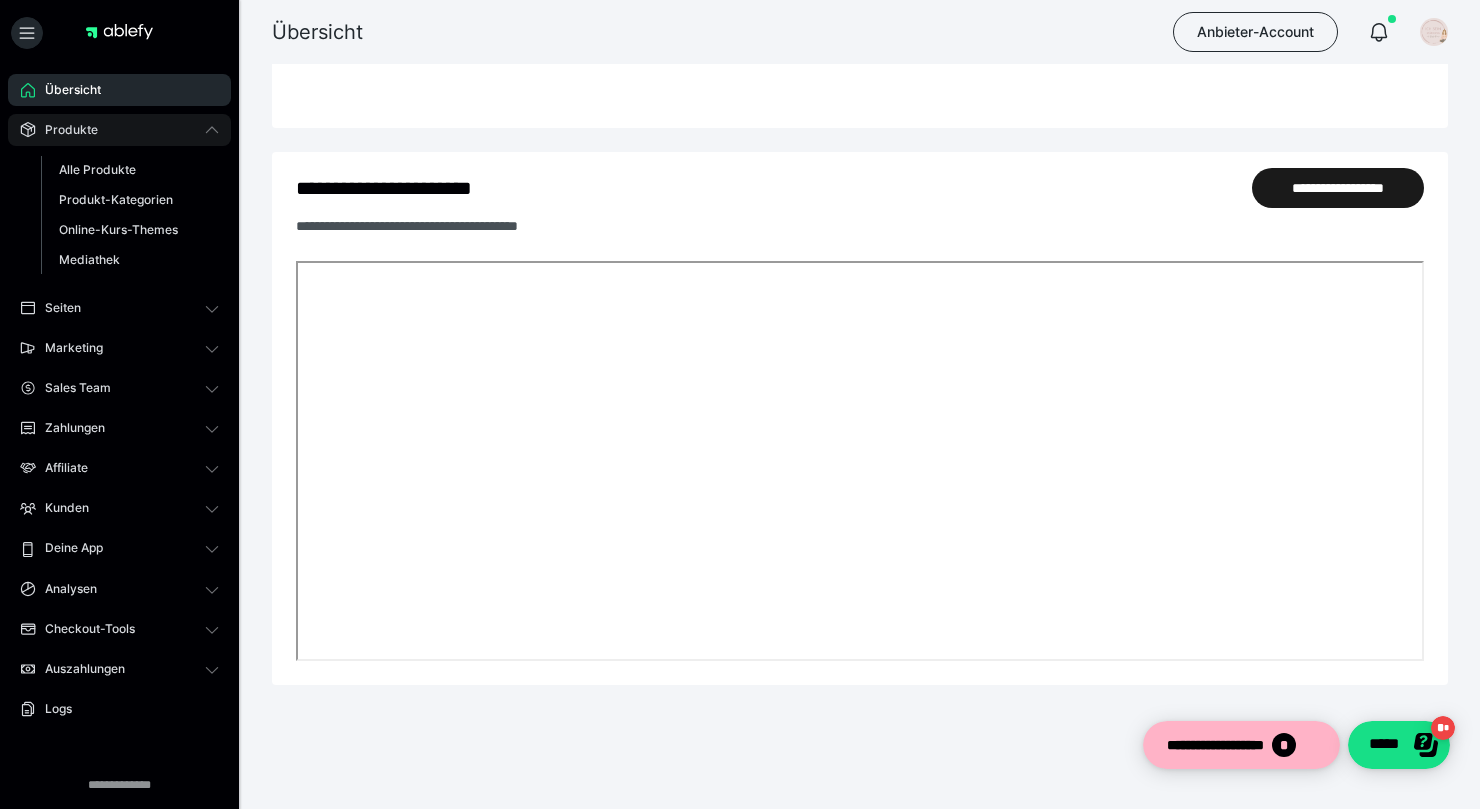scroll, scrollTop: 0, scrollLeft: 0, axis: both 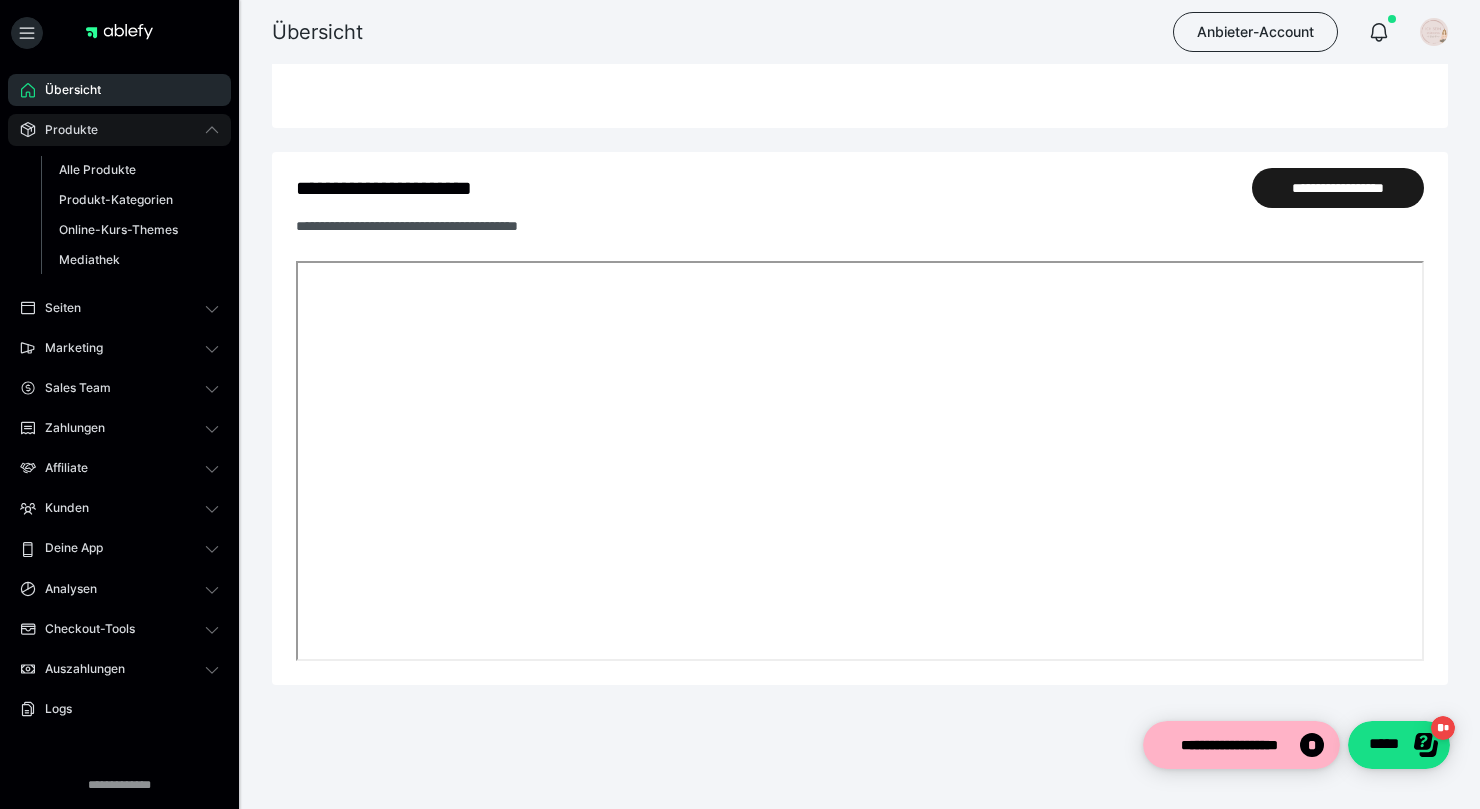 click on "Produkte" at bounding box center [64, 130] 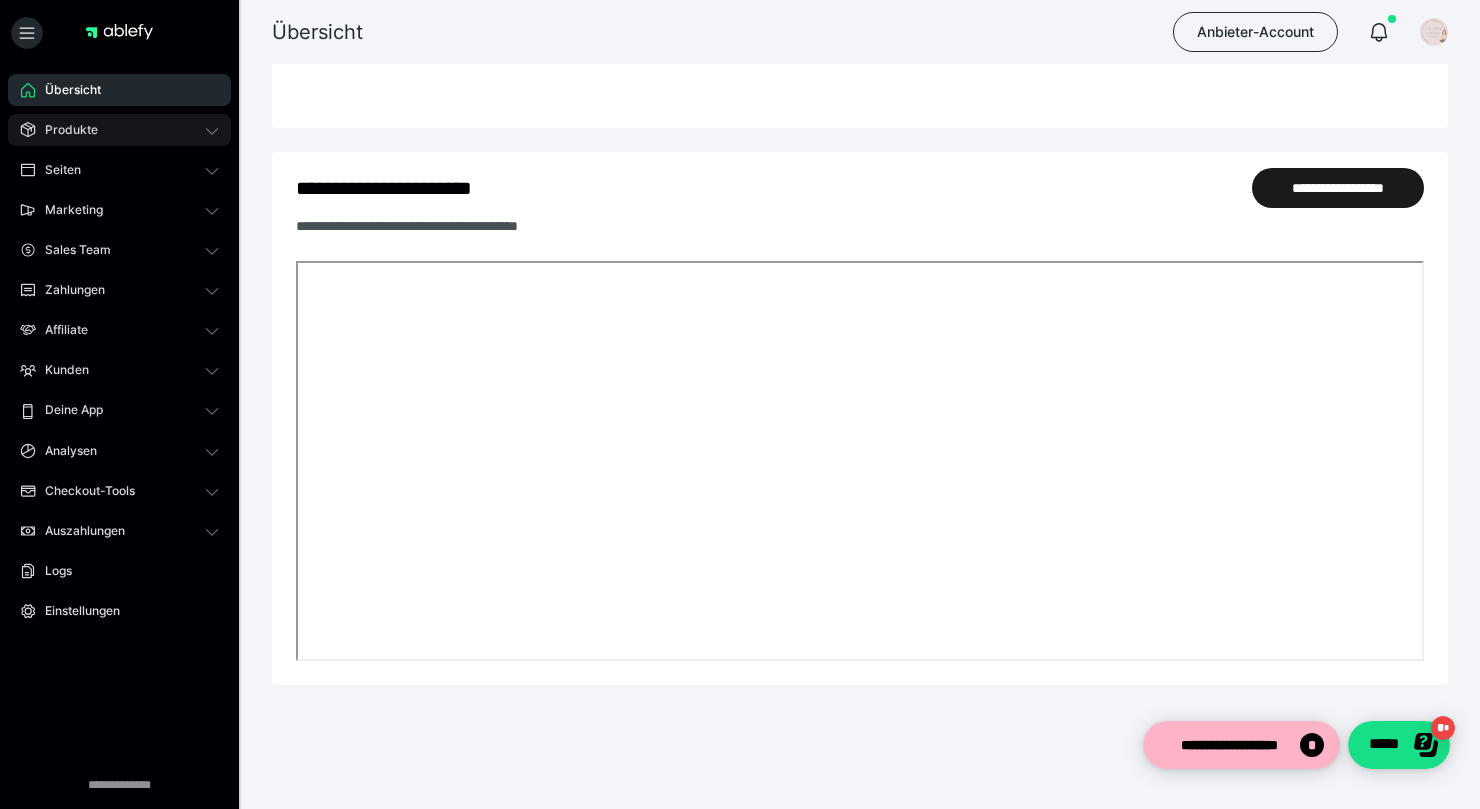 click on "Produkte" at bounding box center [64, 130] 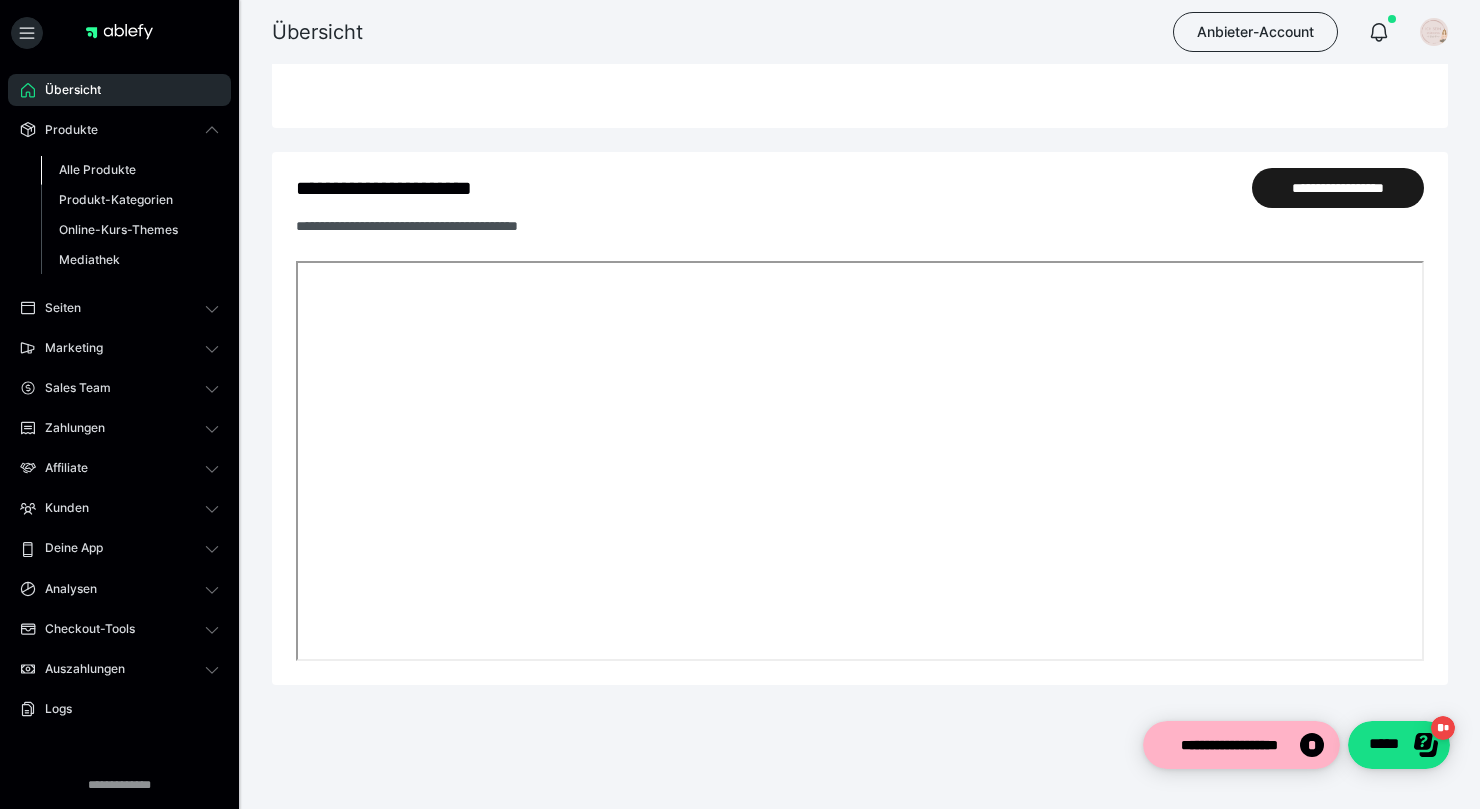 click on "Alle Produkte" at bounding box center [130, 170] 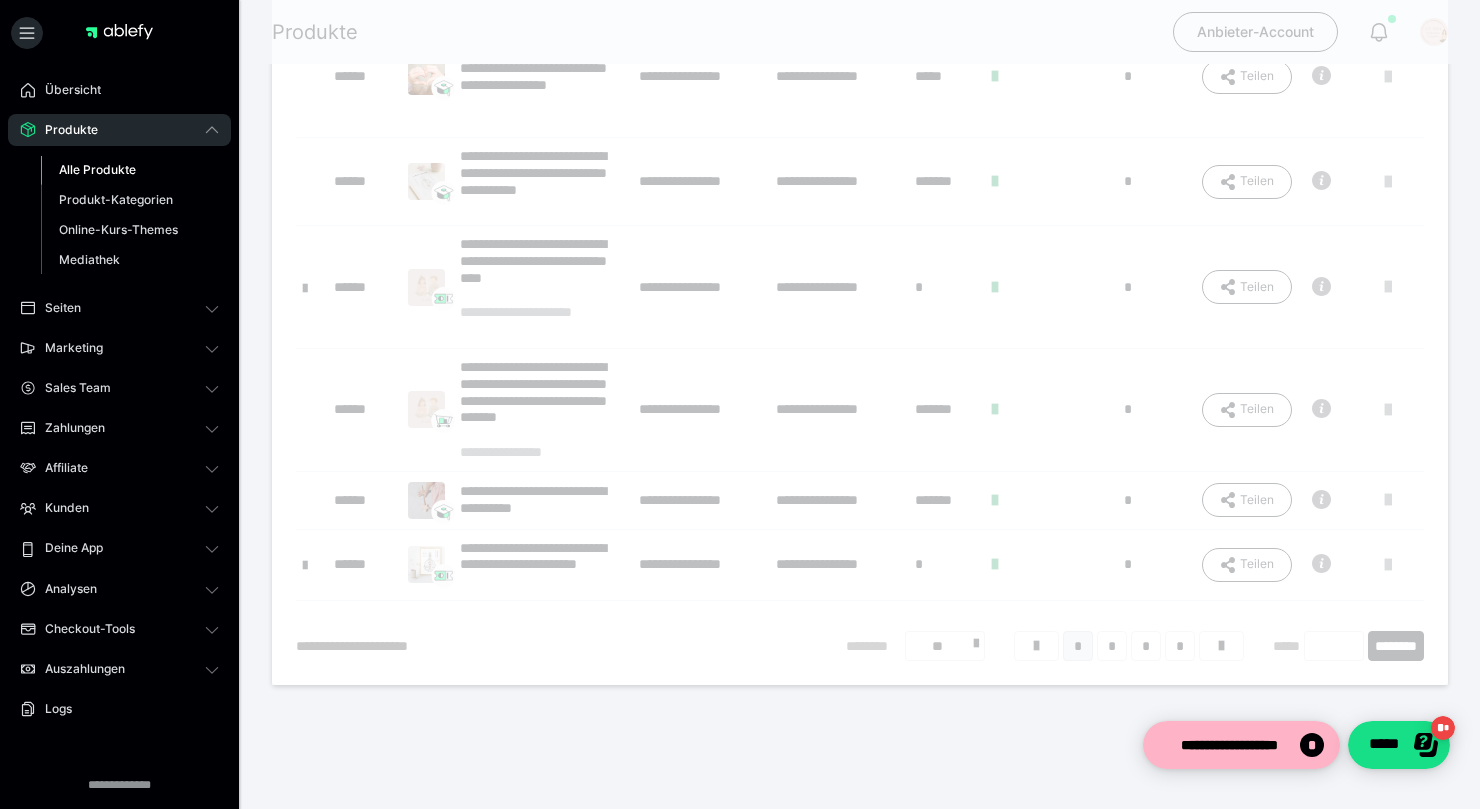 scroll, scrollTop: 0, scrollLeft: 0, axis: both 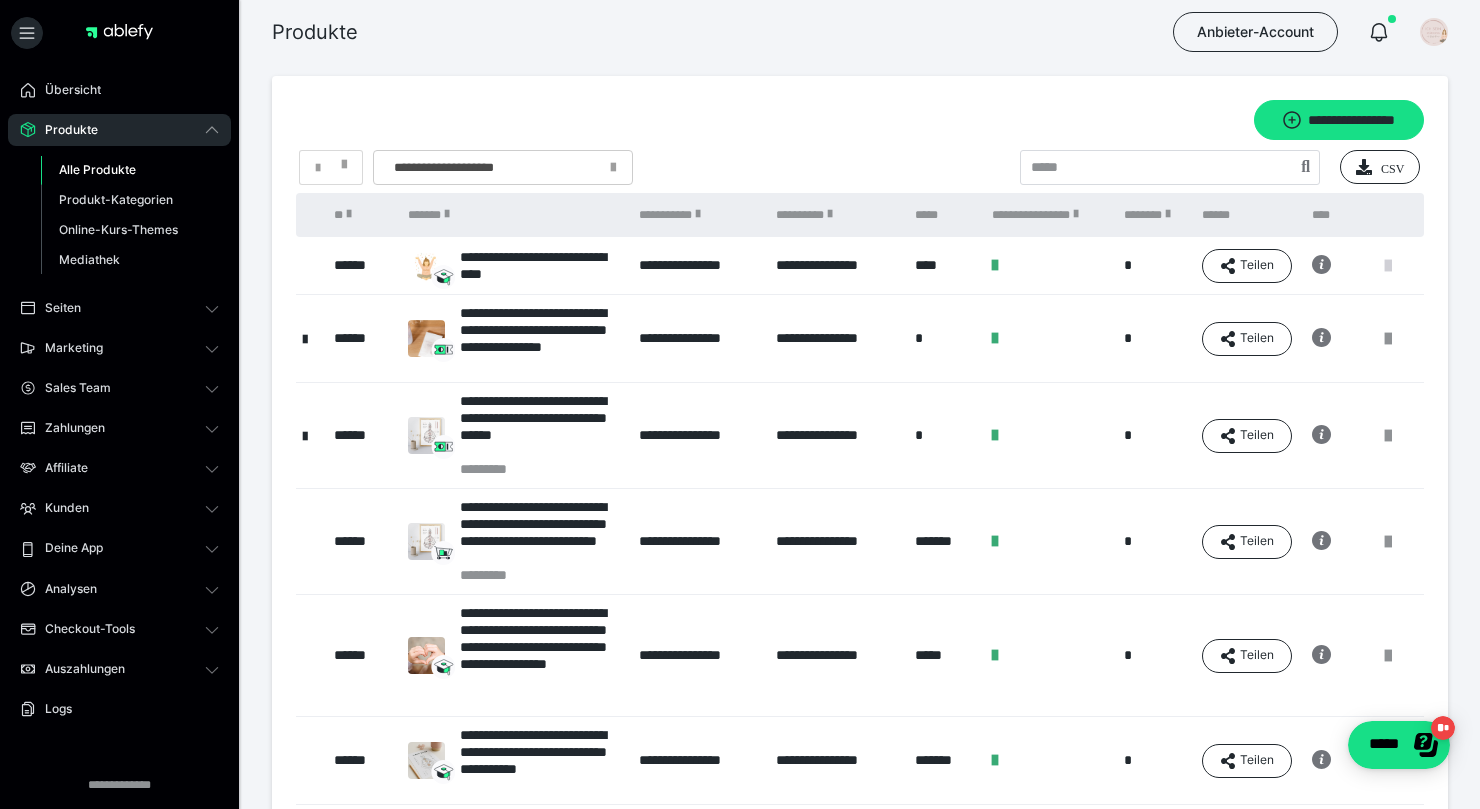 click at bounding box center [1388, 266] 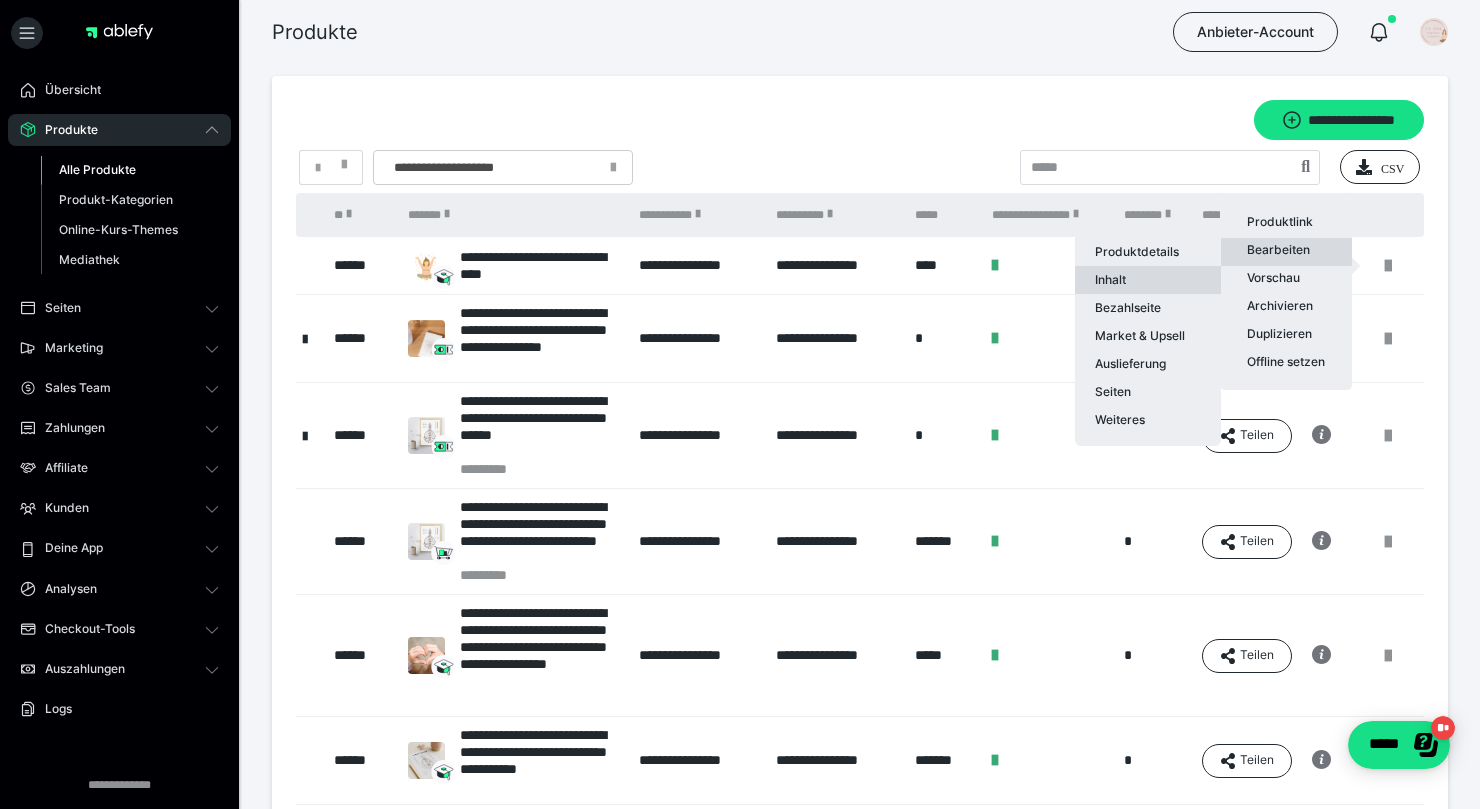 click on "Inhalt" at bounding box center (1148, 280) 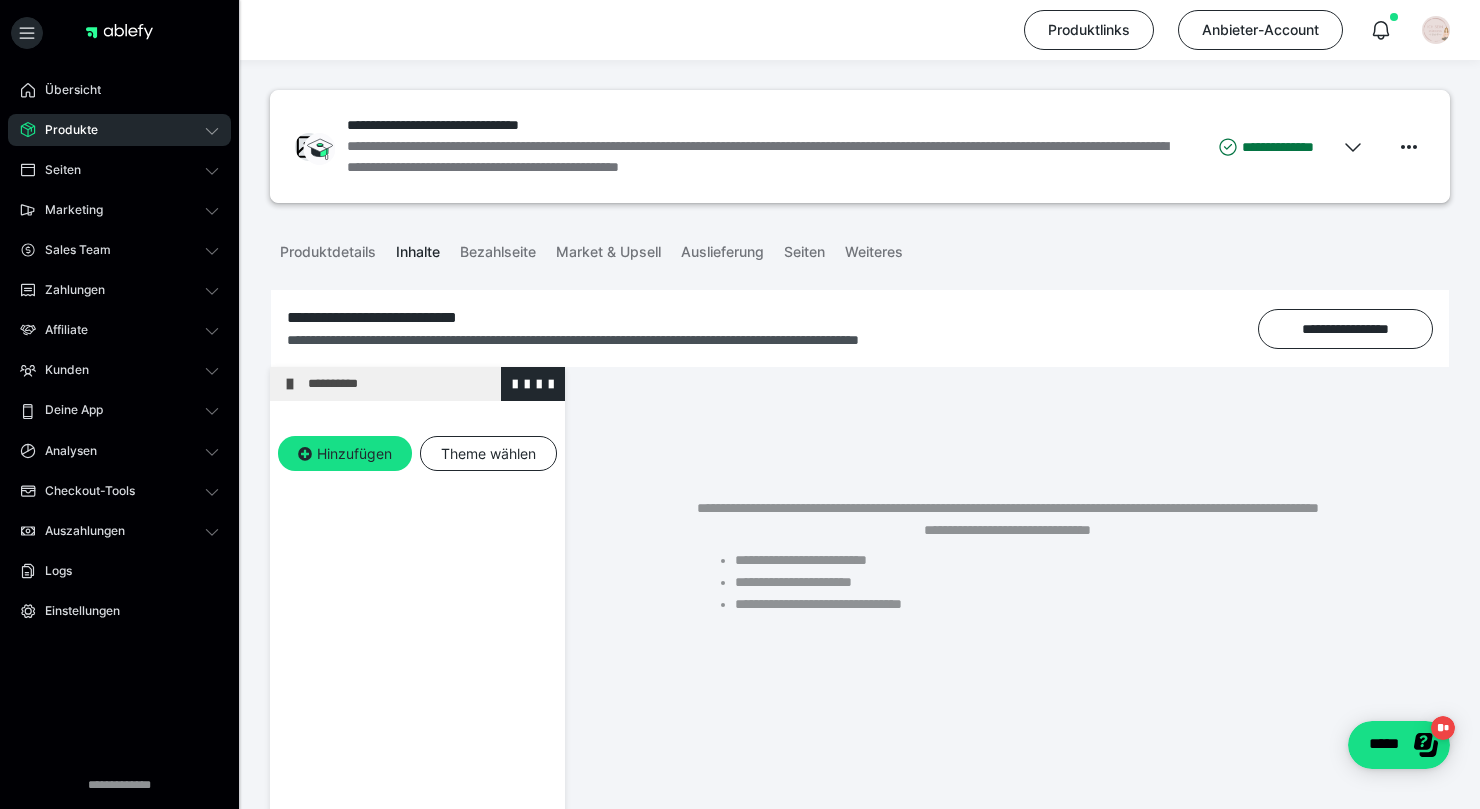 click at bounding box center (290, 384) 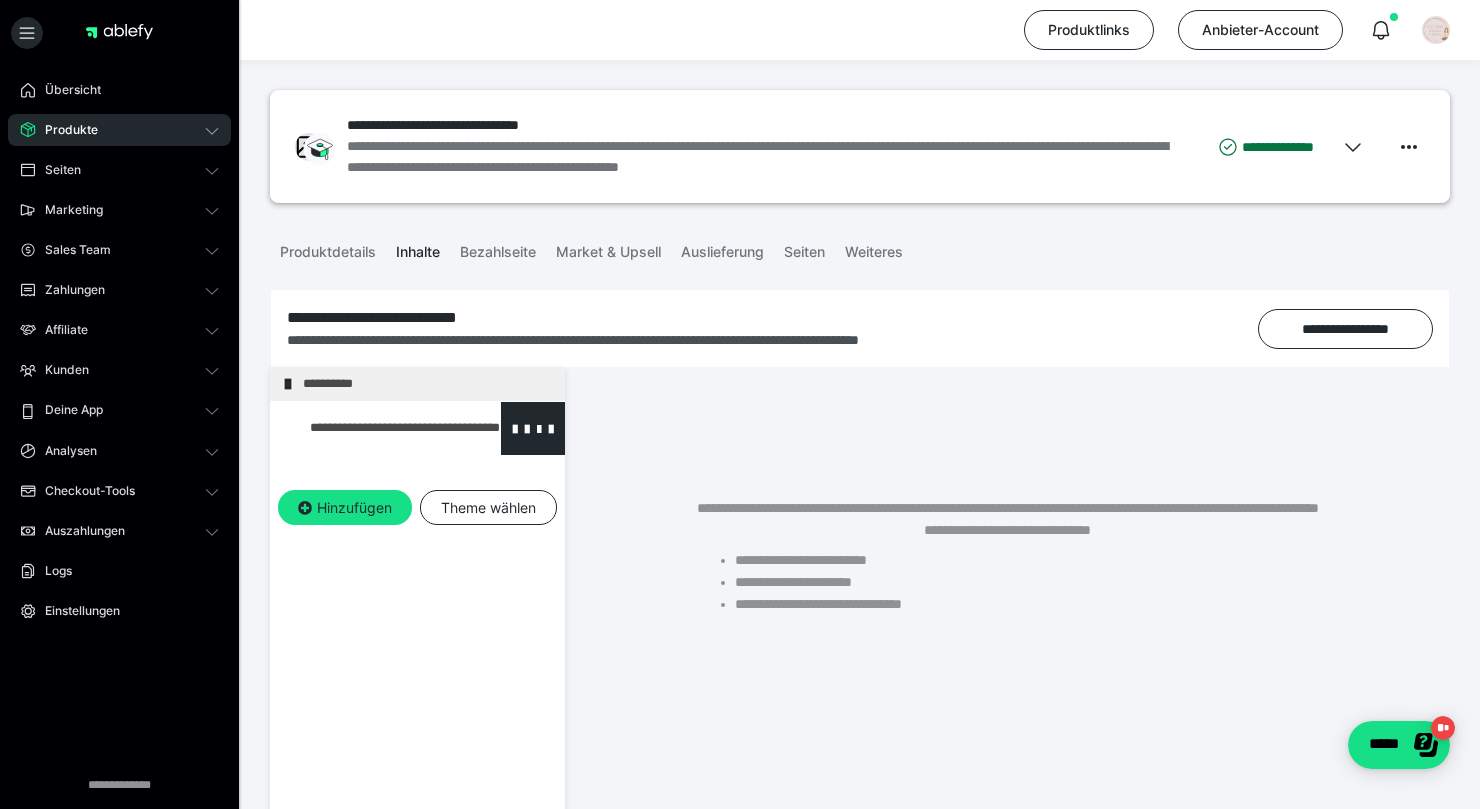 click at bounding box center [375, 428] 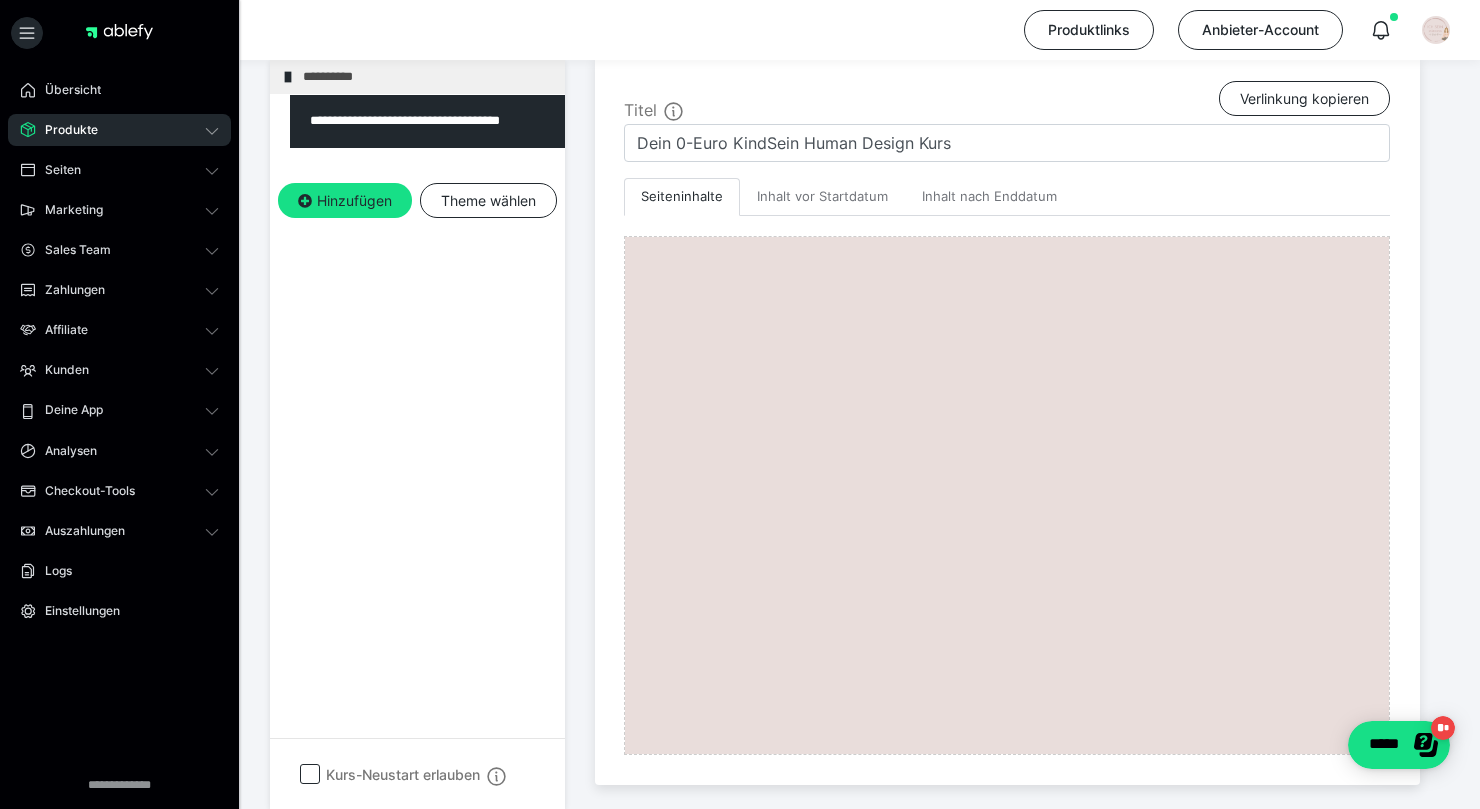 scroll, scrollTop: 553, scrollLeft: 0, axis: vertical 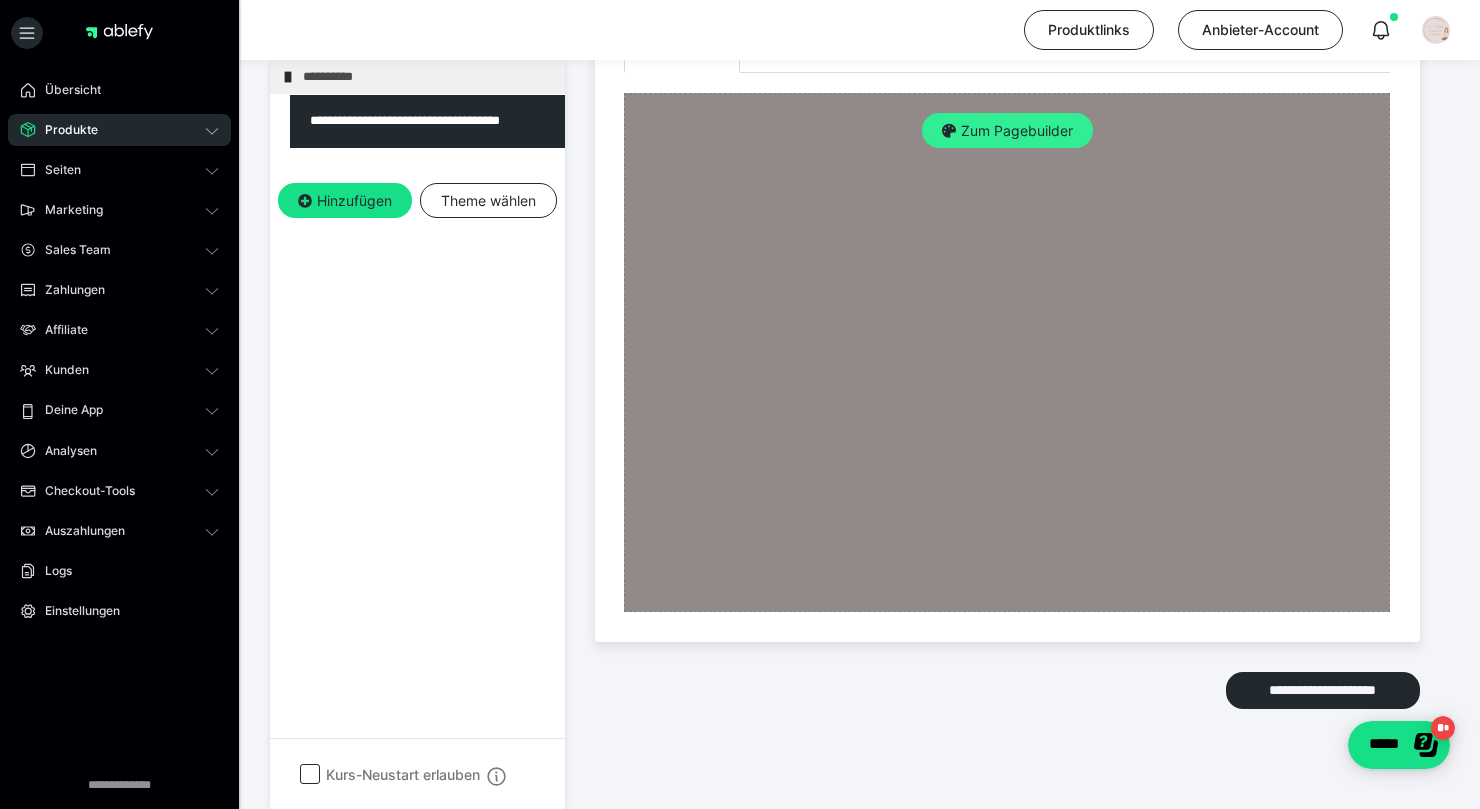click on "Zum Pagebuilder" at bounding box center [1007, 131] 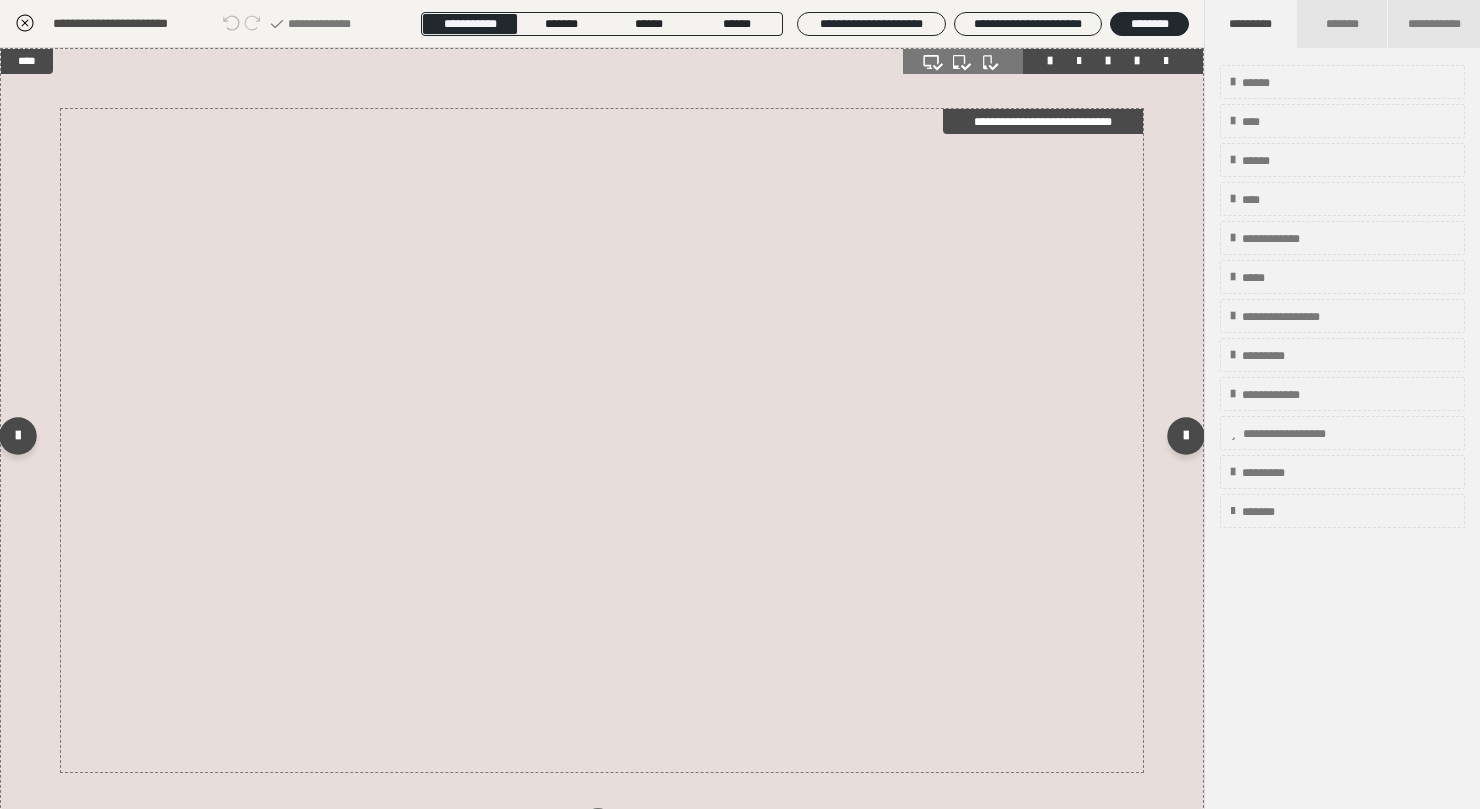 scroll, scrollTop: 93, scrollLeft: 0, axis: vertical 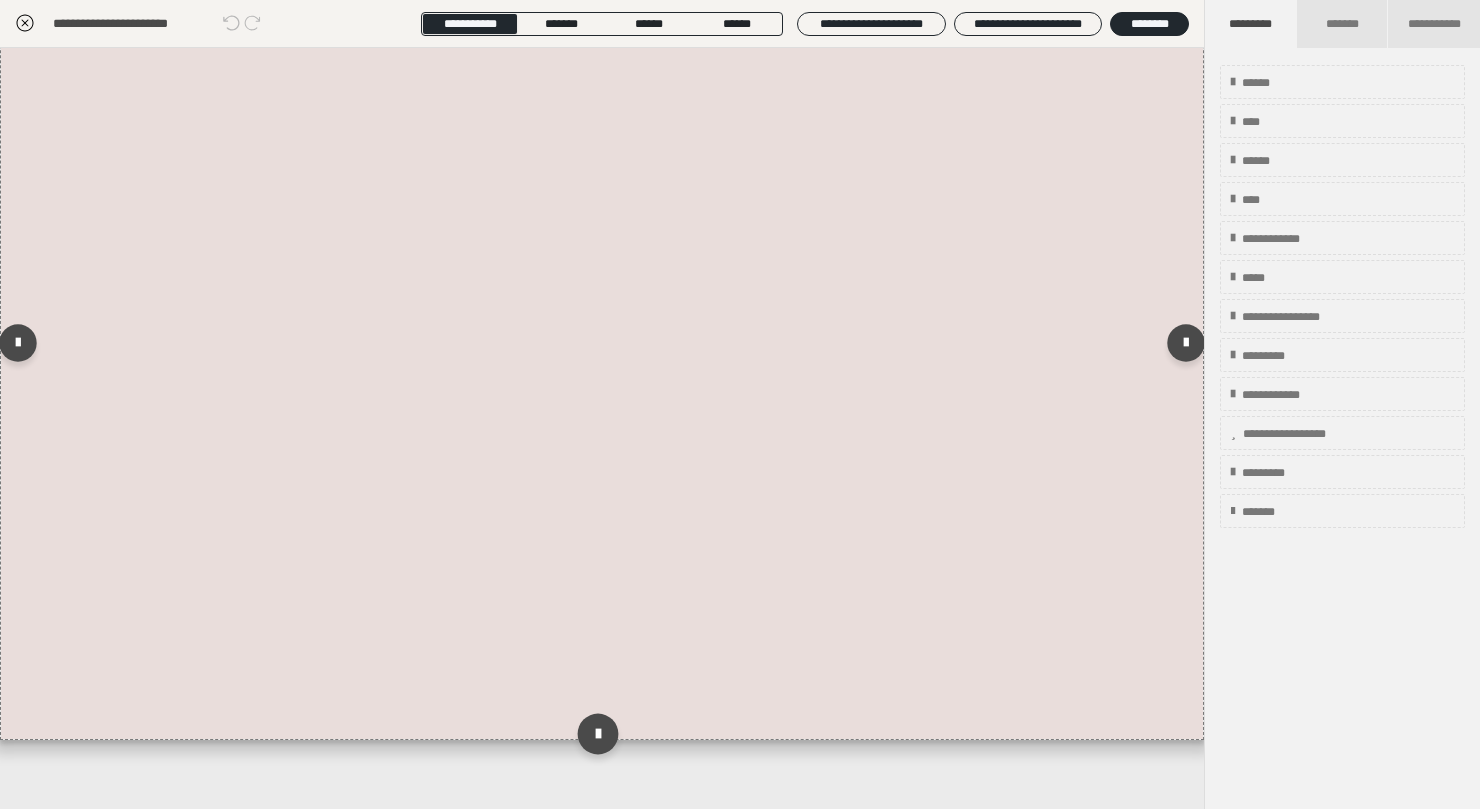 click at bounding box center (597, 734) 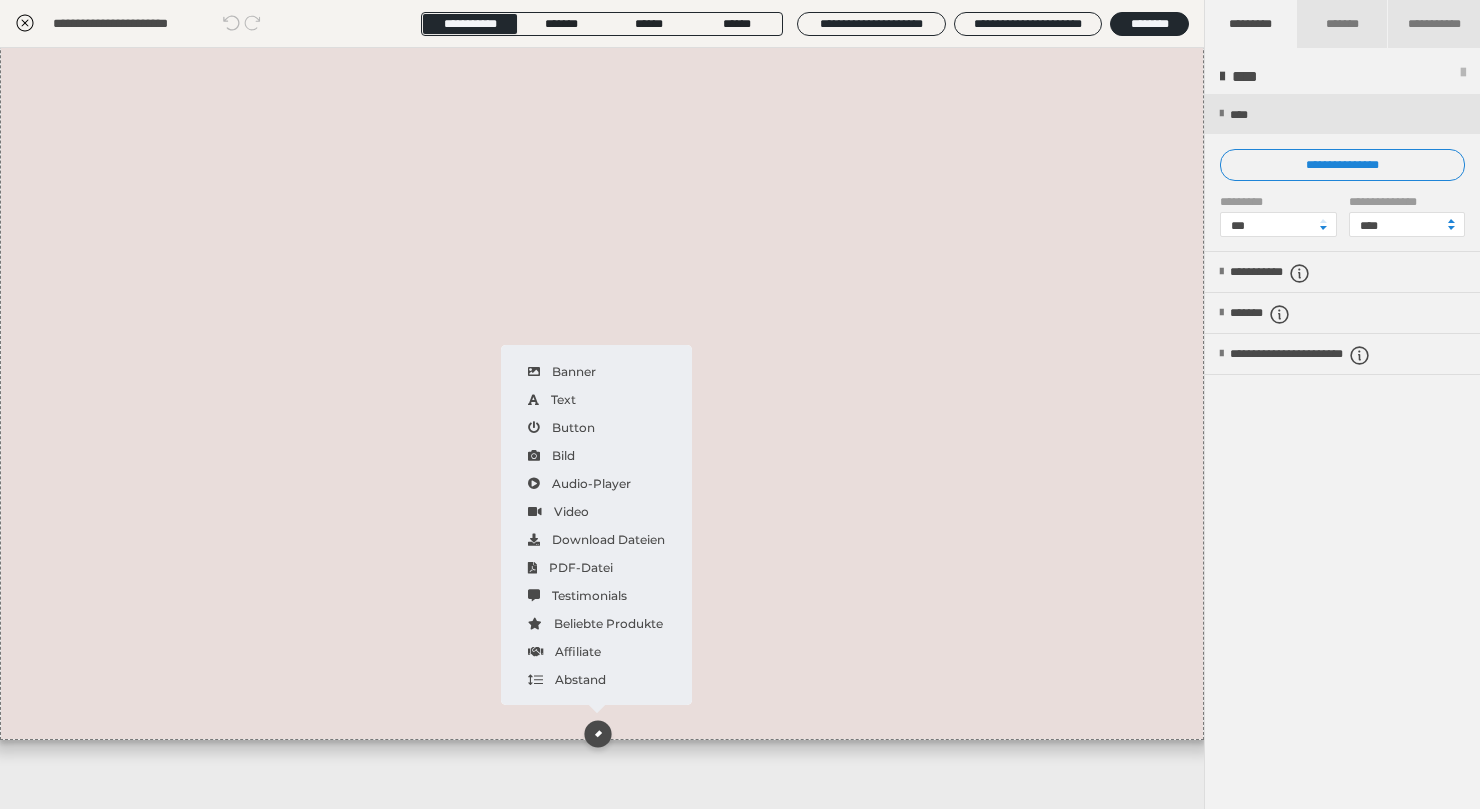 click 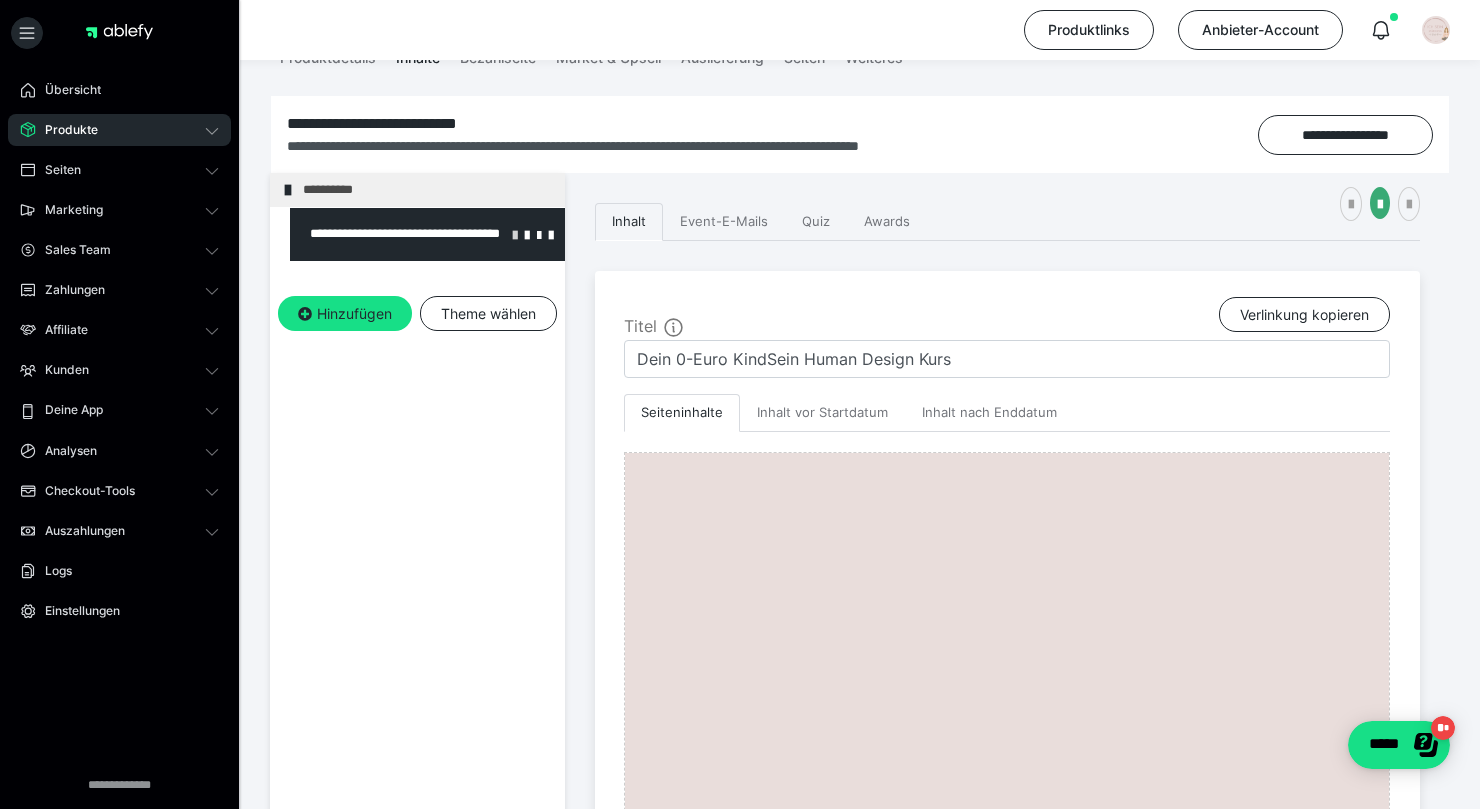 scroll, scrollTop: 195, scrollLeft: 0, axis: vertical 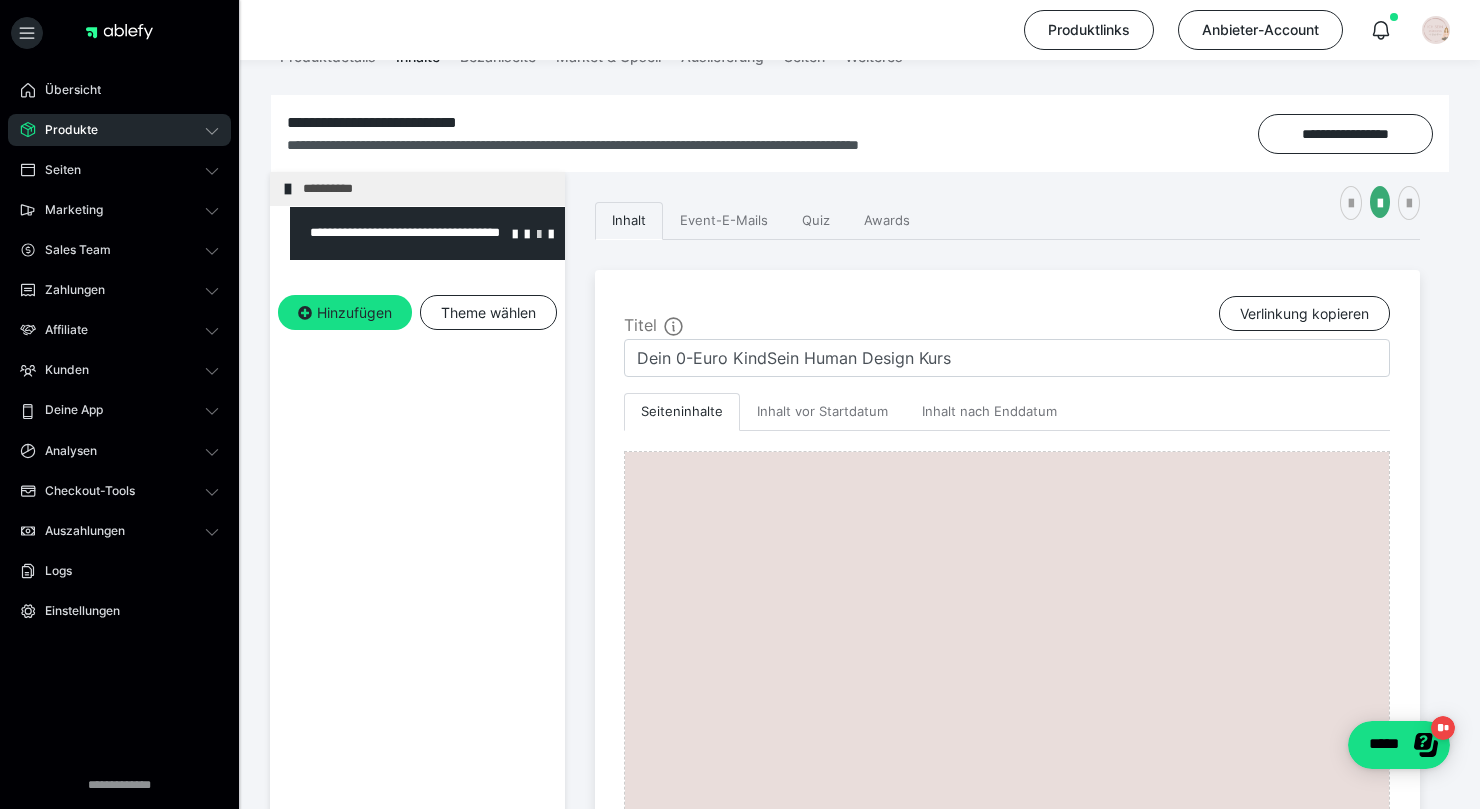 click at bounding box center [539, 233] 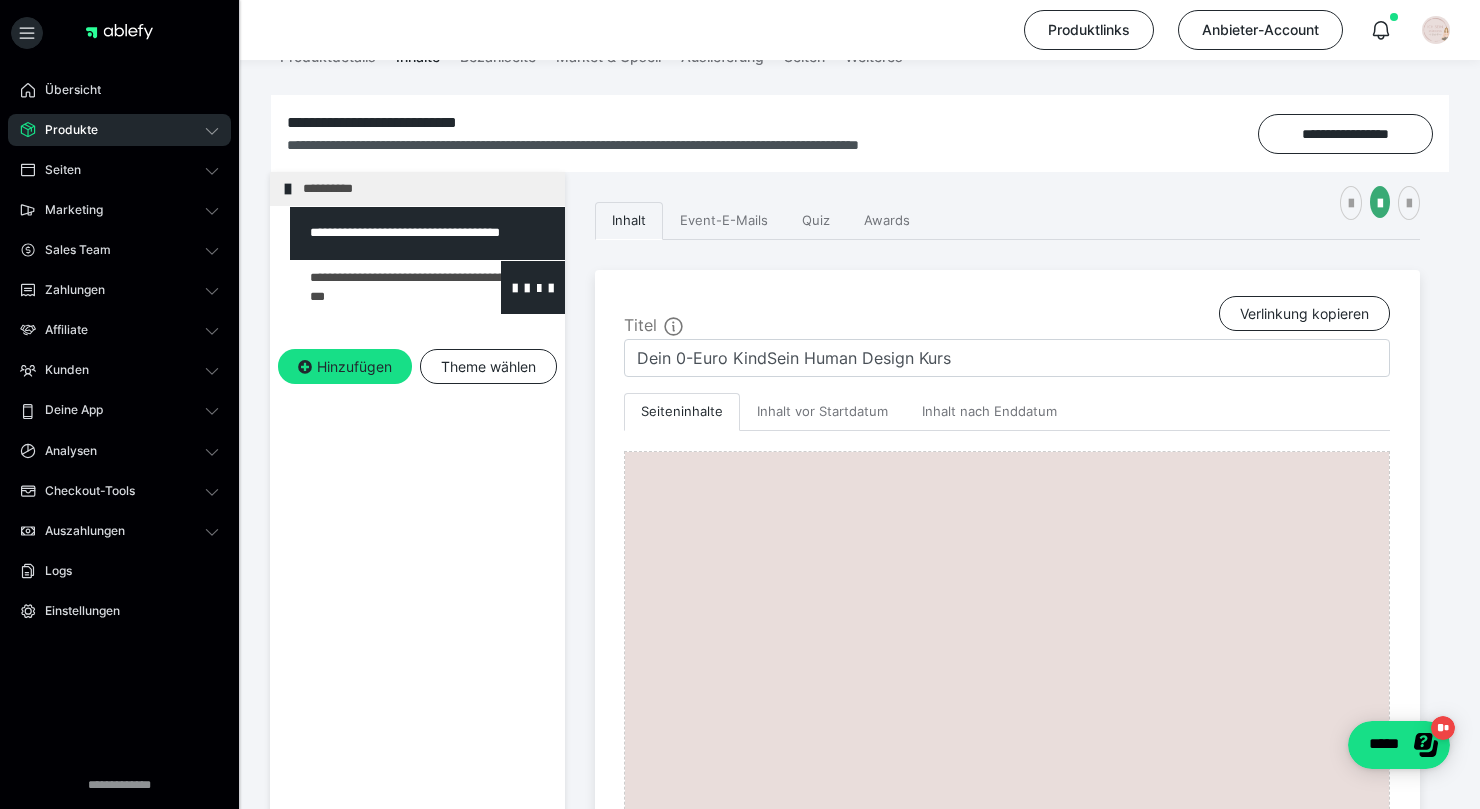 click at bounding box center [375, 287] 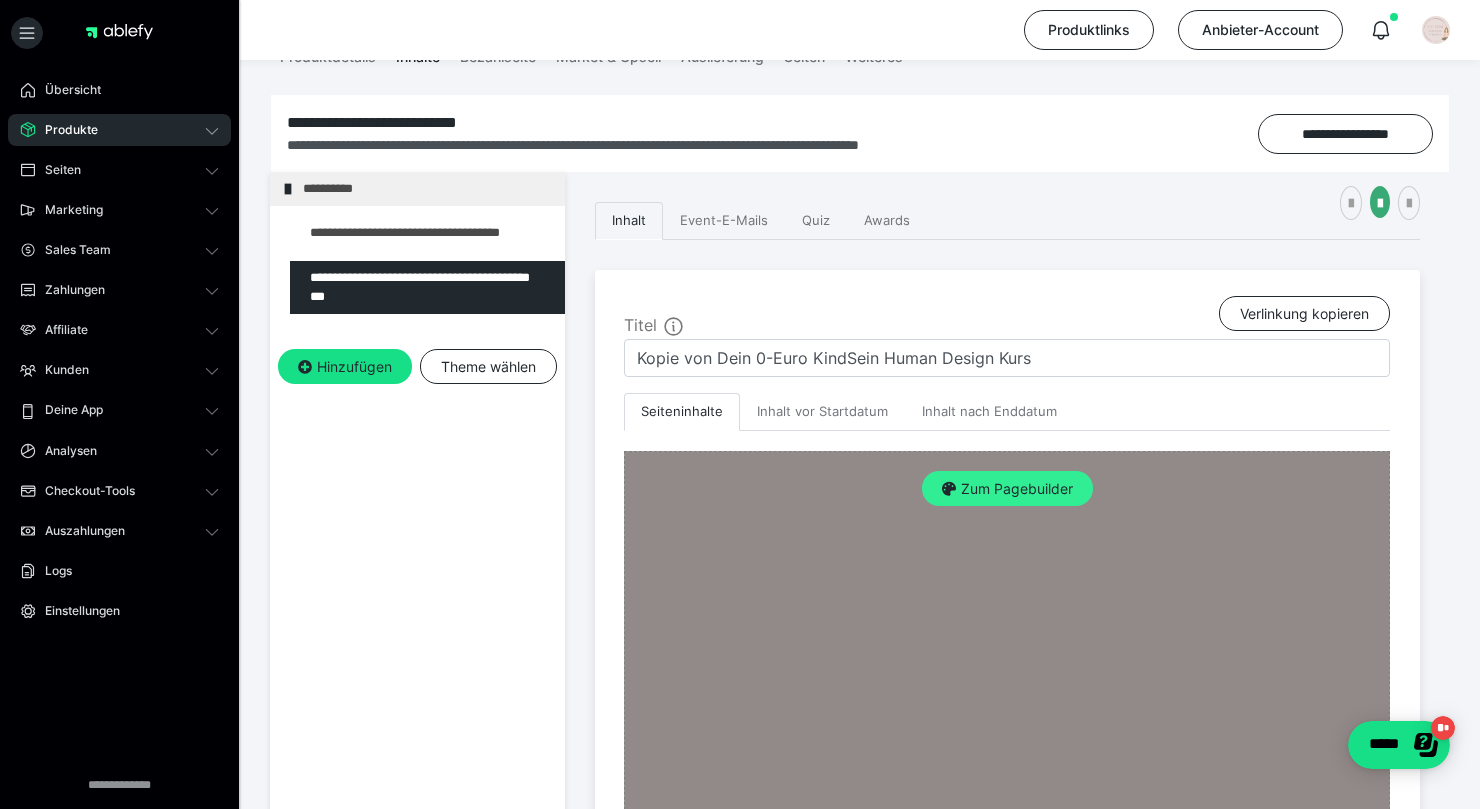 click on "Zum Pagebuilder" at bounding box center [1007, 489] 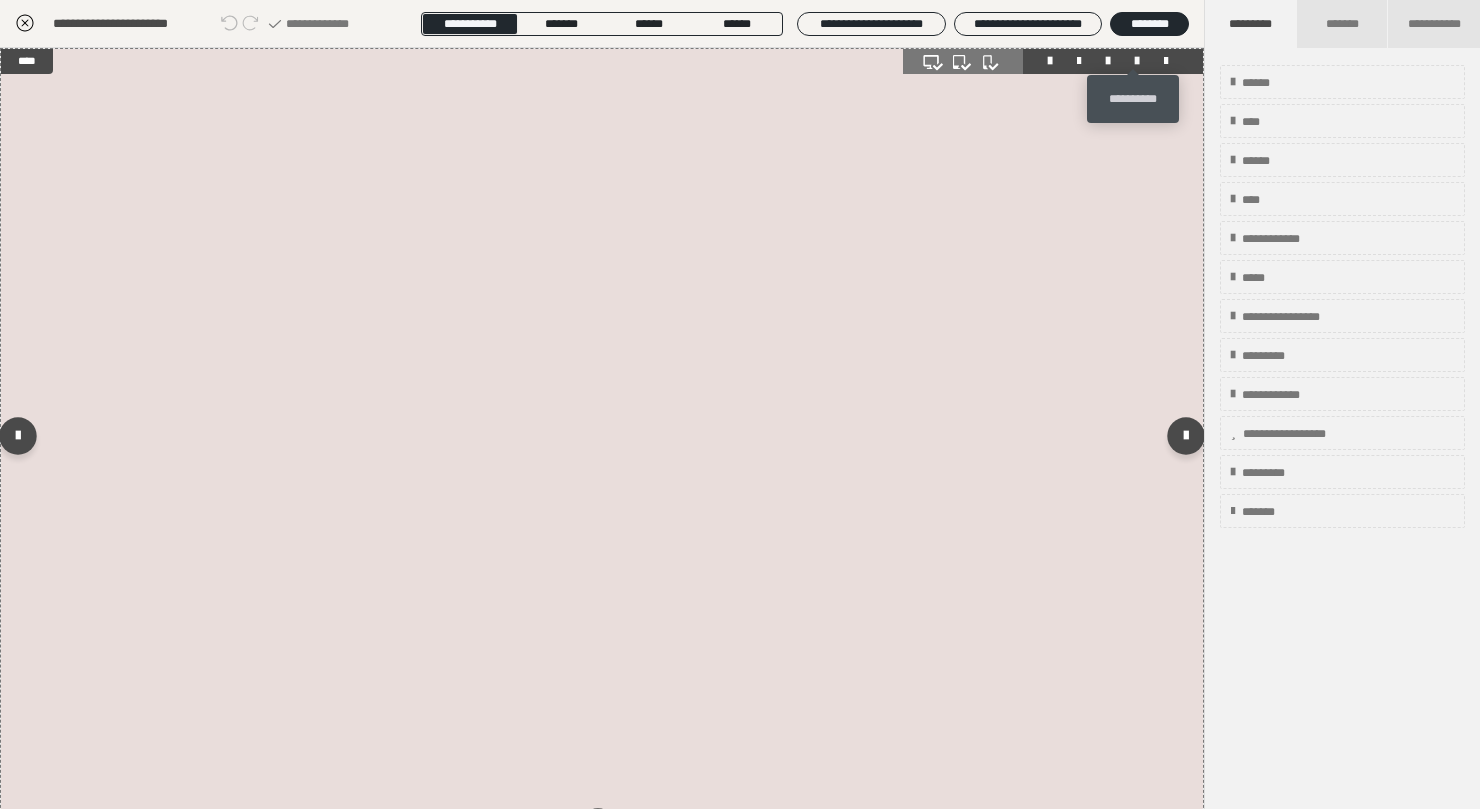 click at bounding box center (1137, 61) 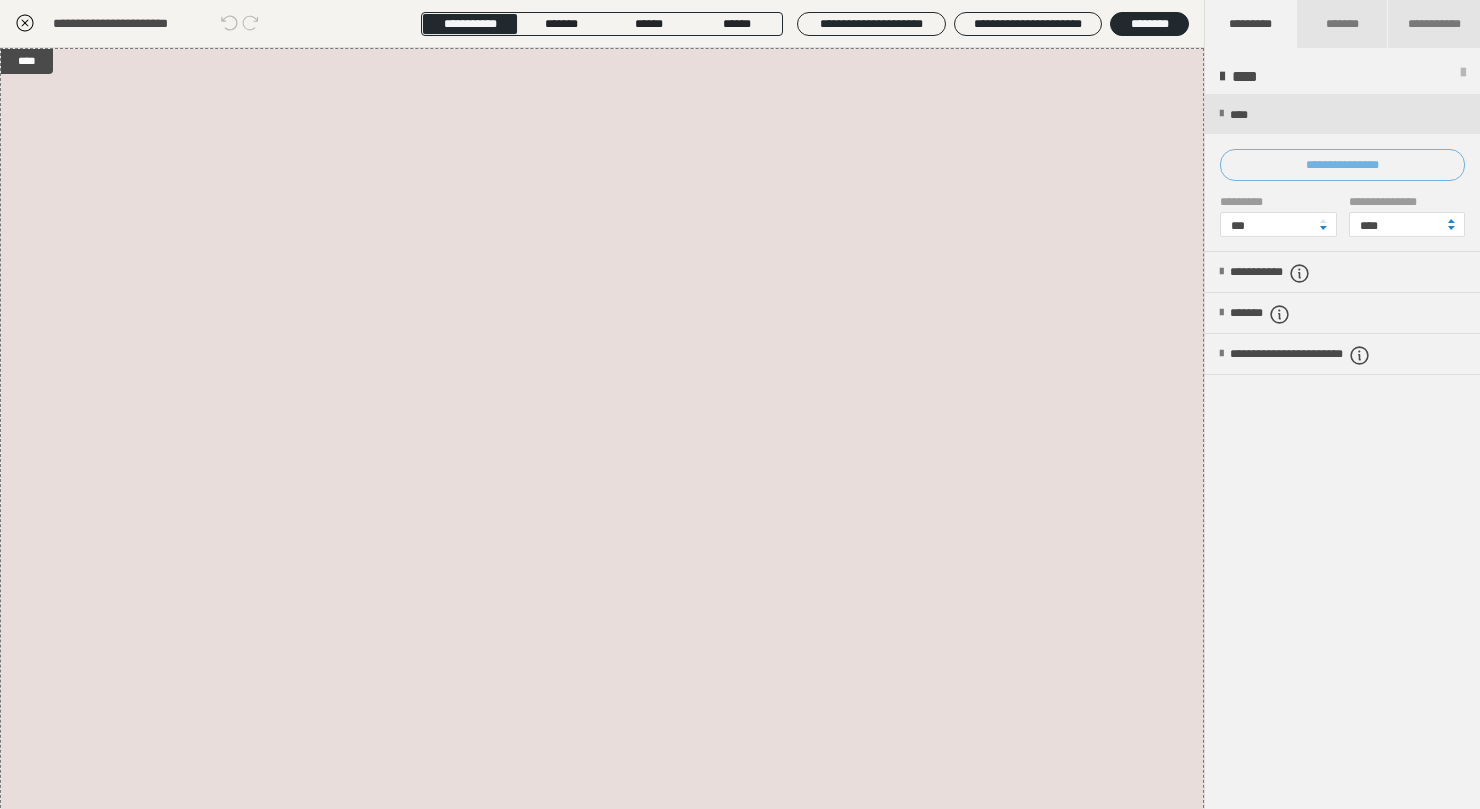 click on "**********" at bounding box center (1342, 165) 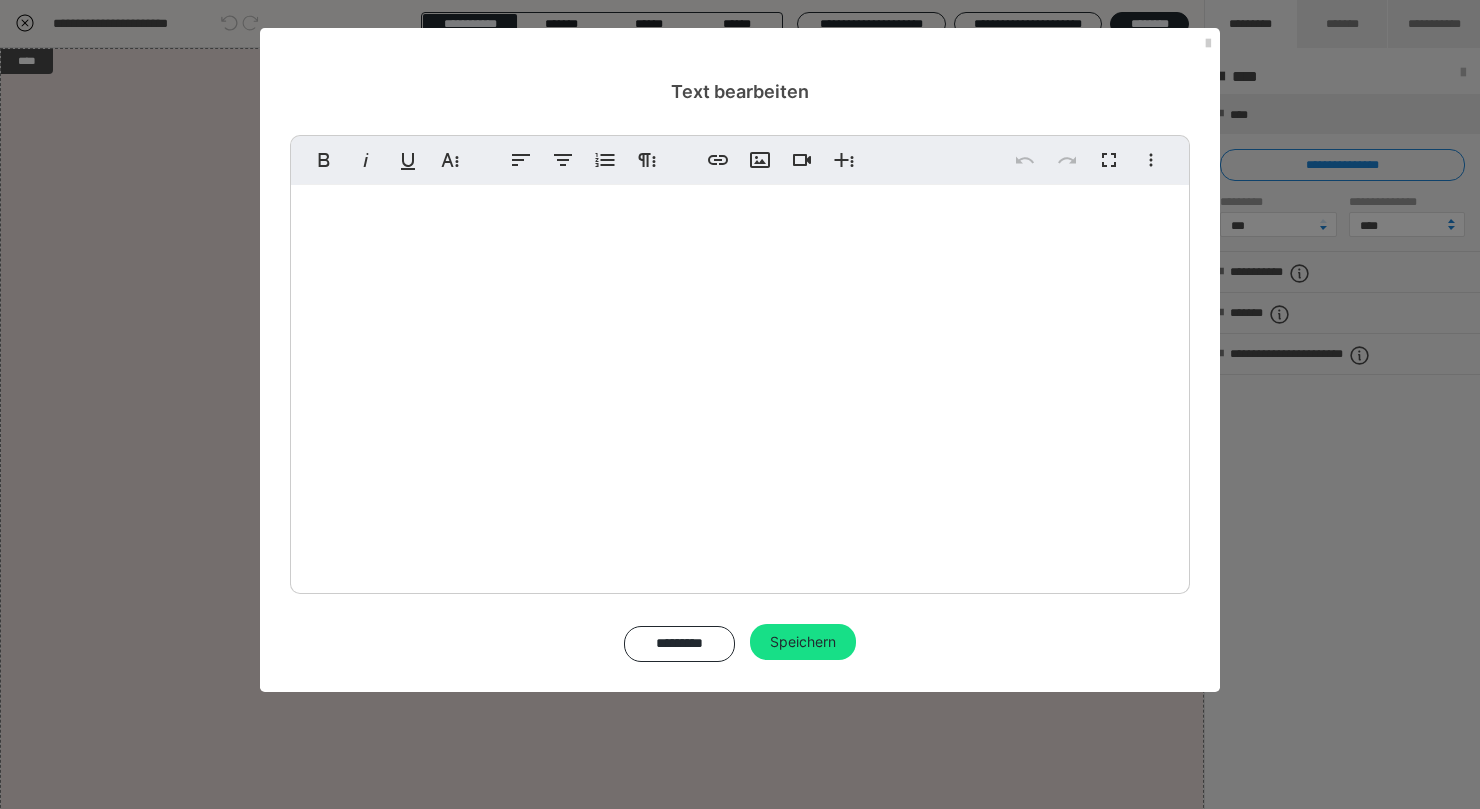 scroll, scrollTop: 176, scrollLeft: 0, axis: vertical 